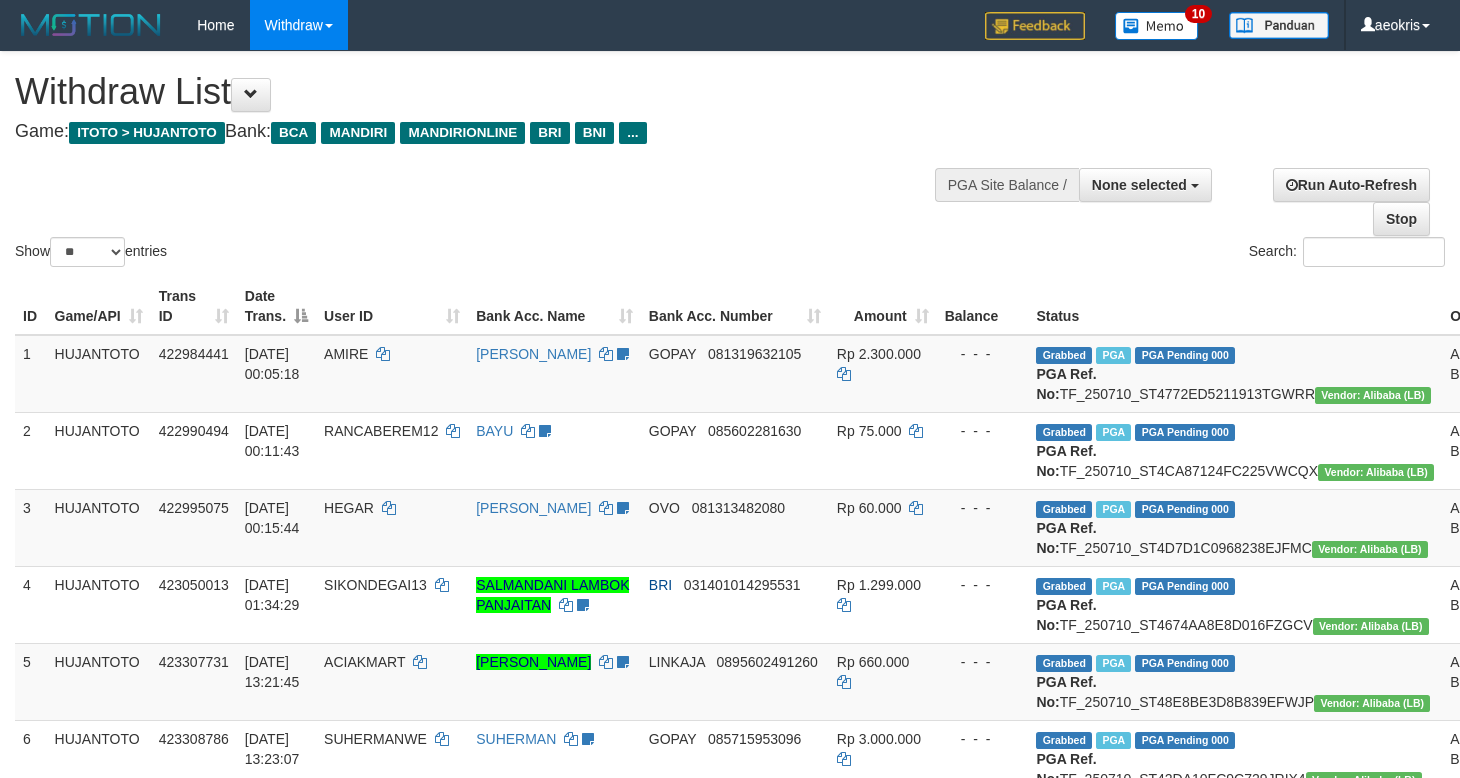 select 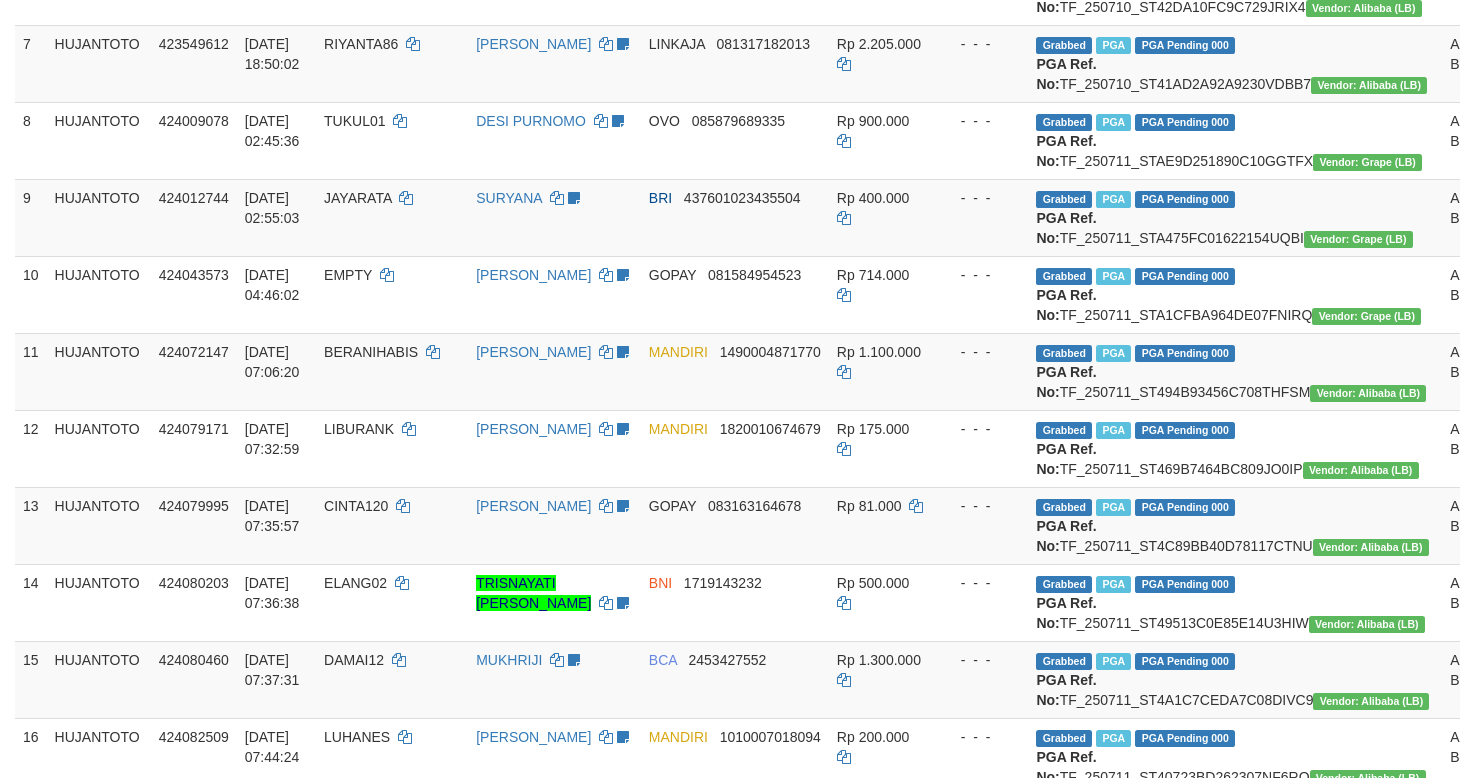 scroll, scrollTop: 389, scrollLeft: 0, axis: vertical 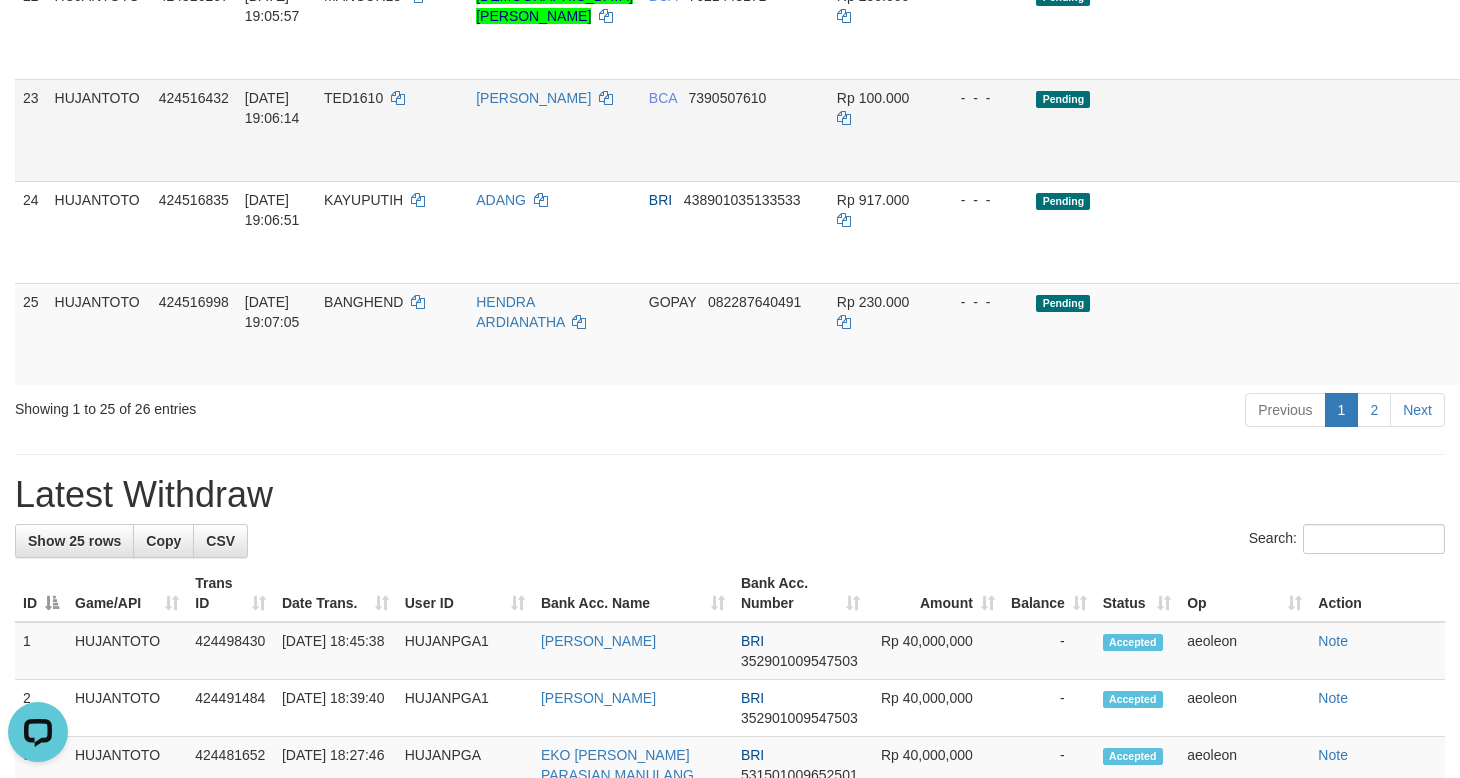 click on "BCA     7390507610" at bounding box center [735, 130] 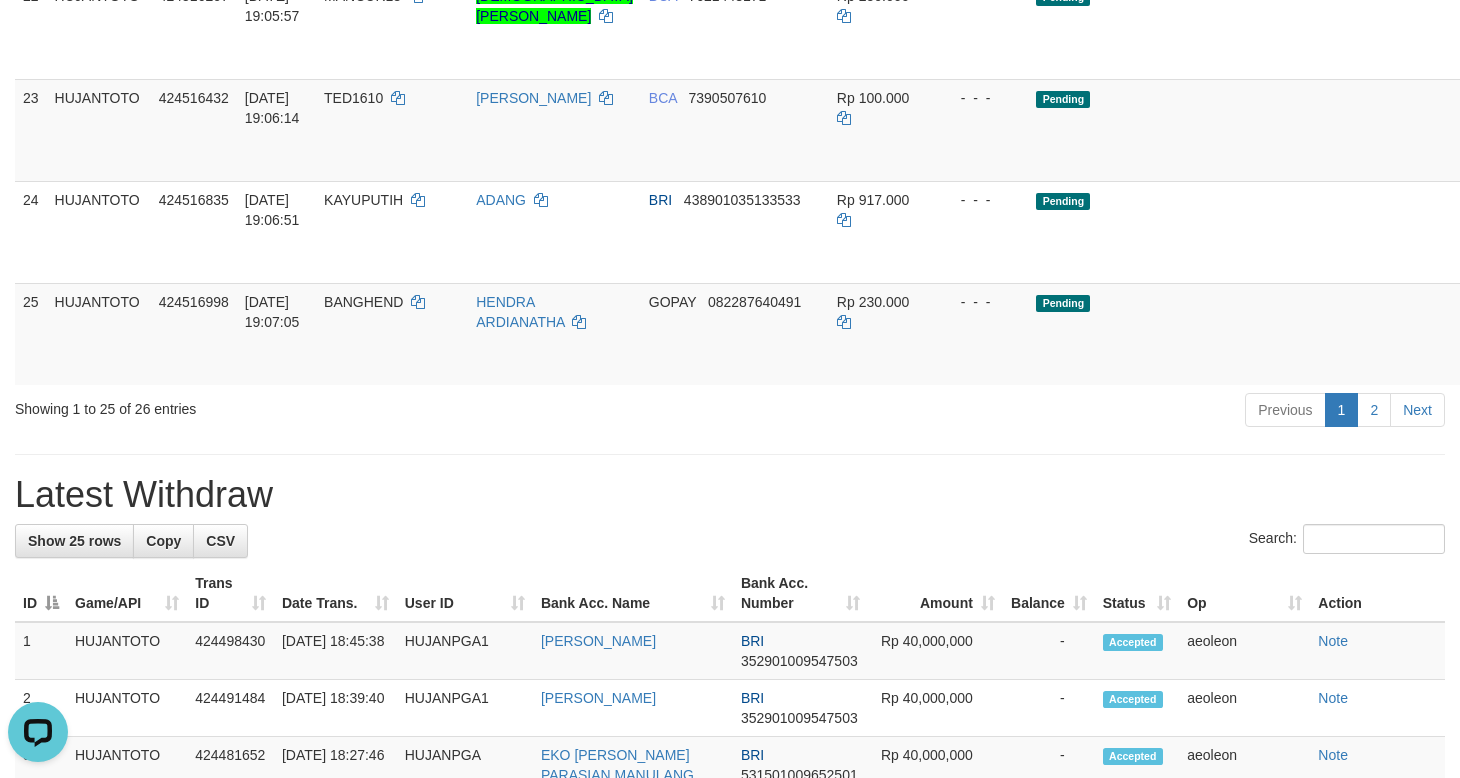 click on "Pending" at bounding box center (1235, -74) 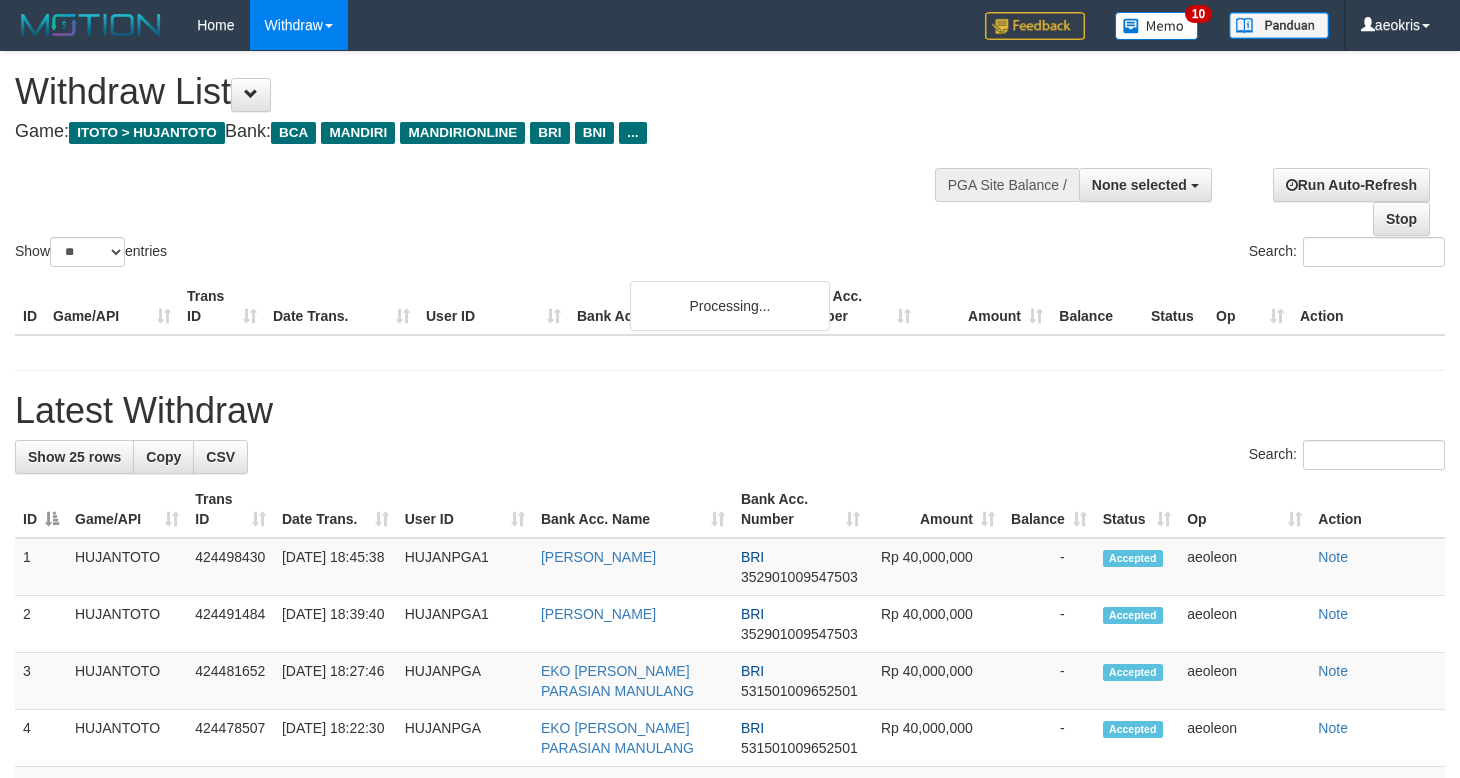 select 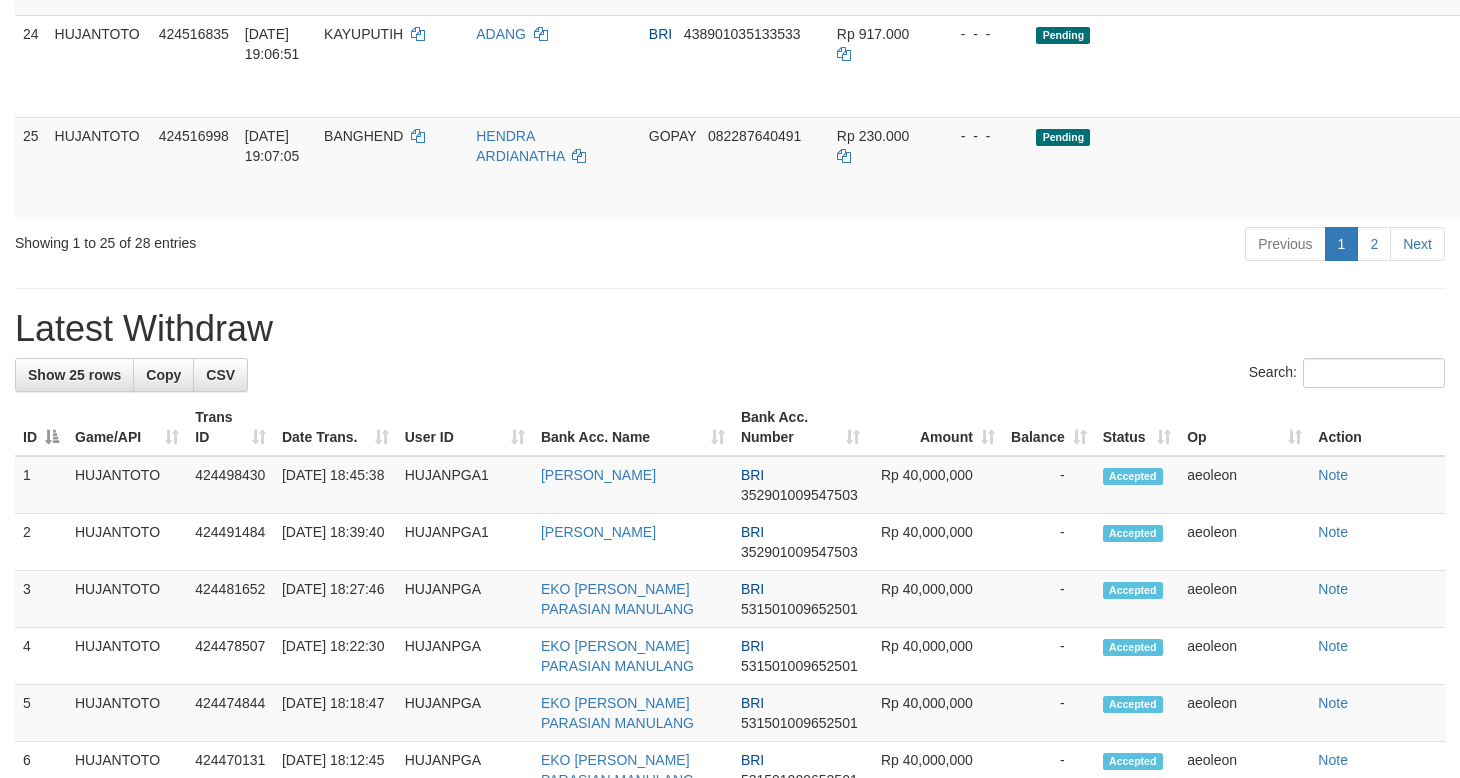 scroll, scrollTop: 2333, scrollLeft: 0, axis: vertical 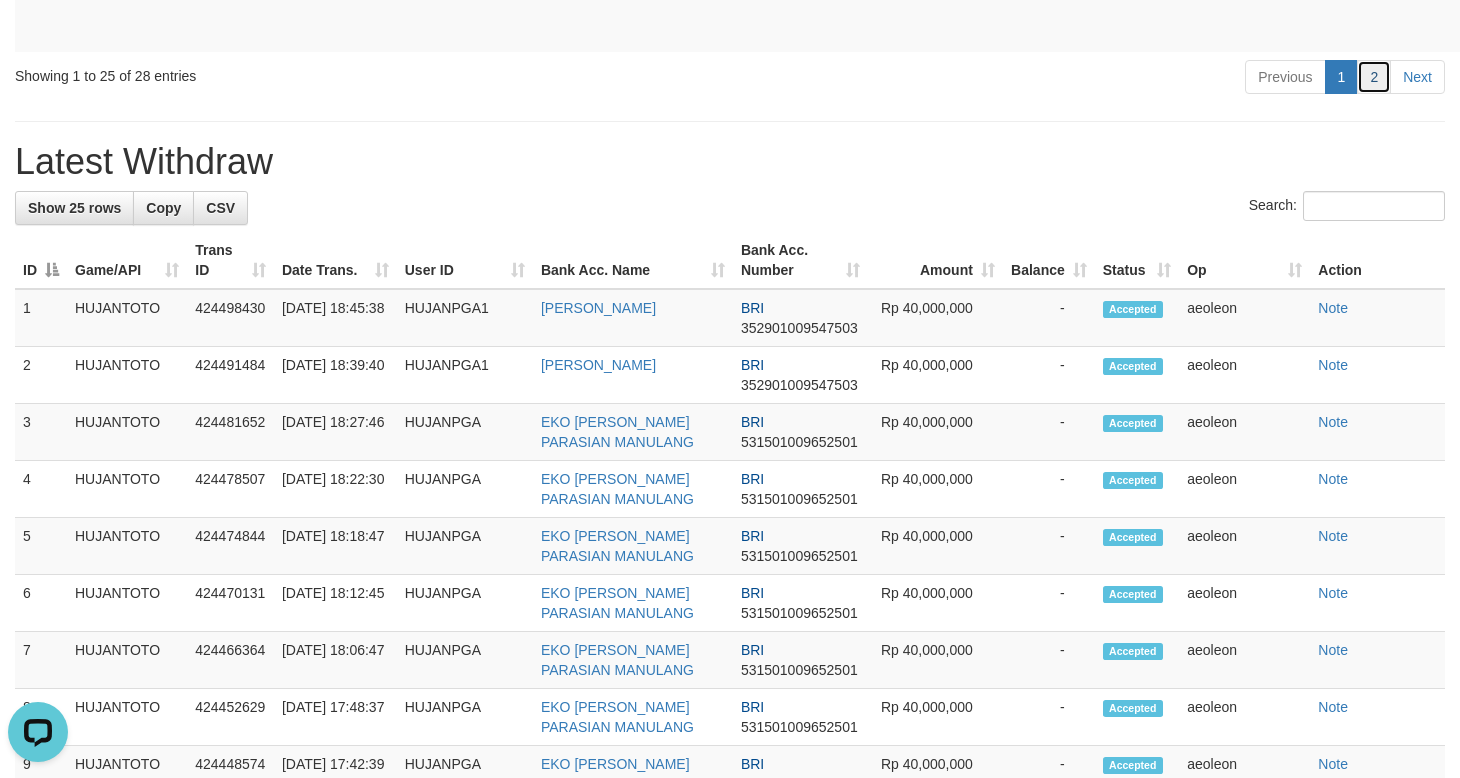 click on "2" at bounding box center (1374, 77) 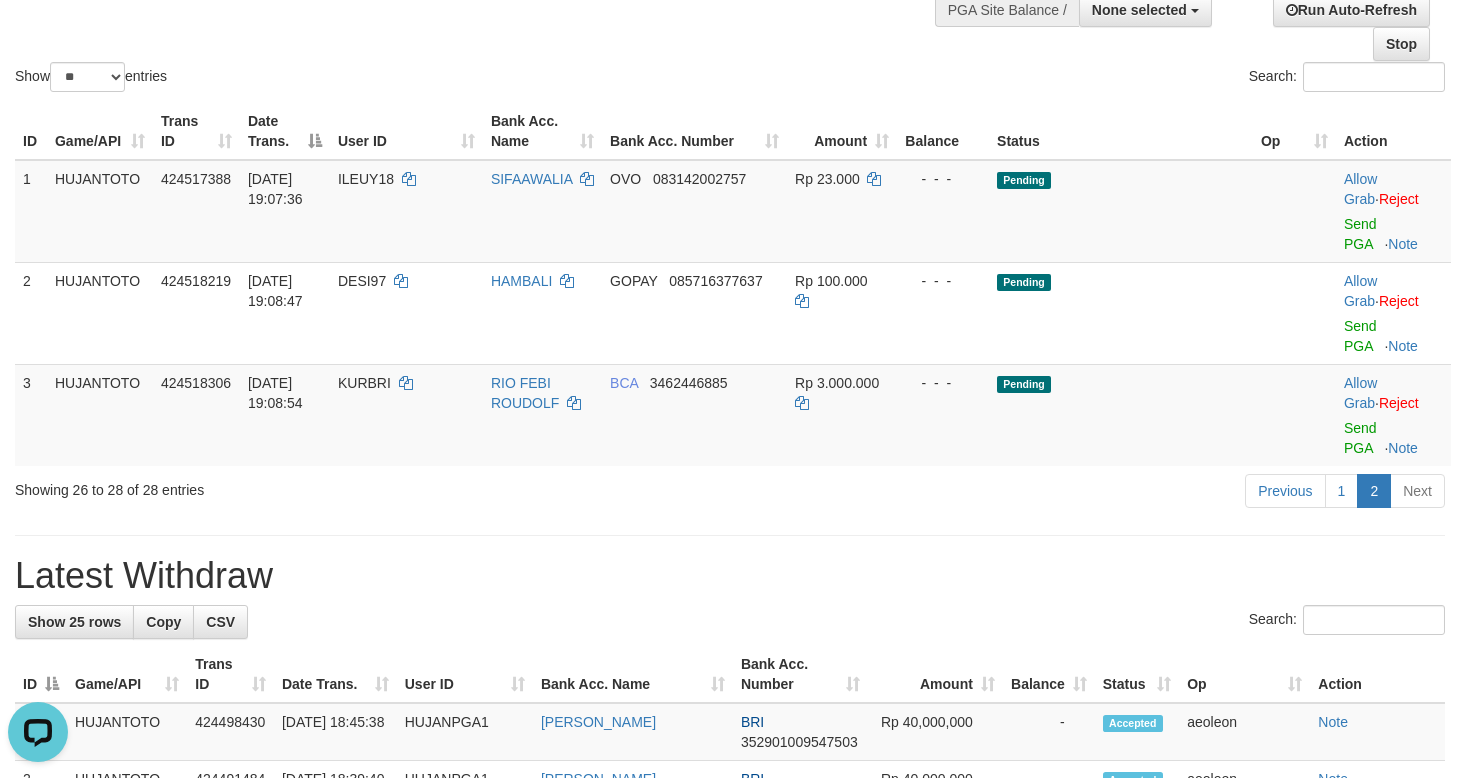 scroll, scrollTop: 111, scrollLeft: 0, axis: vertical 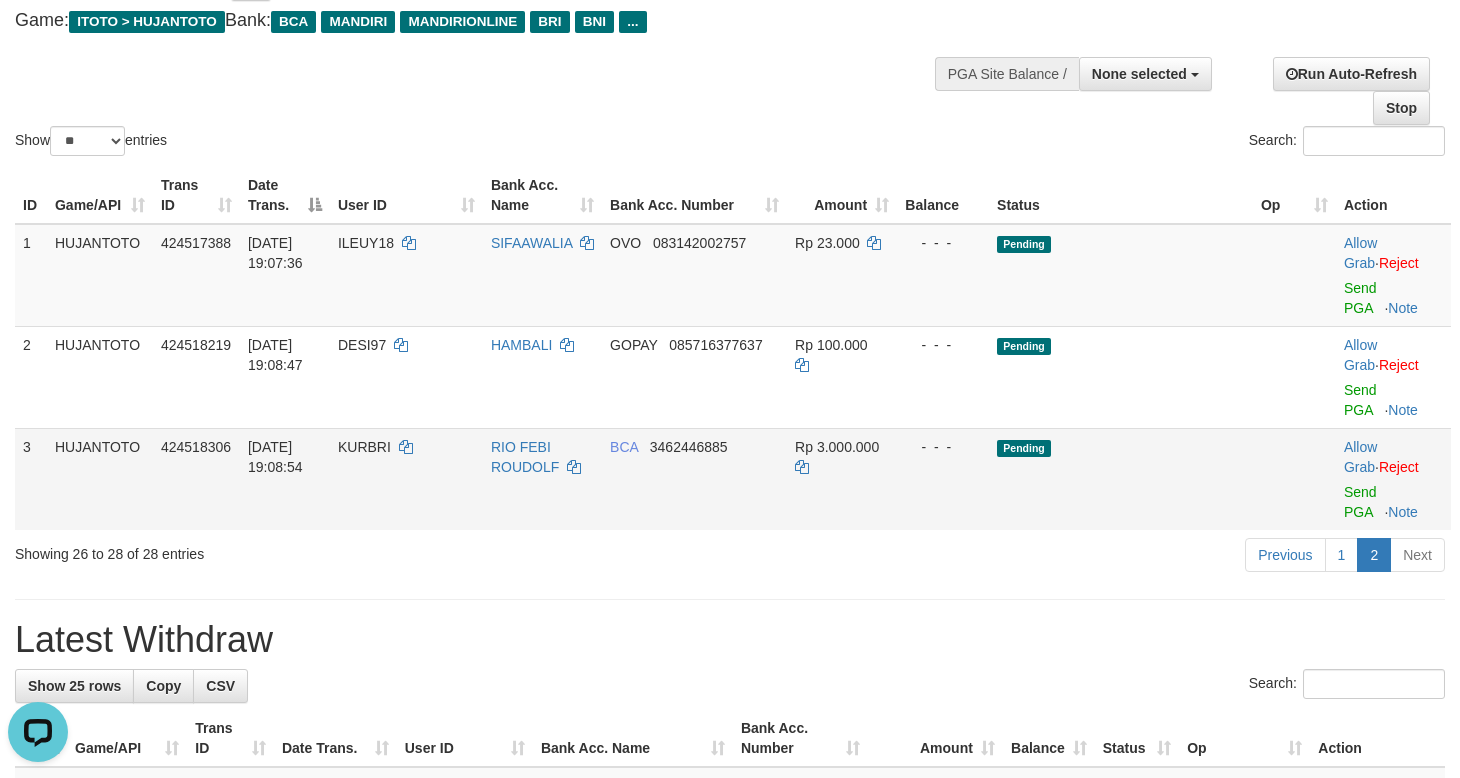 click on "HUJANTOTO" at bounding box center (100, 479) 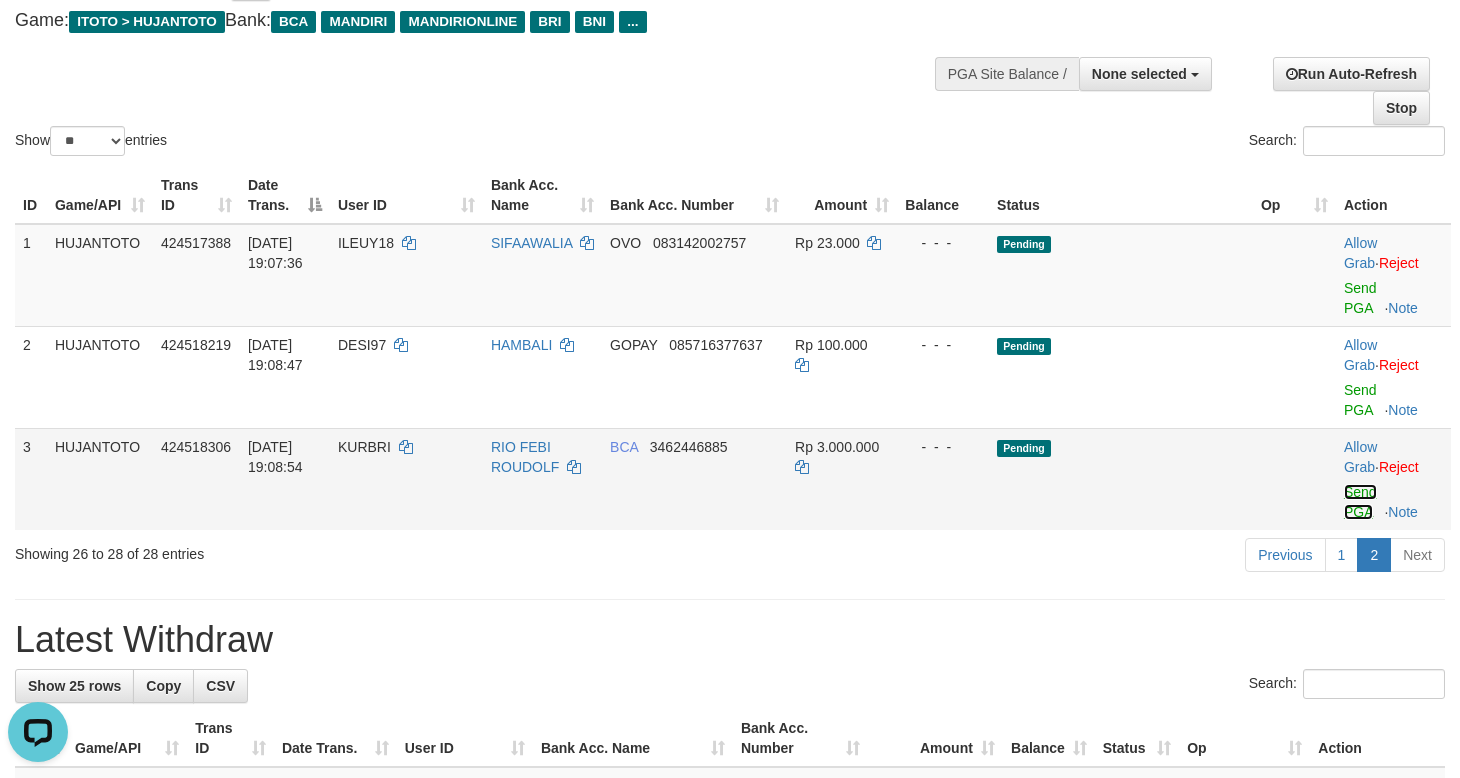 click on "Send PGA" at bounding box center (1360, 502) 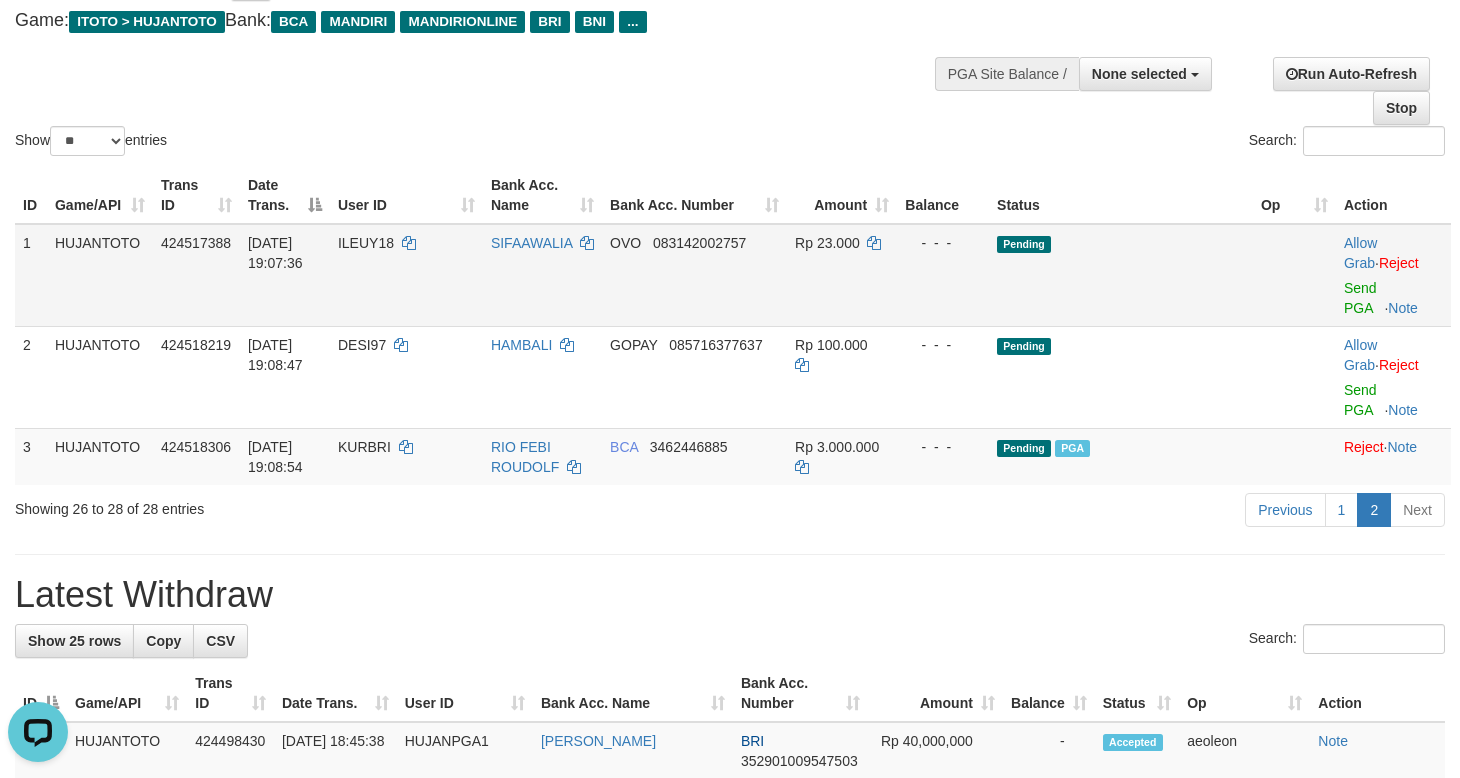 click on "Pending" at bounding box center (1121, 275) 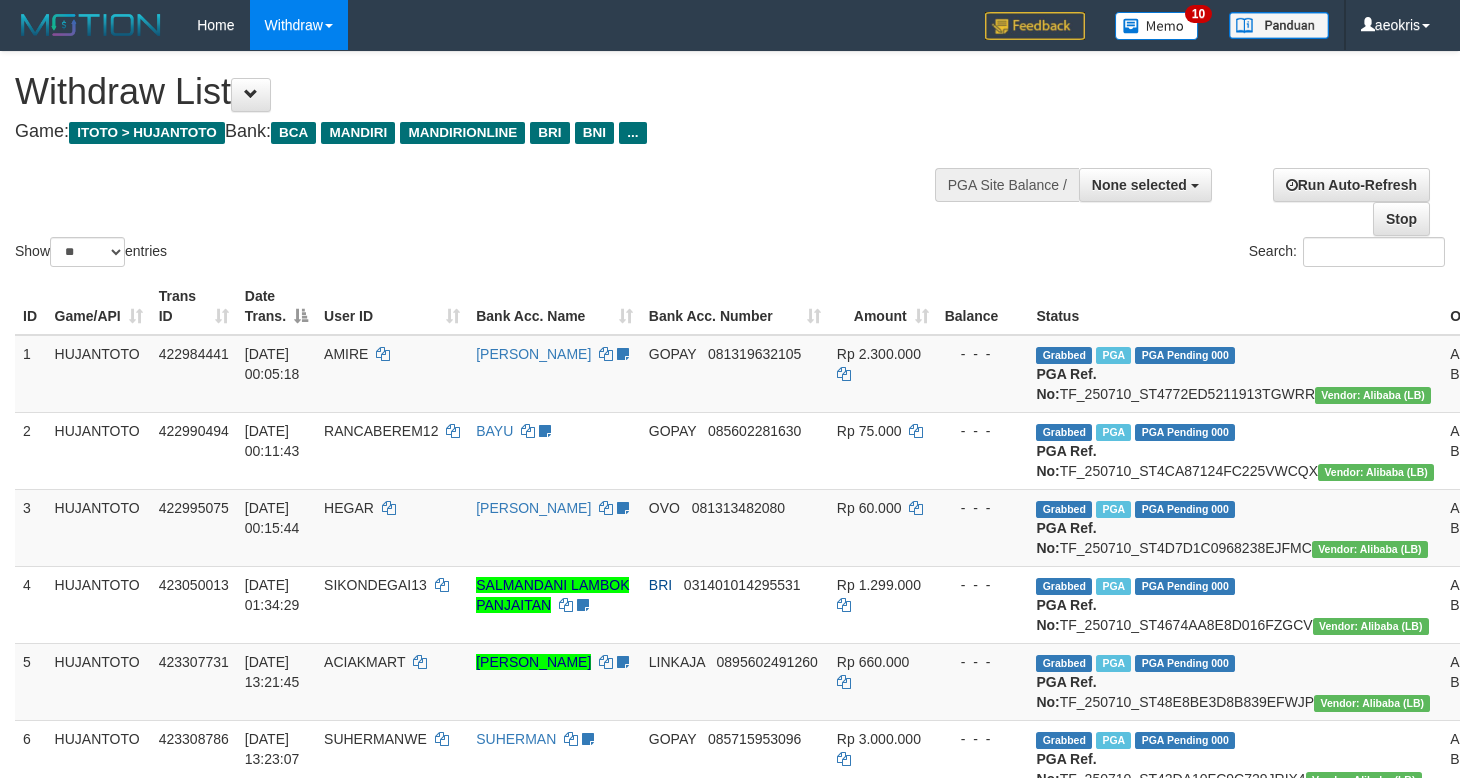 select 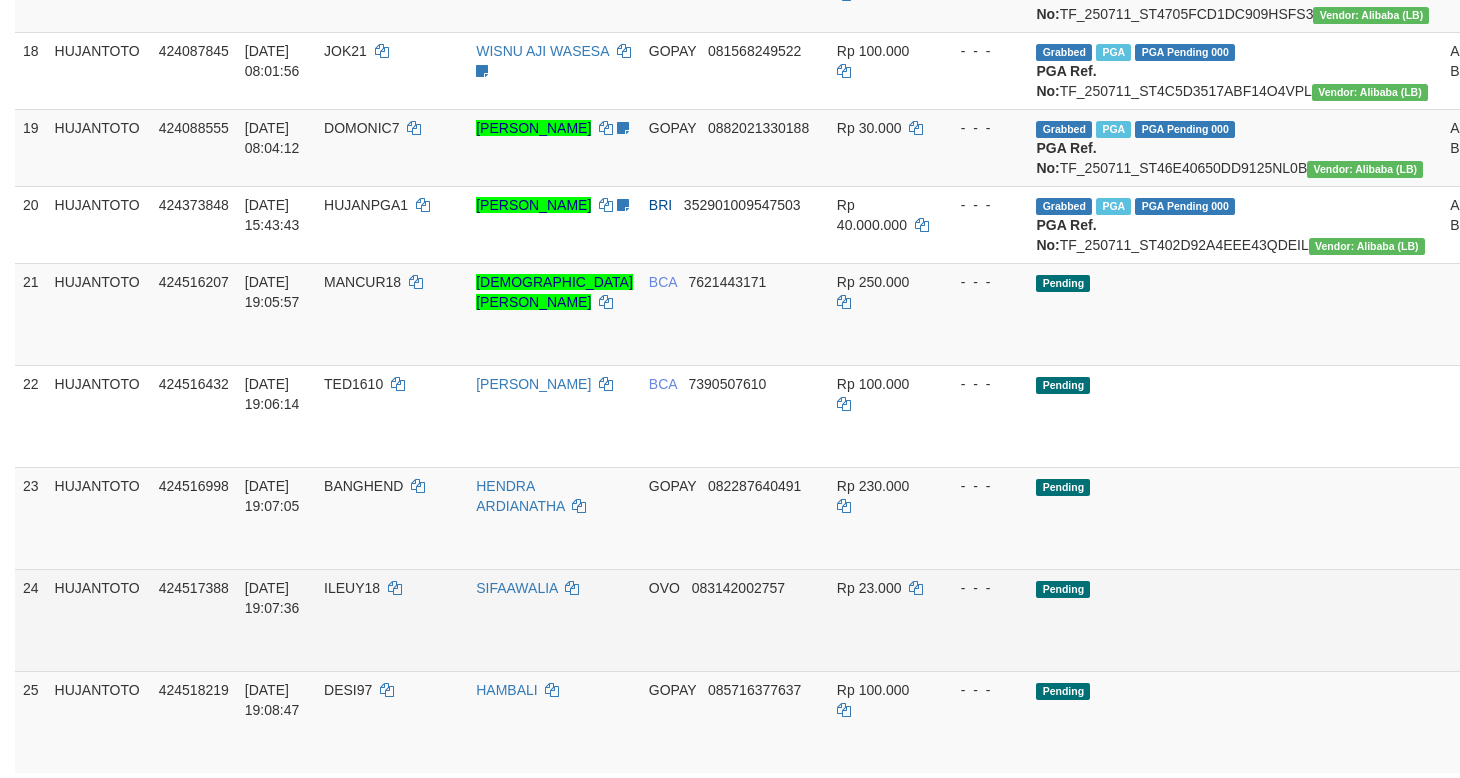 scroll, scrollTop: 2011, scrollLeft: 0, axis: vertical 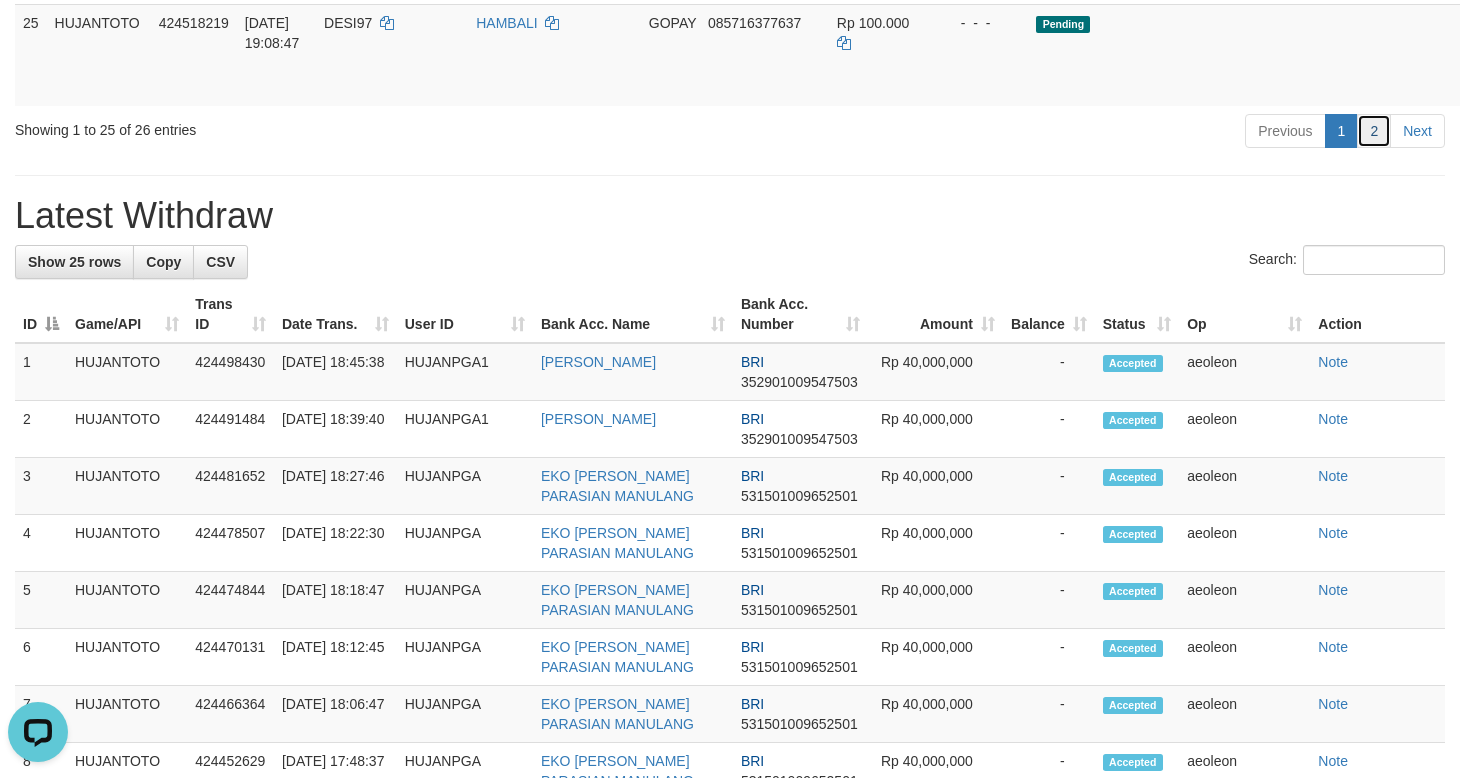 click on "2" at bounding box center (1374, 131) 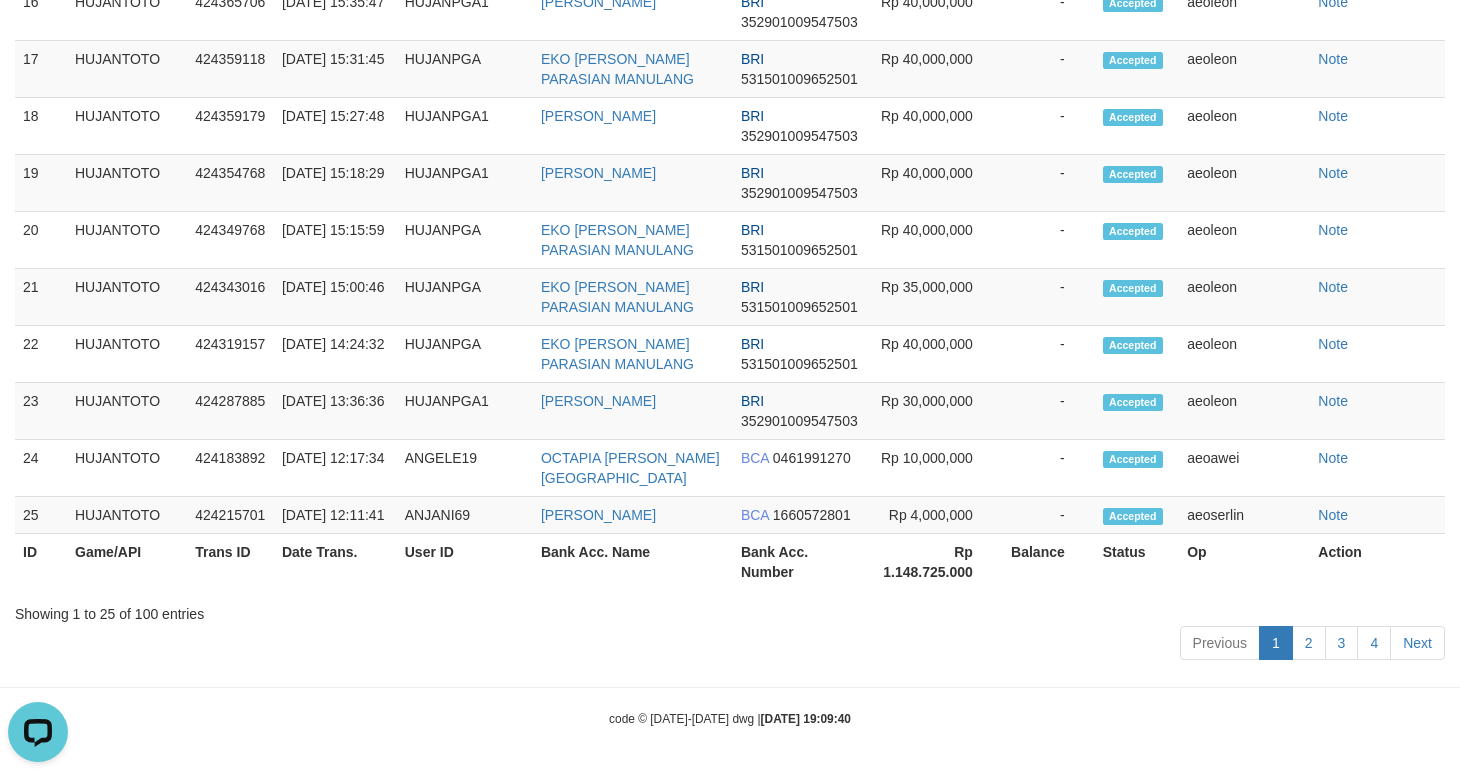 scroll, scrollTop: 28, scrollLeft: 0, axis: vertical 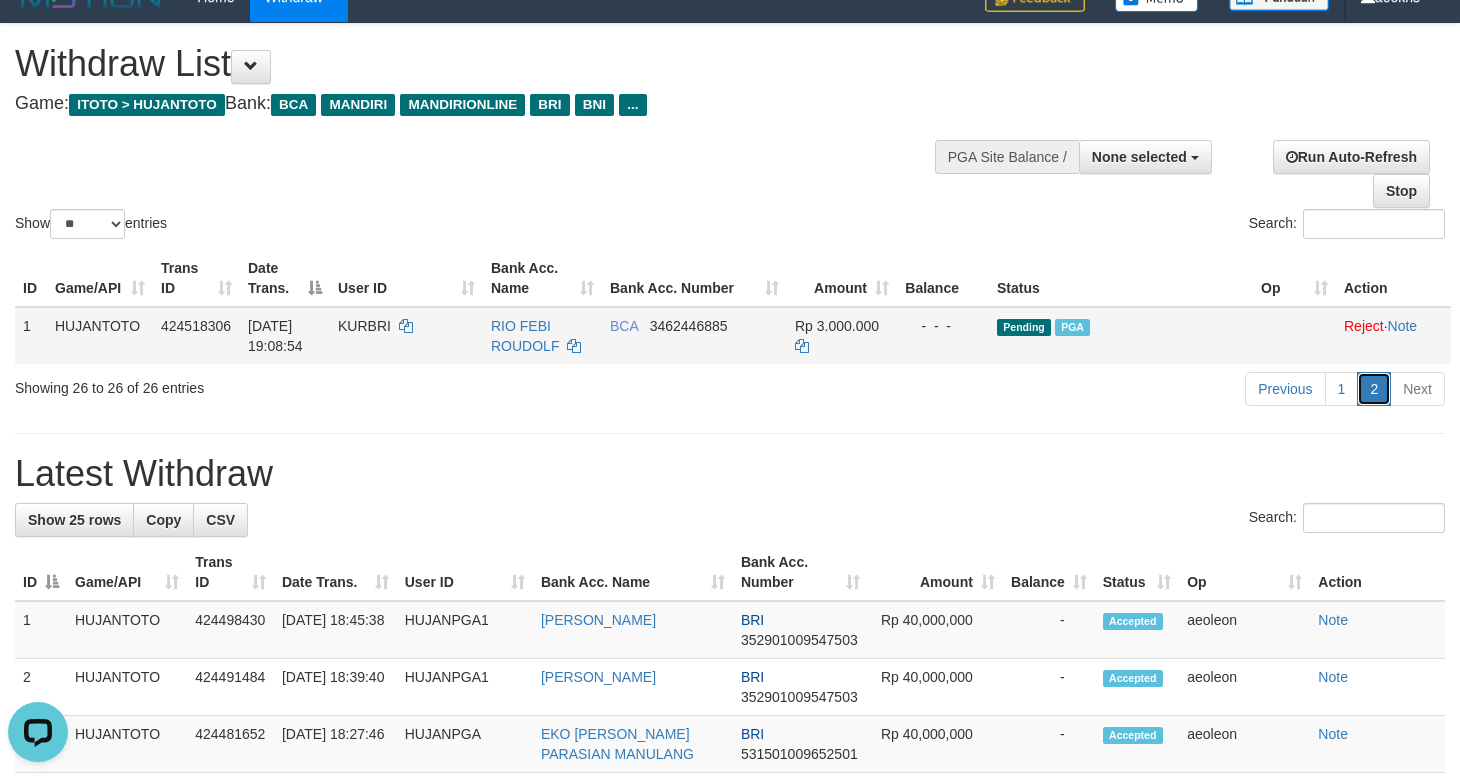 click on "2" at bounding box center (1374, 389) 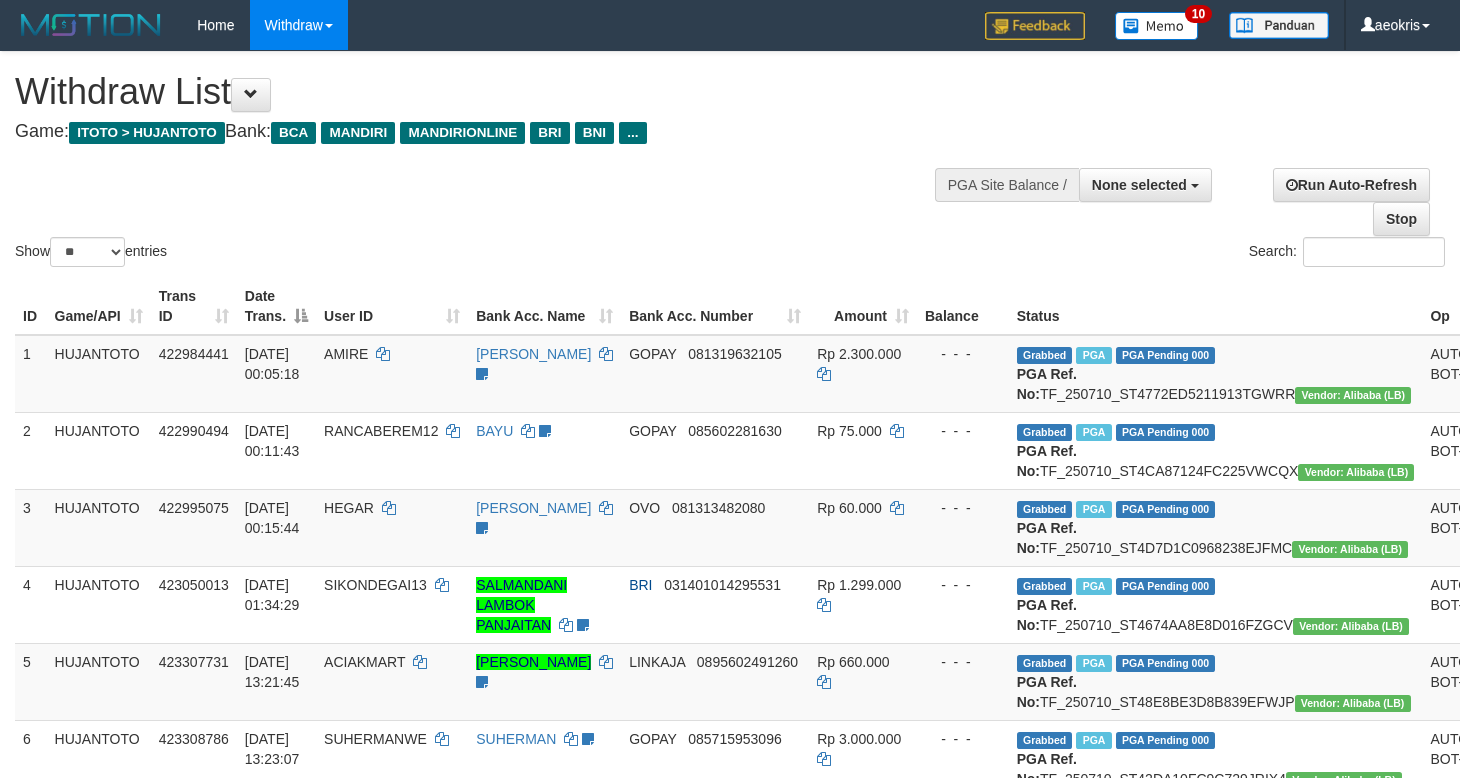 select 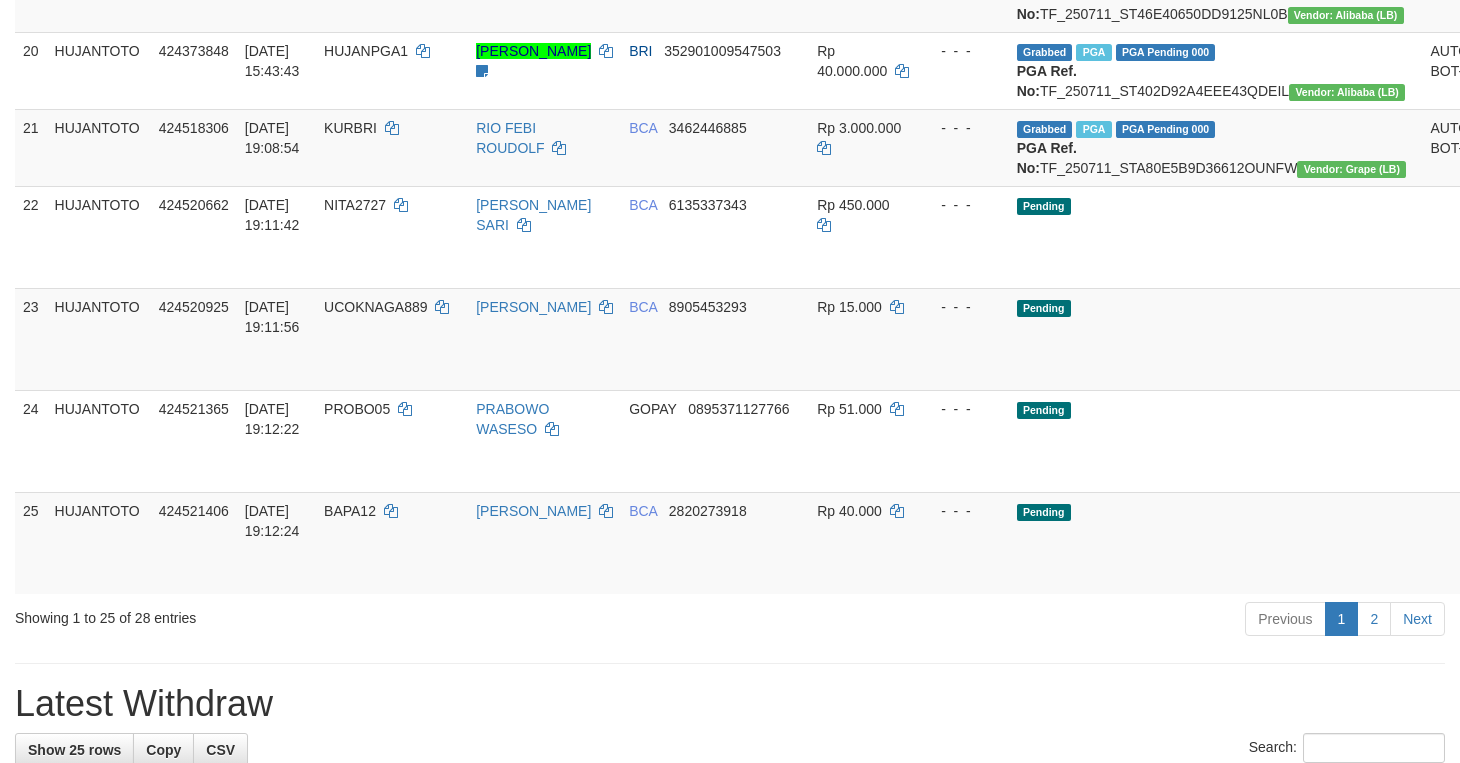 scroll, scrollTop: 2028, scrollLeft: 0, axis: vertical 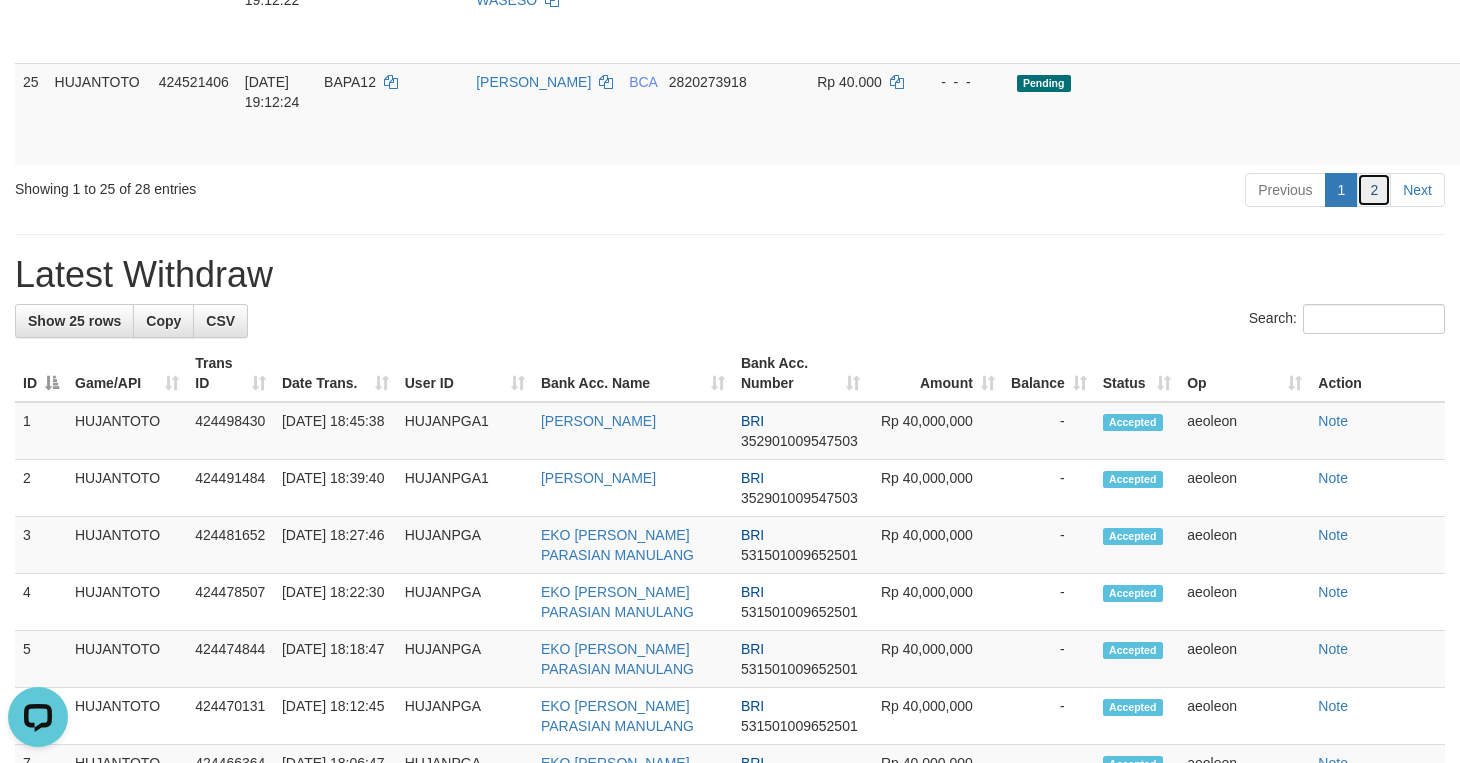 click on "2" at bounding box center [1374, 190] 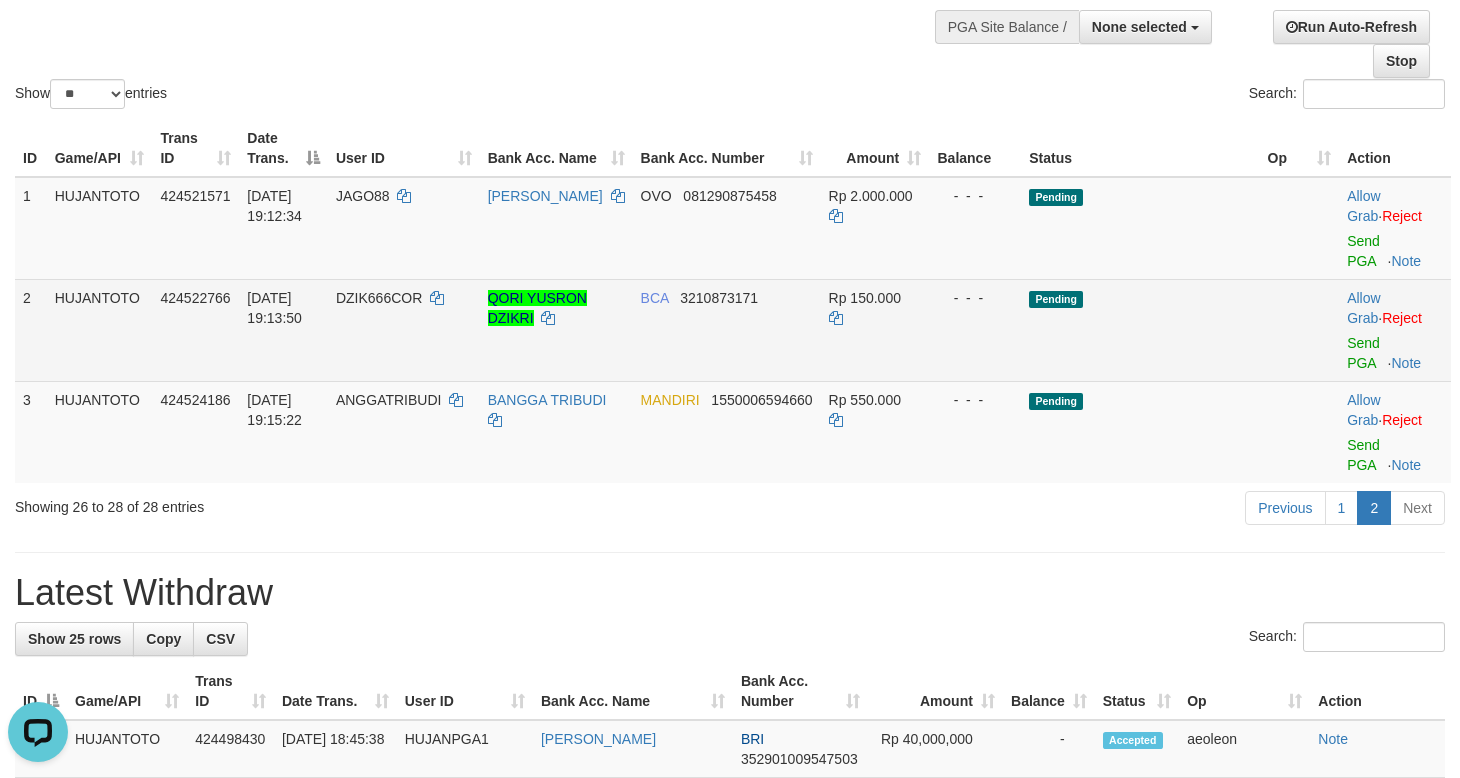 scroll, scrollTop: 110, scrollLeft: 0, axis: vertical 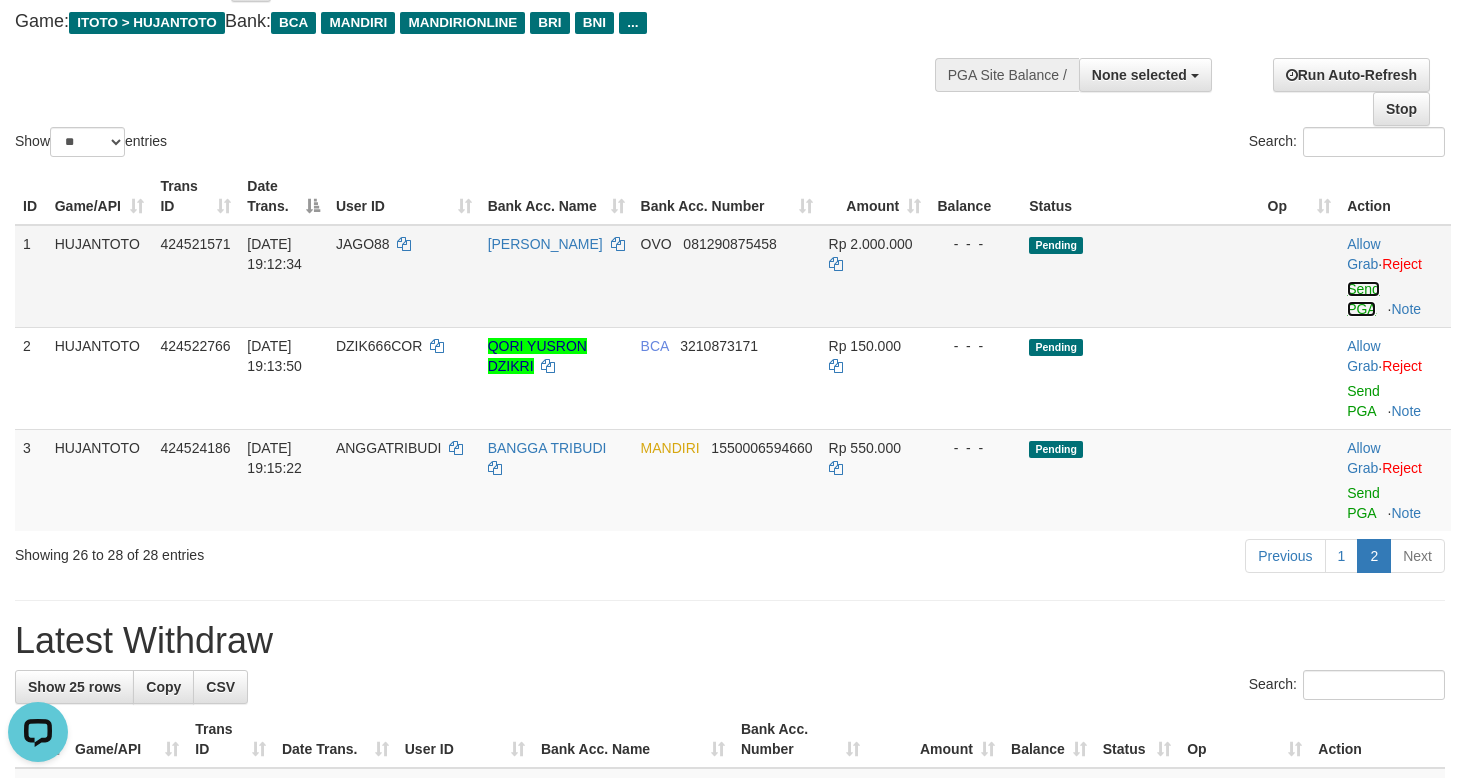 click on "Send PGA" at bounding box center [1363, 299] 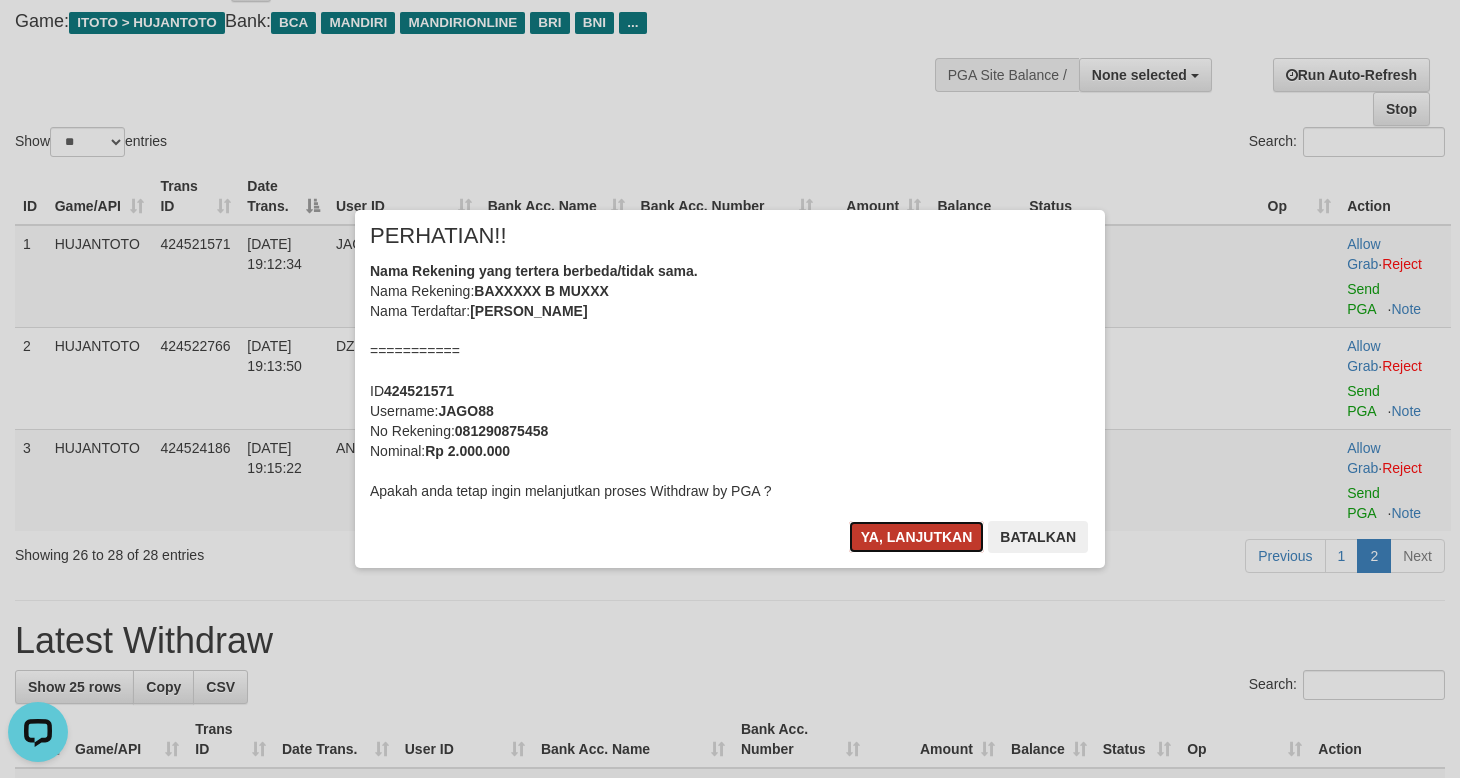 click on "Ya, lanjutkan" at bounding box center (917, 537) 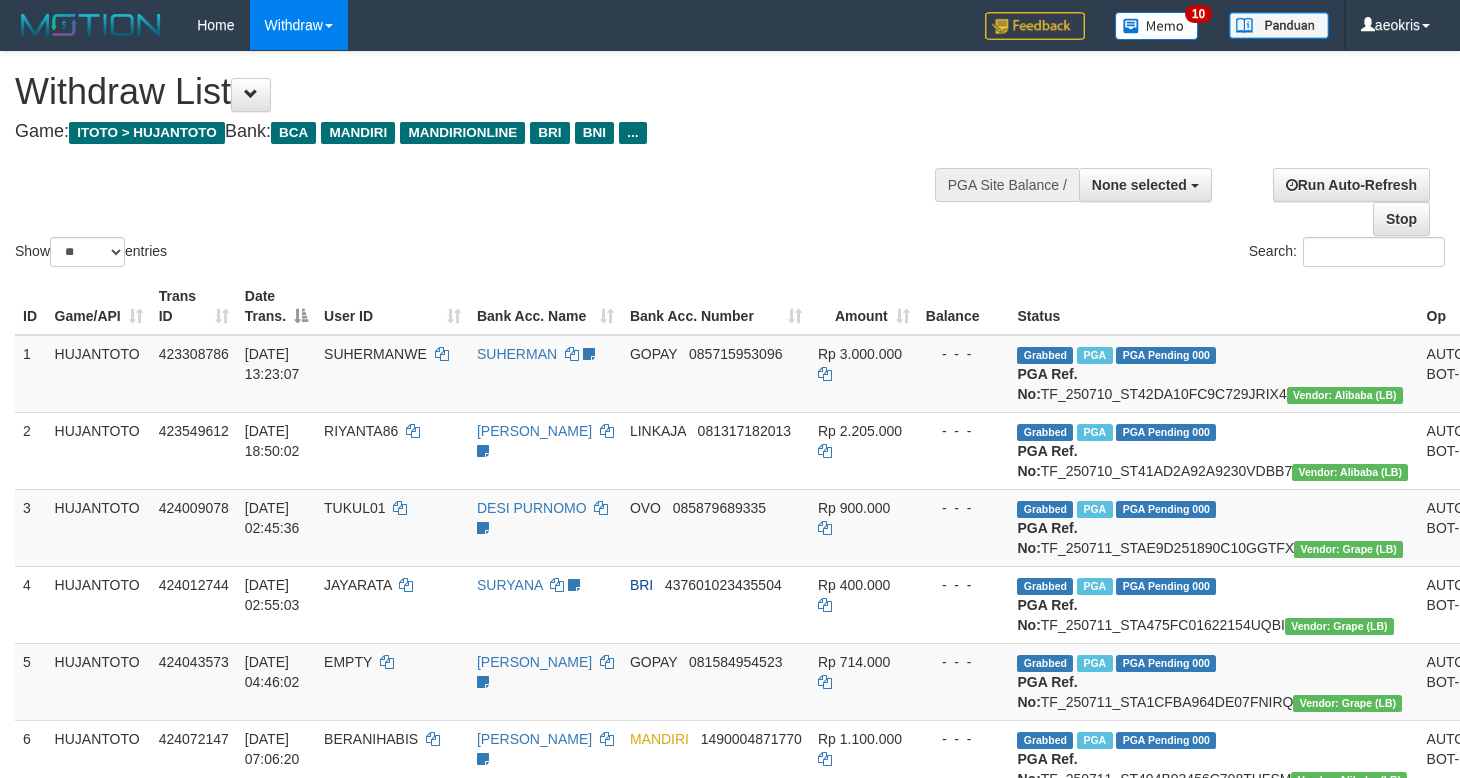 select 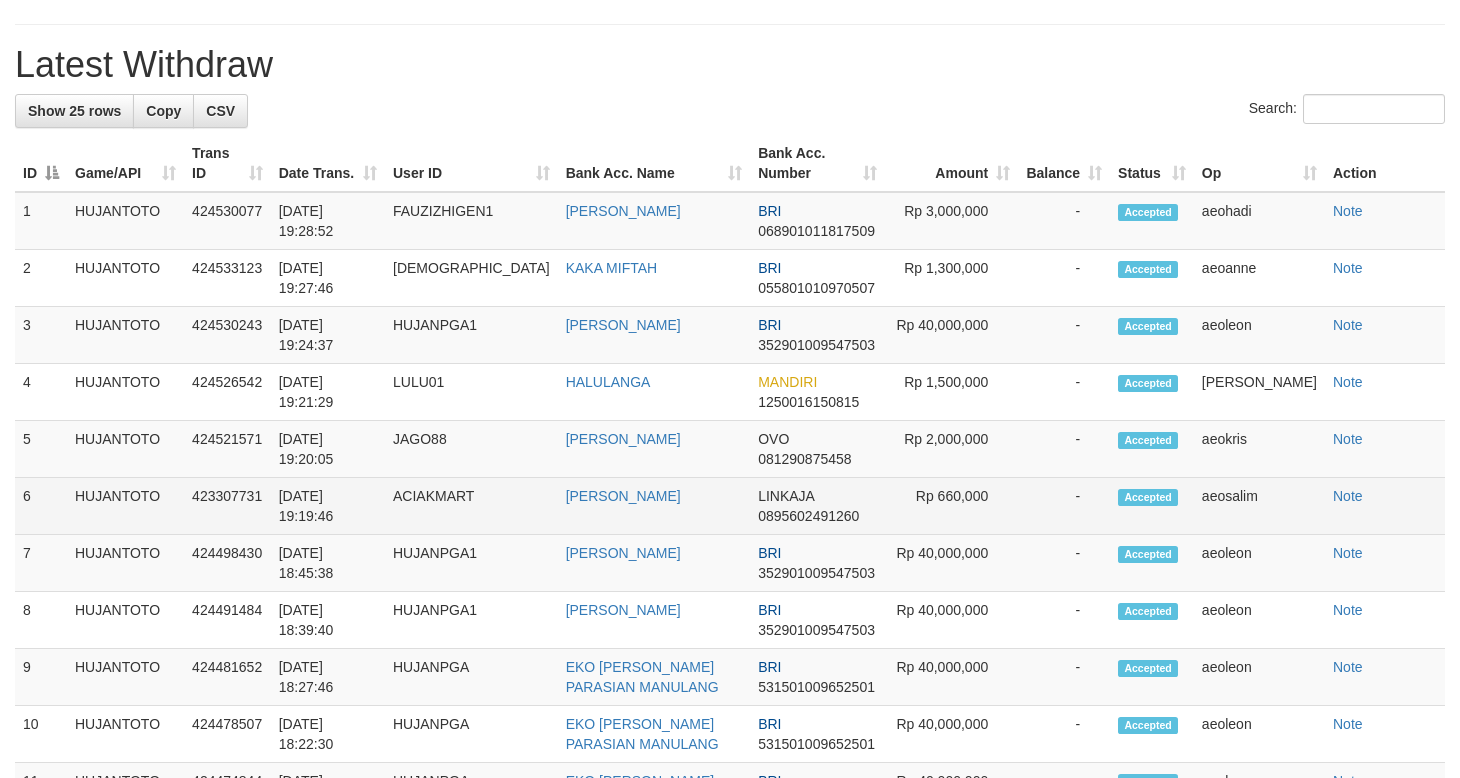 scroll, scrollTop: 2444, scrollLeft: 0, axis: vertical 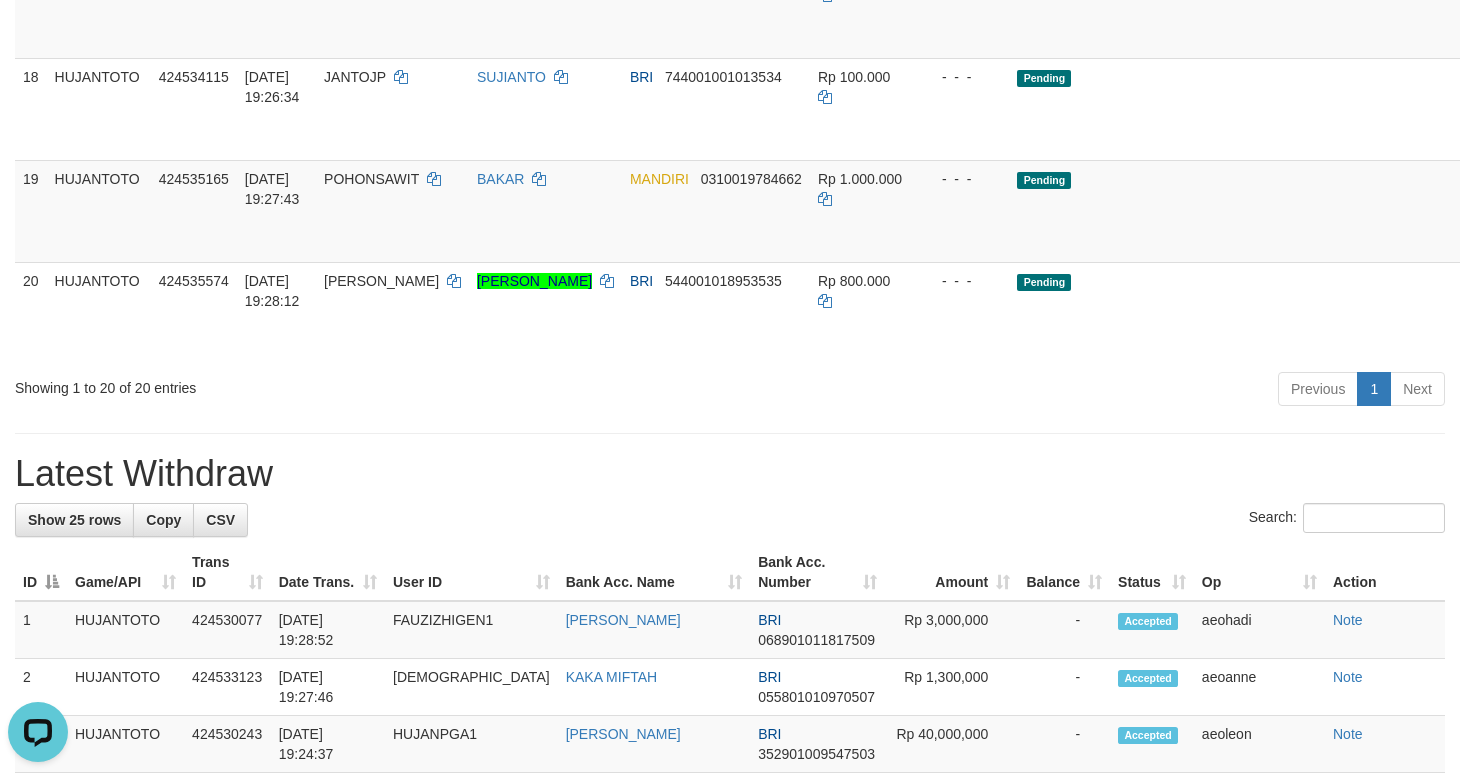 click on "Check Trans" at bounding box center (1550, -92) 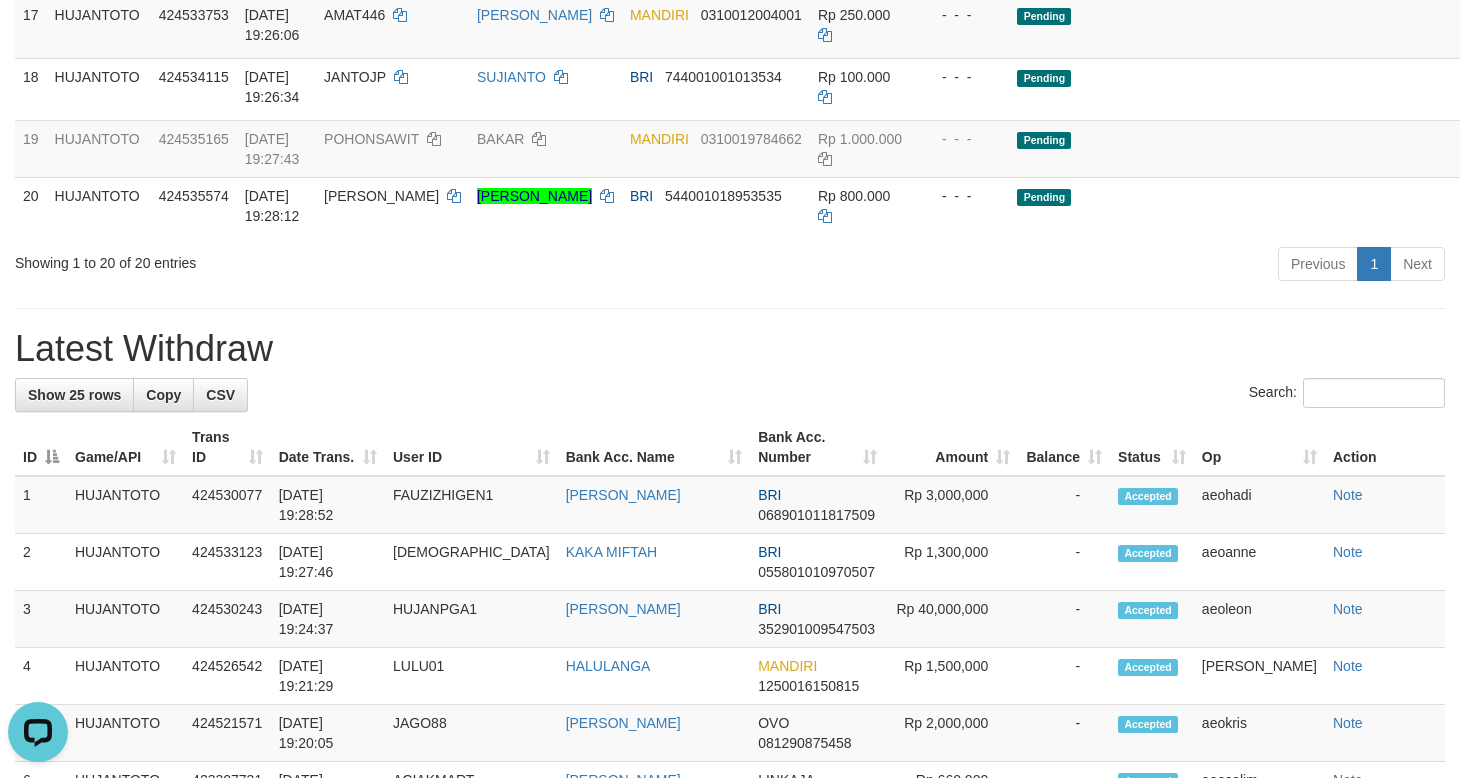 click at bounding box center [1553, -102] 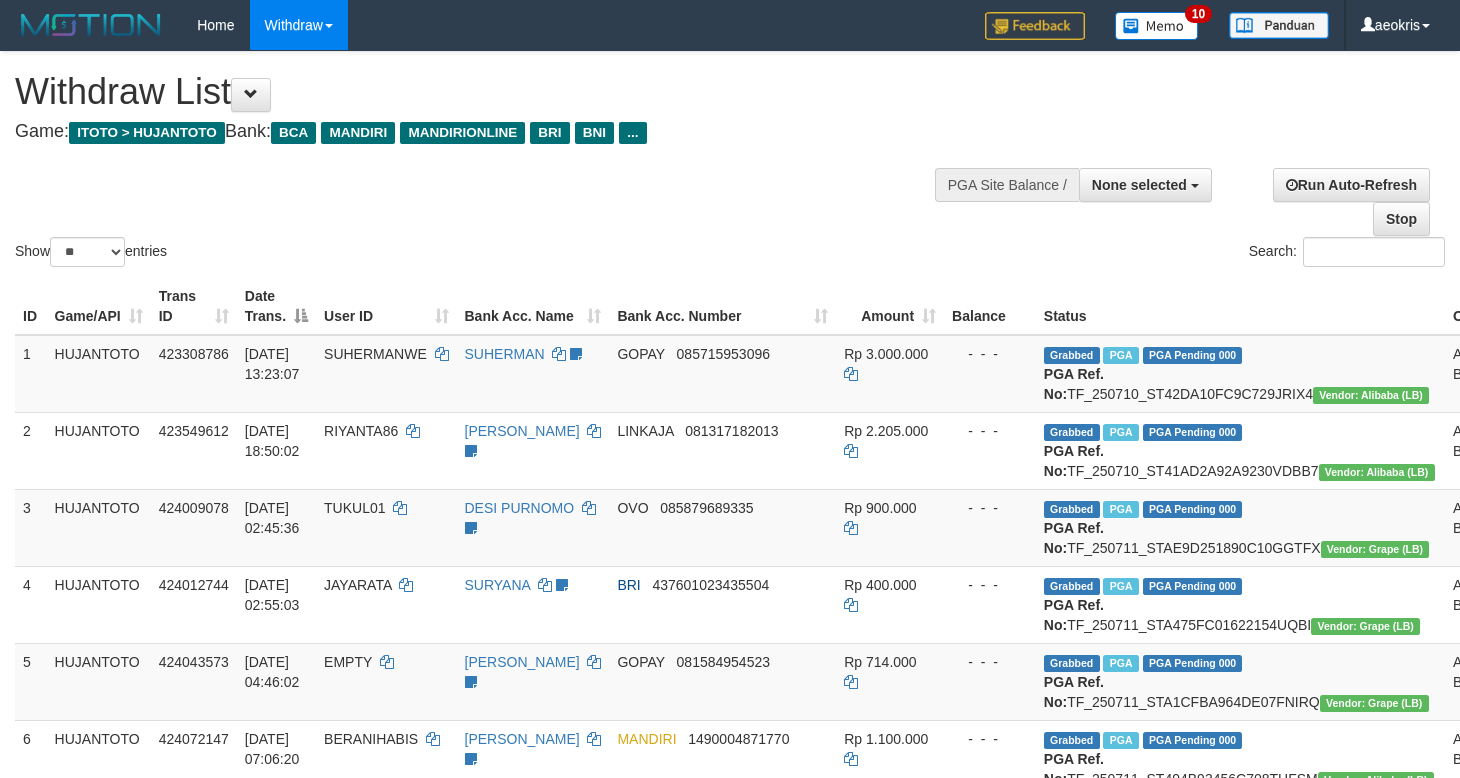 select 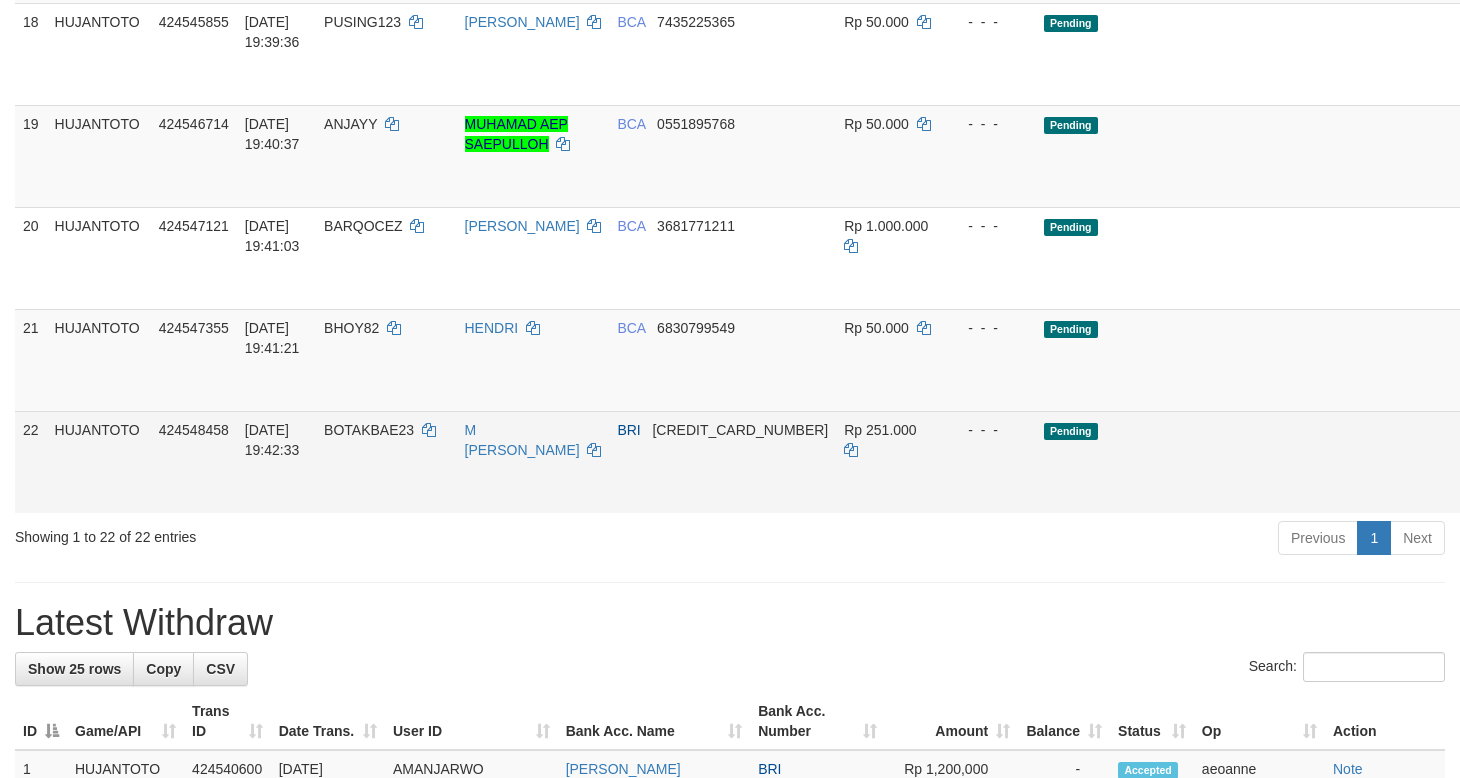 scroll, scrollTop: 1611, scrollLeft: 0, axis: vertical 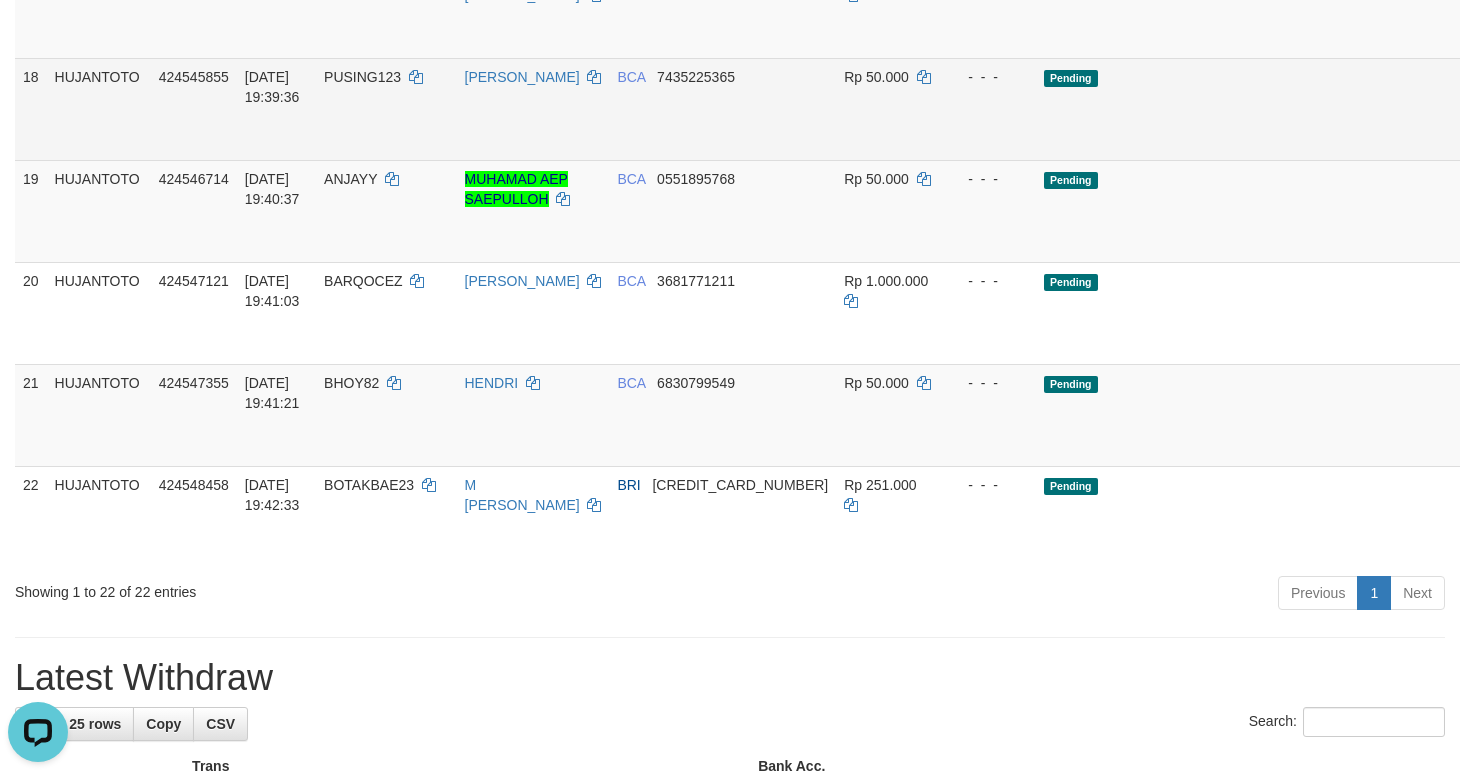 click on "BCA     7435225365" at bounding box center (722, 109) 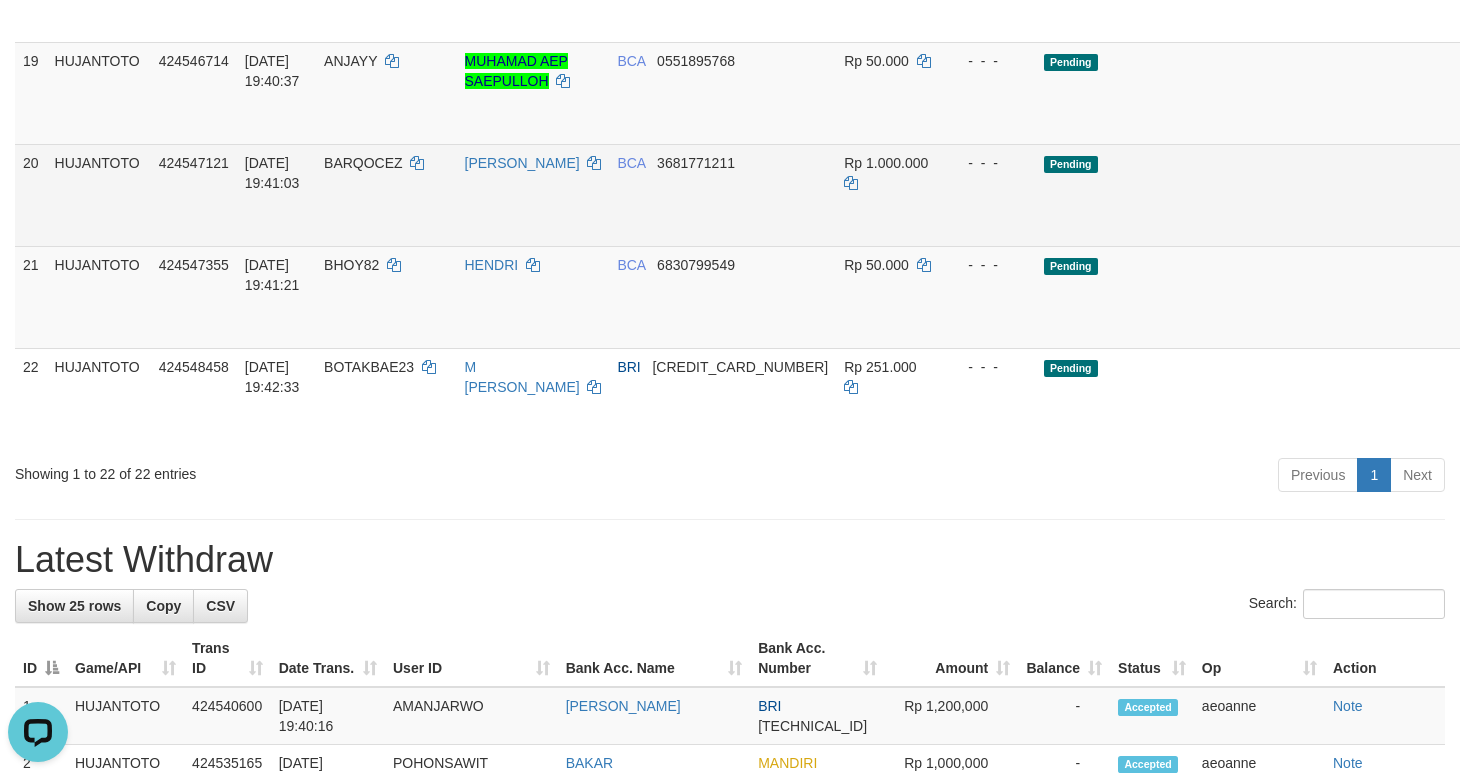 scroll, scrollTop: 1778, scrollLeft: 0, axis: vertical 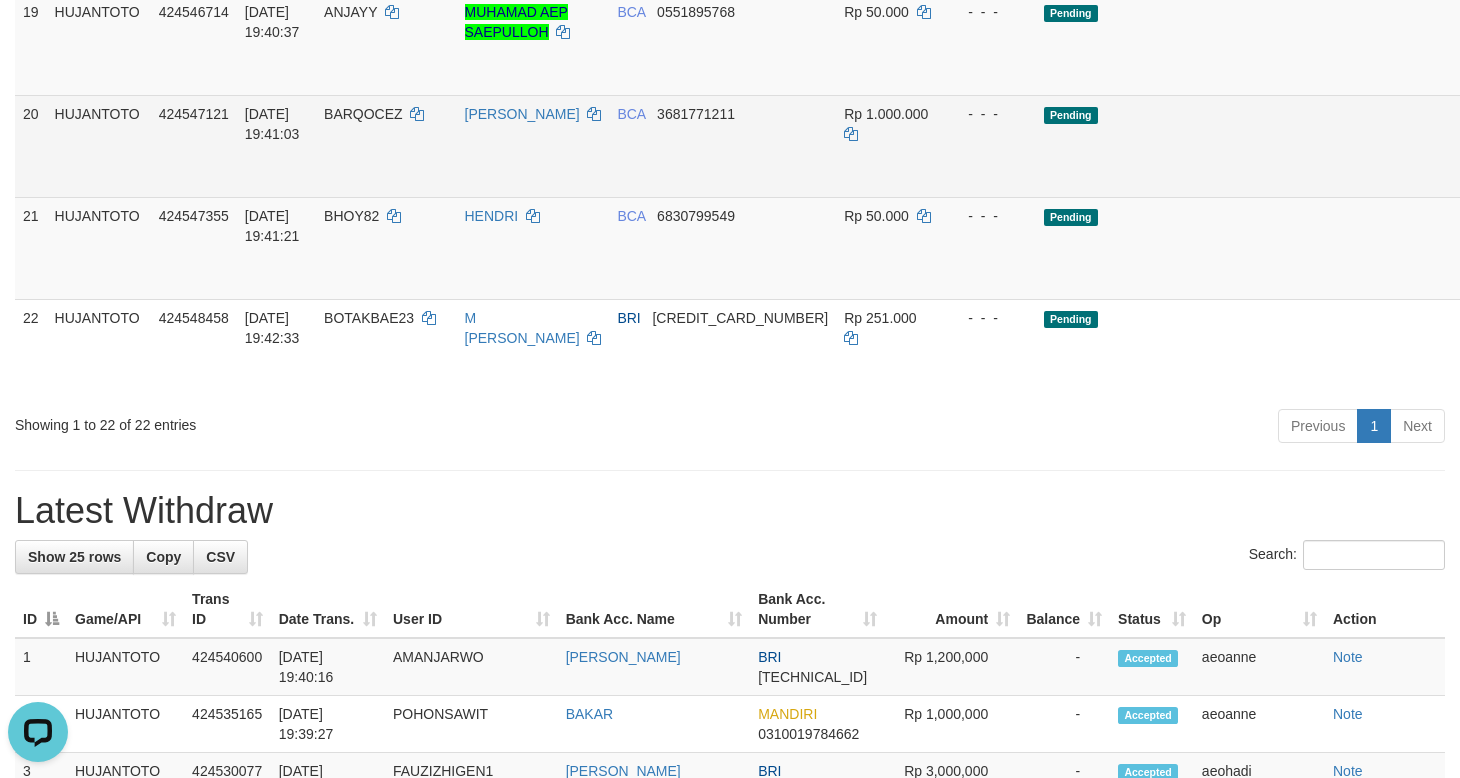 click on "Send PGA" at bounding box center [1552, 169] 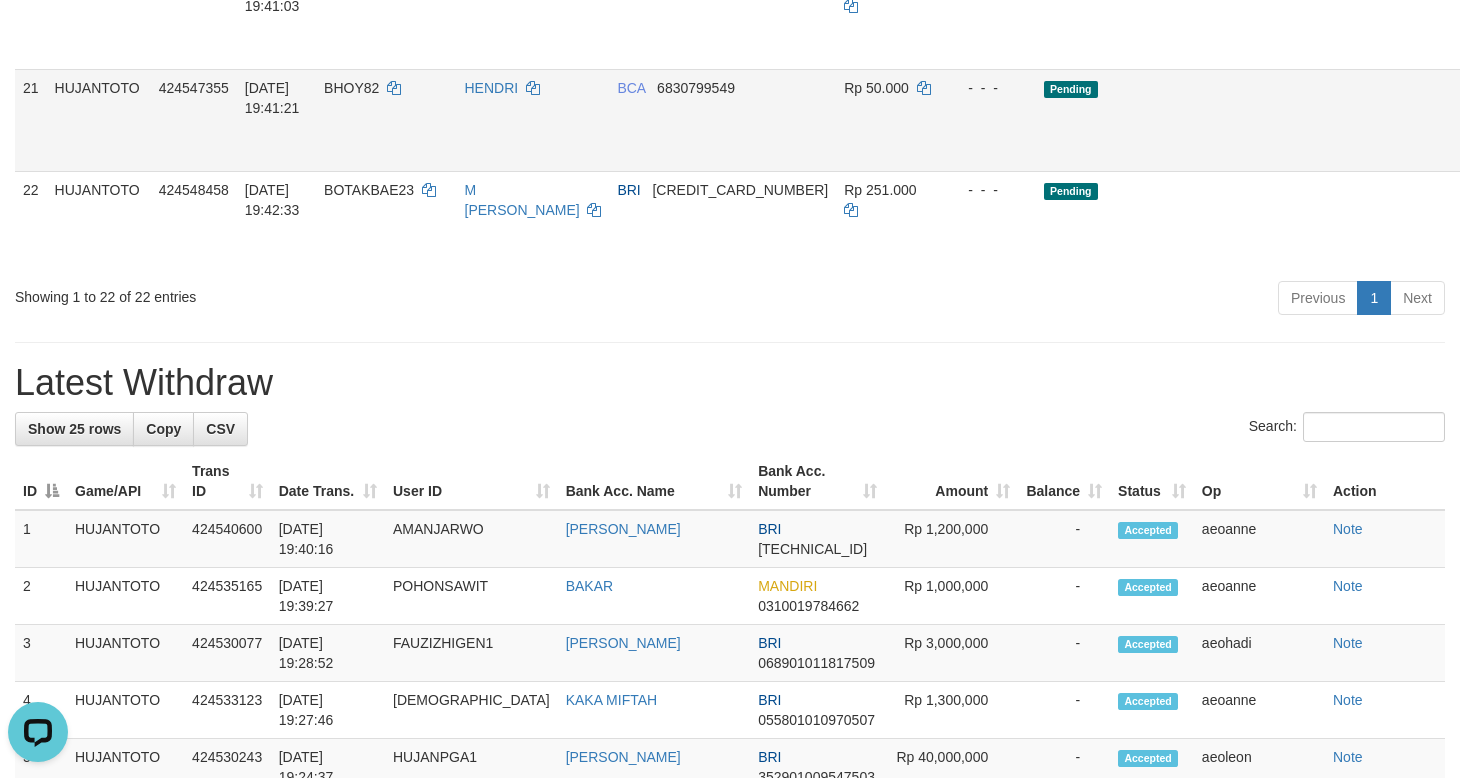 scroll, scrollTop: 1944, scrollLeft: 0, axis: vertical 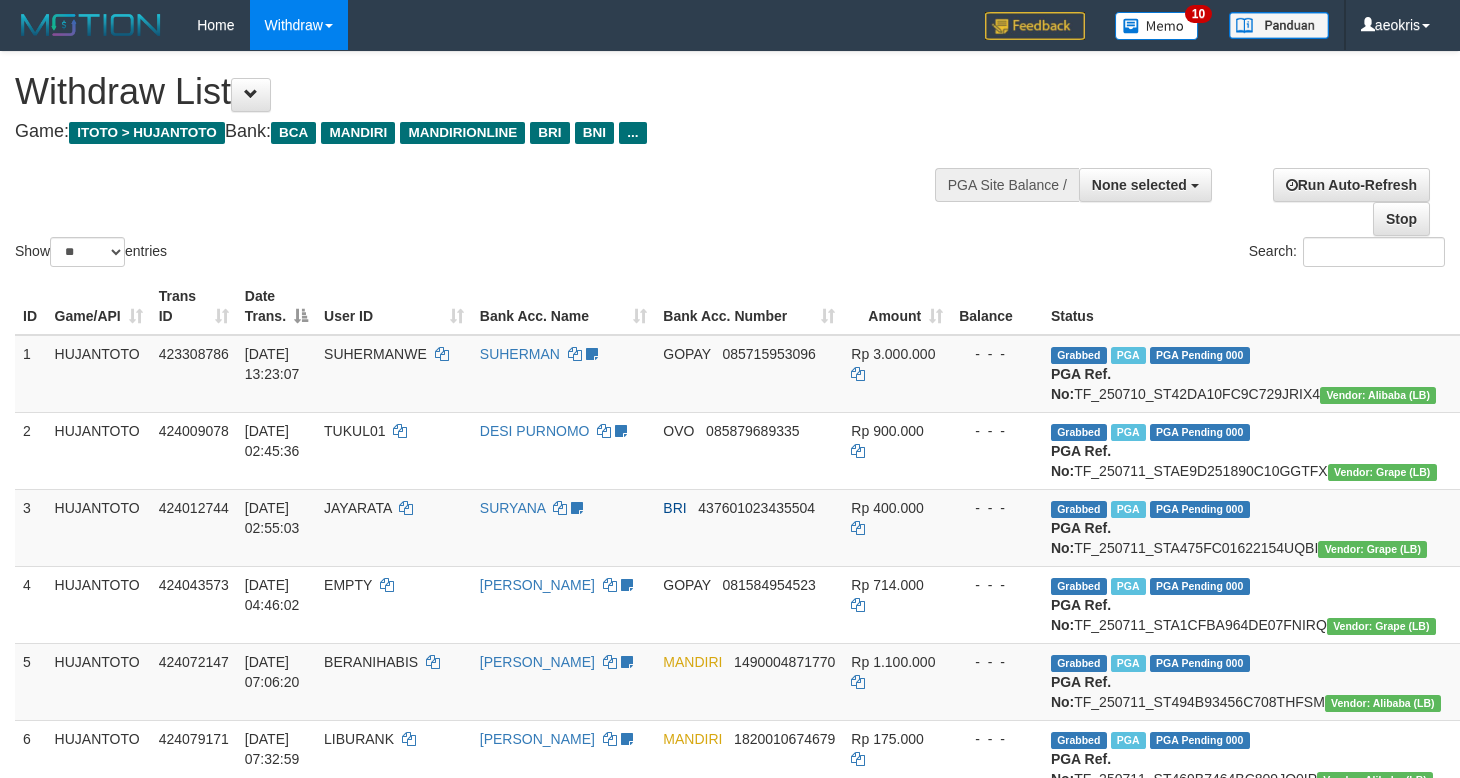 select 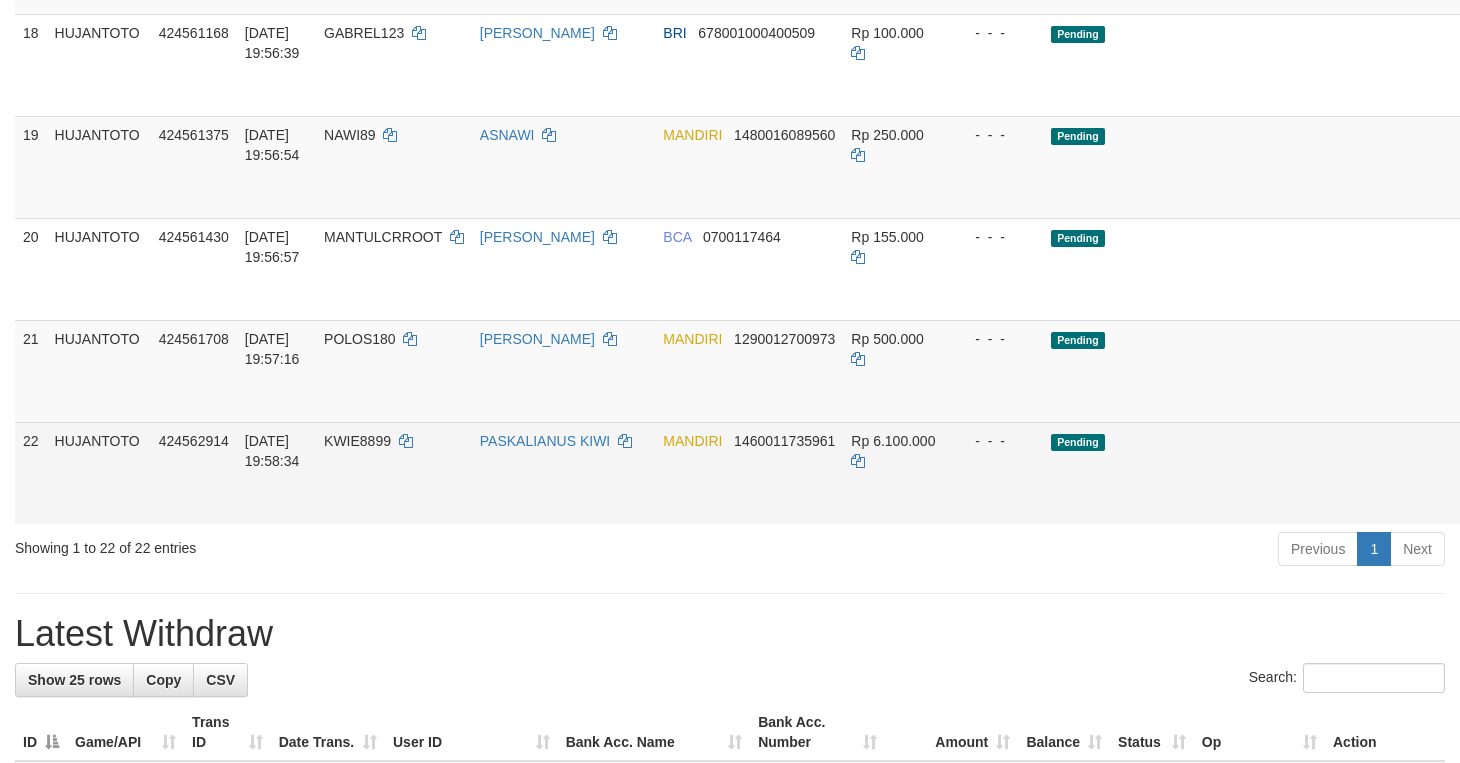 scroll, scrollTop: 1611, scrollLeft: 0, axis: vertical 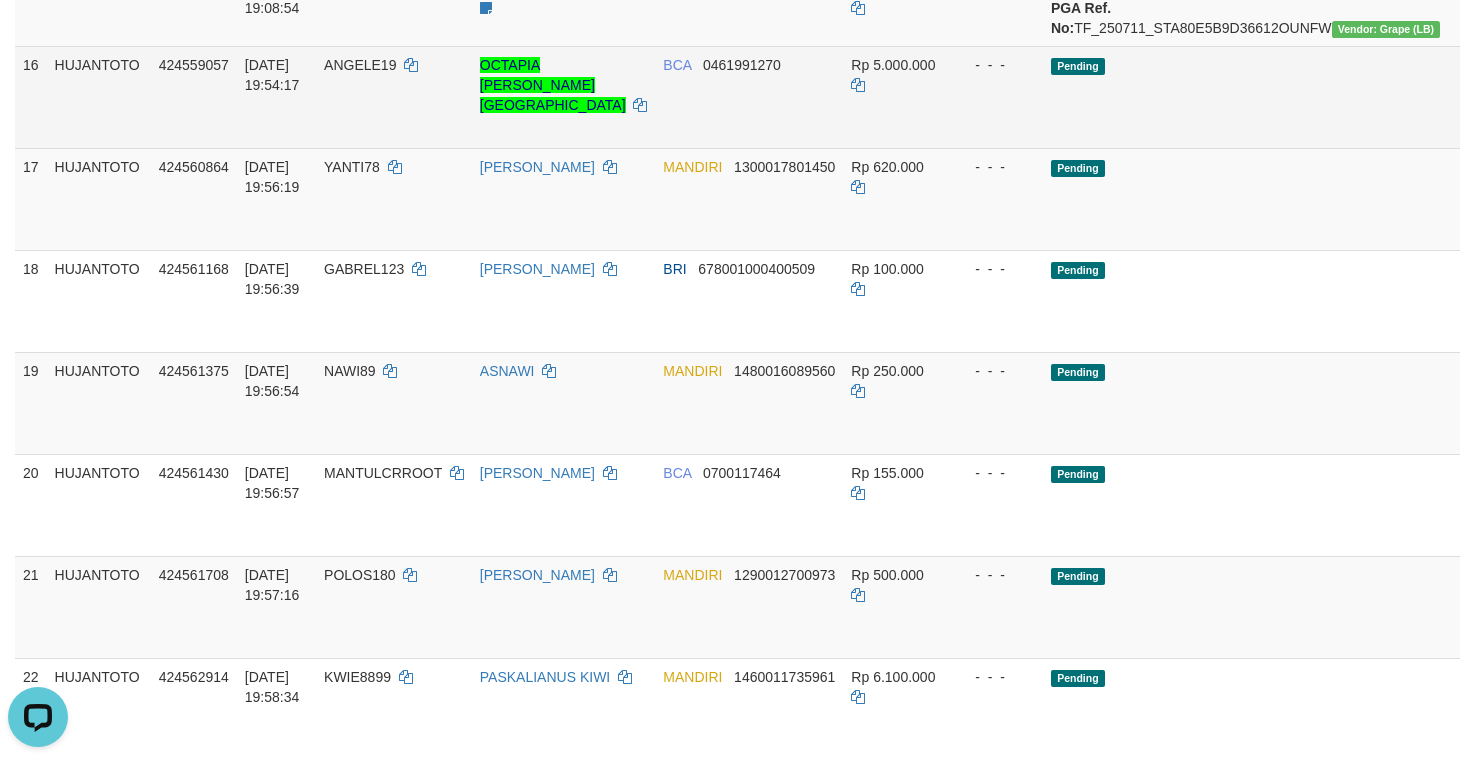 click on "Send PGA" at bounding box center (1559, 120) 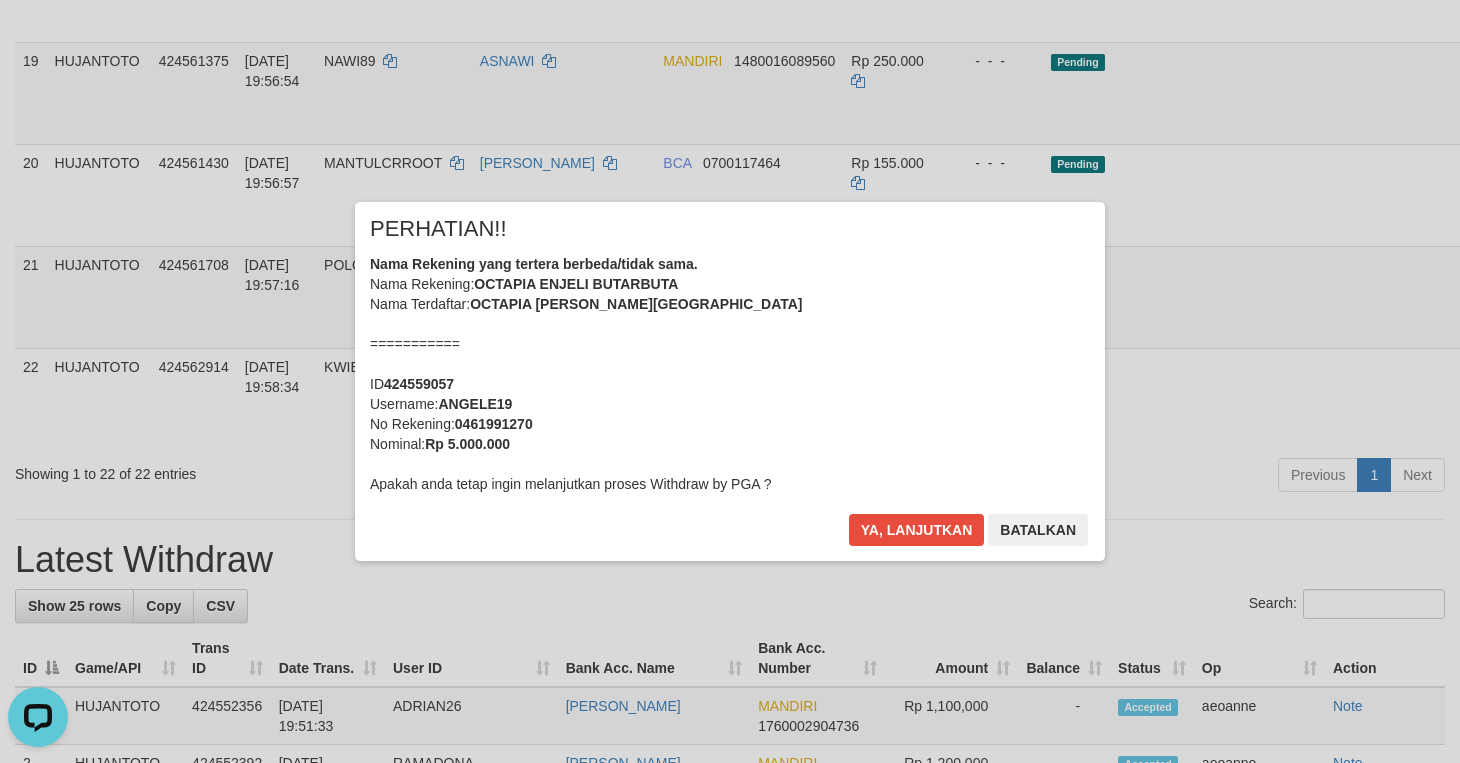 scroll, scrollTop: 1444, scrollLeft: 0, axis: vertical 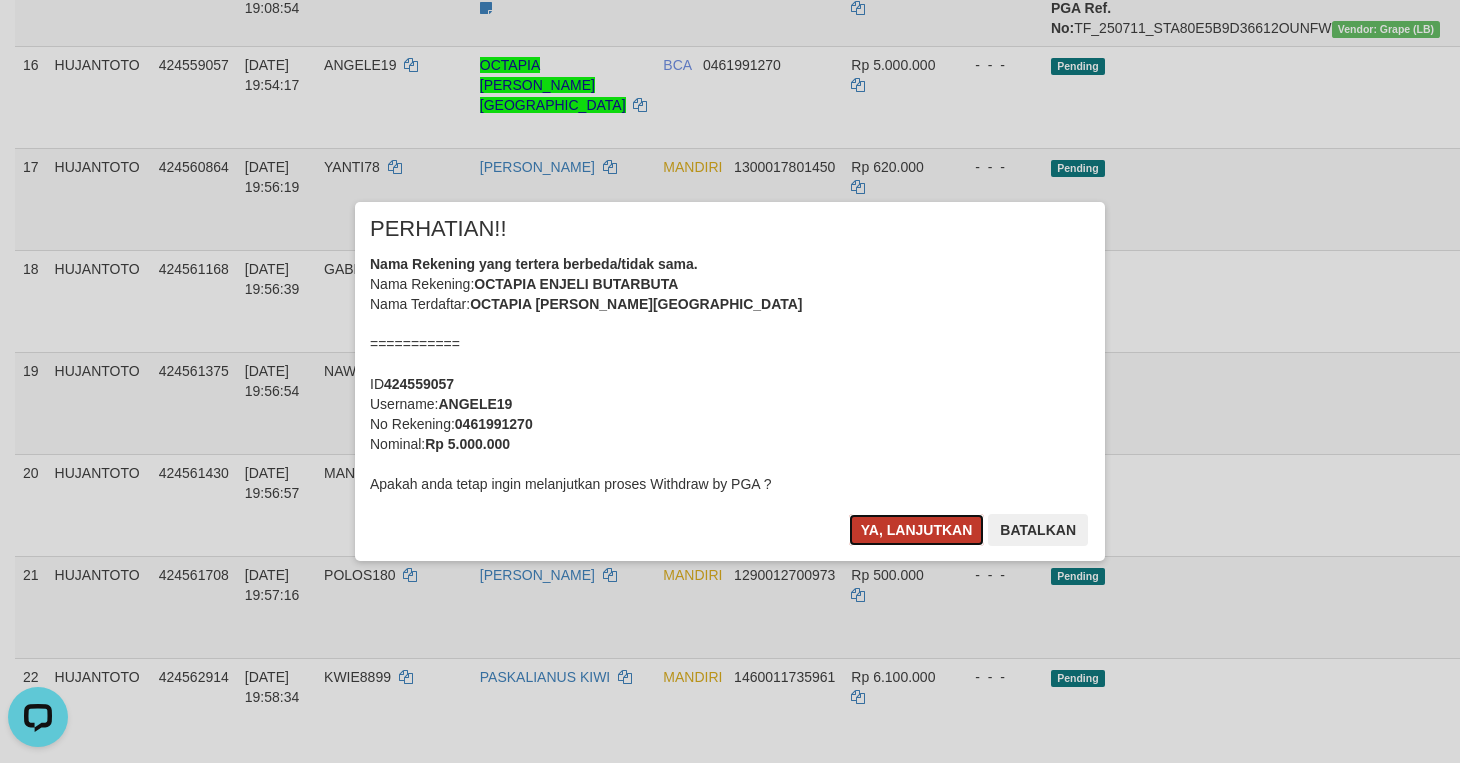 click on "Ya, lanjutkan" at bounding box center (917, 530) 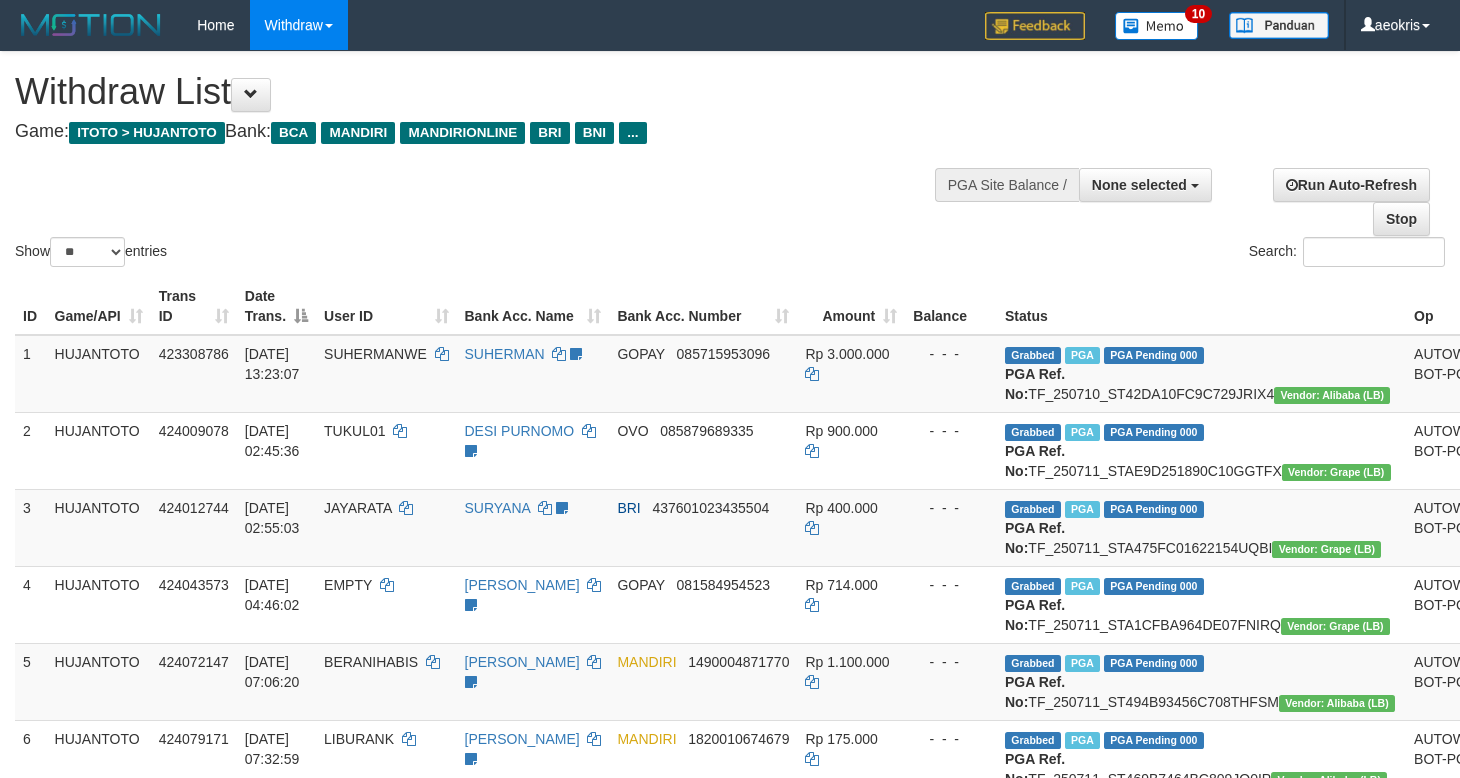 select 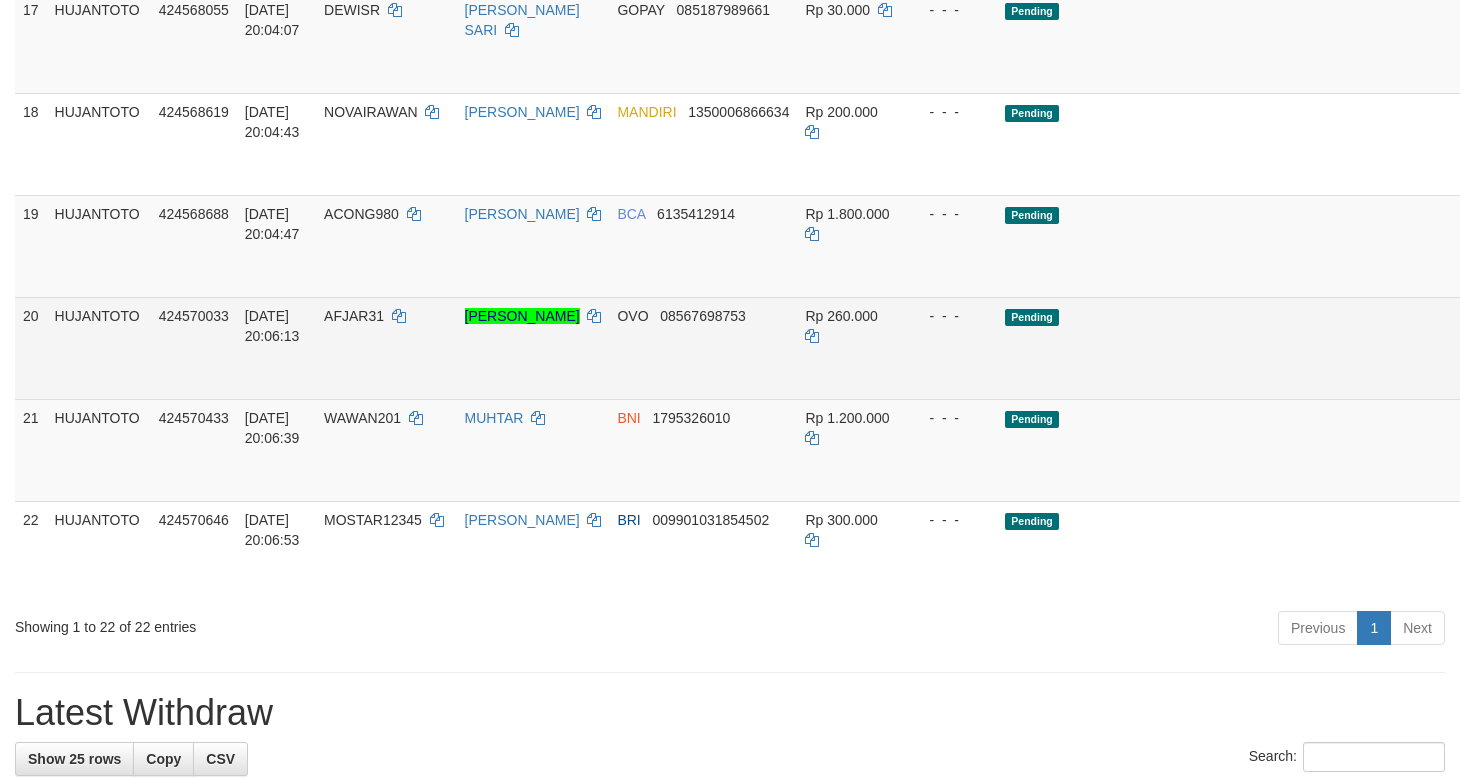 scroll, scrollTop: 1944, scrollLeft: 0, axis: vertical 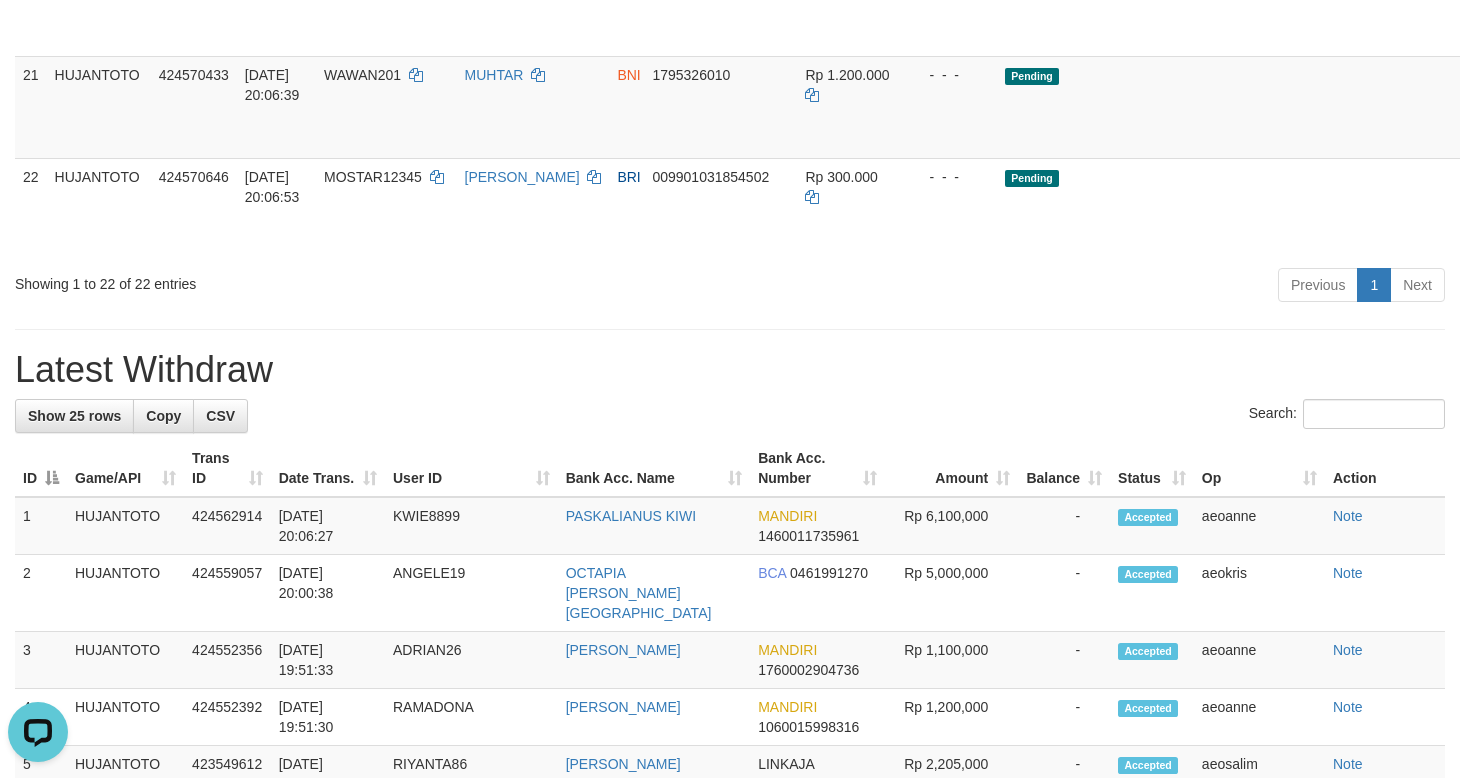 click on "Allow Grab   ·    Reject Send PGA     ·    Note" at bounding box center (1538, -97) 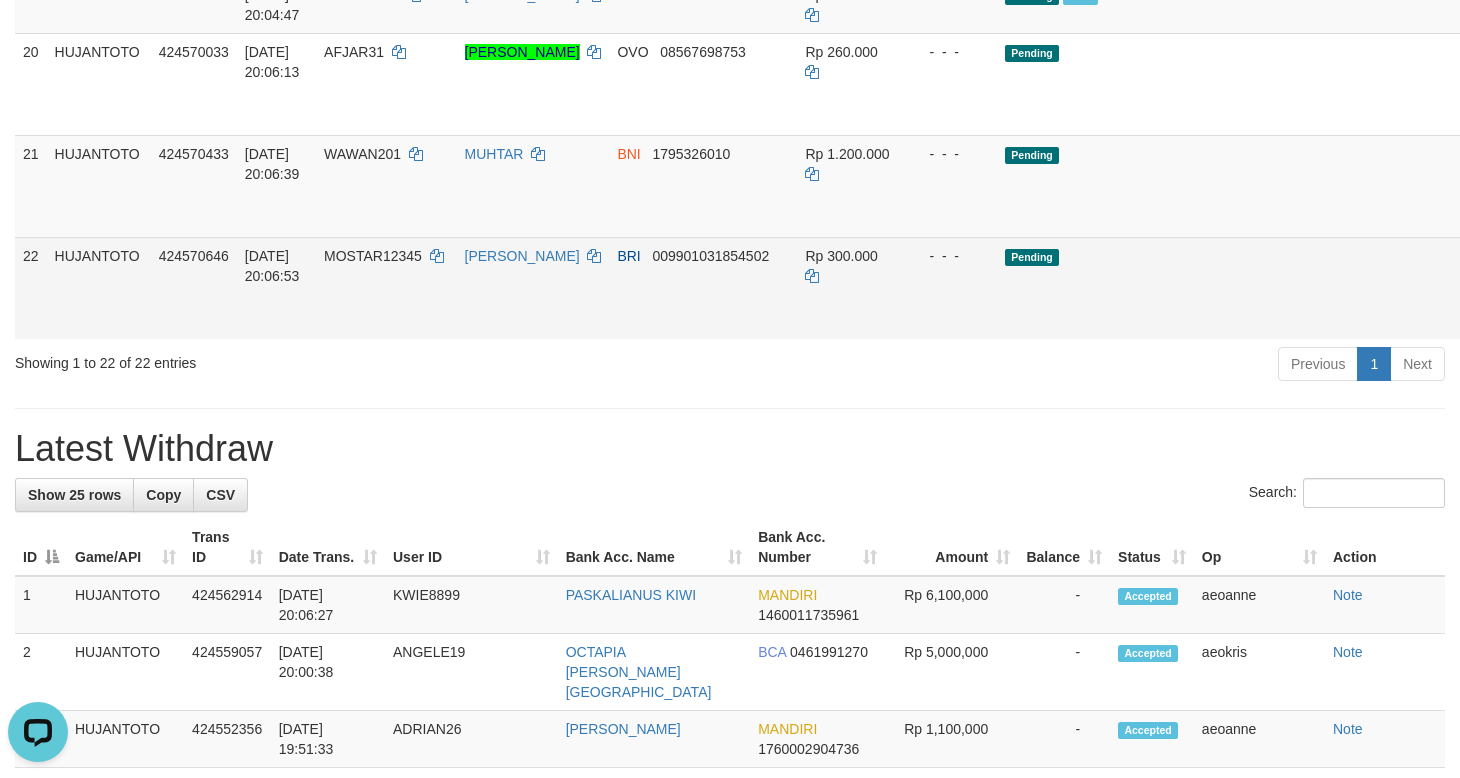 scroll, scrollTop: 1777, scrollLeft: 0, axis: vertical 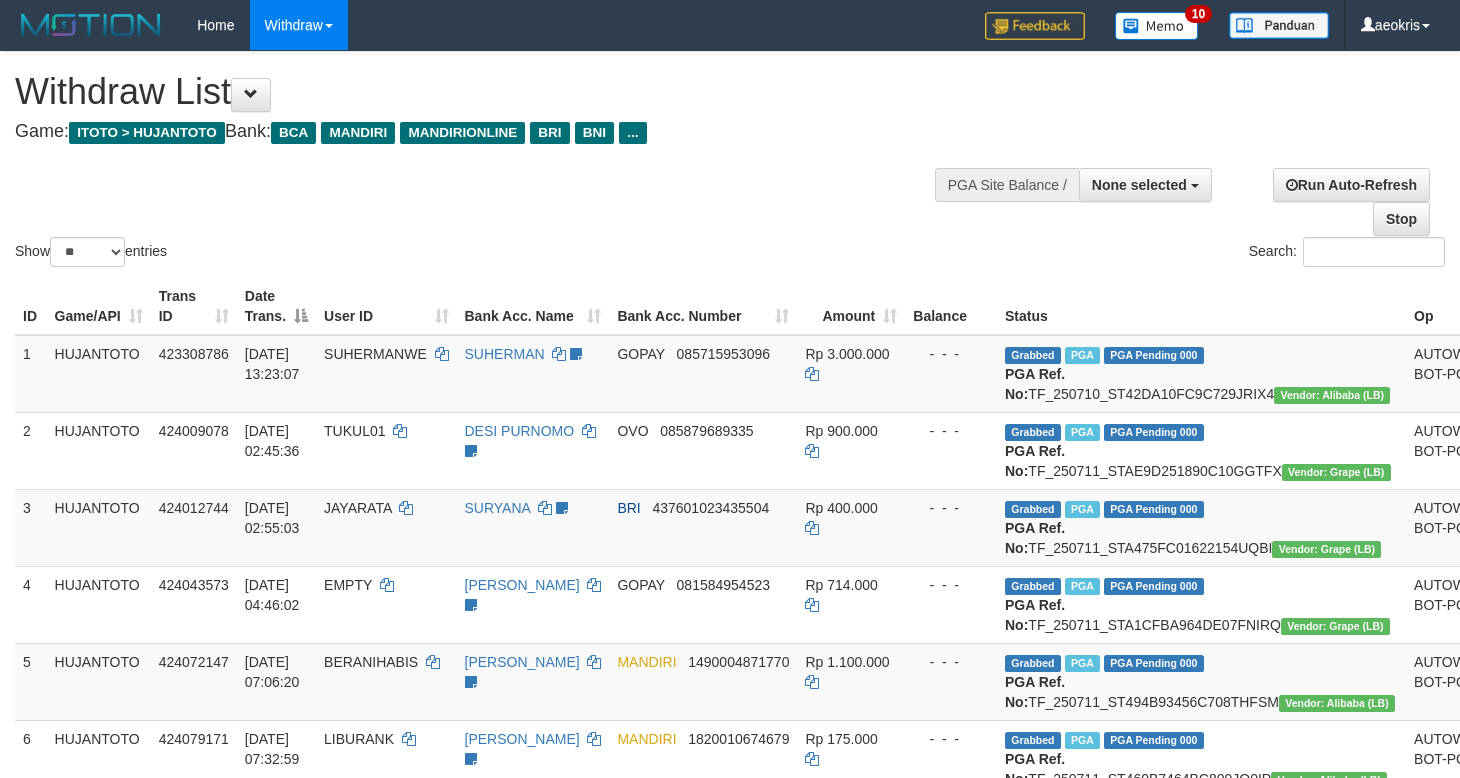 select 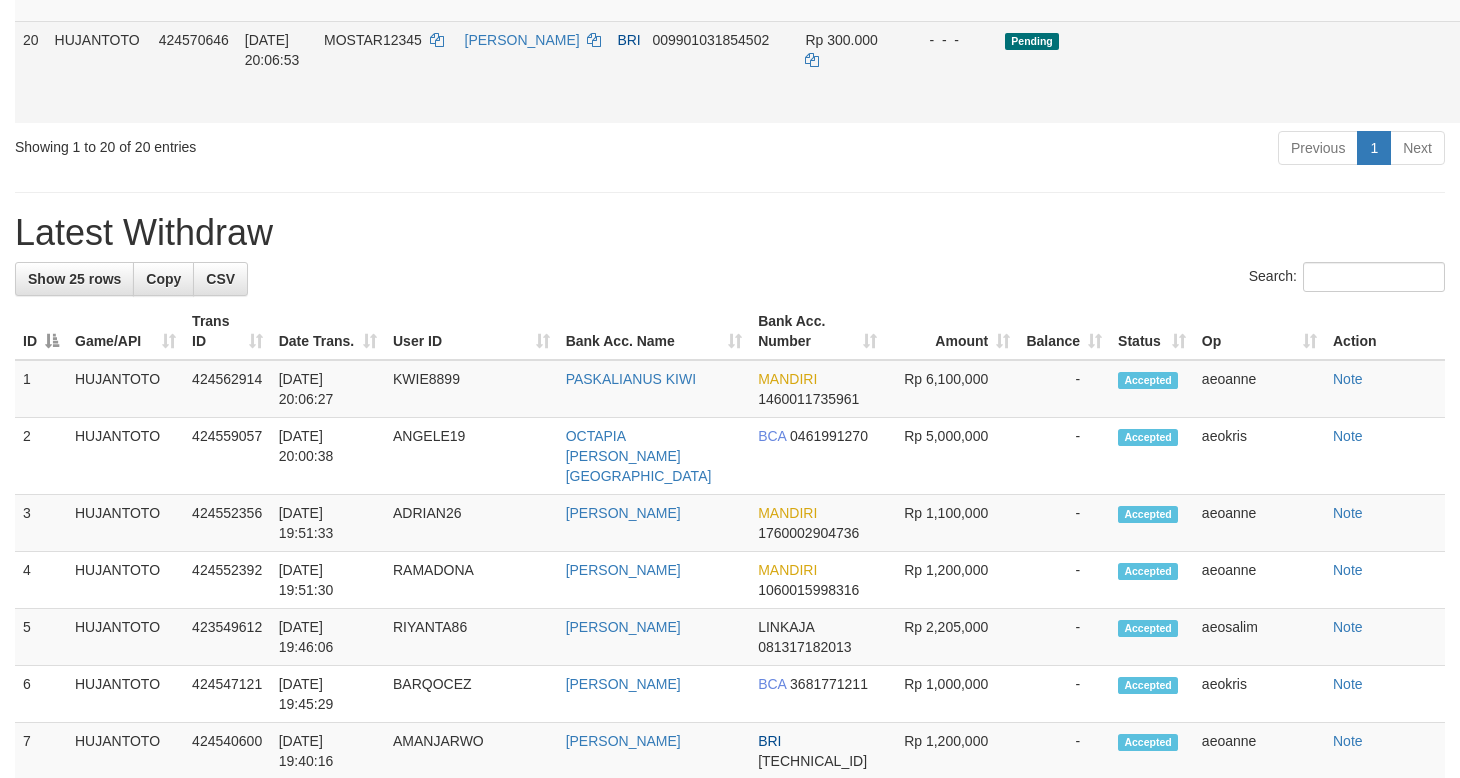 scroll, scrollTop: 1777, scrollLeft: 0, axis: vertical 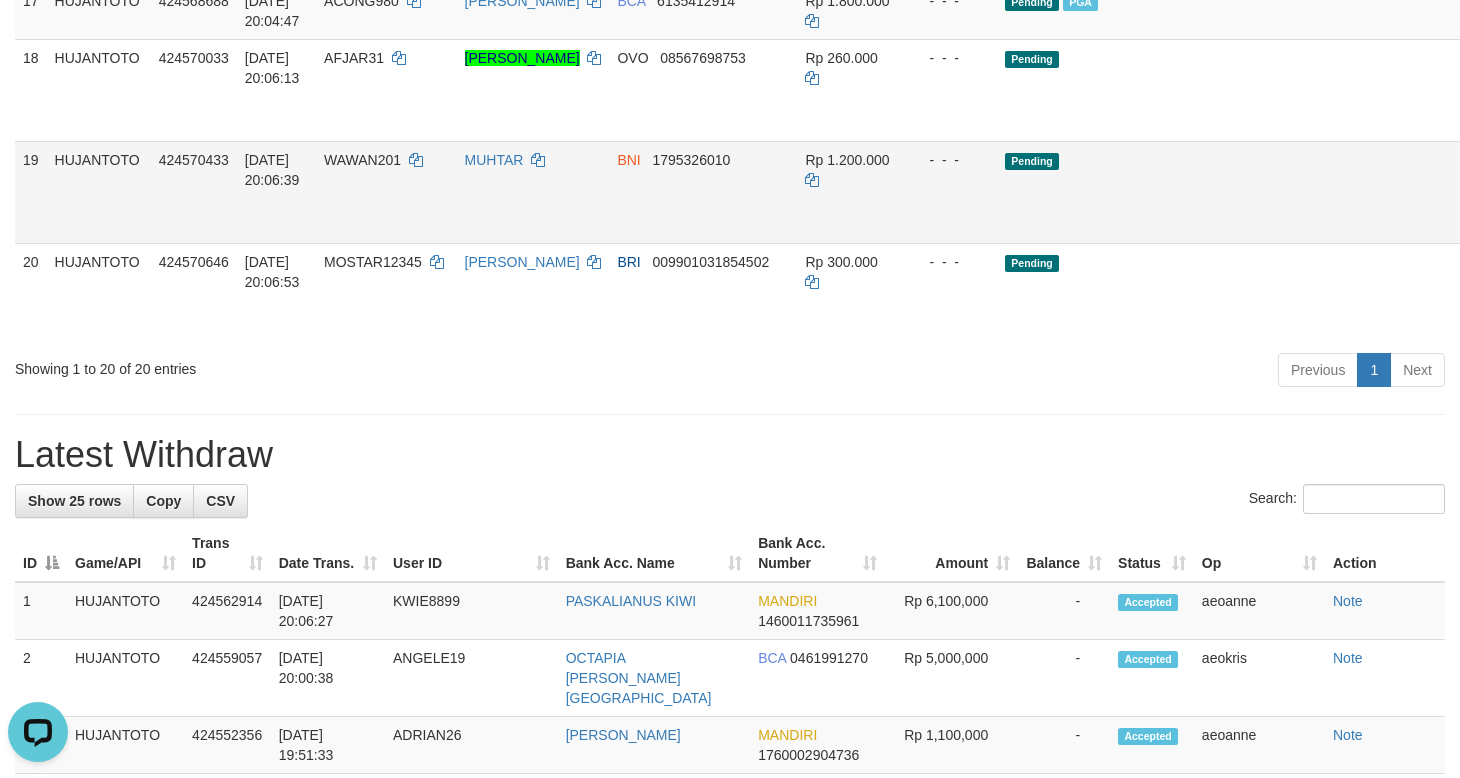 click on "Send PGA" at bounding box center [1513, 215] 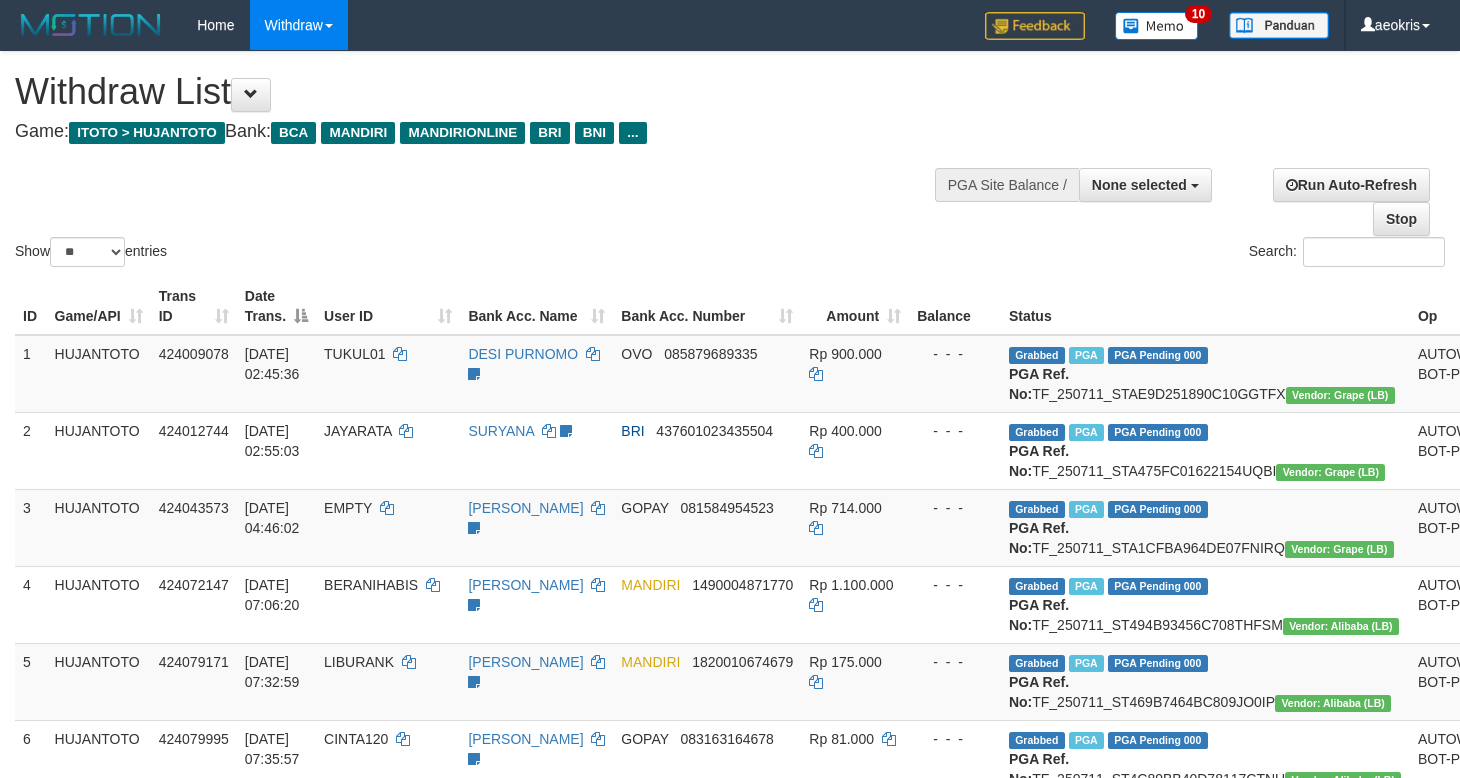 select 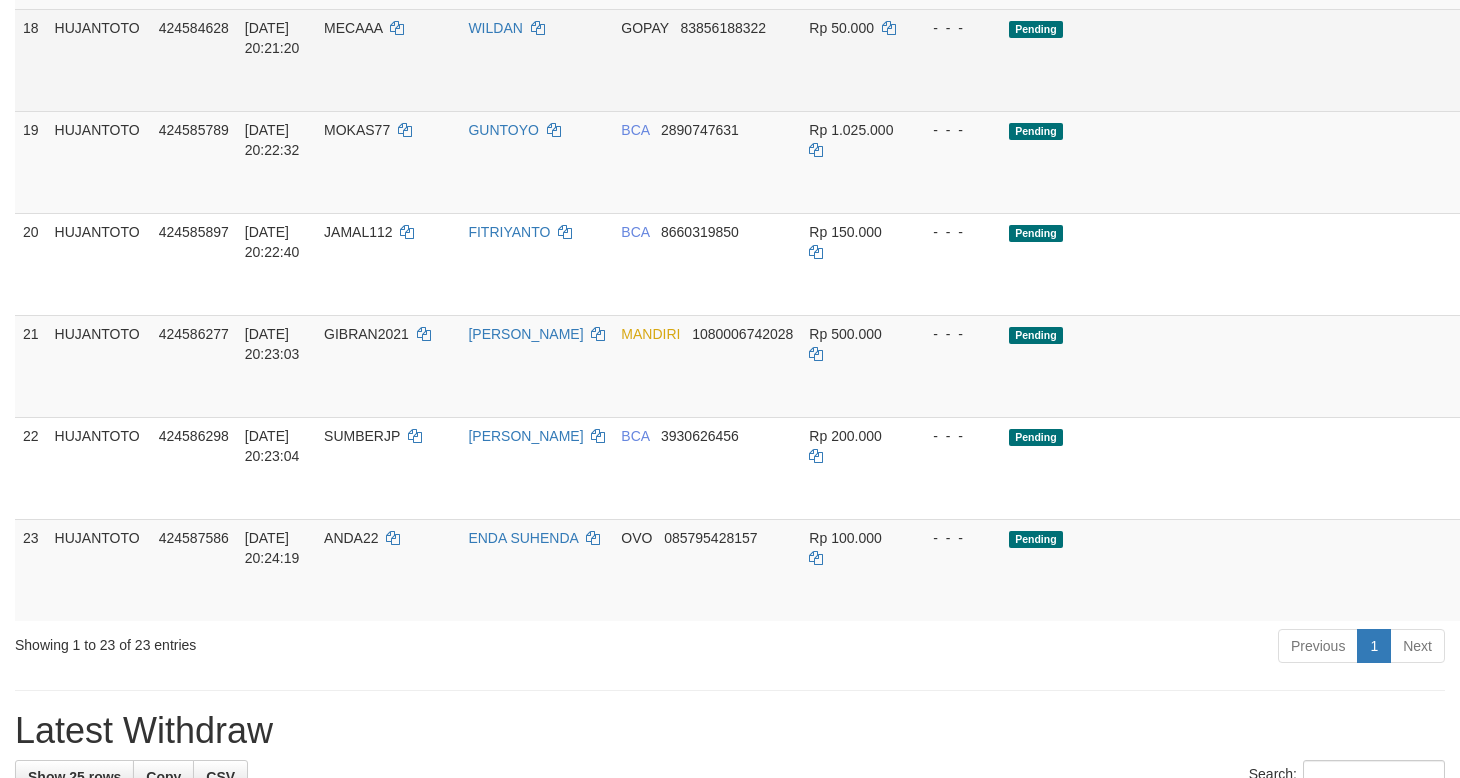 scroll, scrollTop: 1610, scrollLeft: 0, axis: vertical 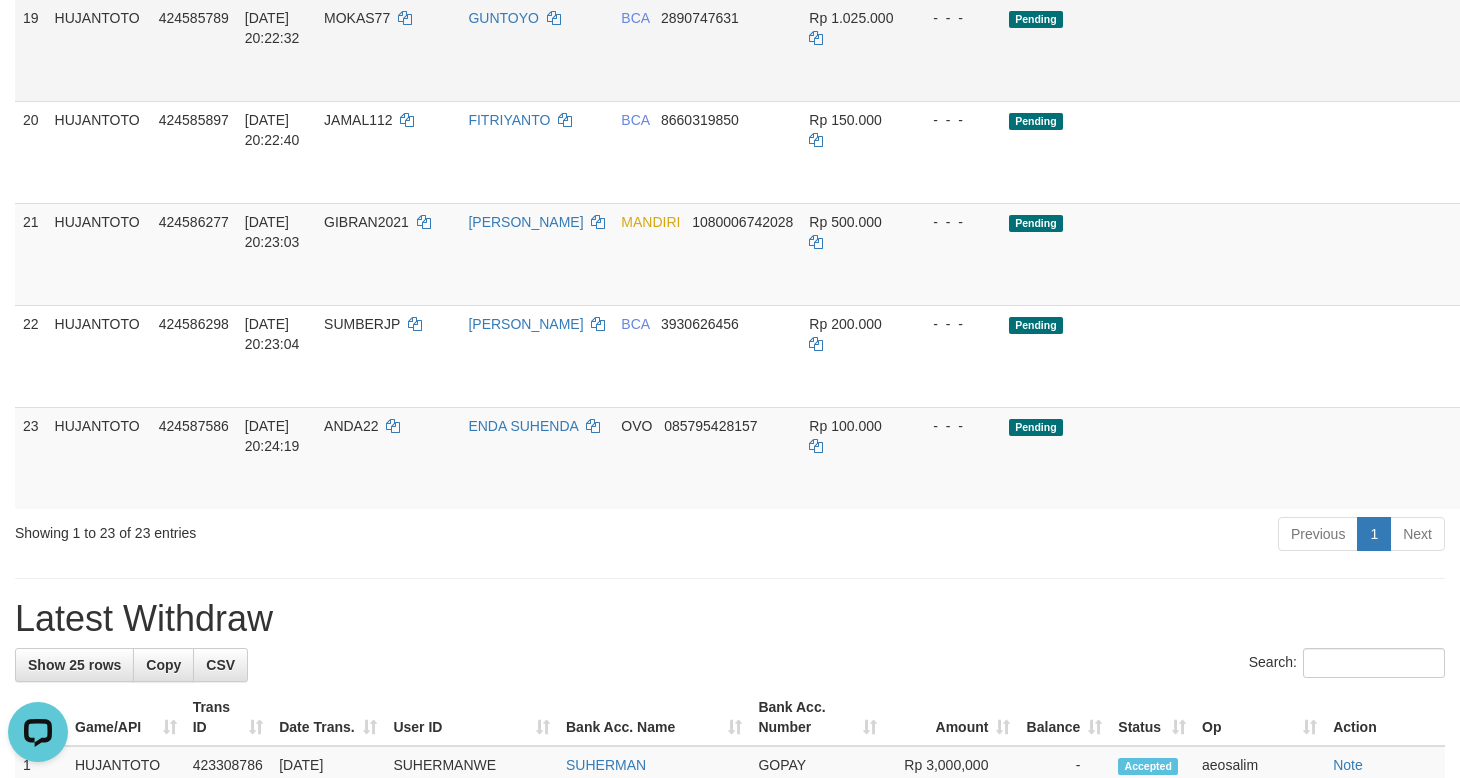 click on "Send PGA" at bounding box center (1517, 73) 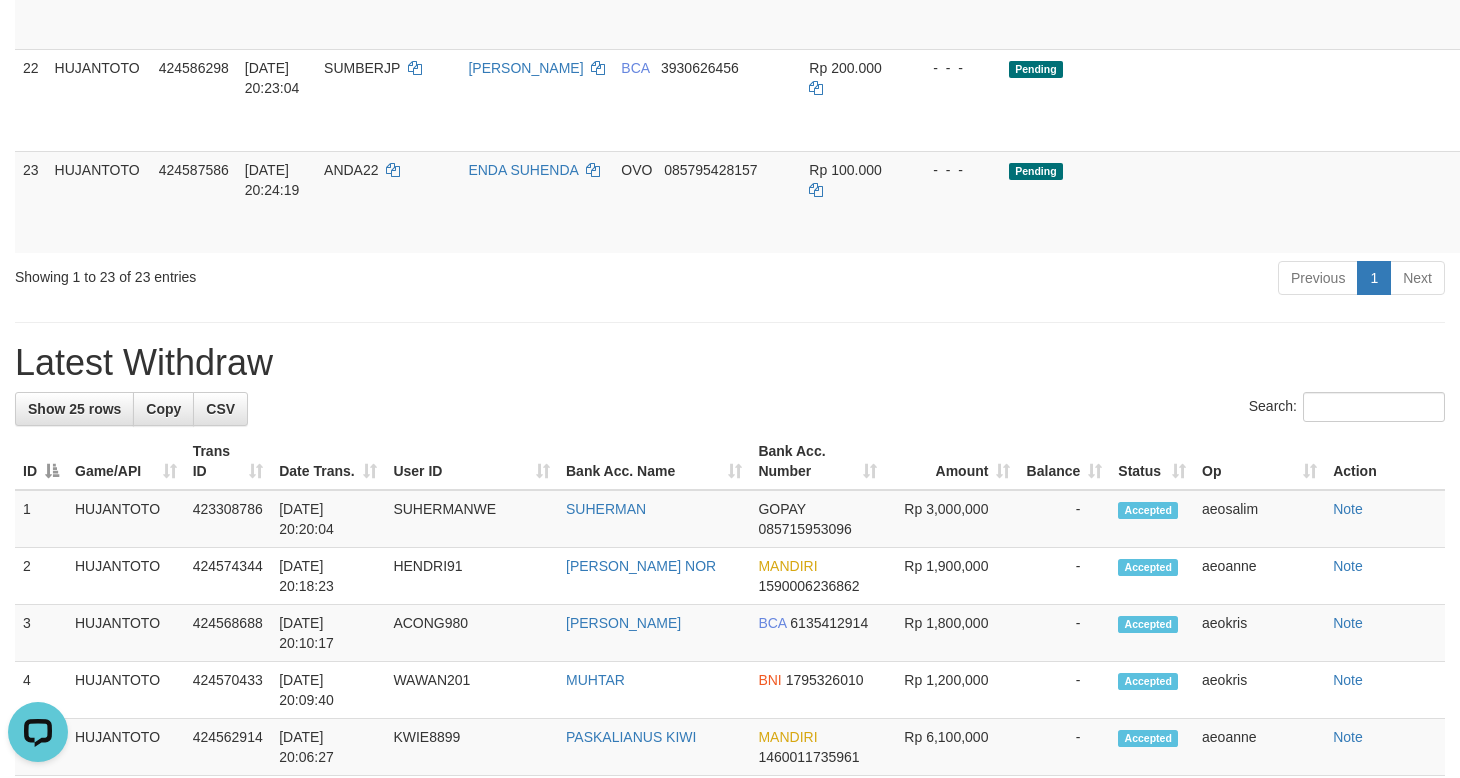 scroll, scrollTop: 1898, scrollLeft: 0, axis: vertical 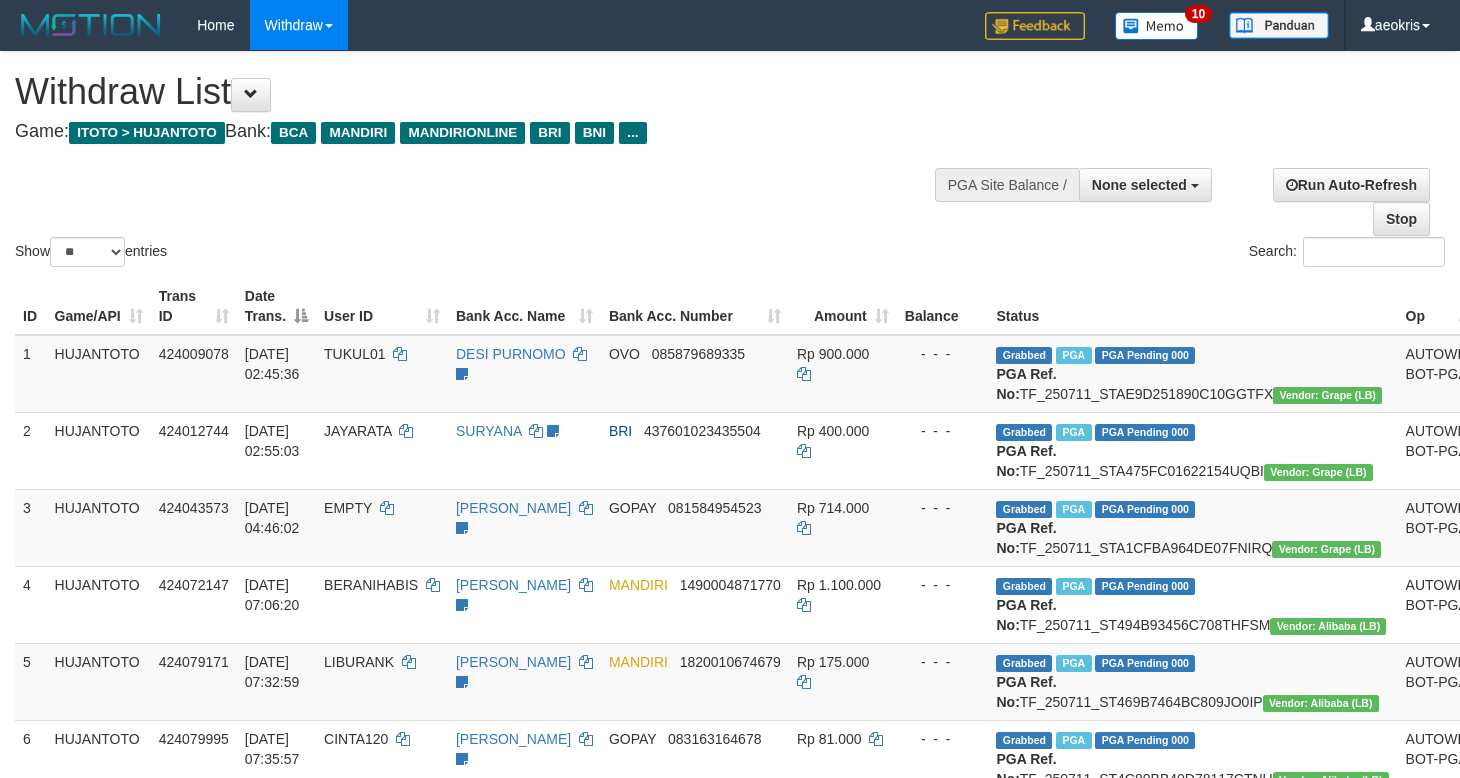 select 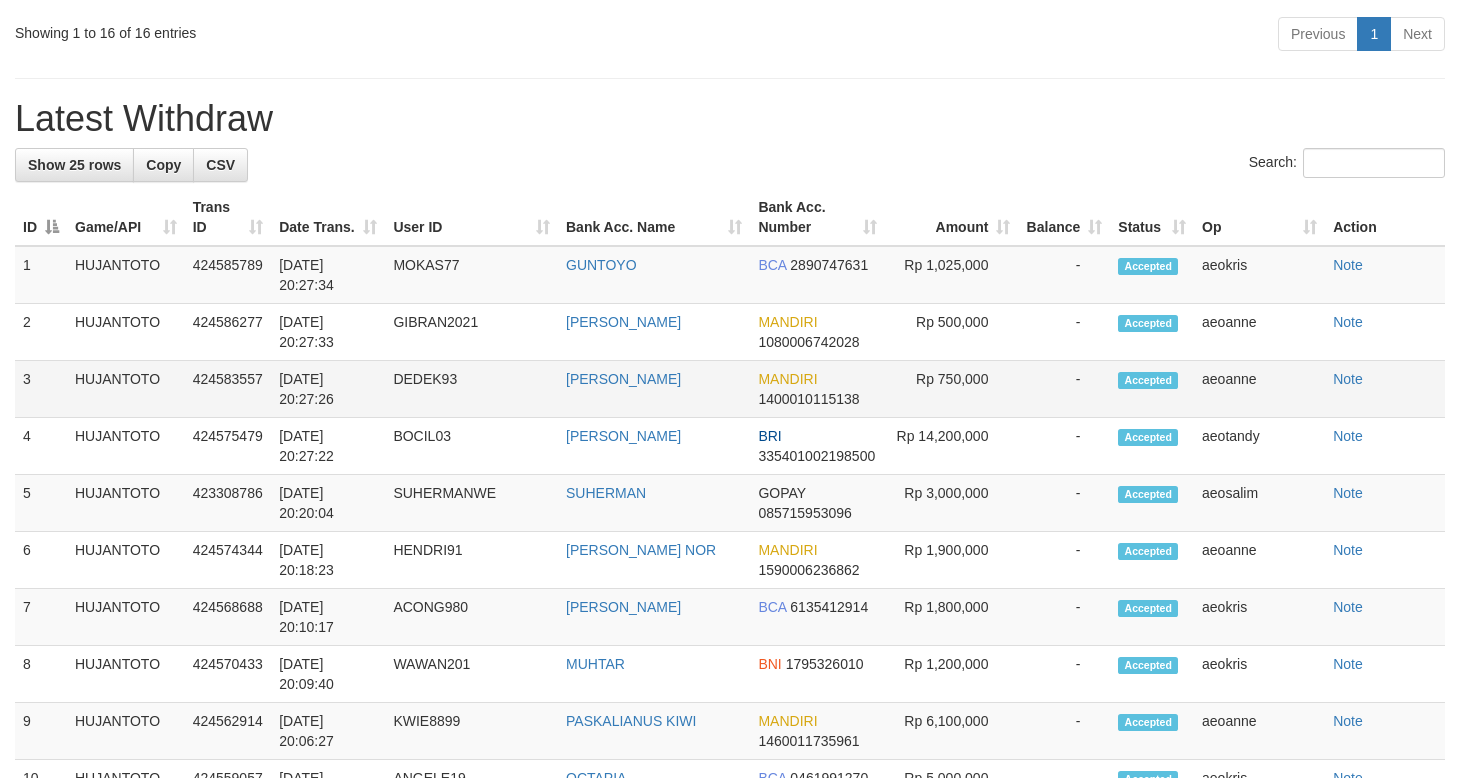 scroll, scrollTop: 1231, scrollLeft: 0, axis: vertical 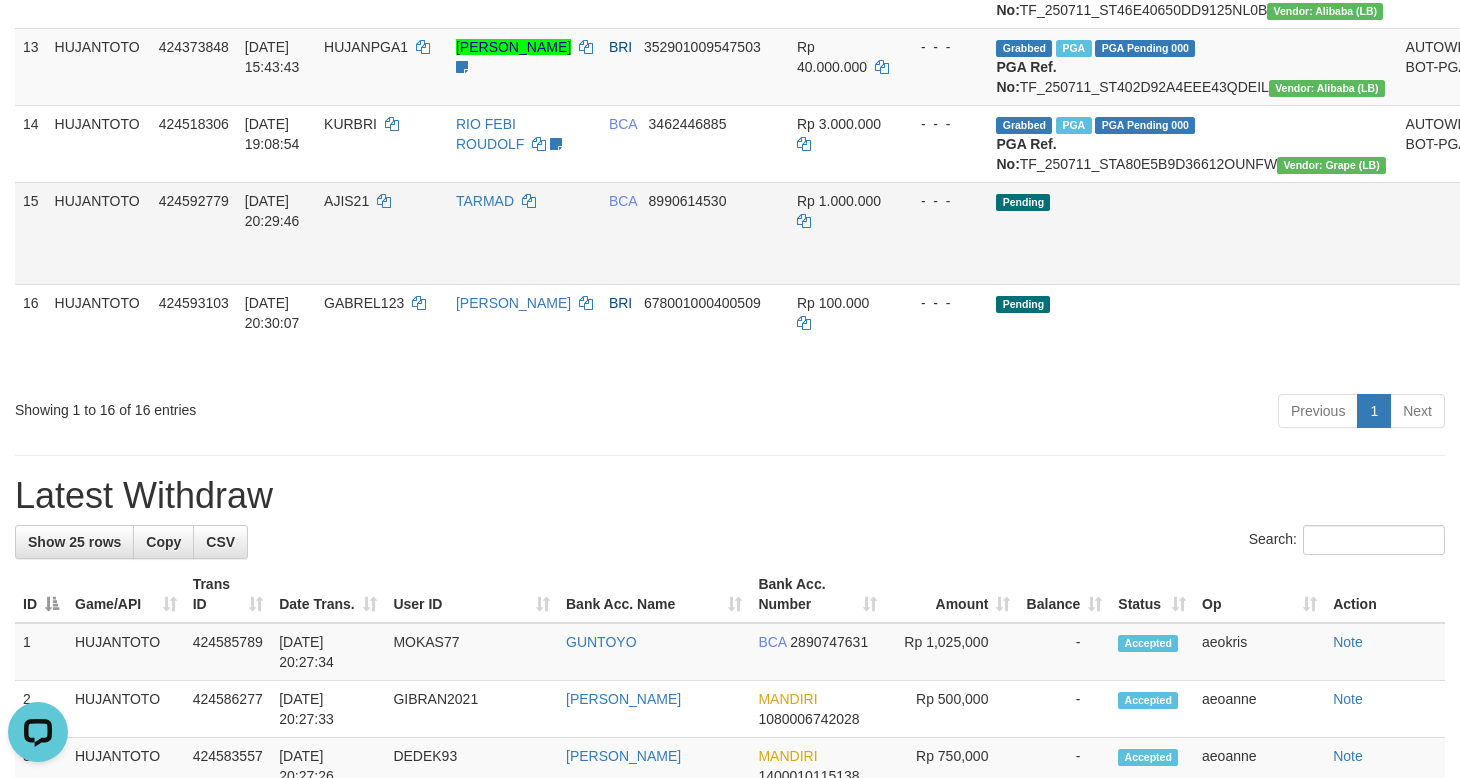 click on "Send PGA" at bounding box center (1504, 256) 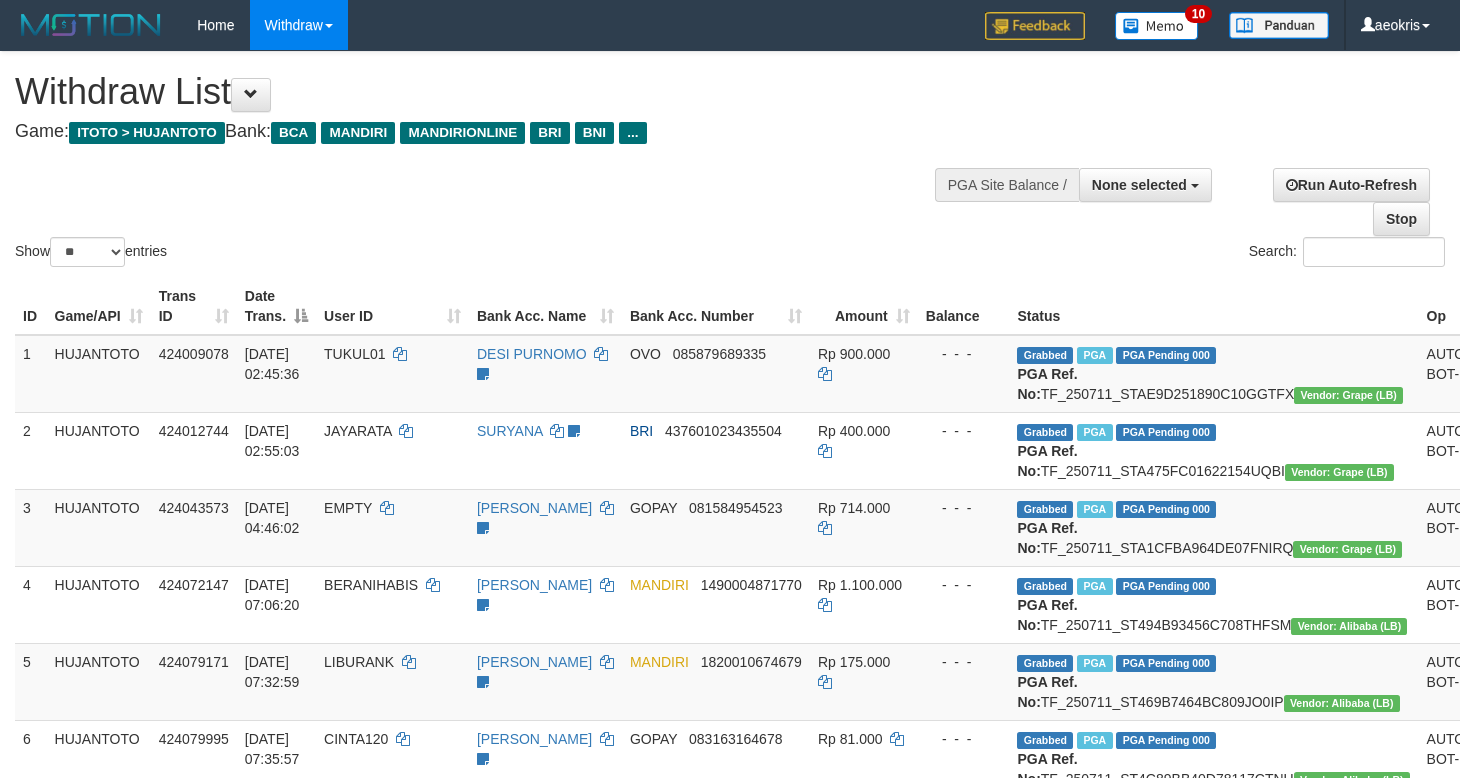 select 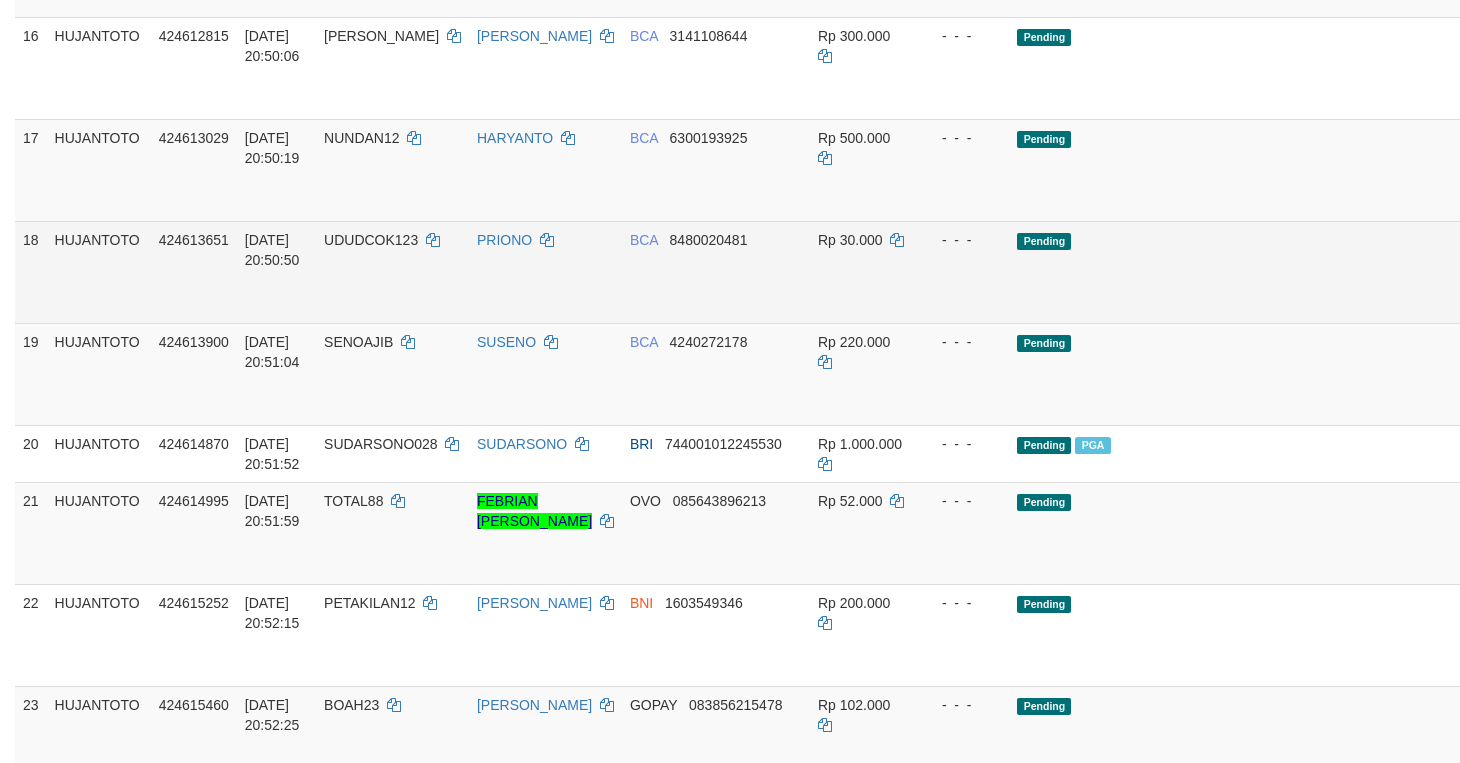 scroll, scrollTop: 1619, scrollLeft: 0, axis: vertical 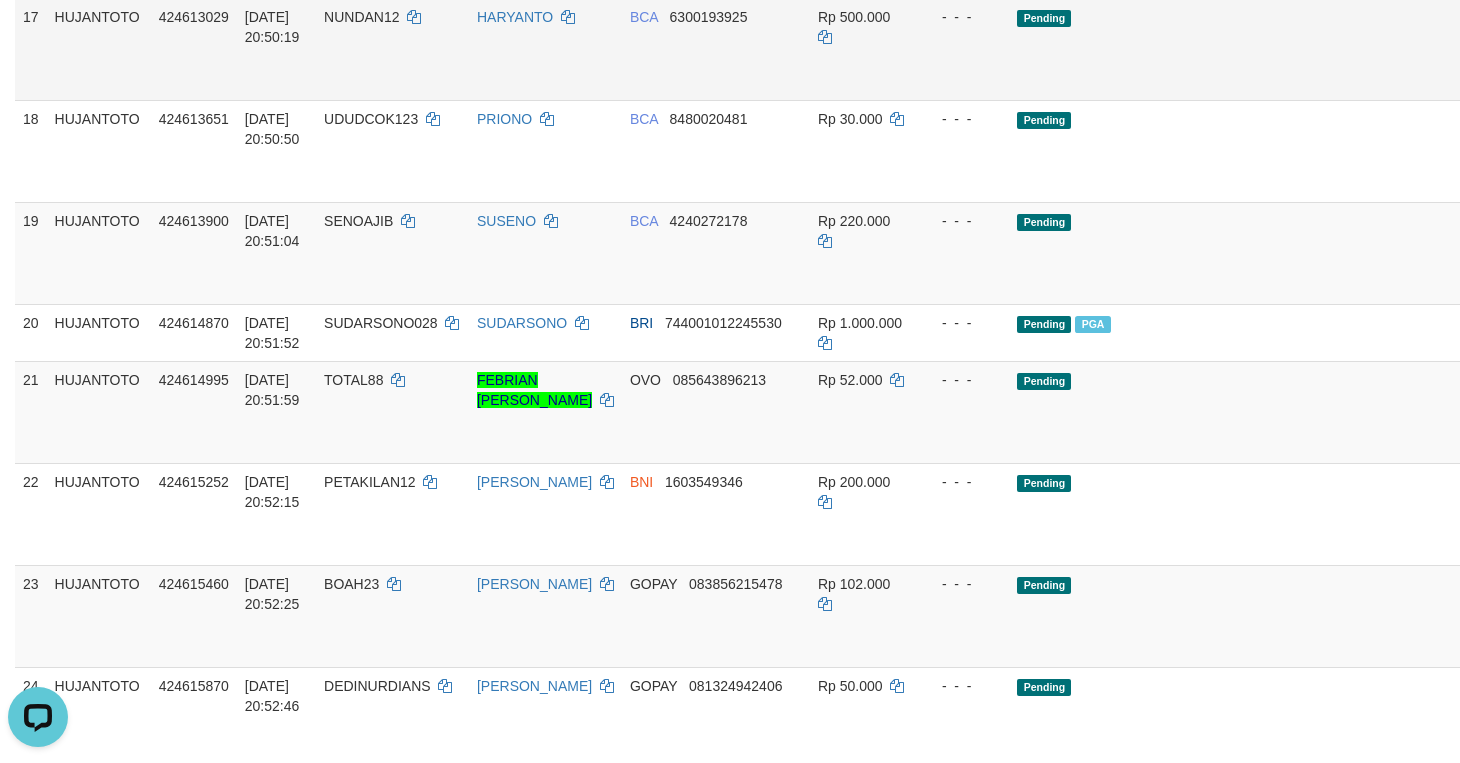 click on "Send PGA" at bounding box center (1525, 72) 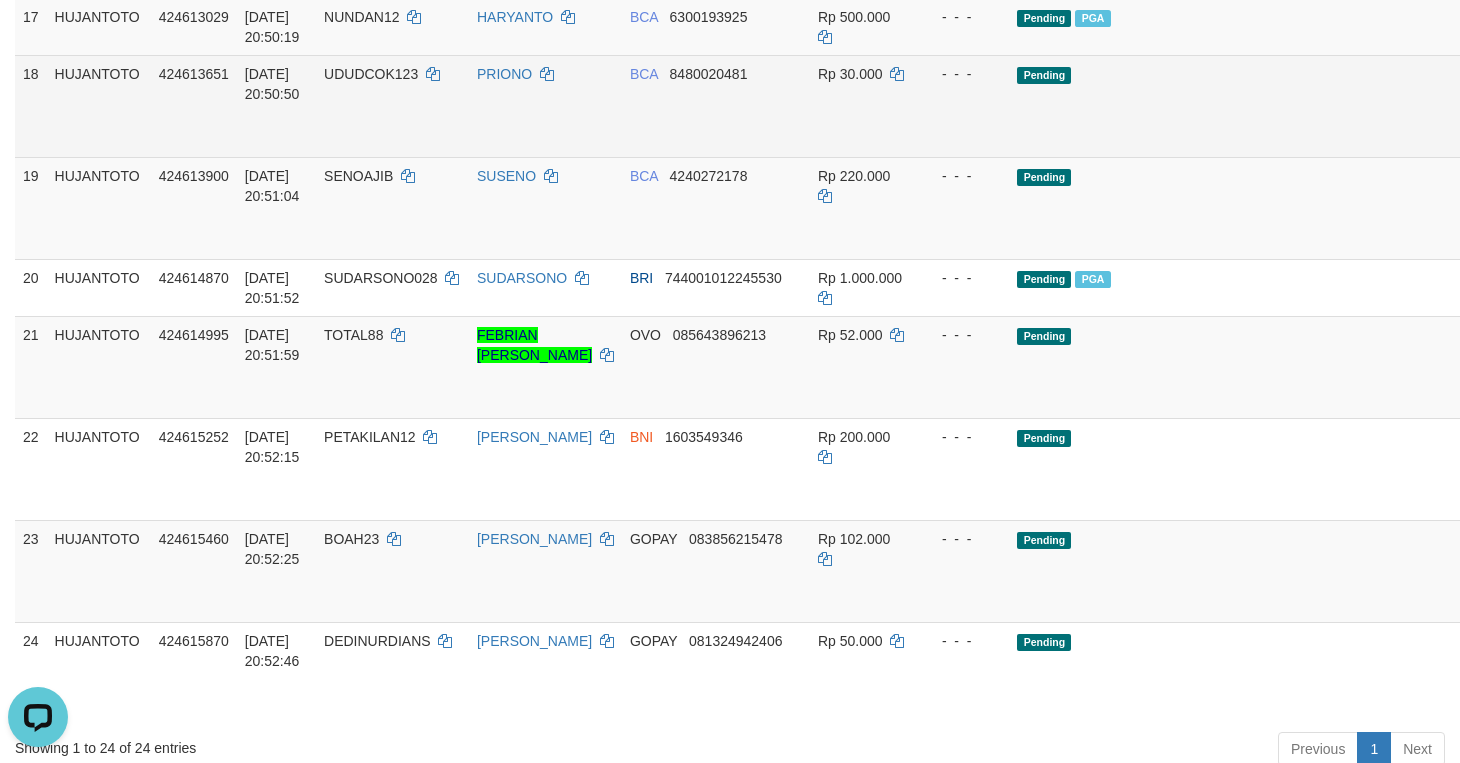 click on "BCA     8480020481" at bounding box center [716, 106] 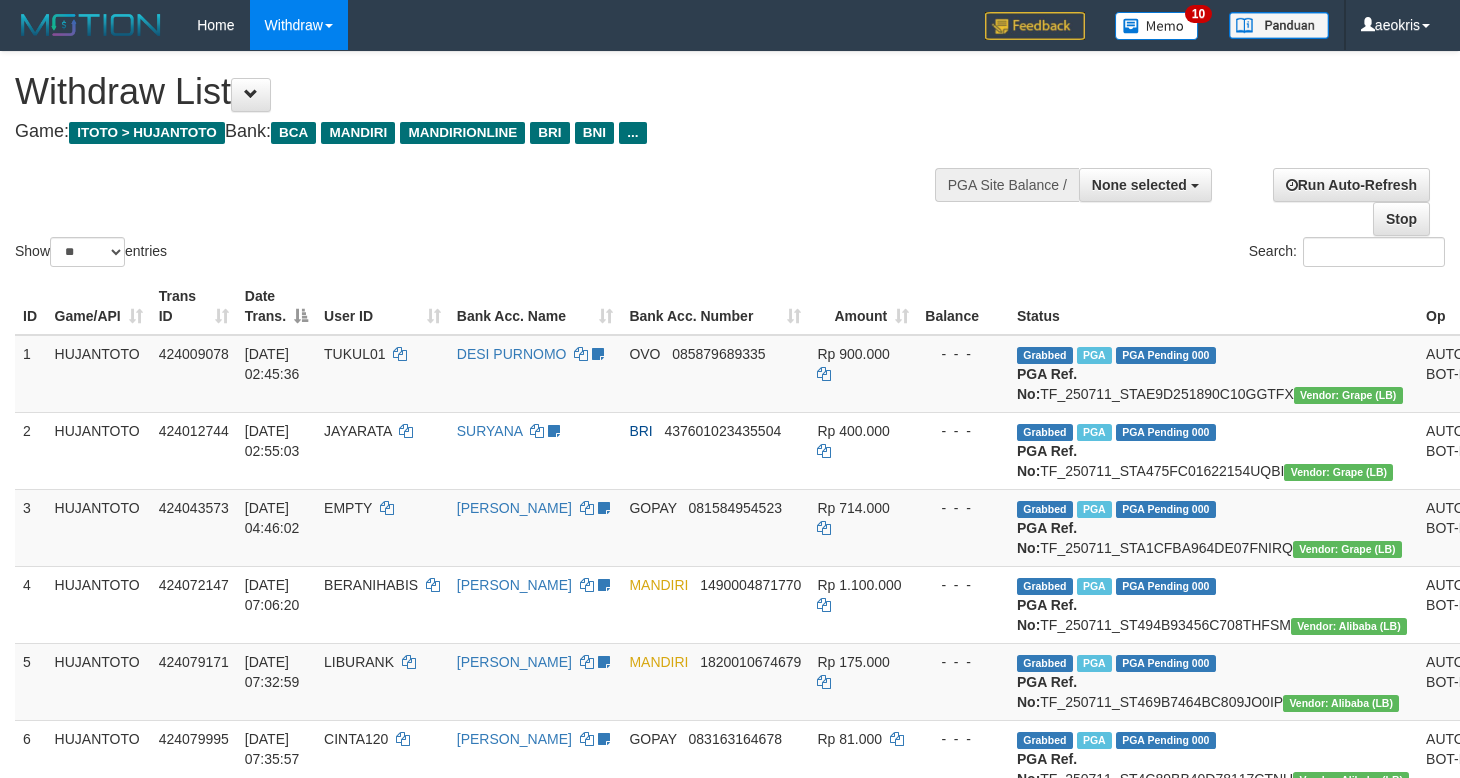 select 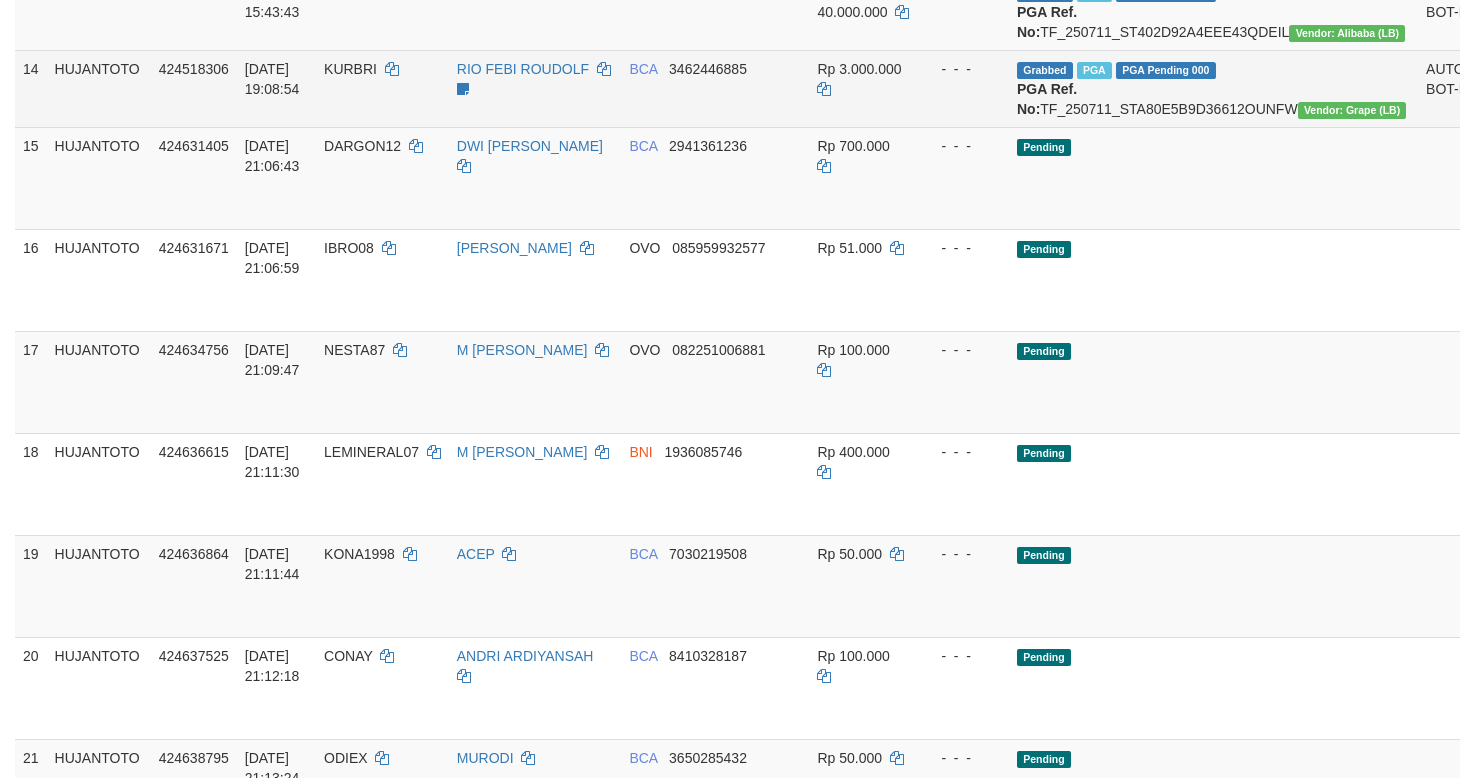 scroll, scrollTop: 1452, scrollLeft: 0, axis: vertical 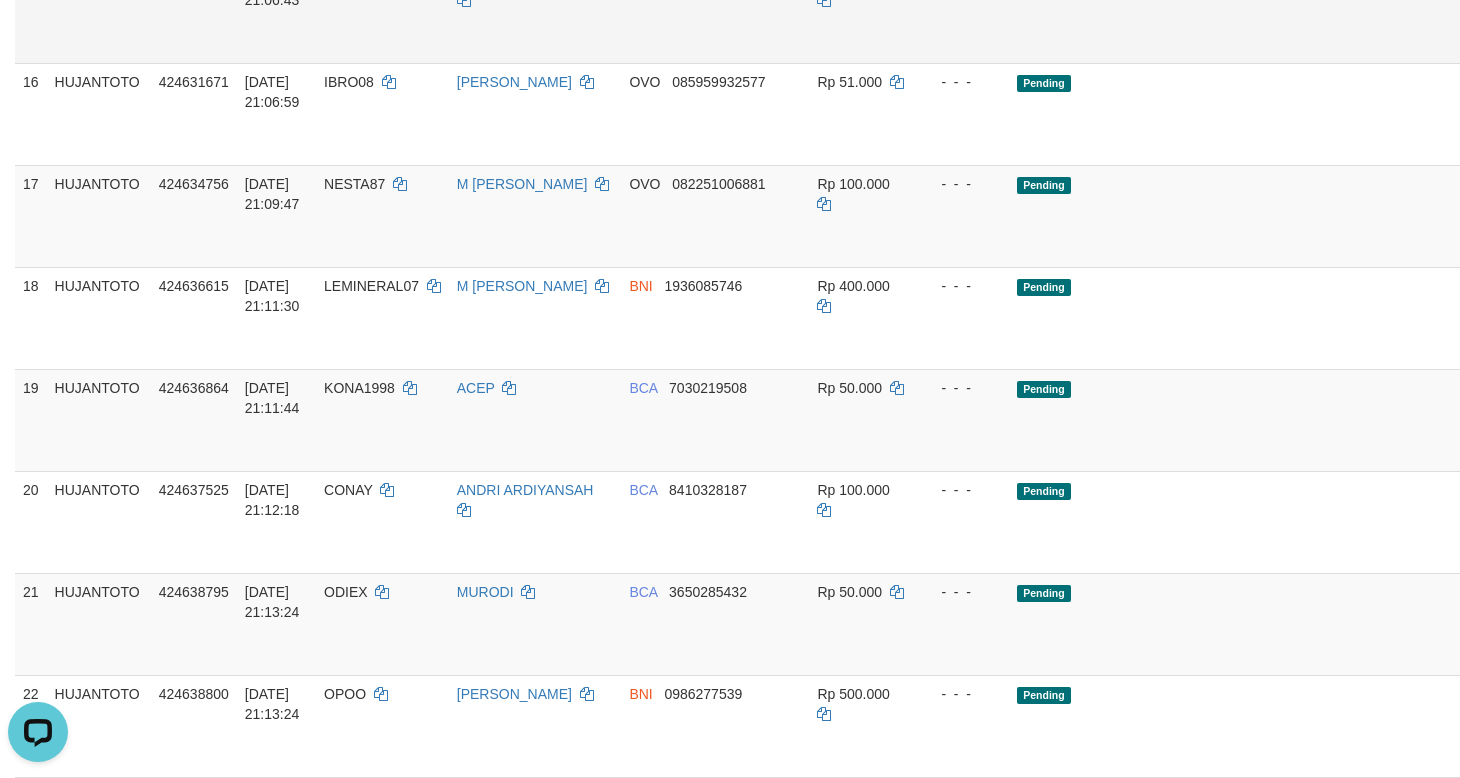 click on "Send PGA" at bounding box center [1525, 35] 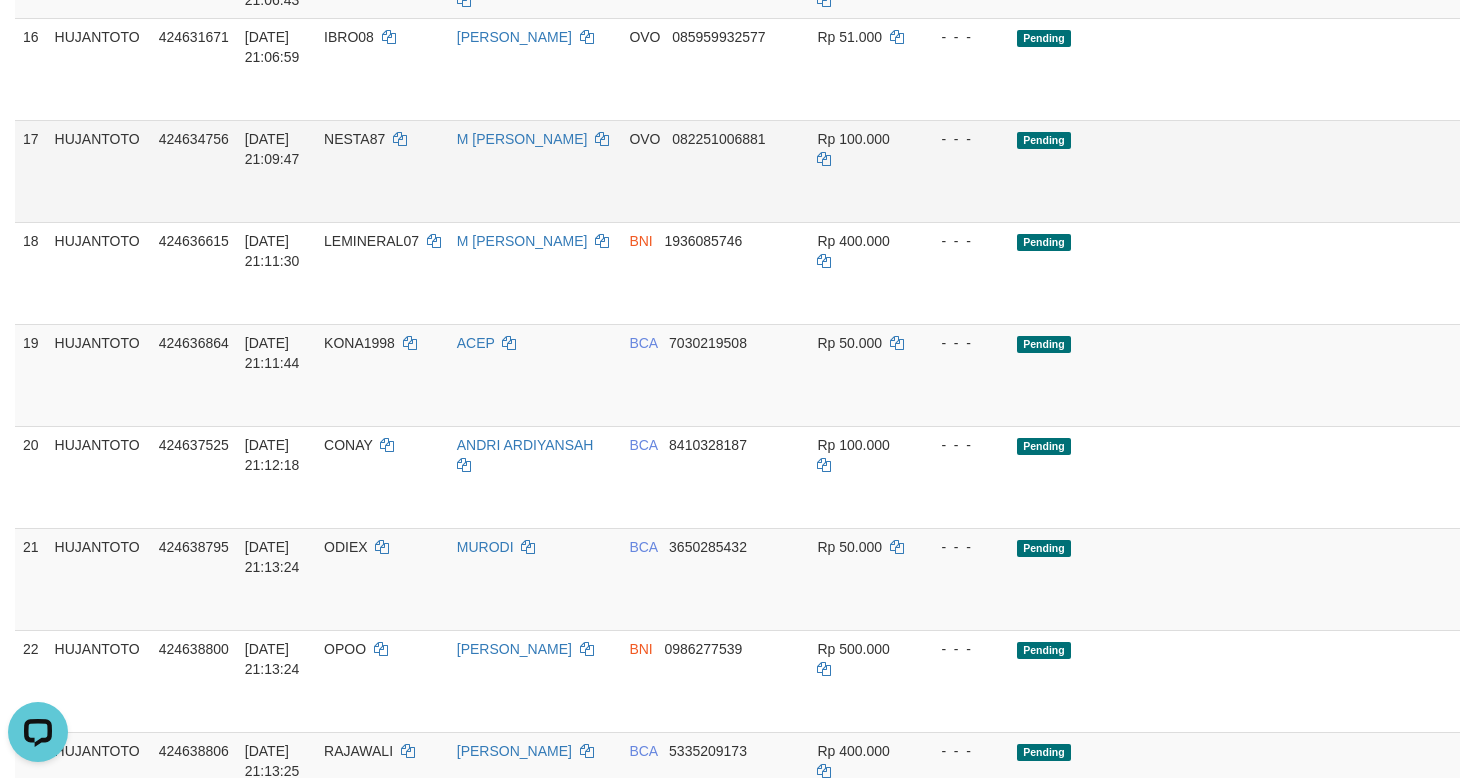 click on "HUJANTOTO" at bounding box center [99, 171] 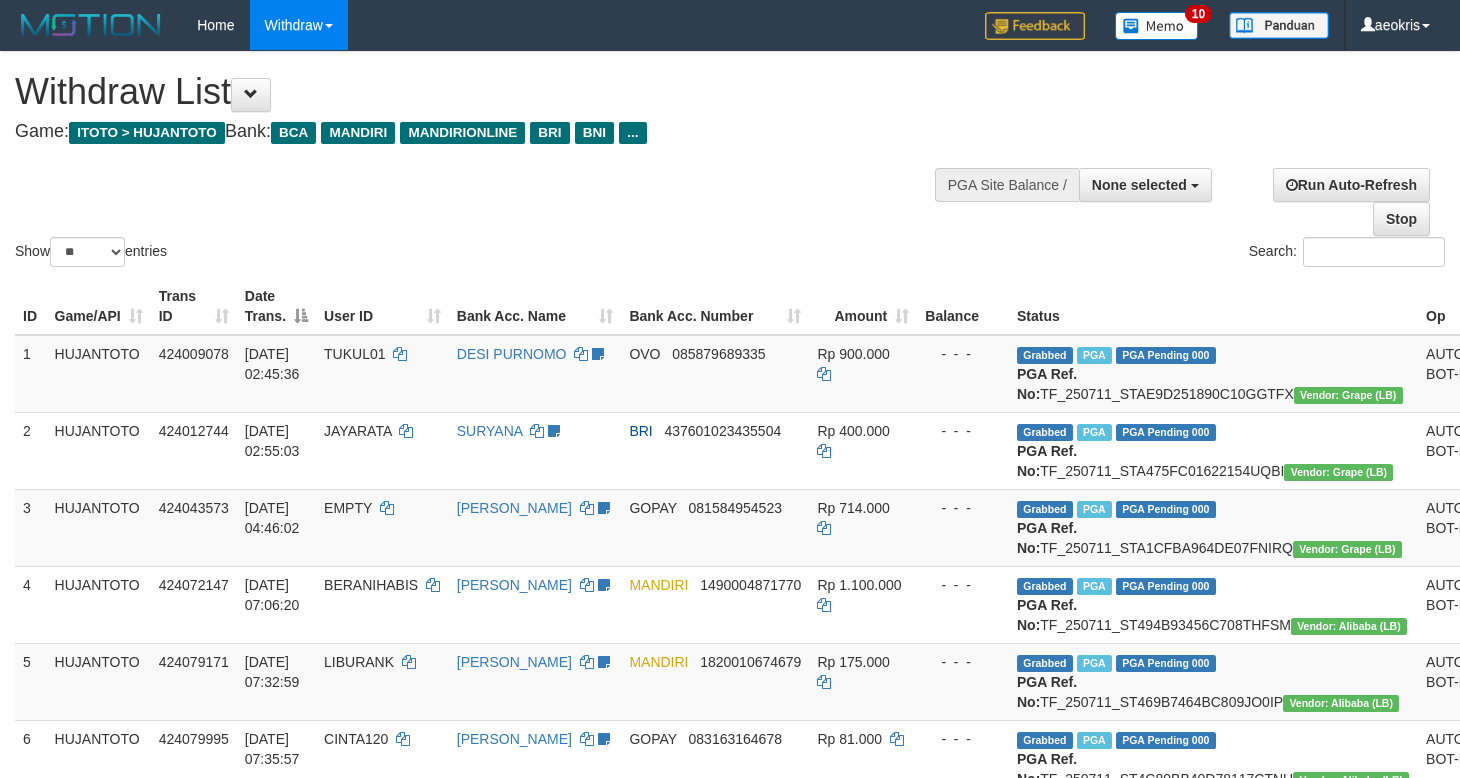 select 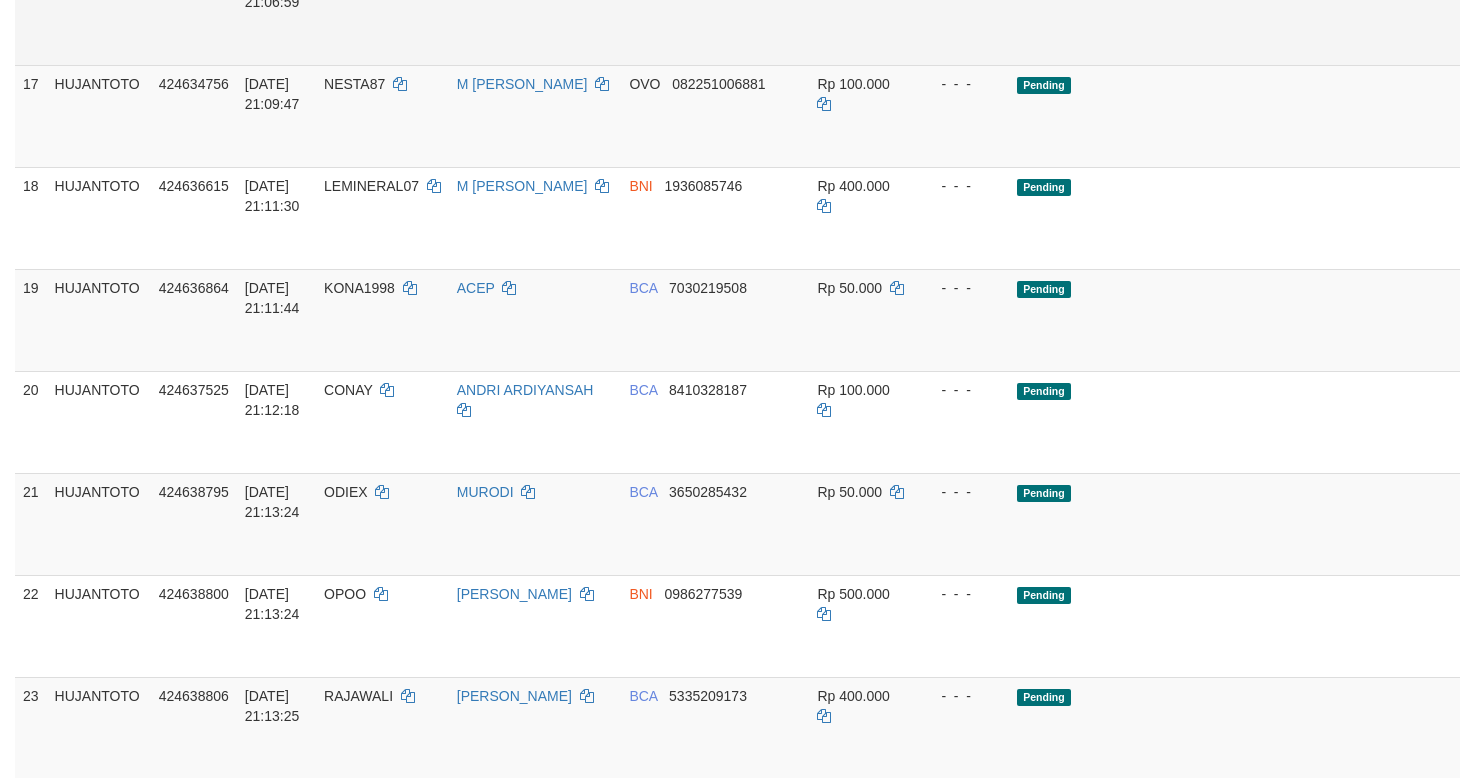 scroll, scrollTop: 1452, scrollLeft: 0, axis: vertical 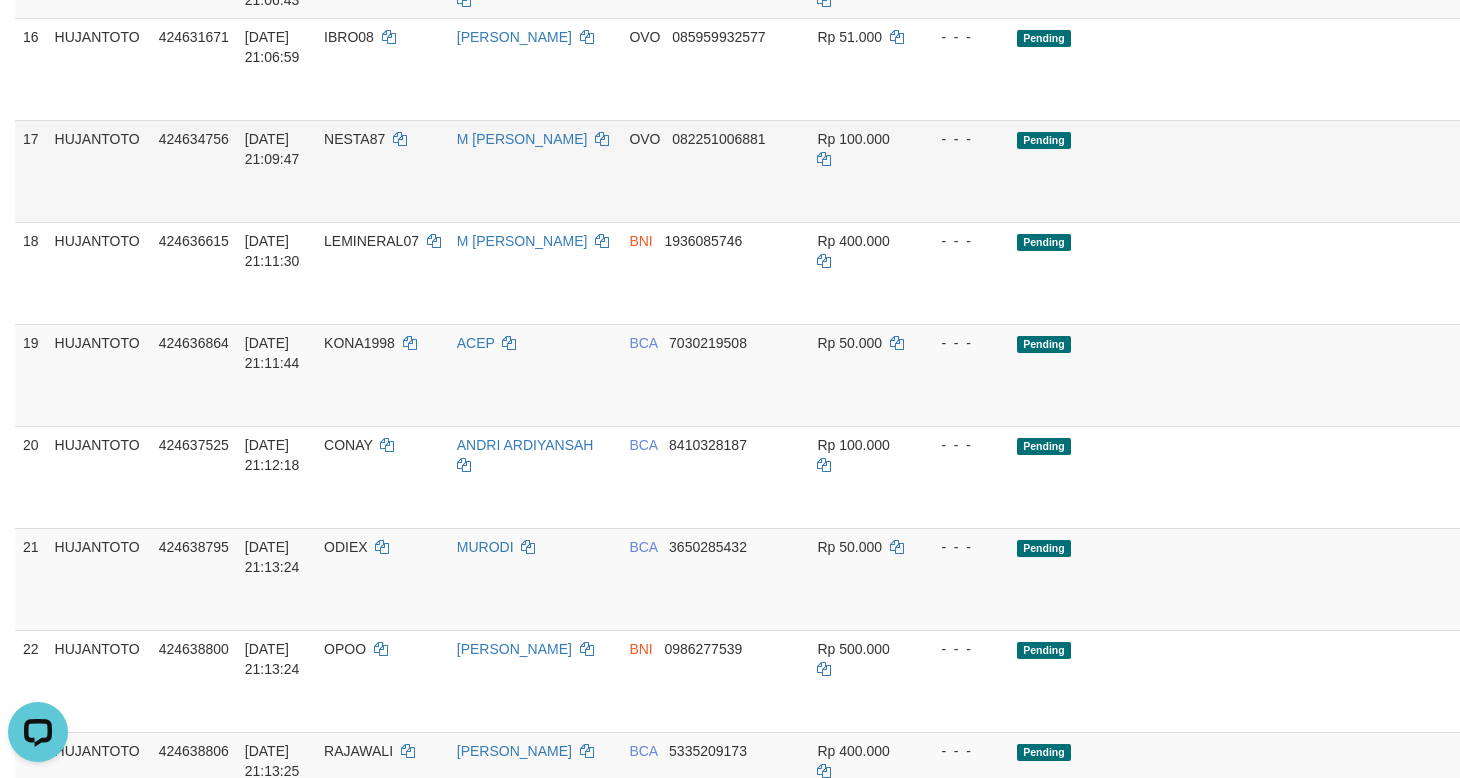click on "OVO     082251006881" at bounding box center [715, 171] 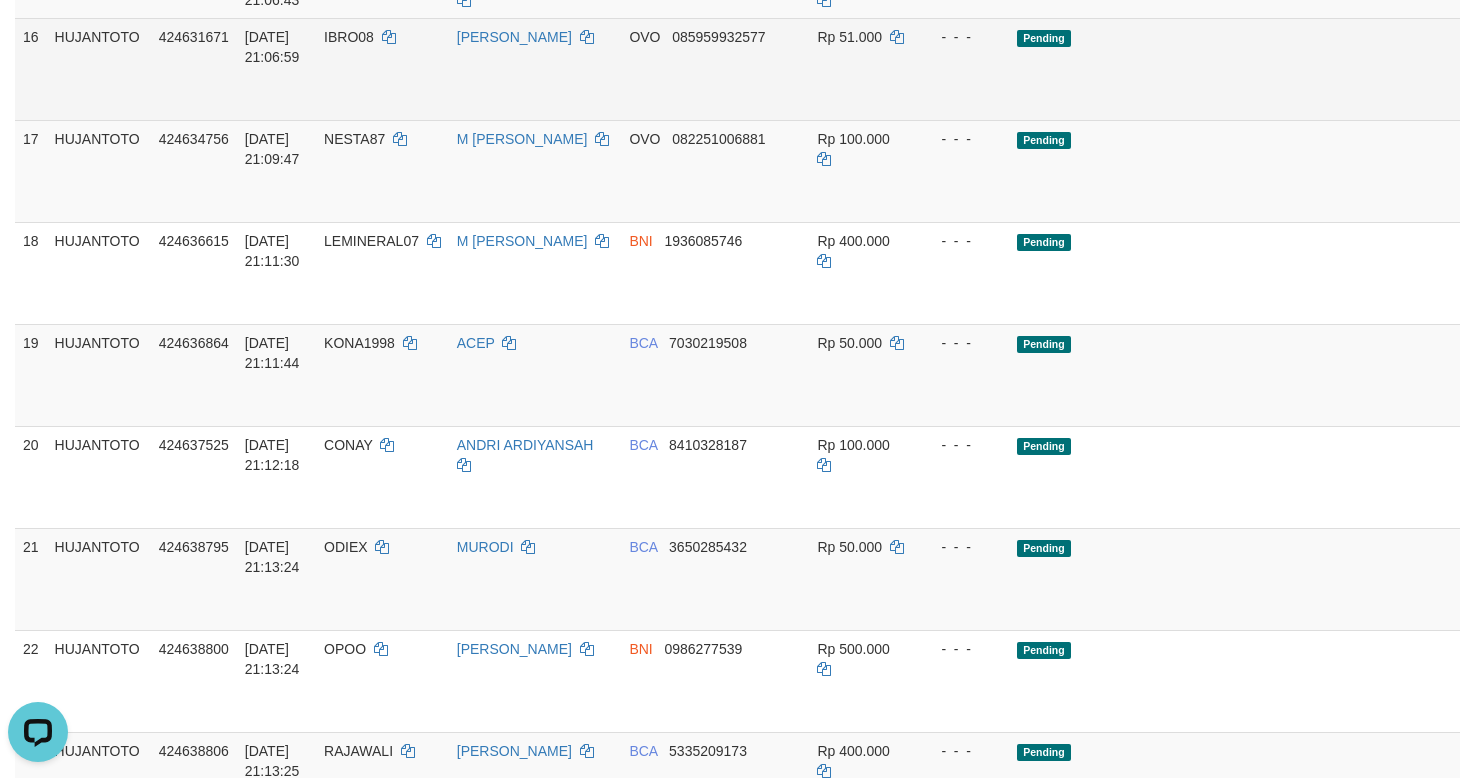 click on "HUJANTOTO" at bounding box center (99, 69) 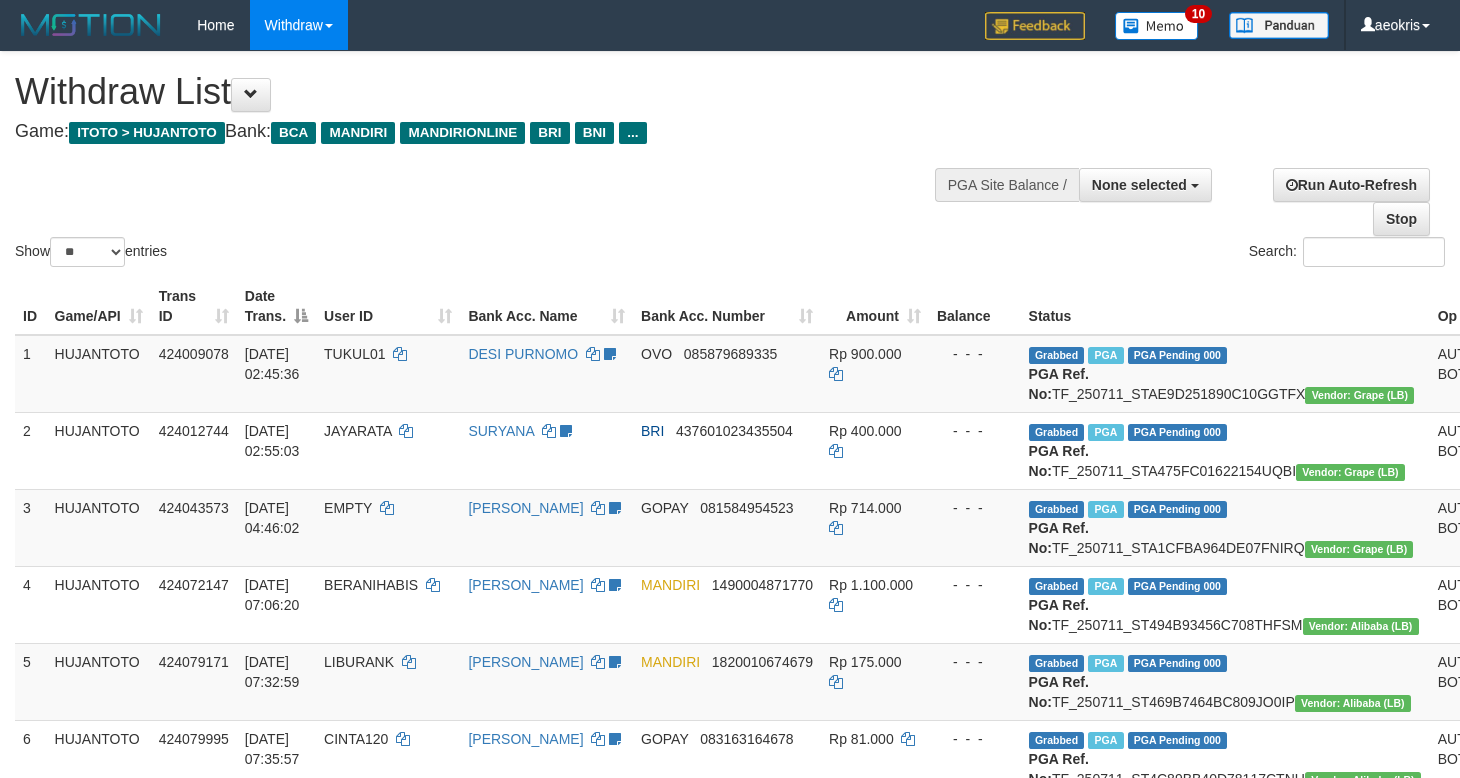 select 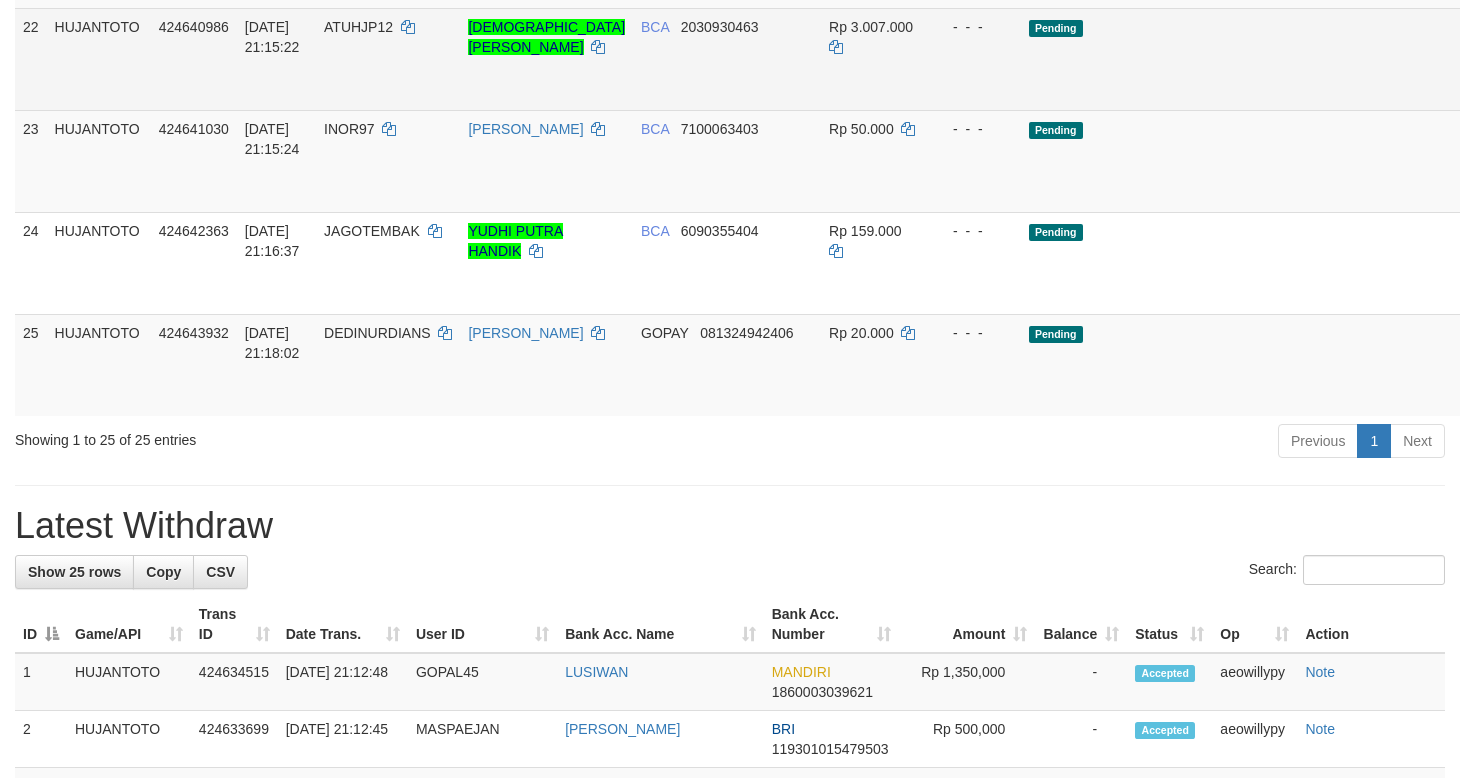 scroll, scrollTop: 2485, scrollLeft: 0, axis: vertical 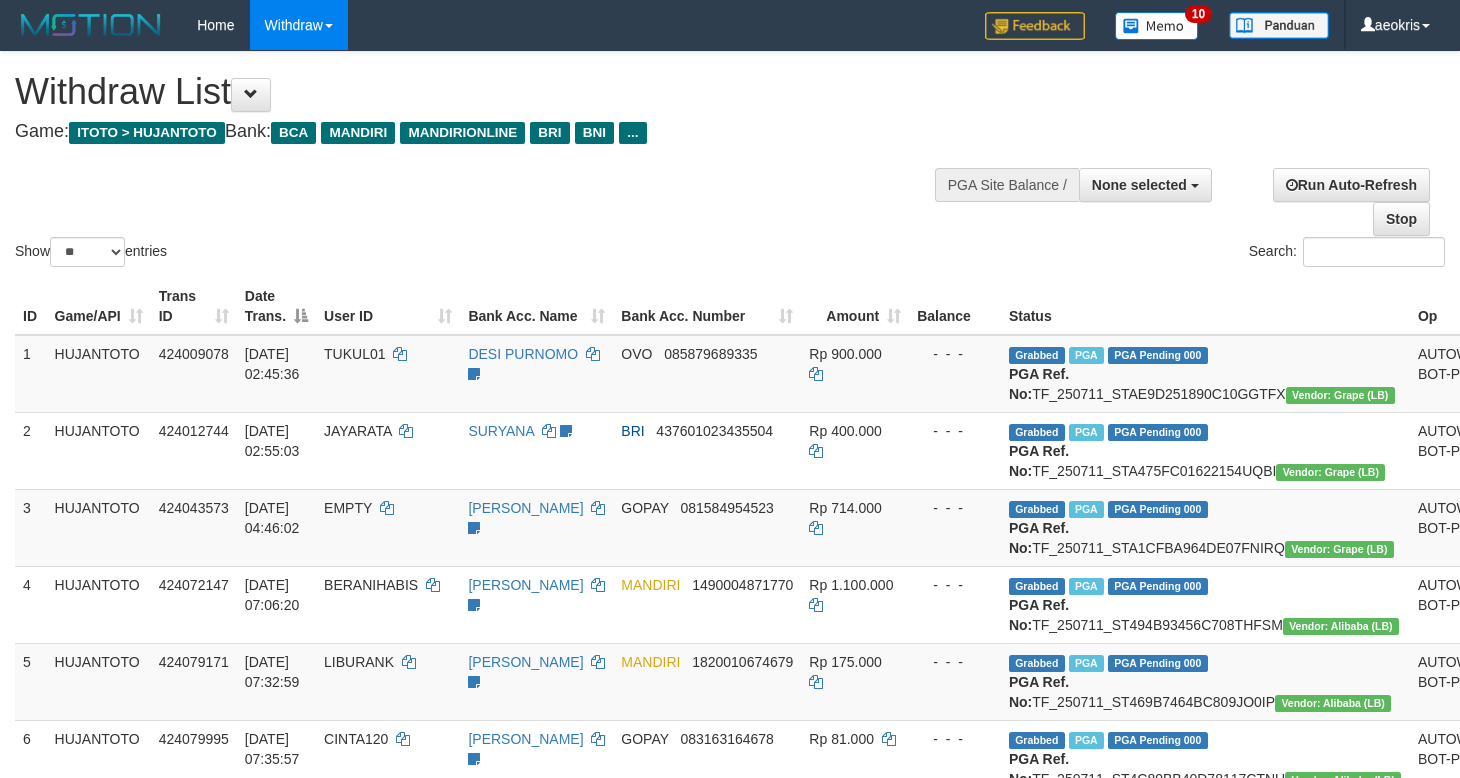 select 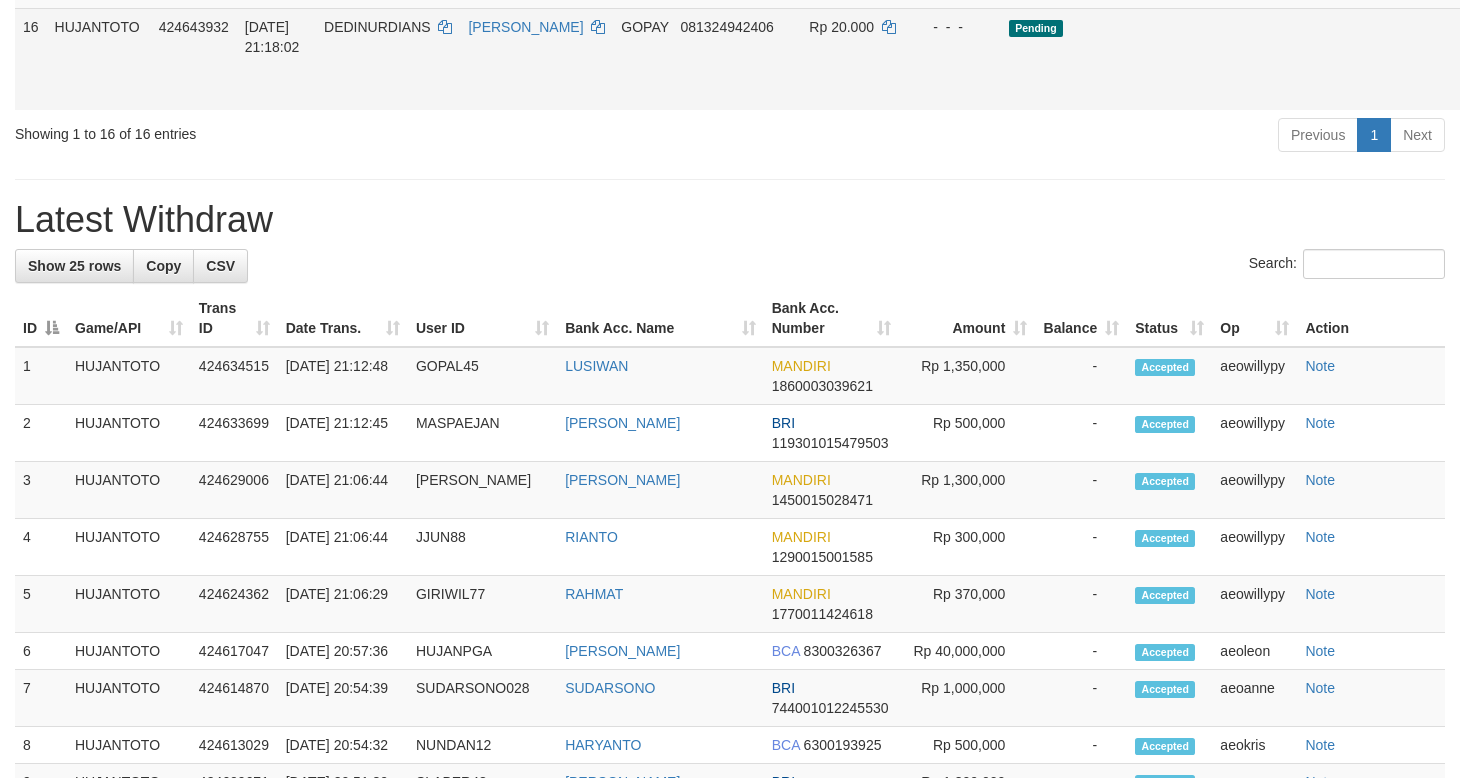 scroll, scrollTop: 1452, scrollLeft: 0, axis: vertical 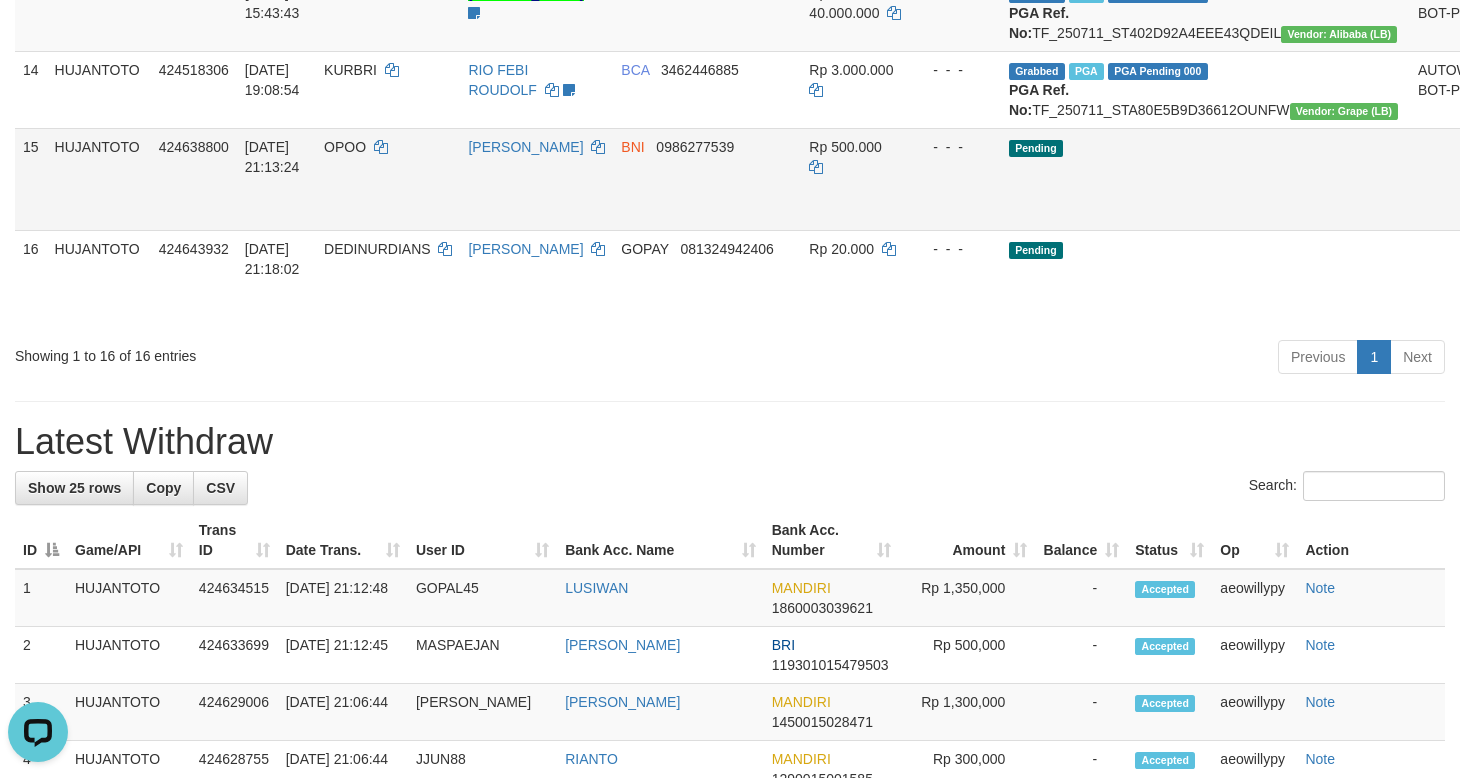 click on "Send PGA" at bounding box center (1517, 202) 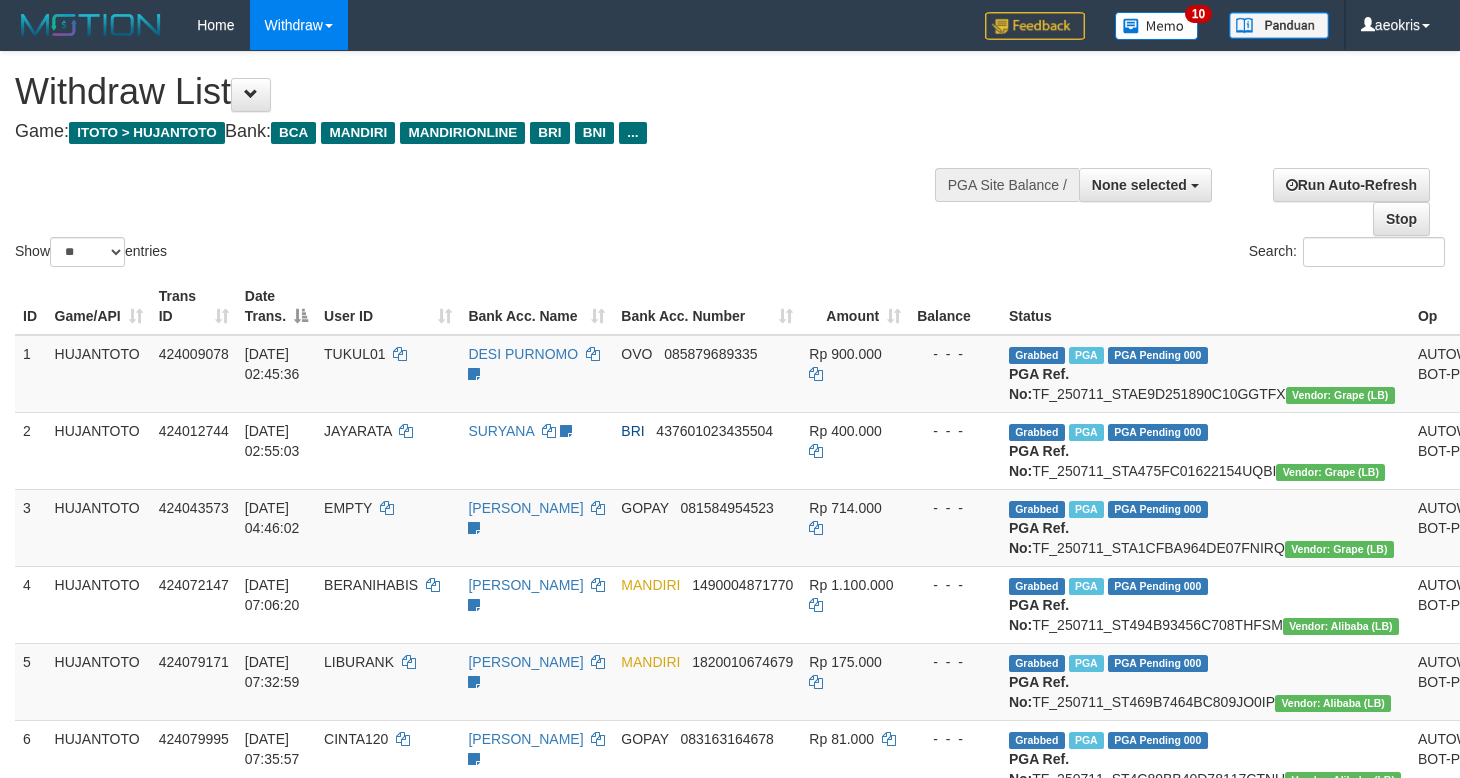 select 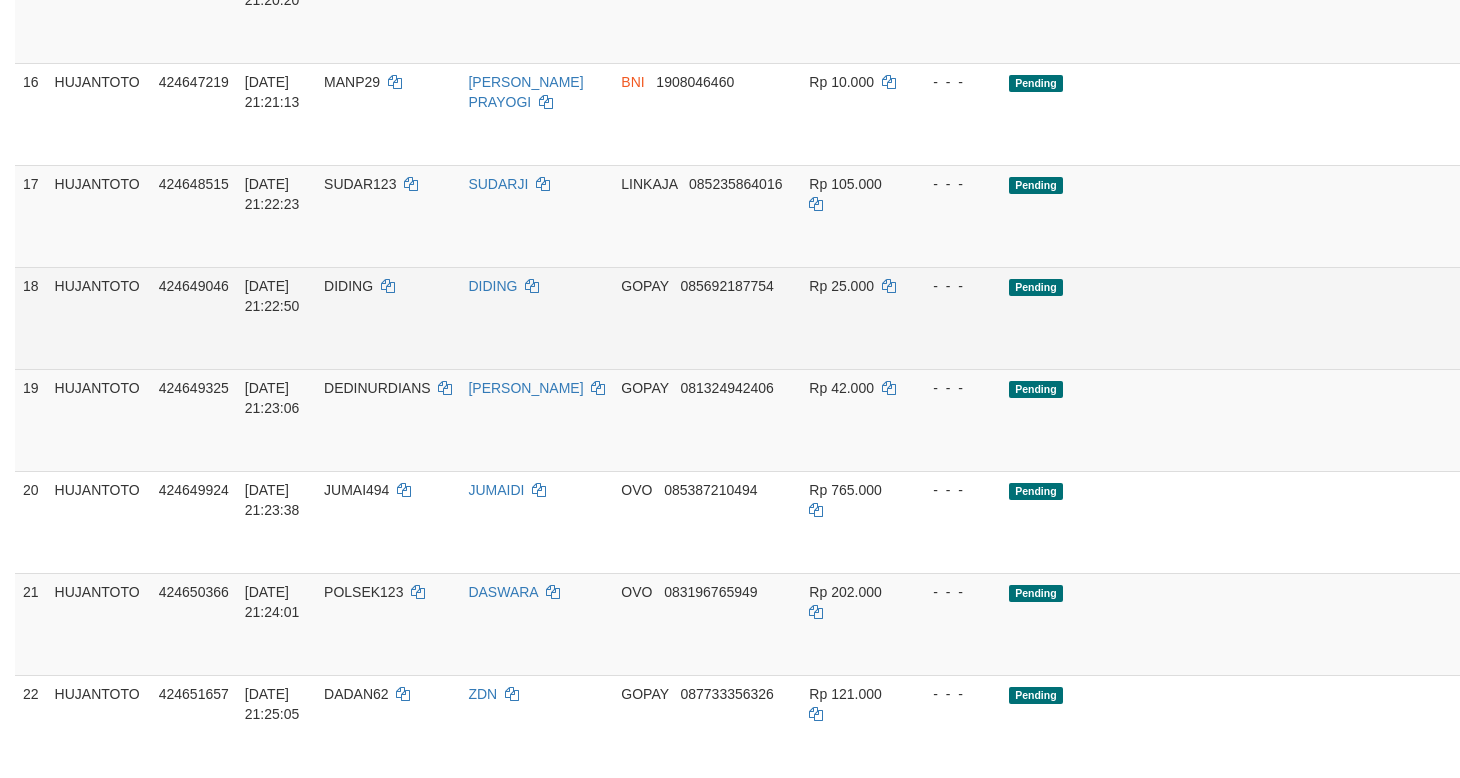 scroll, scrollTop: 1546, scrollLeft: 0, axis: vertical 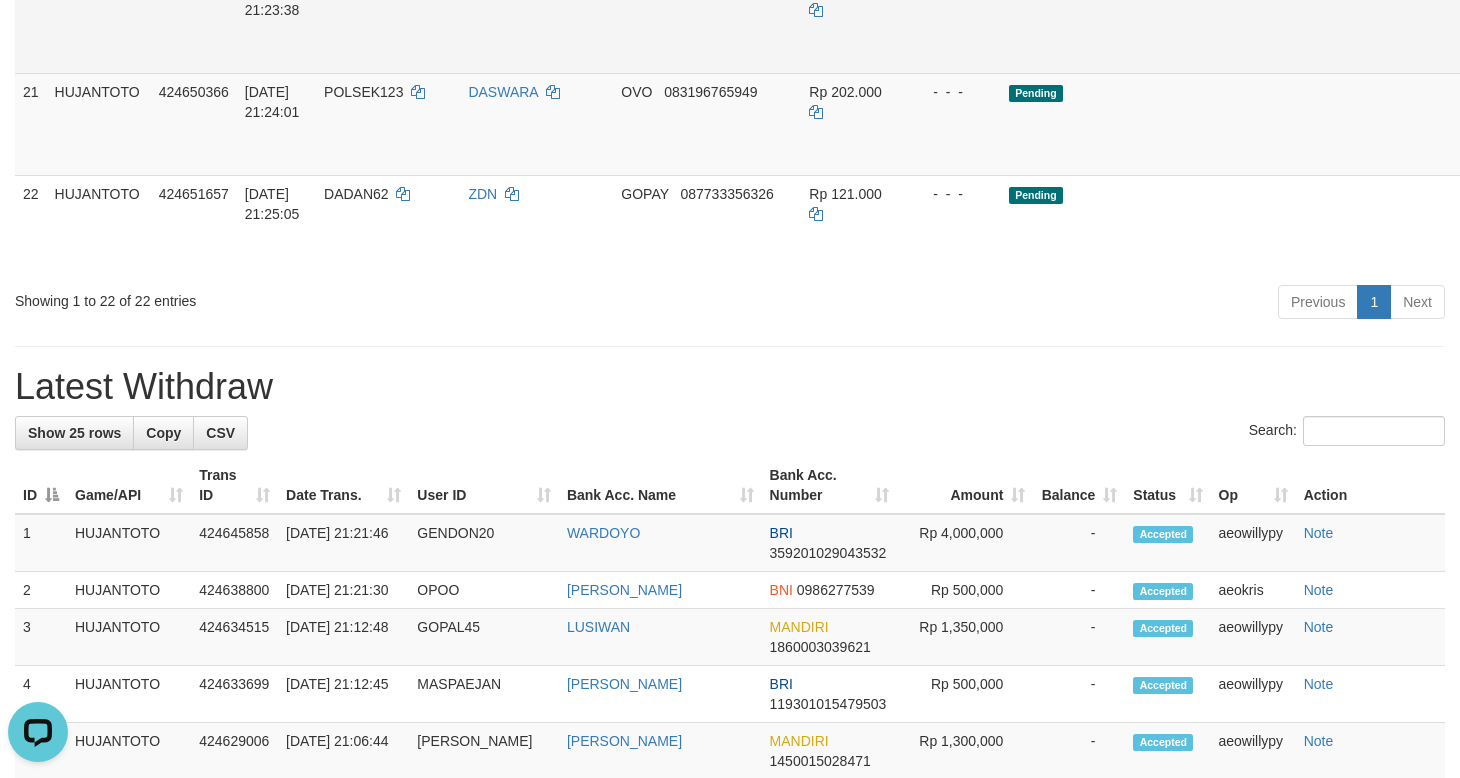 click on "Send PGA" at bounding box center (1517, 45) 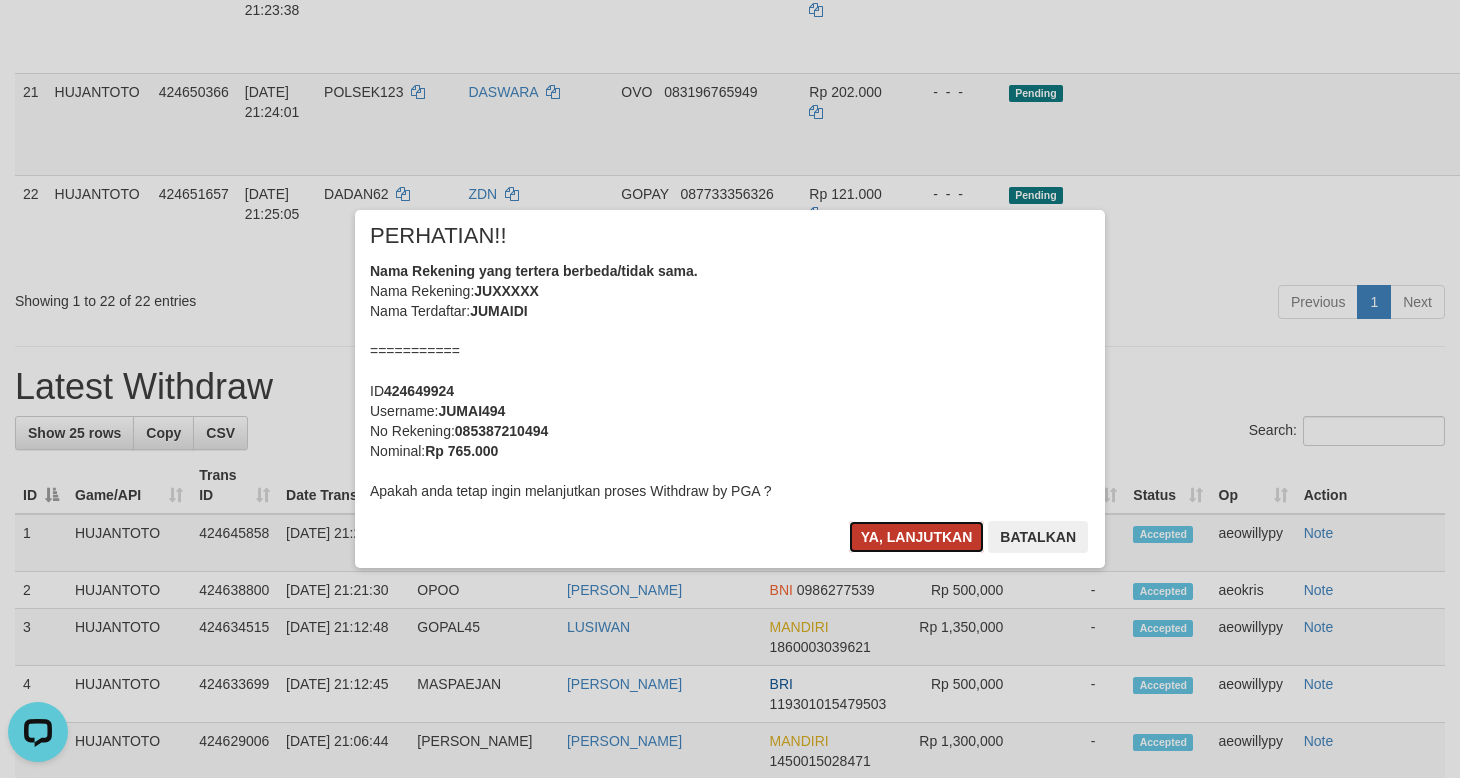 click on "Ya, lanjutkan" at bounding box center [917, 537] 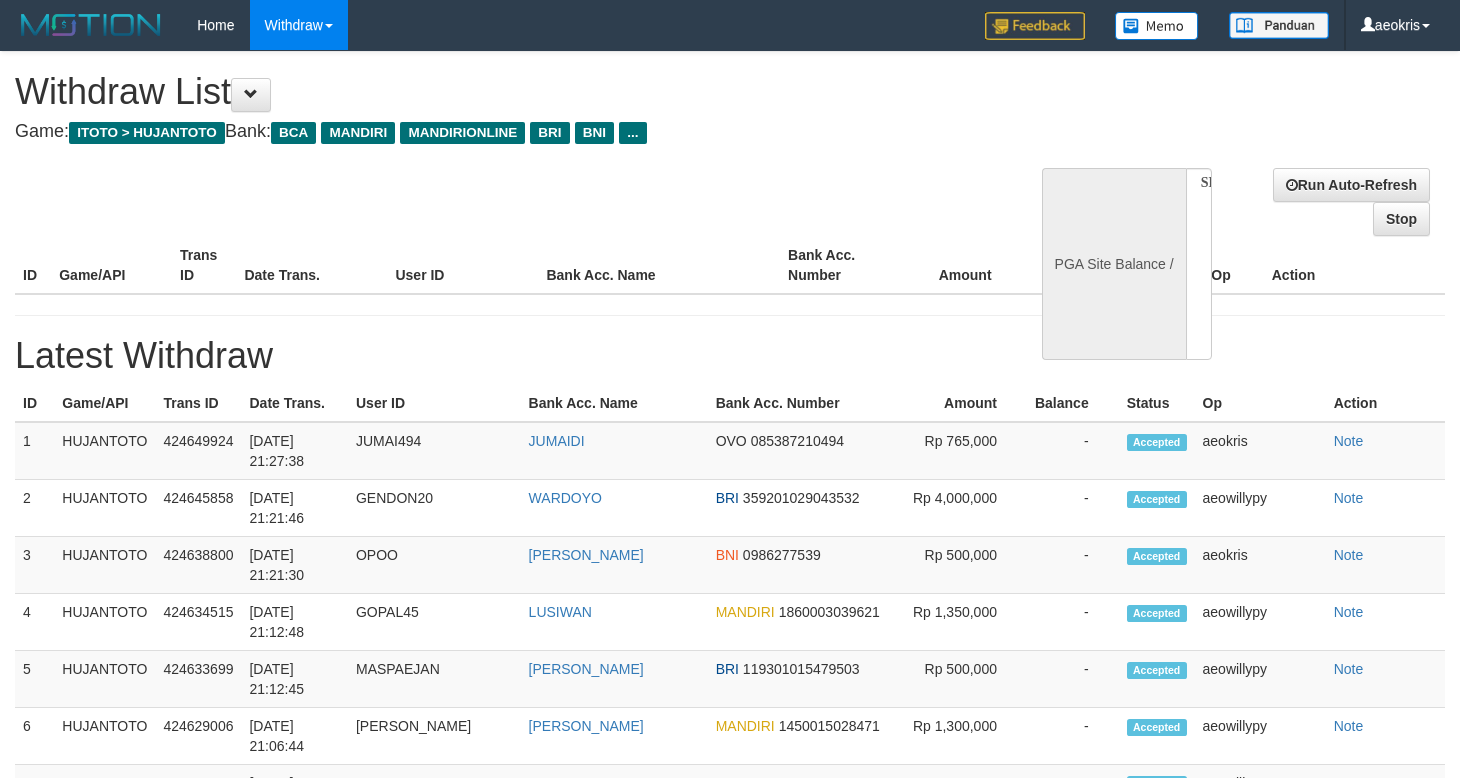 select 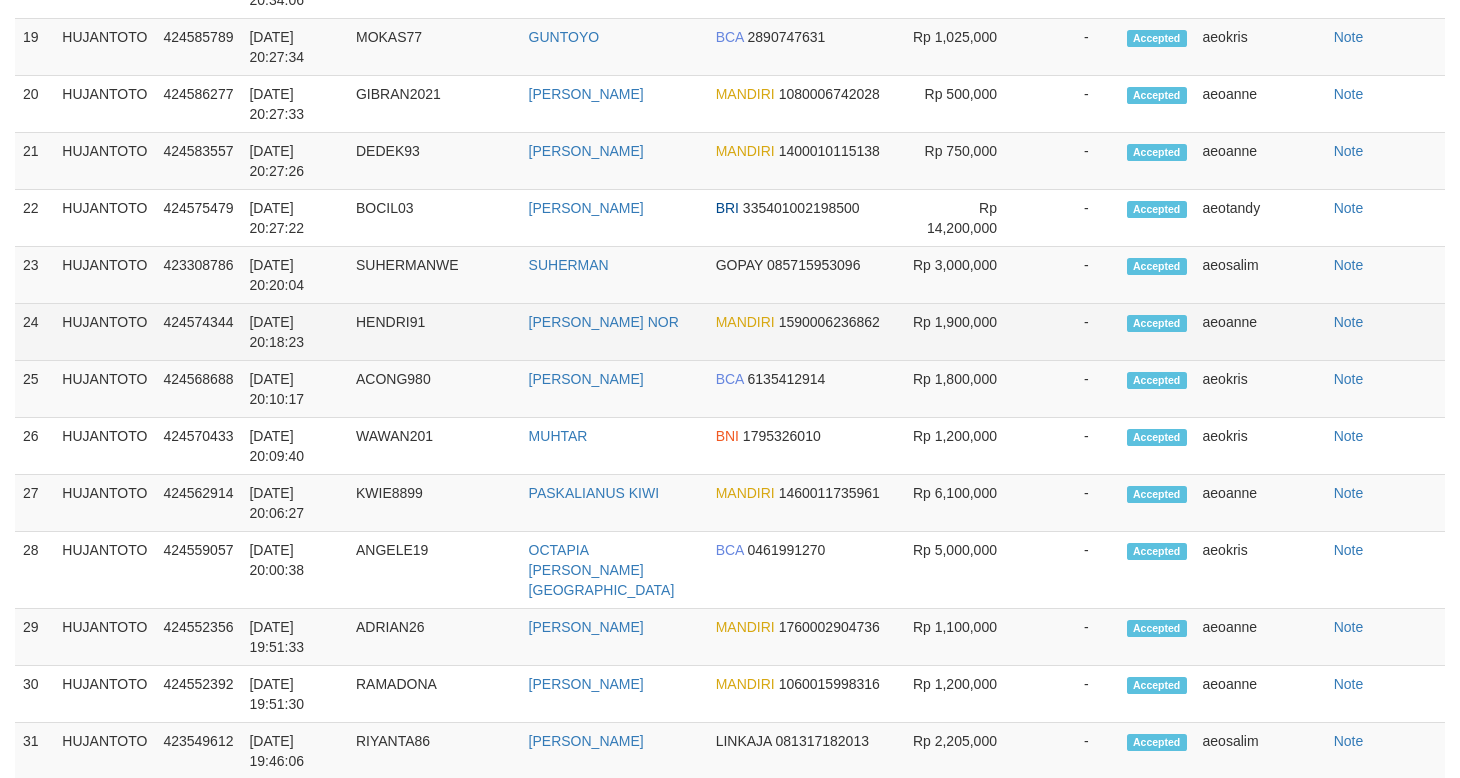 select on "**" 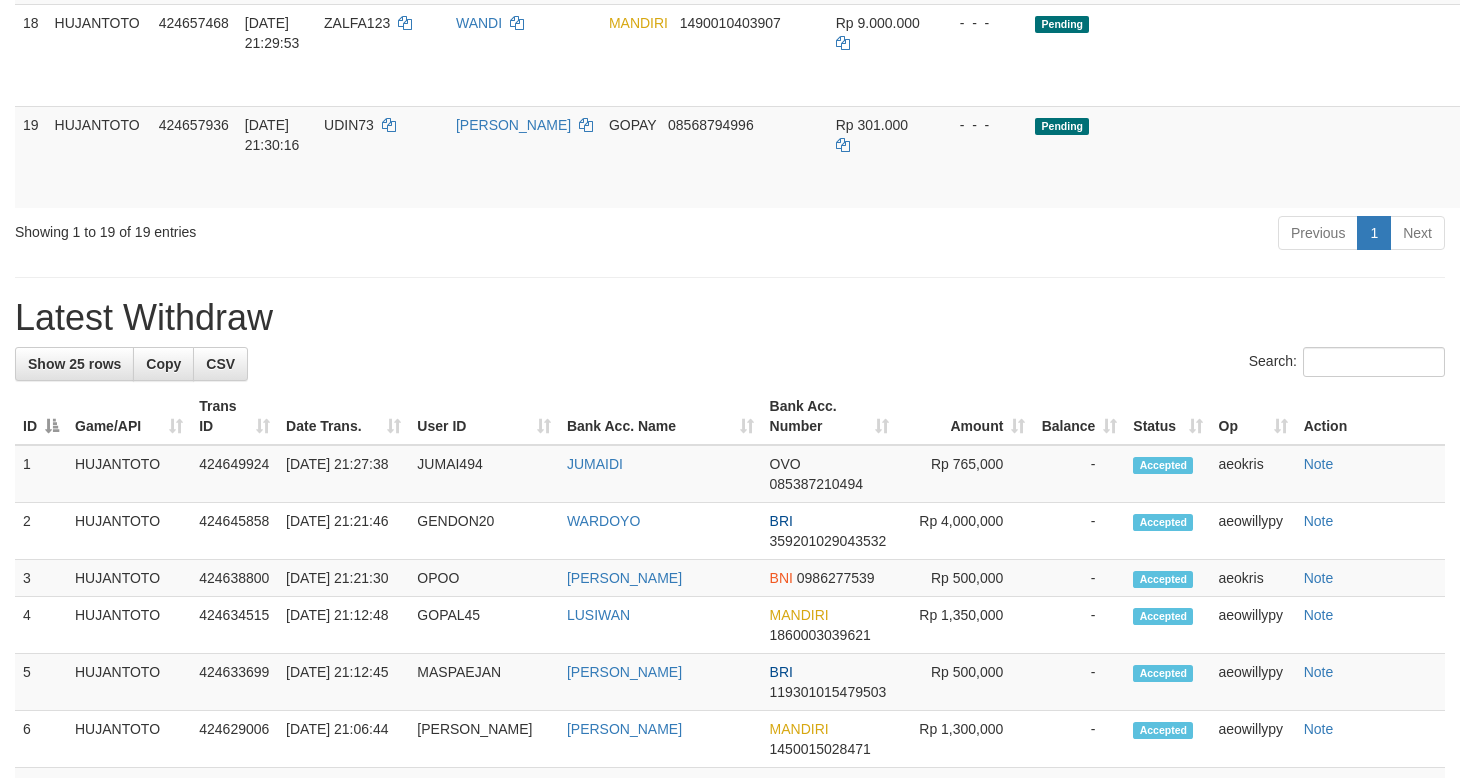 scroll, scrollTop: 1285, scrollLeft: 0, axis: vertical 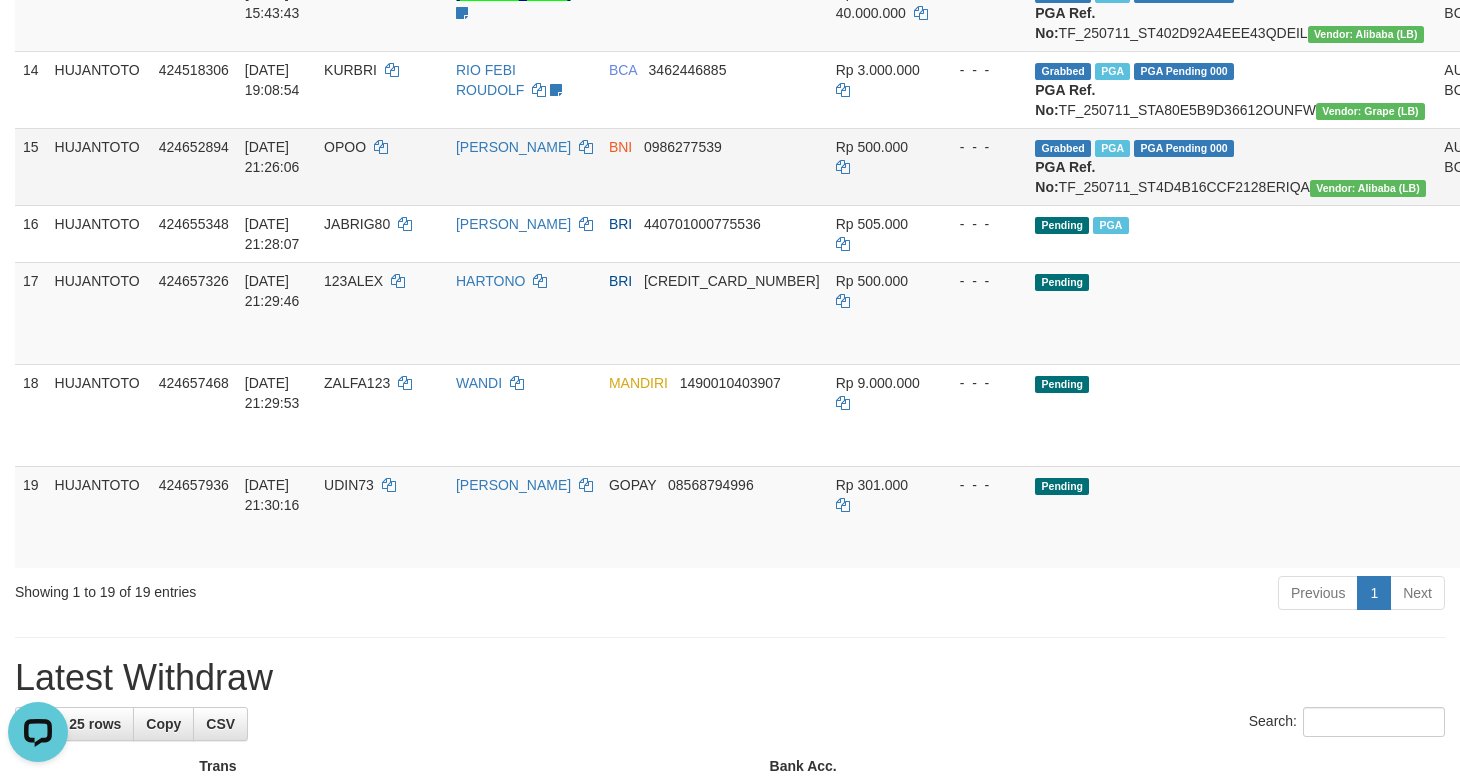 click on "Check Trans" at bounding box center (1568, 157) 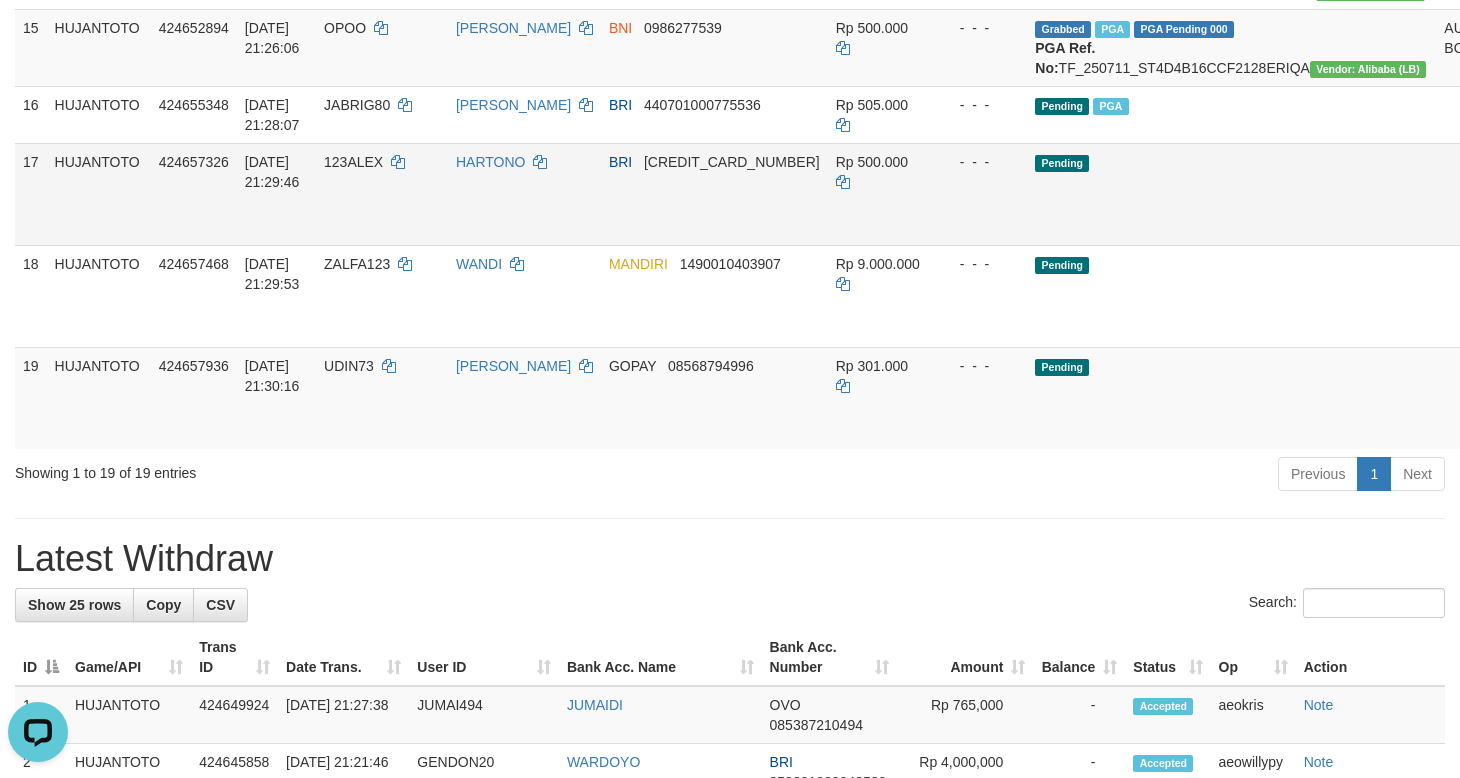 scroll, scrollTop: 1452, scrollLeft: 0, axis: vertical 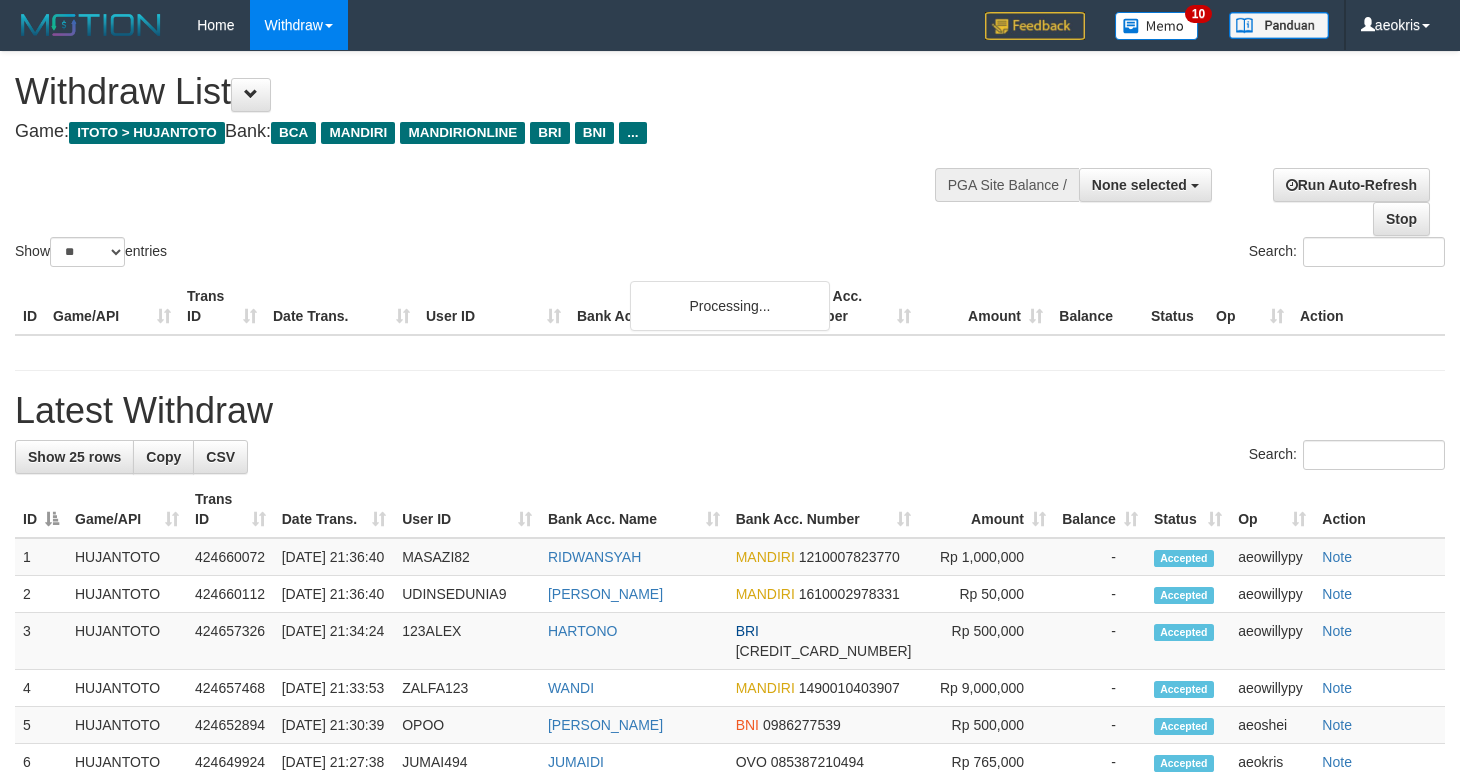 select 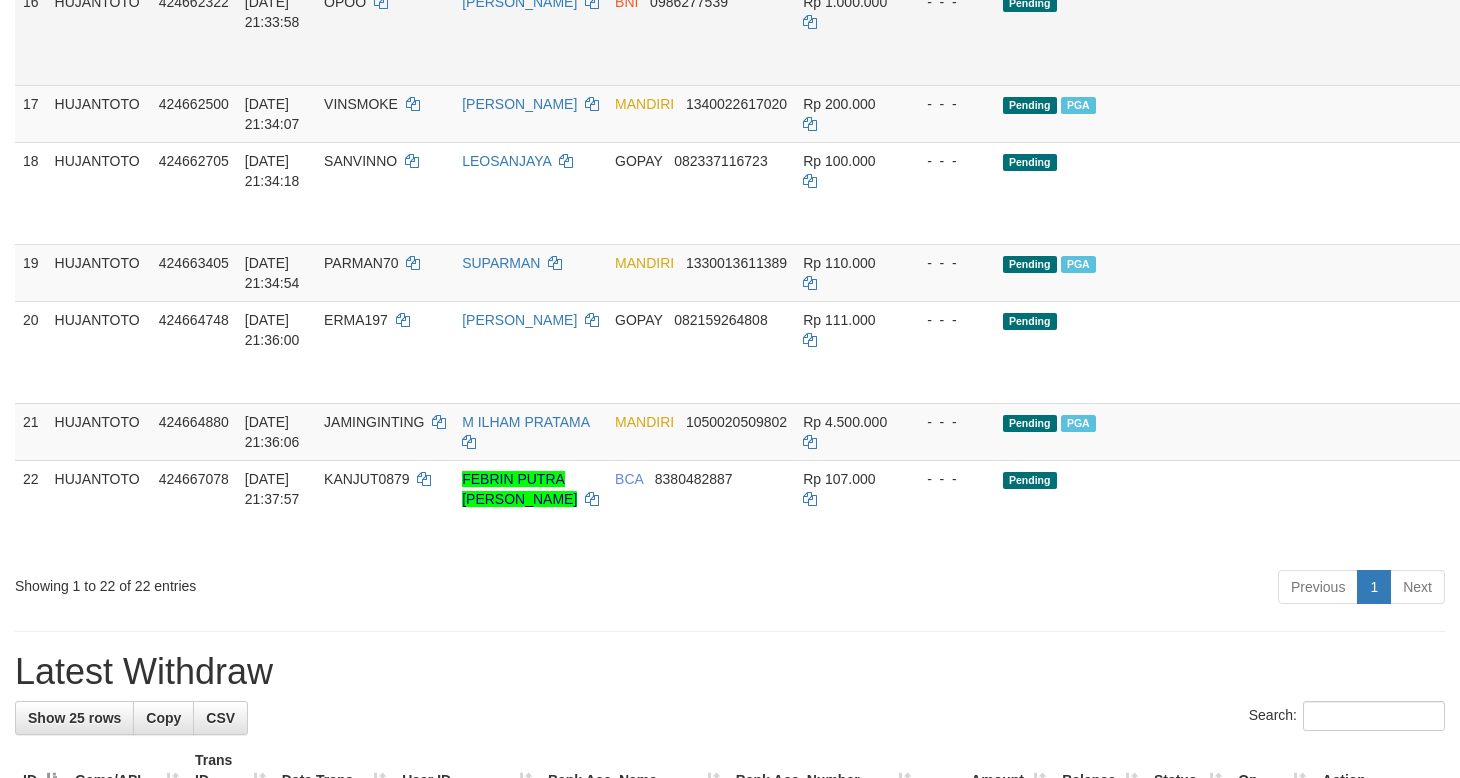 scroll, scrollTop: 1452, scrollLeft: 0, axis: vertical 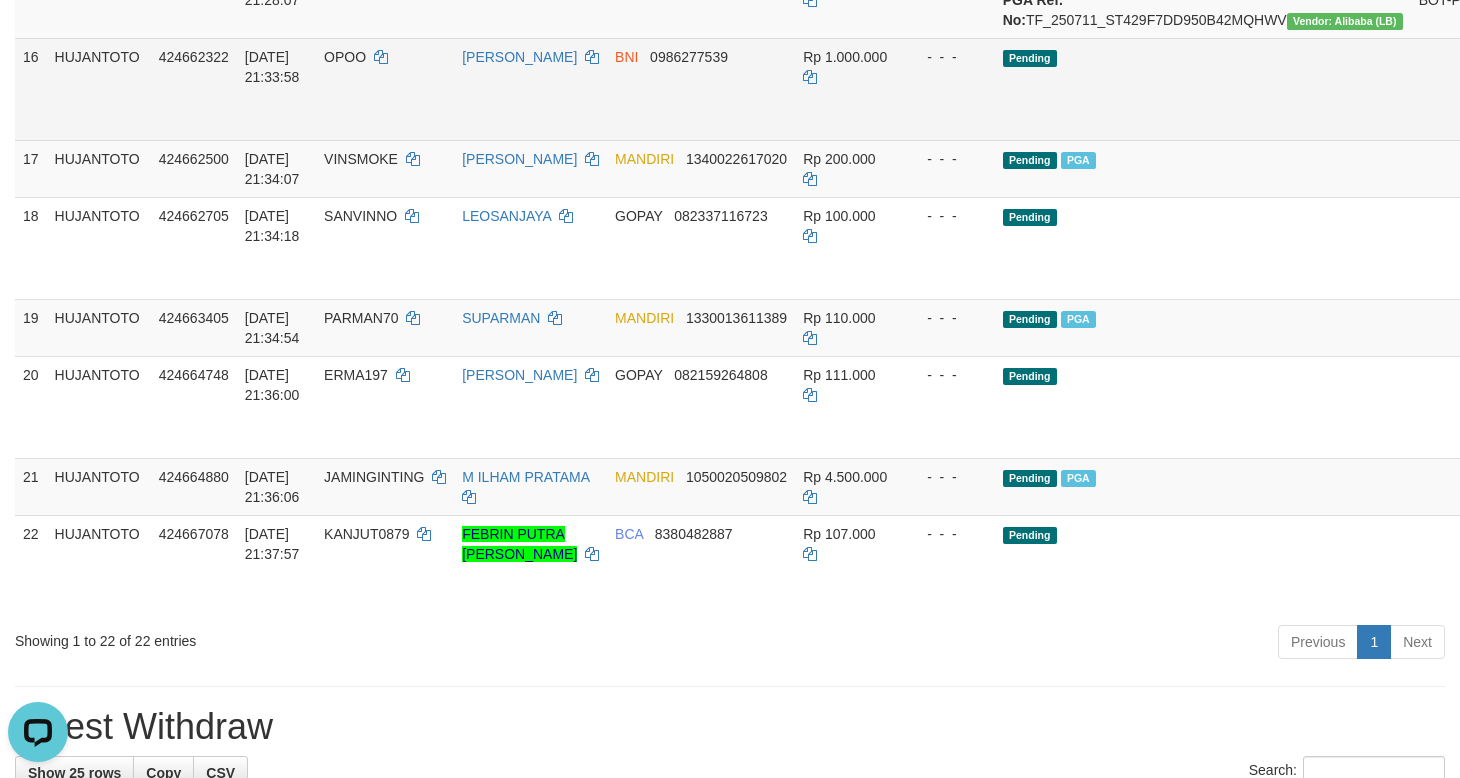 click on "Send PGA" at bounding box center [1517, 112] 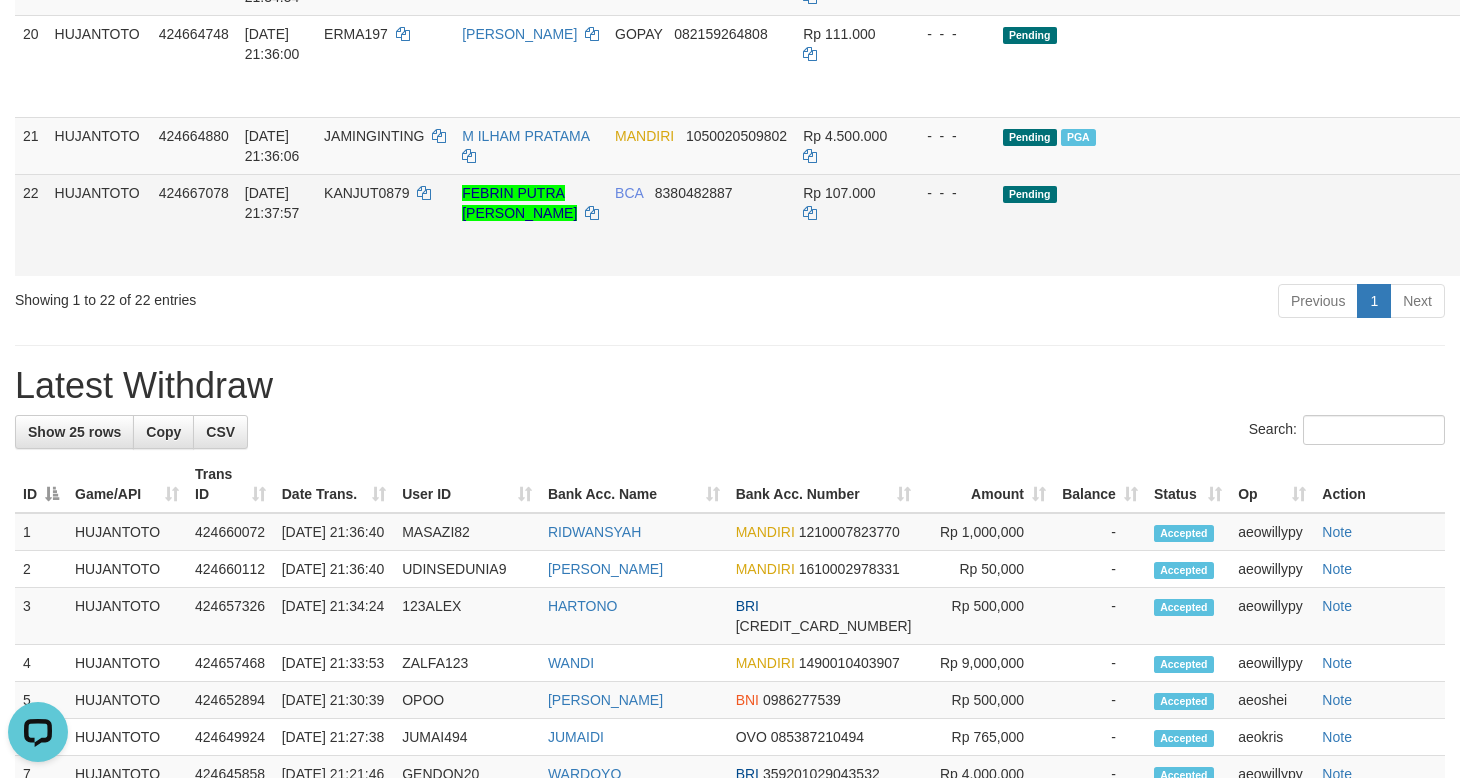 scroll, scrollTop: 1785, scrollLeft: 0, axis: vertical 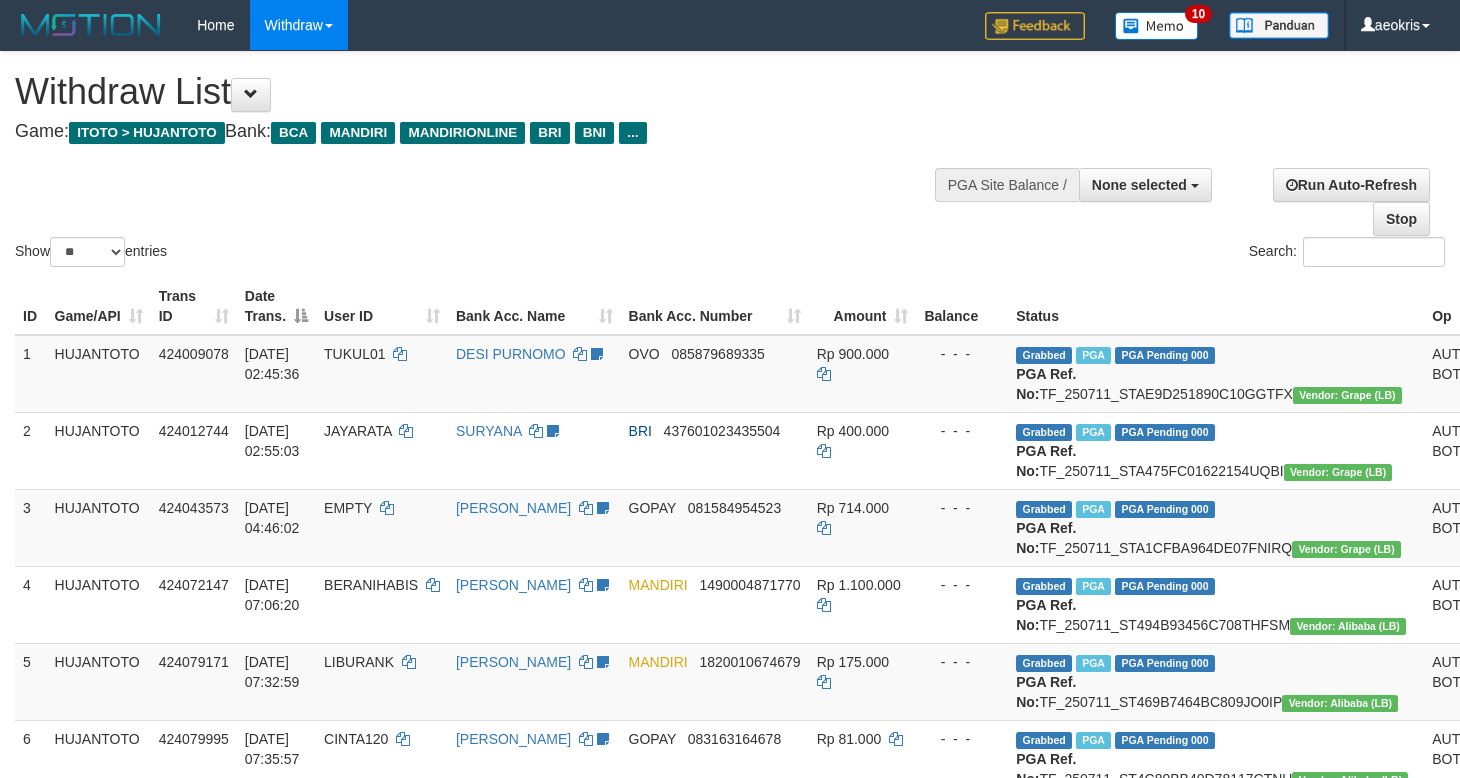 select 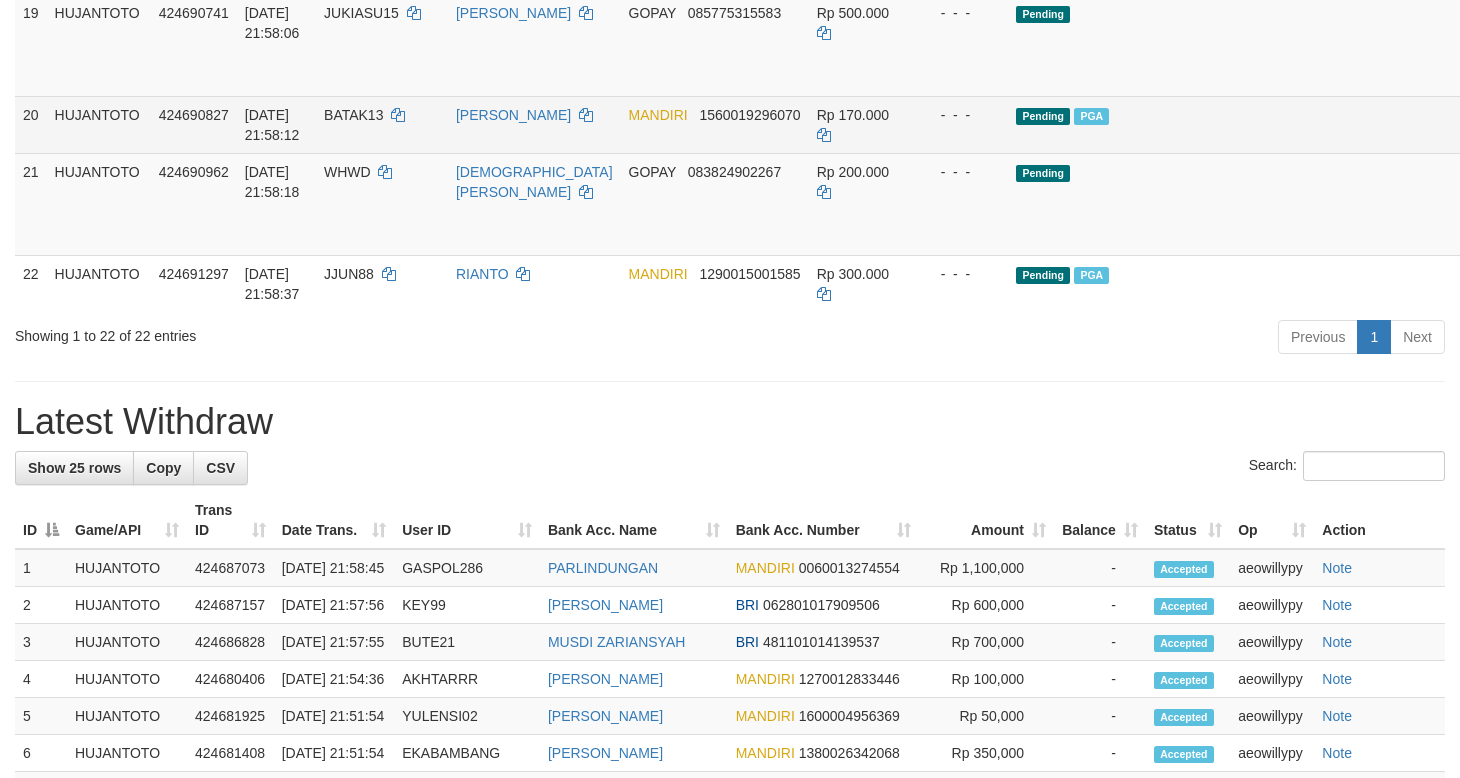 scroll, scrollTop: 1618, scrollLeft: 0, axis: vertical 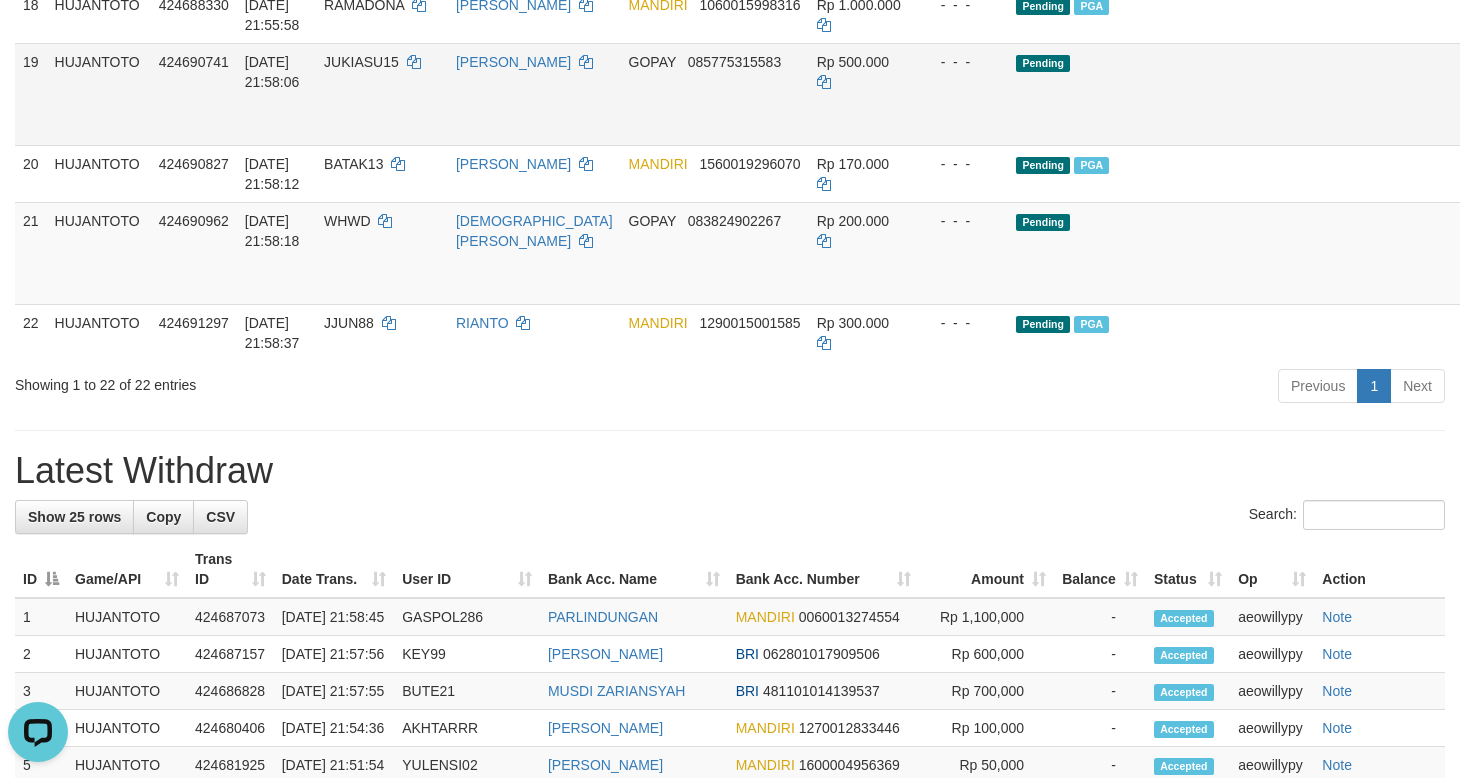 click on "Send PGA" at bounding box center (1531, 117) 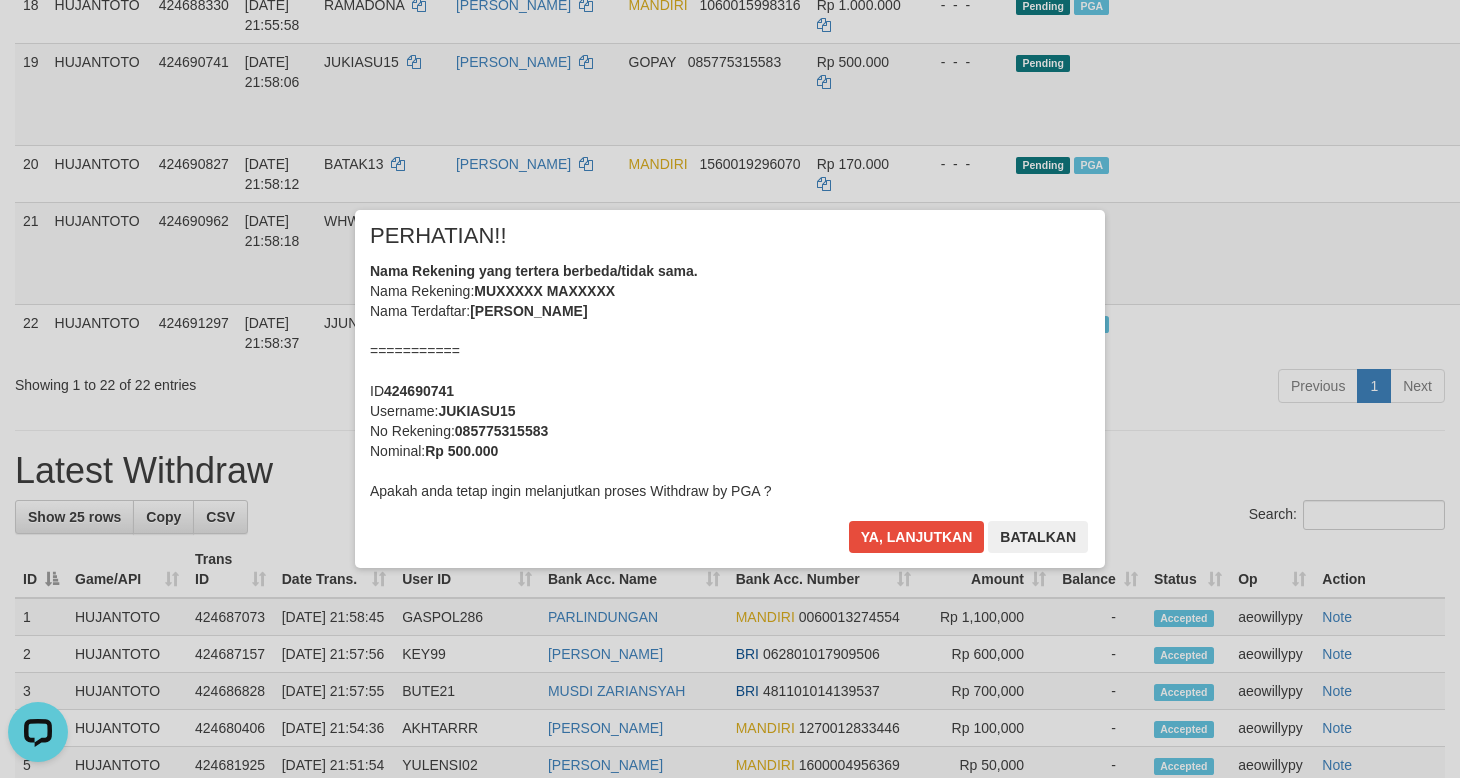 drag, startPoint x: 611, startPoint y: 415, endPoint x: 691, endPoint y: 437, distance: 82.96987 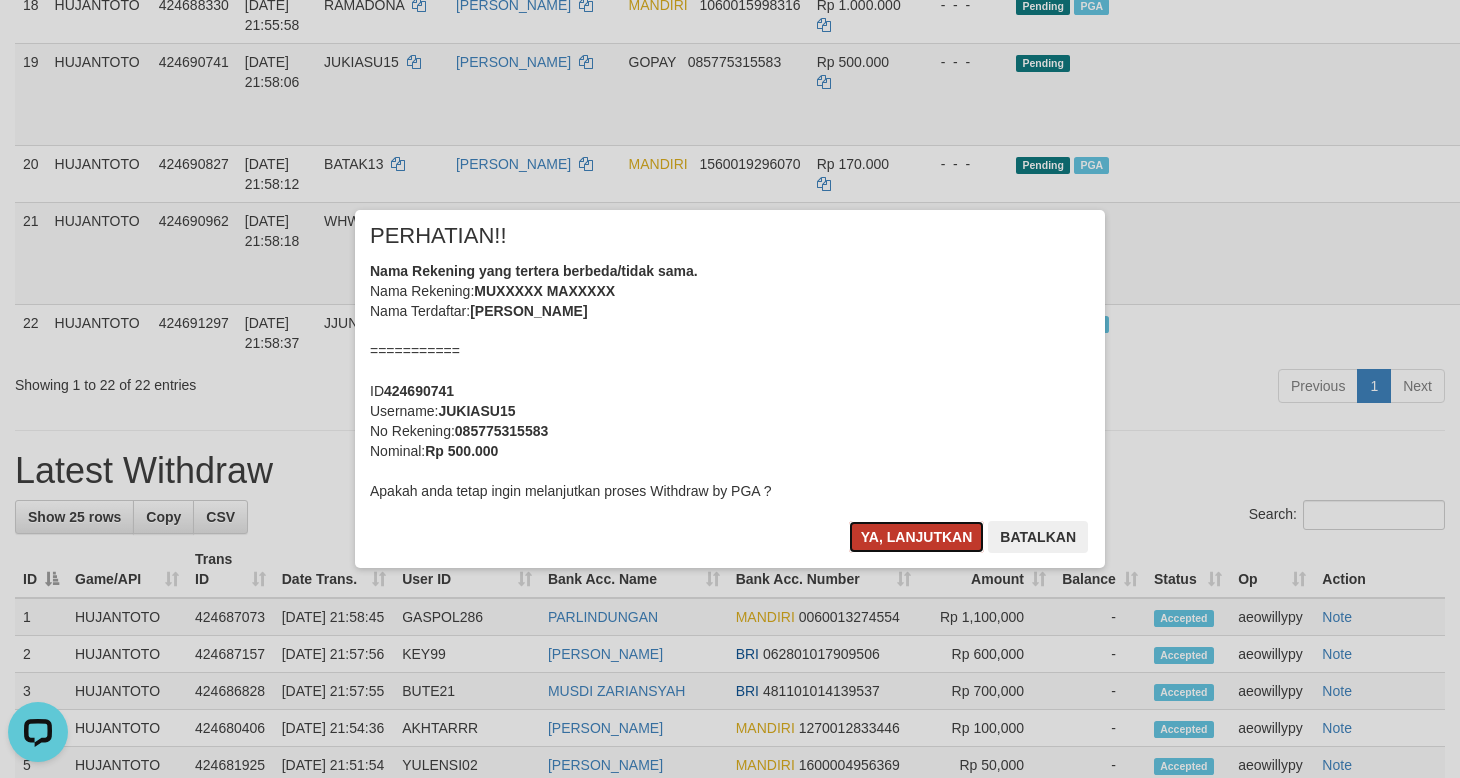 click on "Ya, lanjutkan" at bounding box center [917, 537] 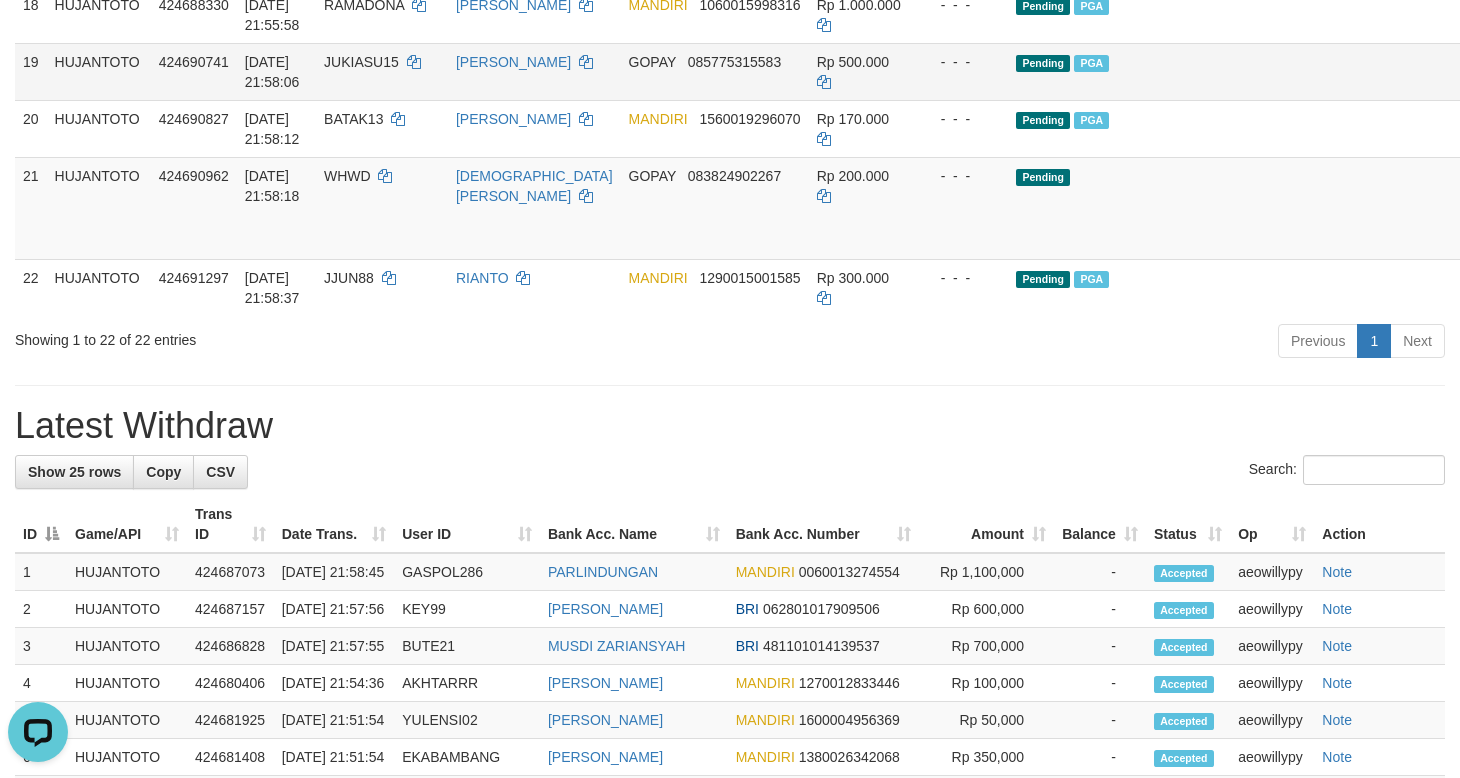 click on "Pending   PGA" at bounding box center [1216, 128] 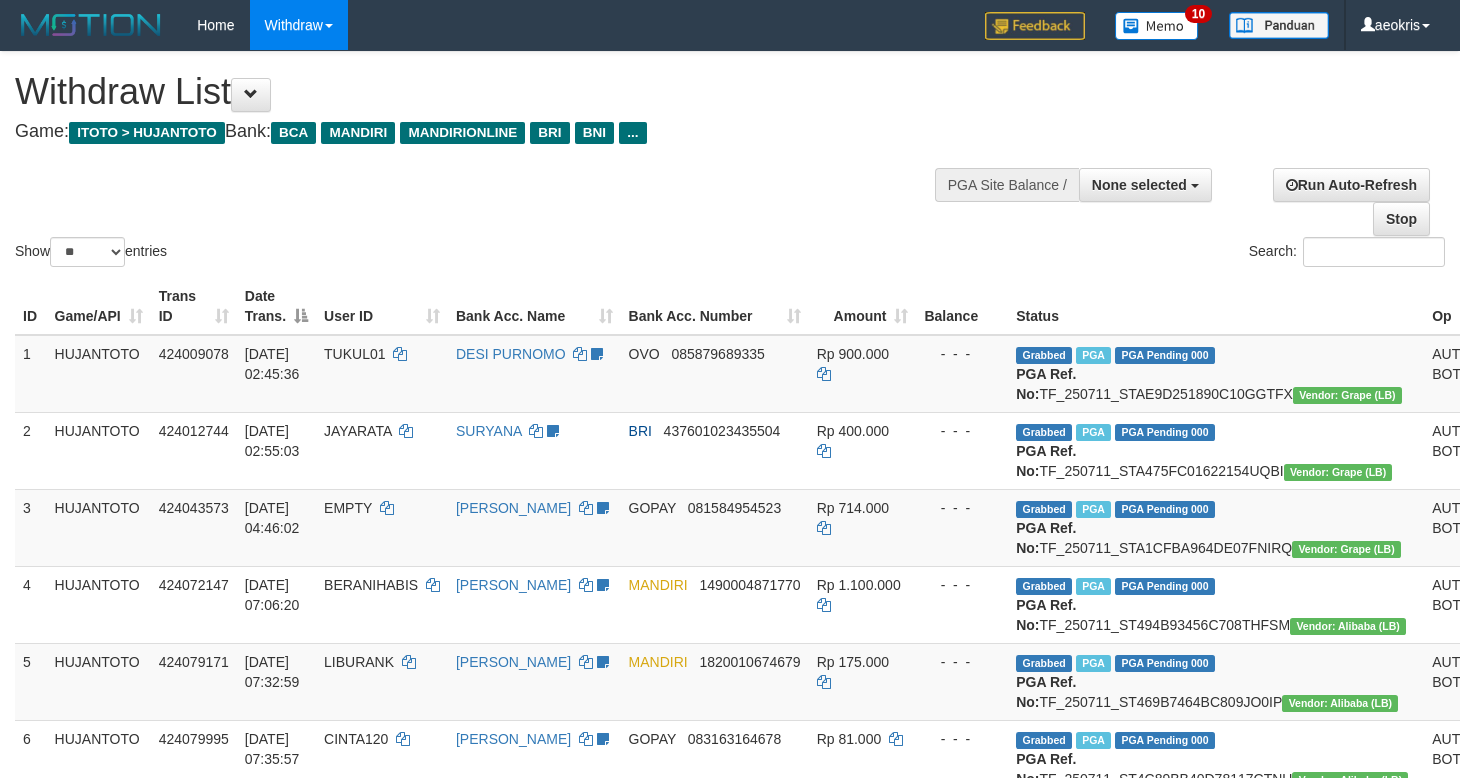 select 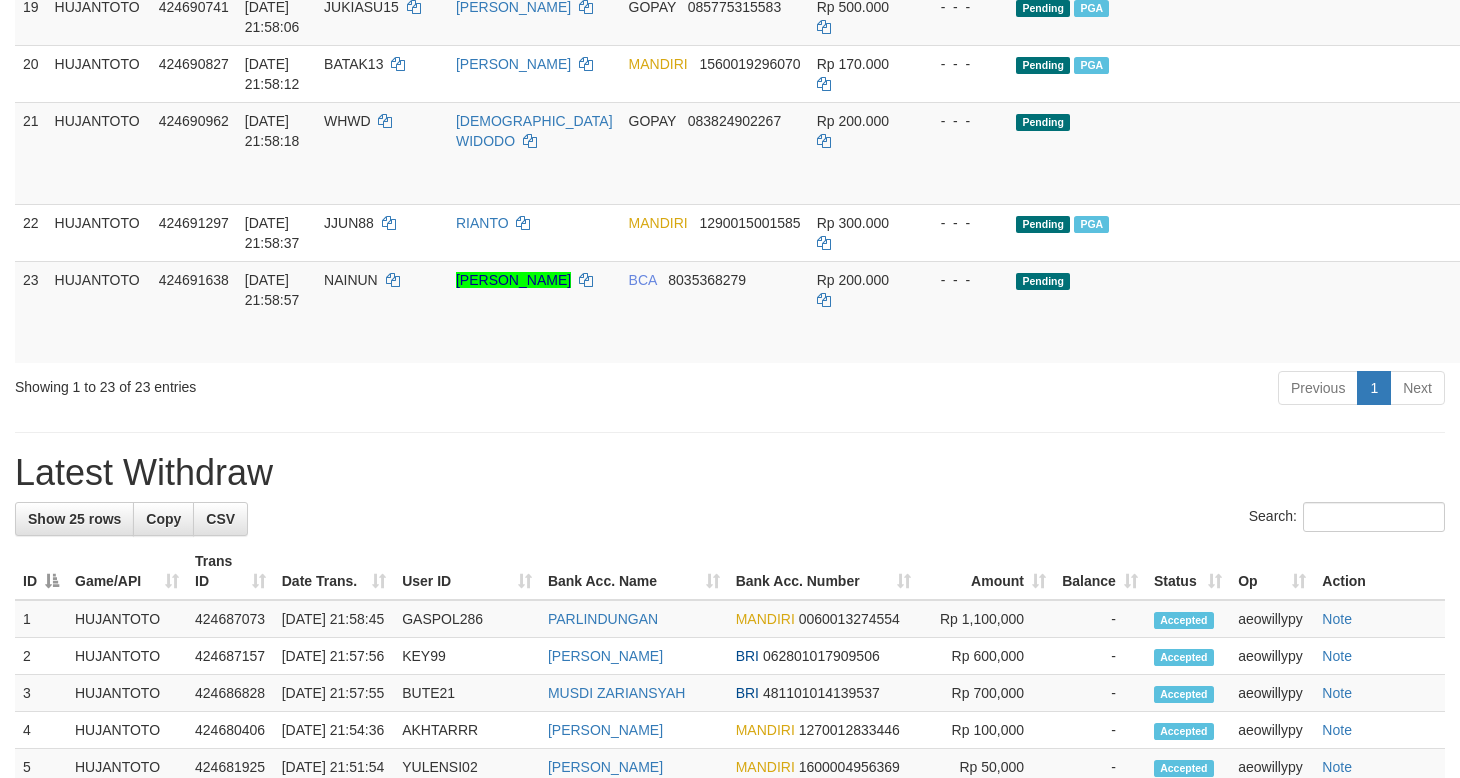 scroll, scrollTop: 1618, scrollLeft: 0, axis: vertical 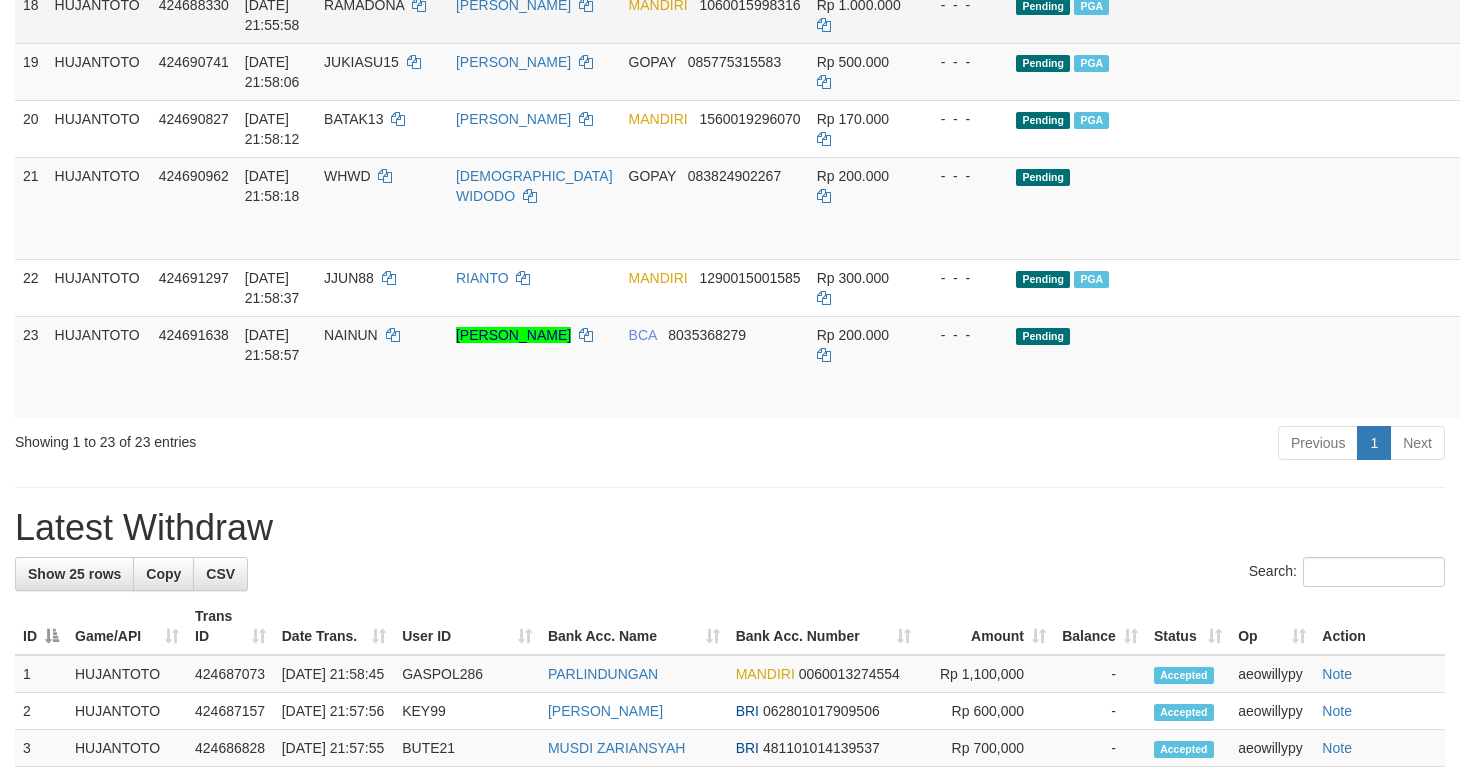 click on "424688330" at bounding box center [194, 14] 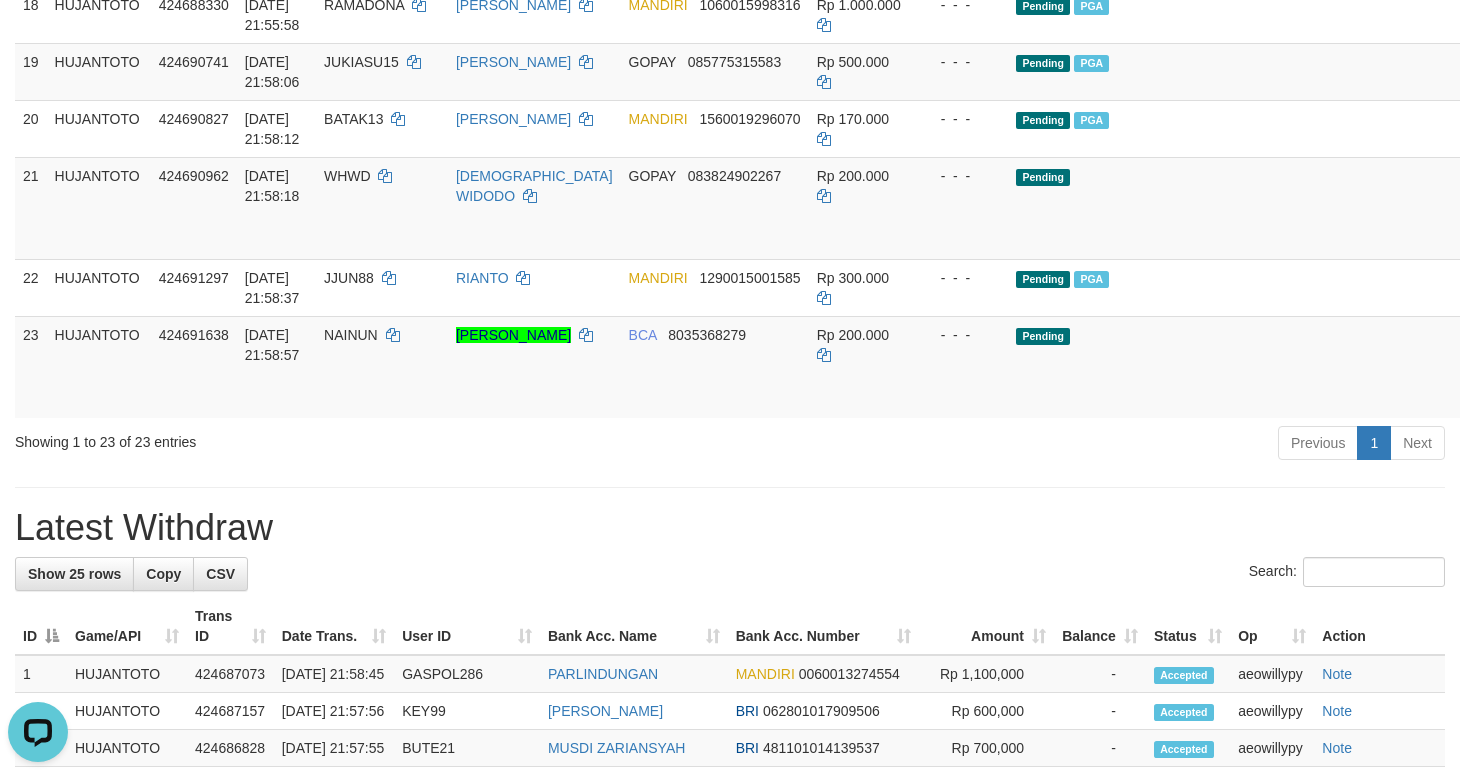 scroll, scrollTop: 0, scrollLeft: 0, axis: both 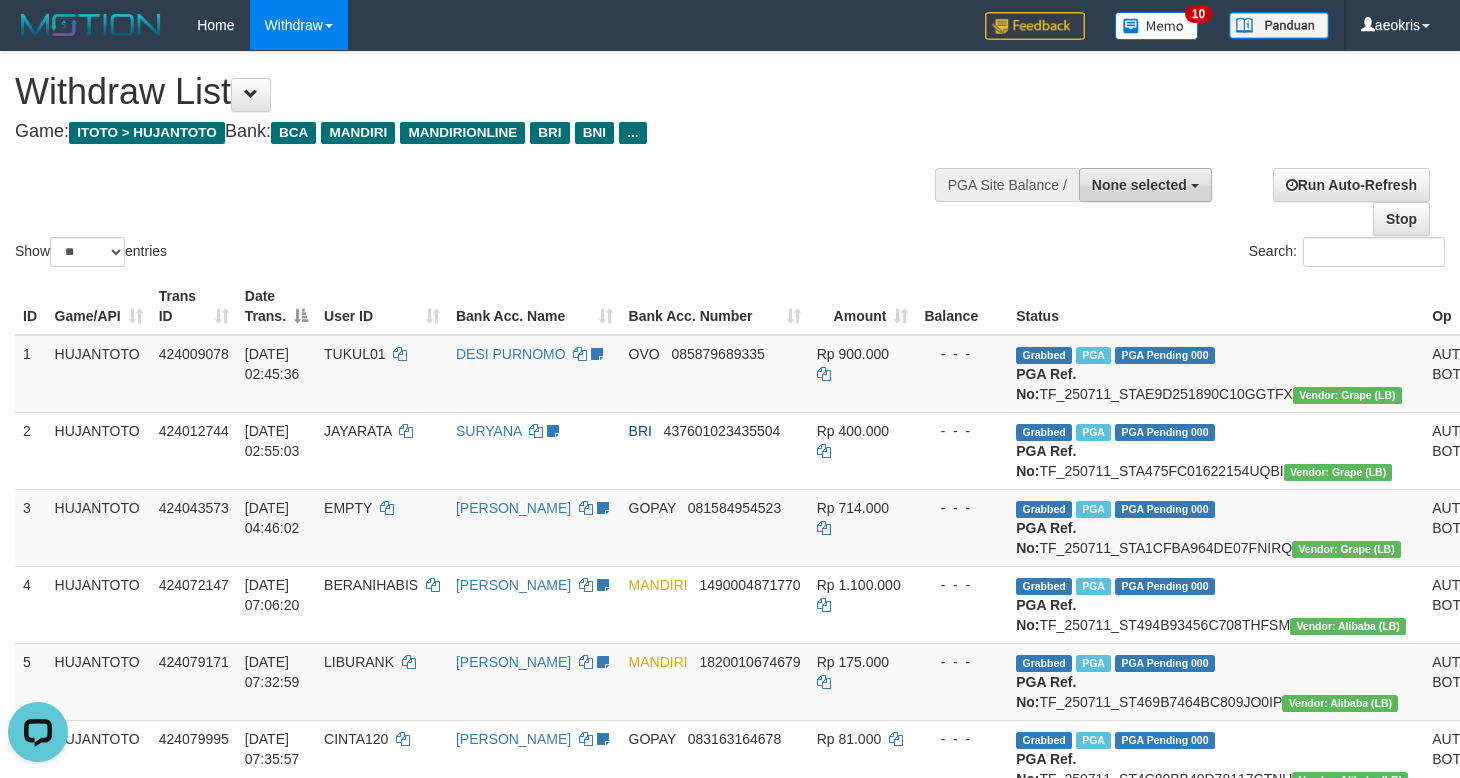 click on "None selected" at bounding box center [1139, 185] 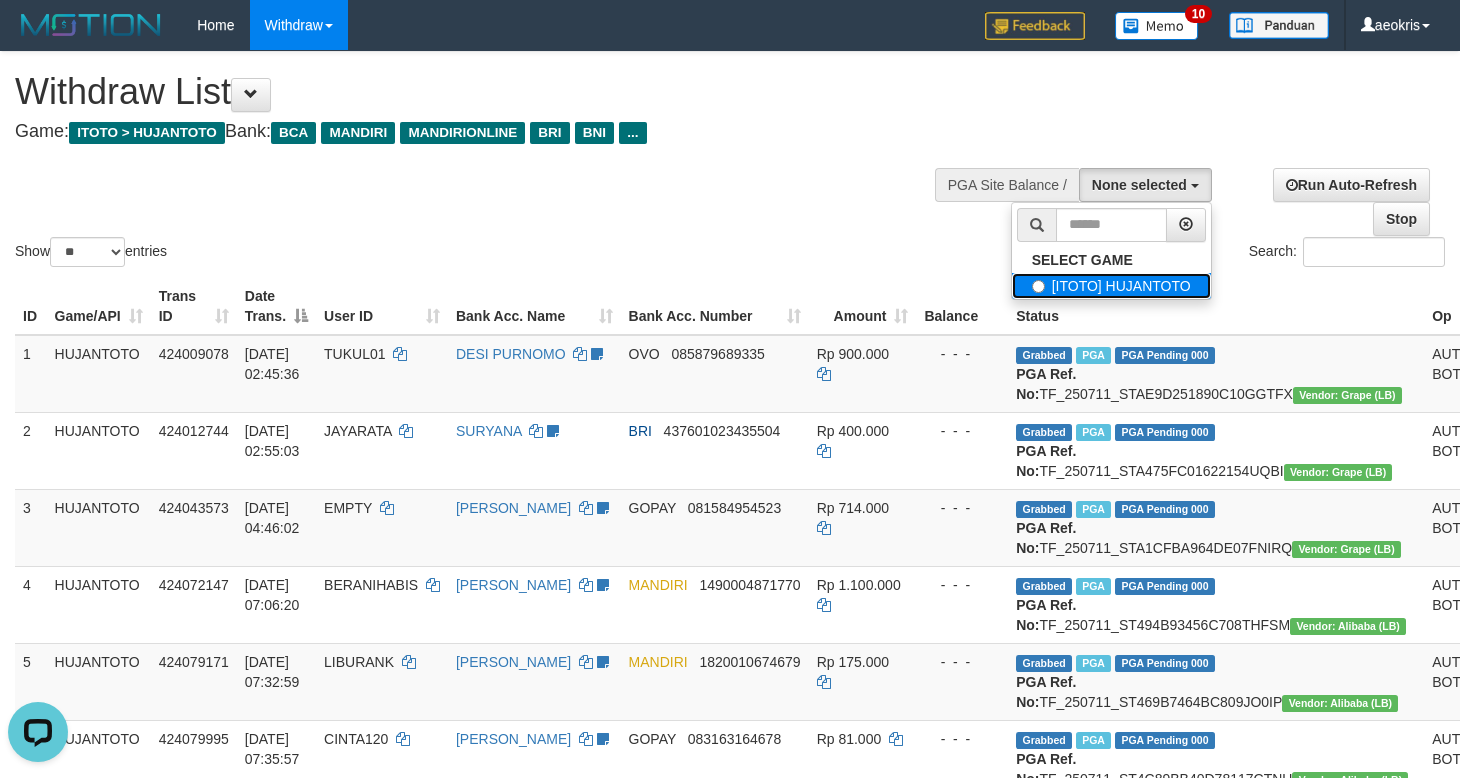 click on "[ITOTO] HUJANTOTO" at bounding box center (1111, 286) 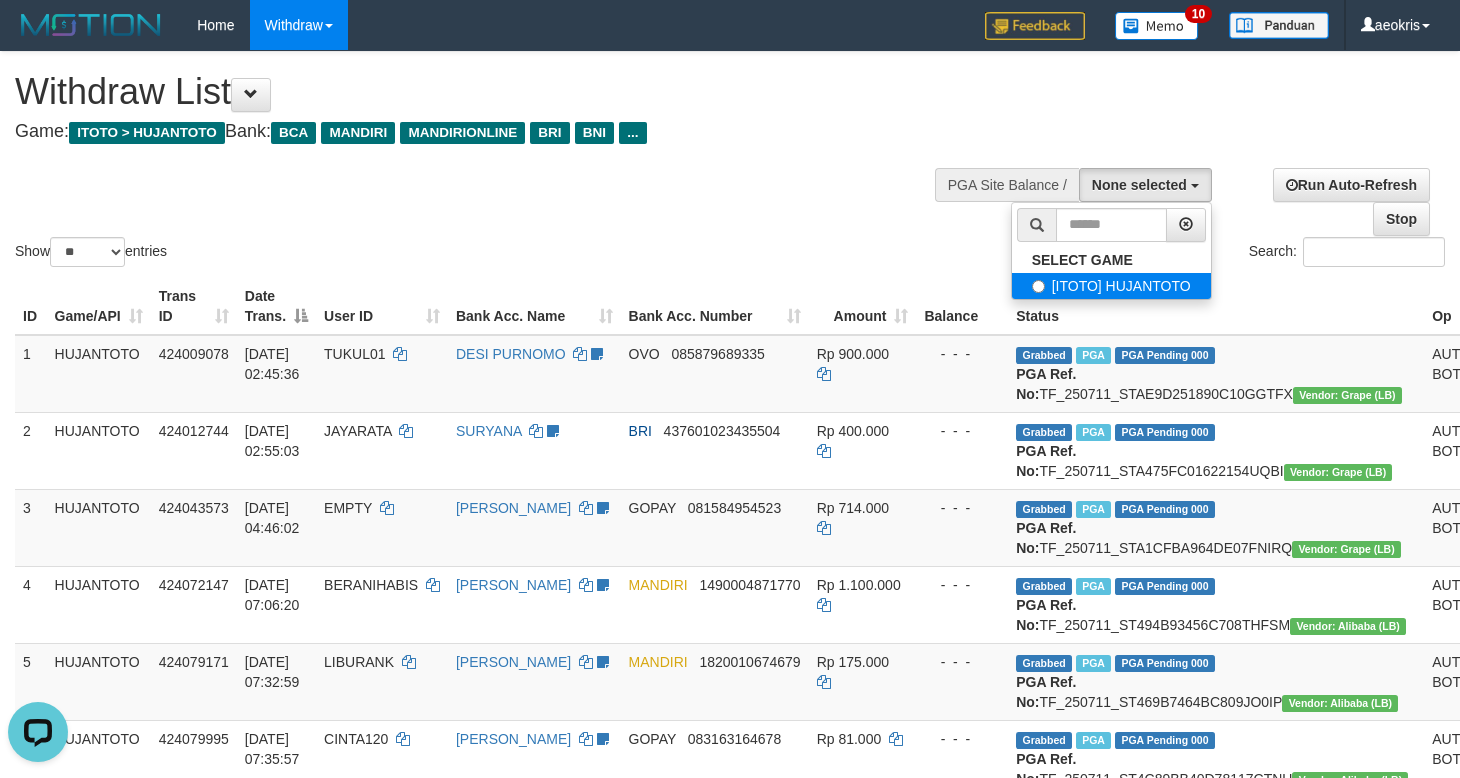 select on "***" 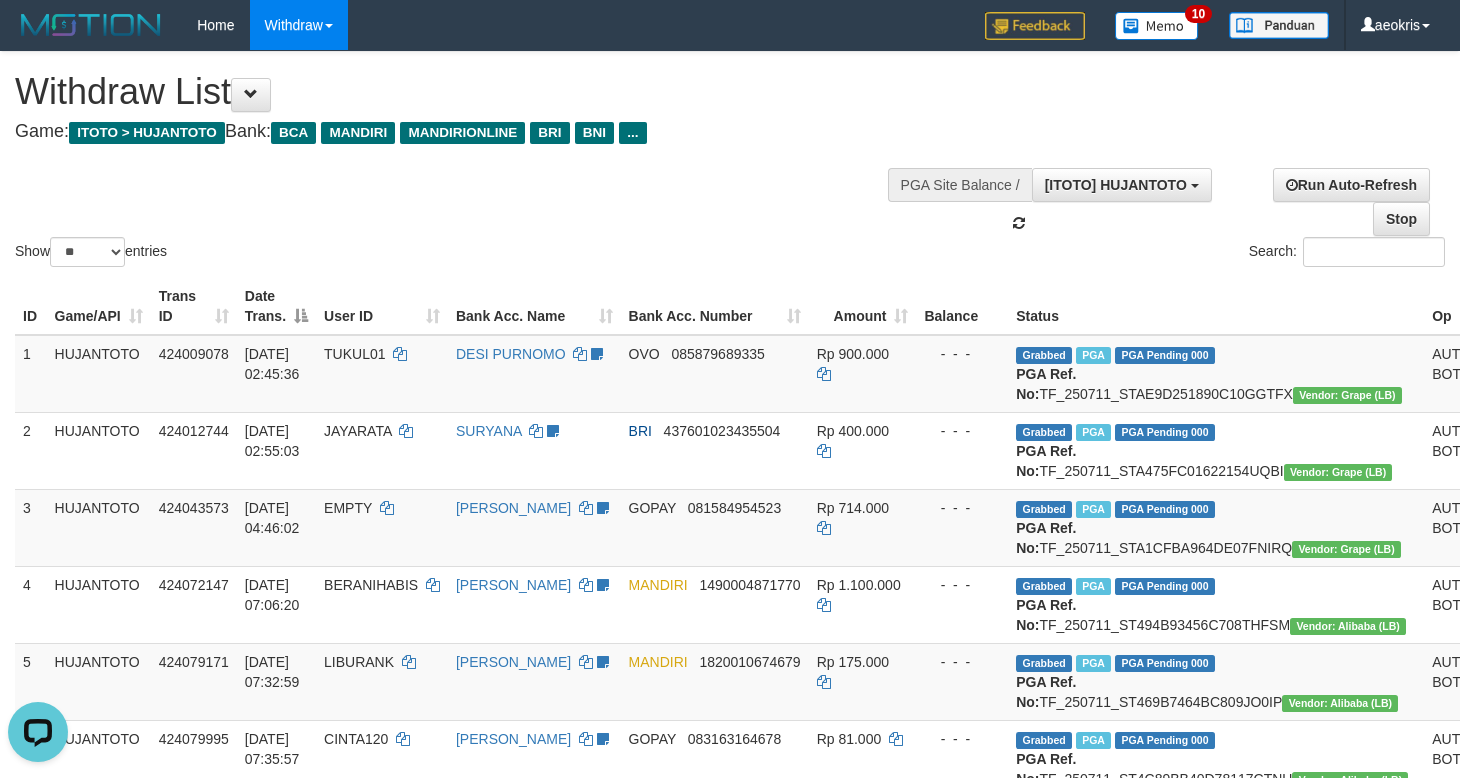 scroll, scrollTop: 18, scrollLeft: 0, axis: vertical 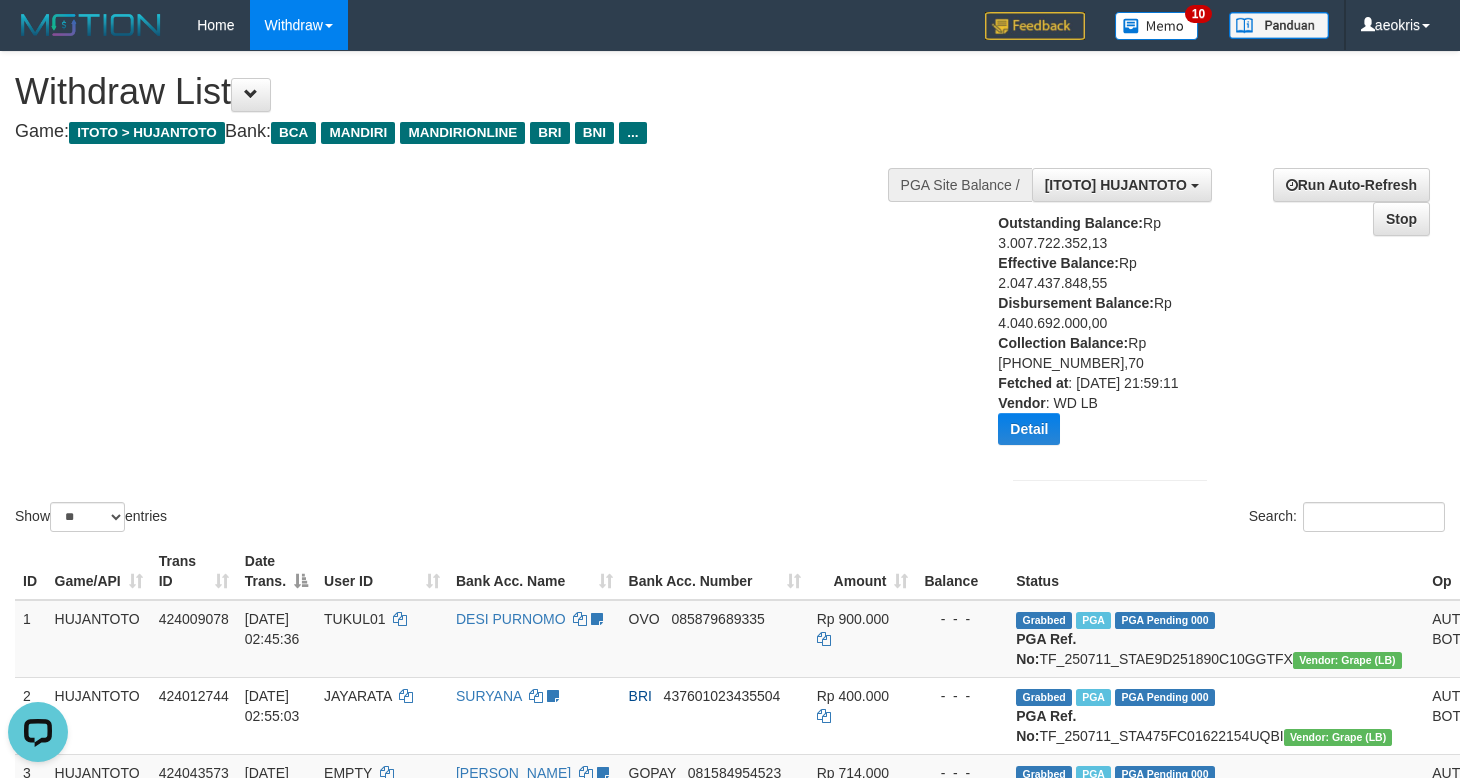 click on "Show  ** ** ** ***  entries Search:" at bounding box center [730, 294] 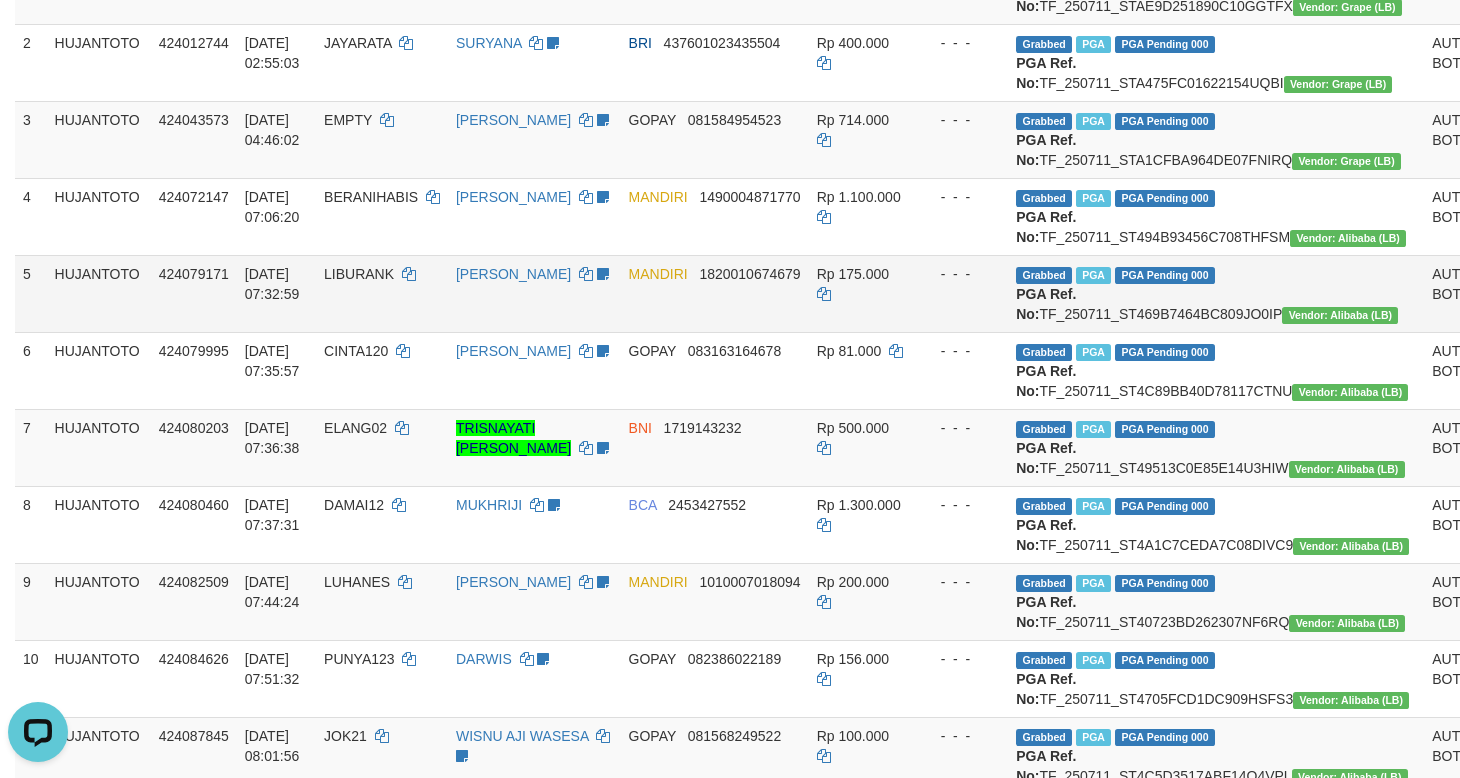 scroll, scrollTop: 680, scrollLeft: 0, axis: vertical 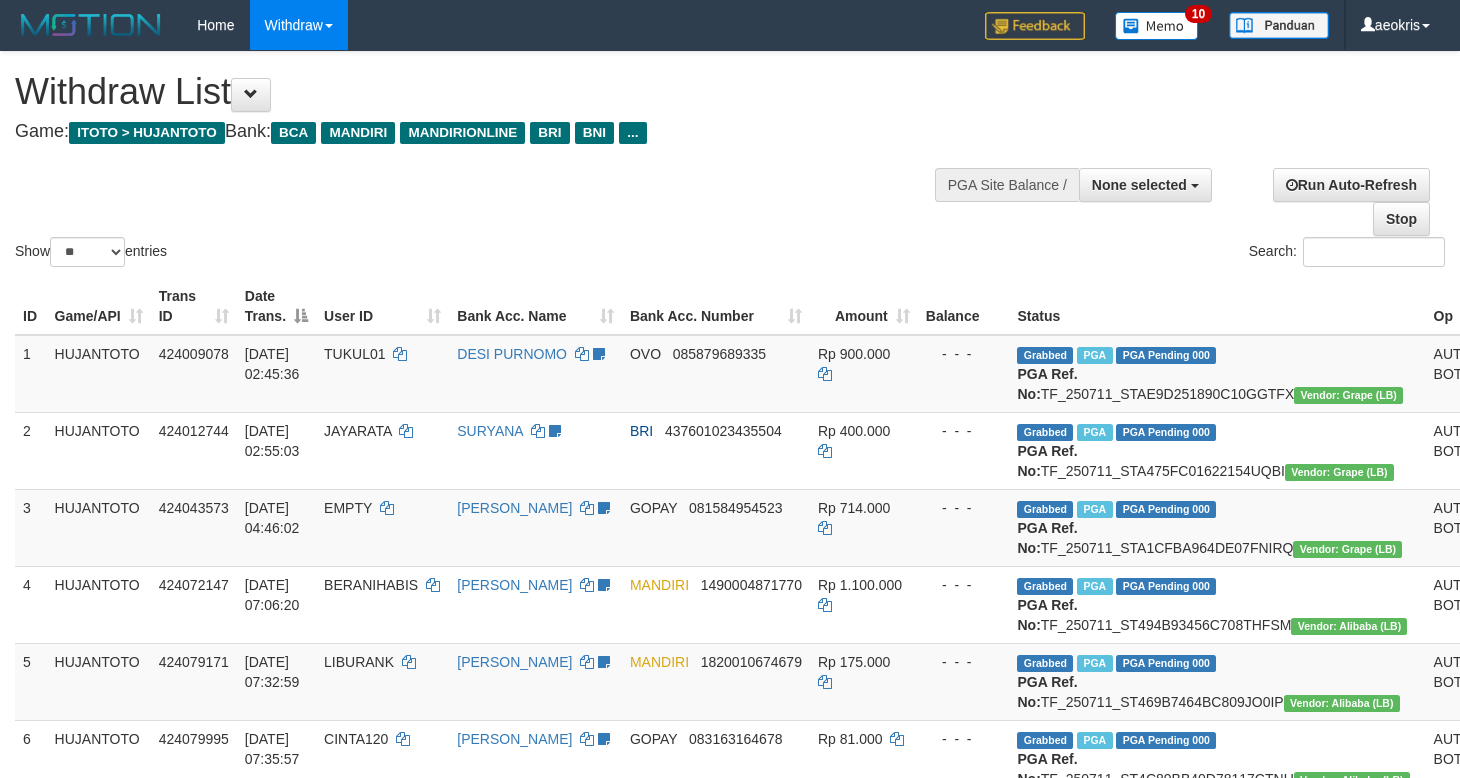 select 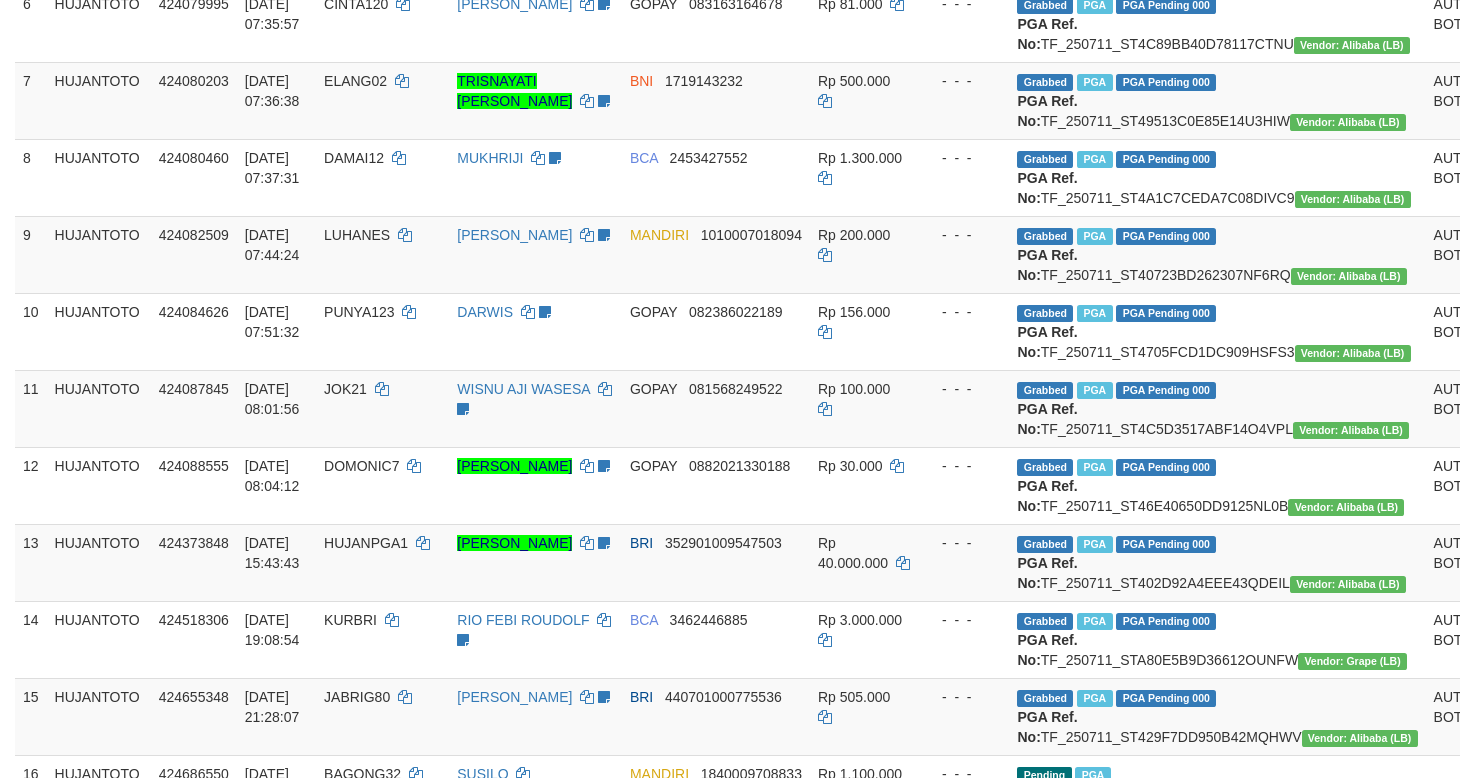 scroll, scrollTop: 680, scrollLeft: 0, axis: vertical 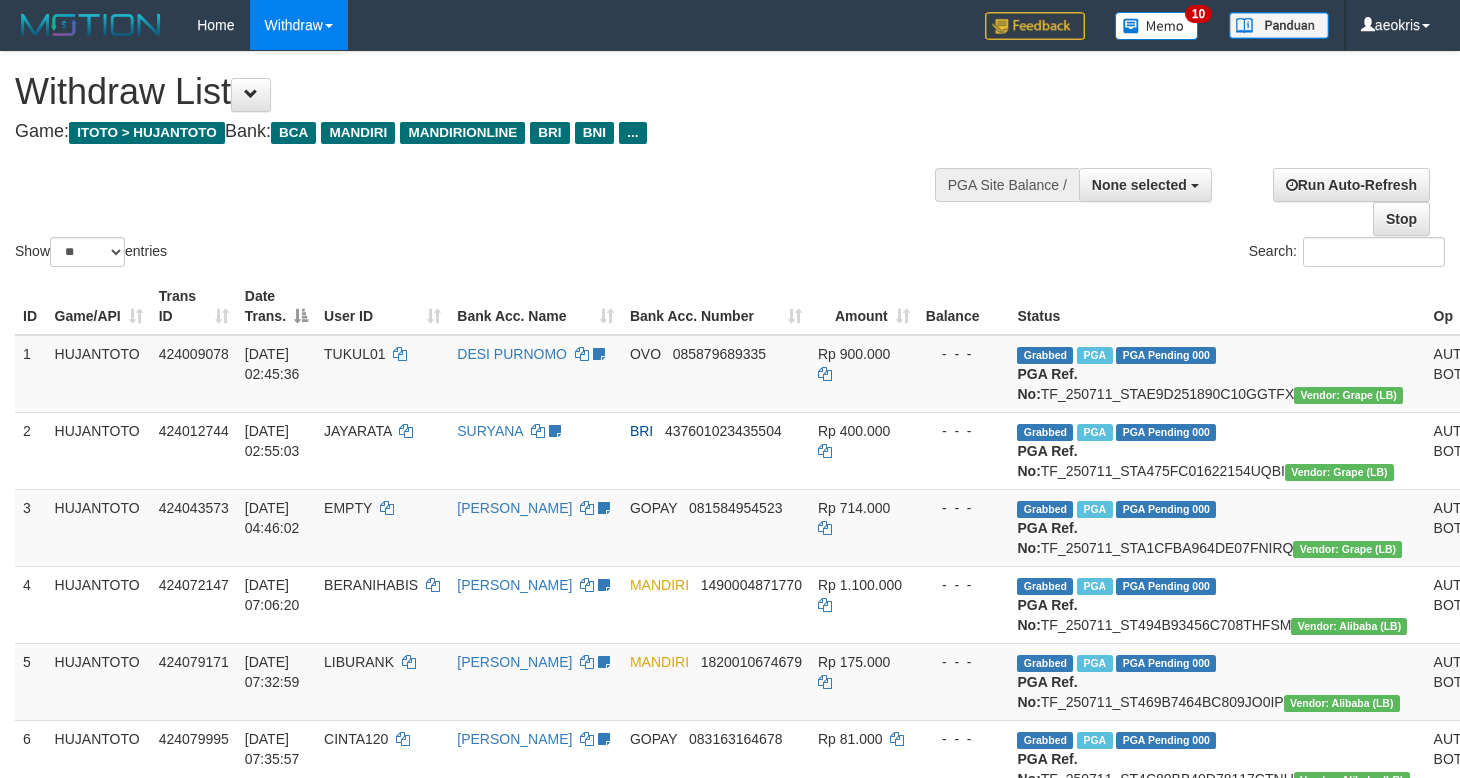 select 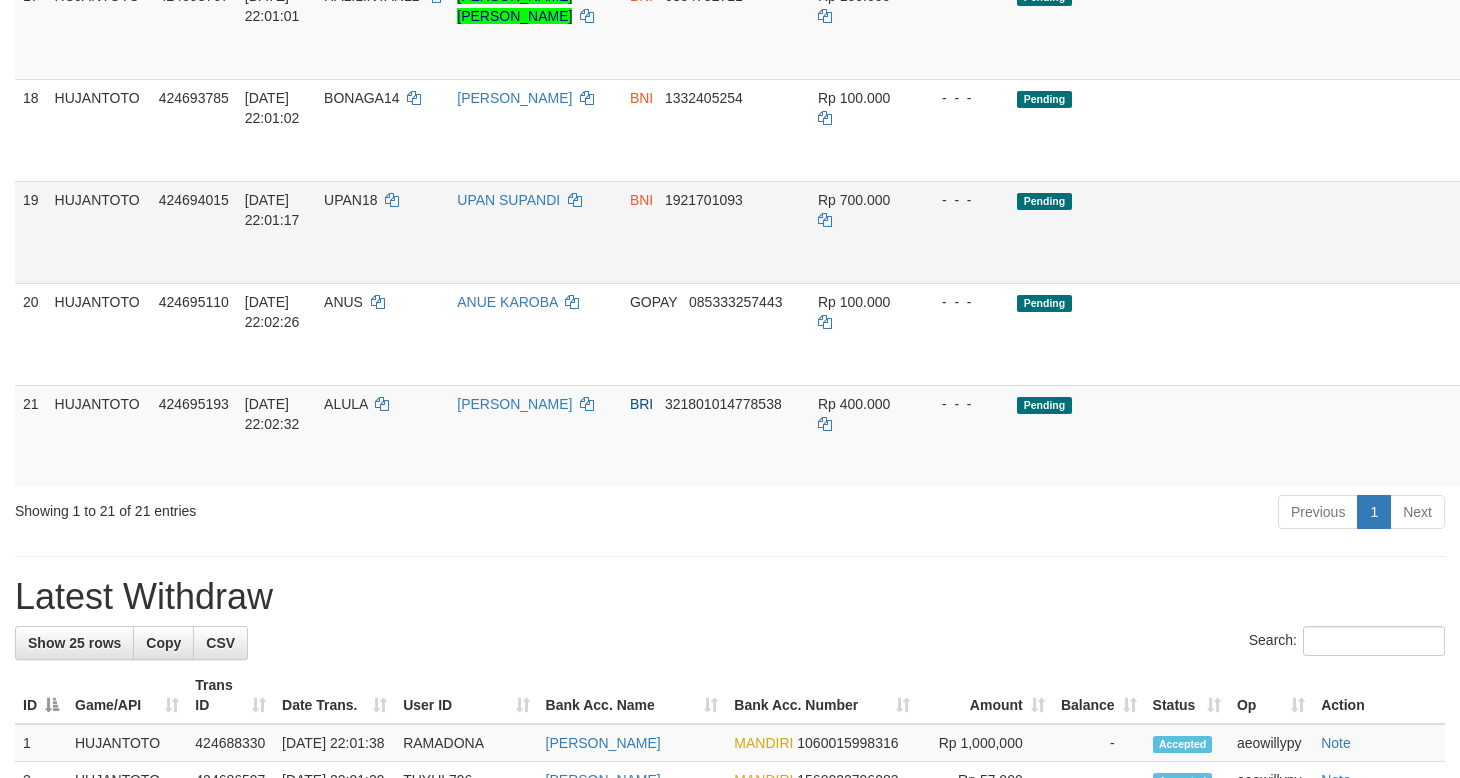 scroll, scrollTop: 1735, scrollLeft: 0, axis: vertical 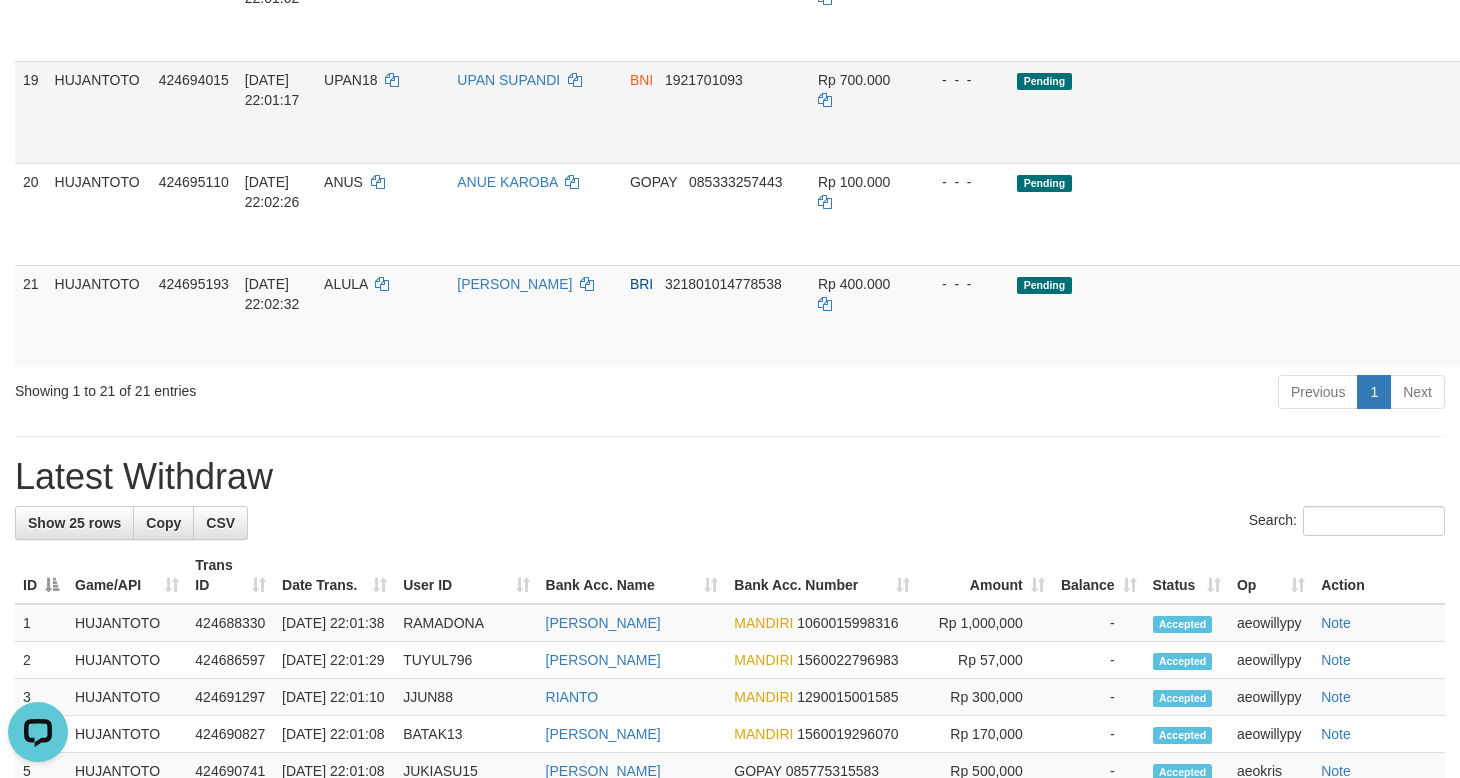 click on "Send PGA" at bounding box center (1532, 135) 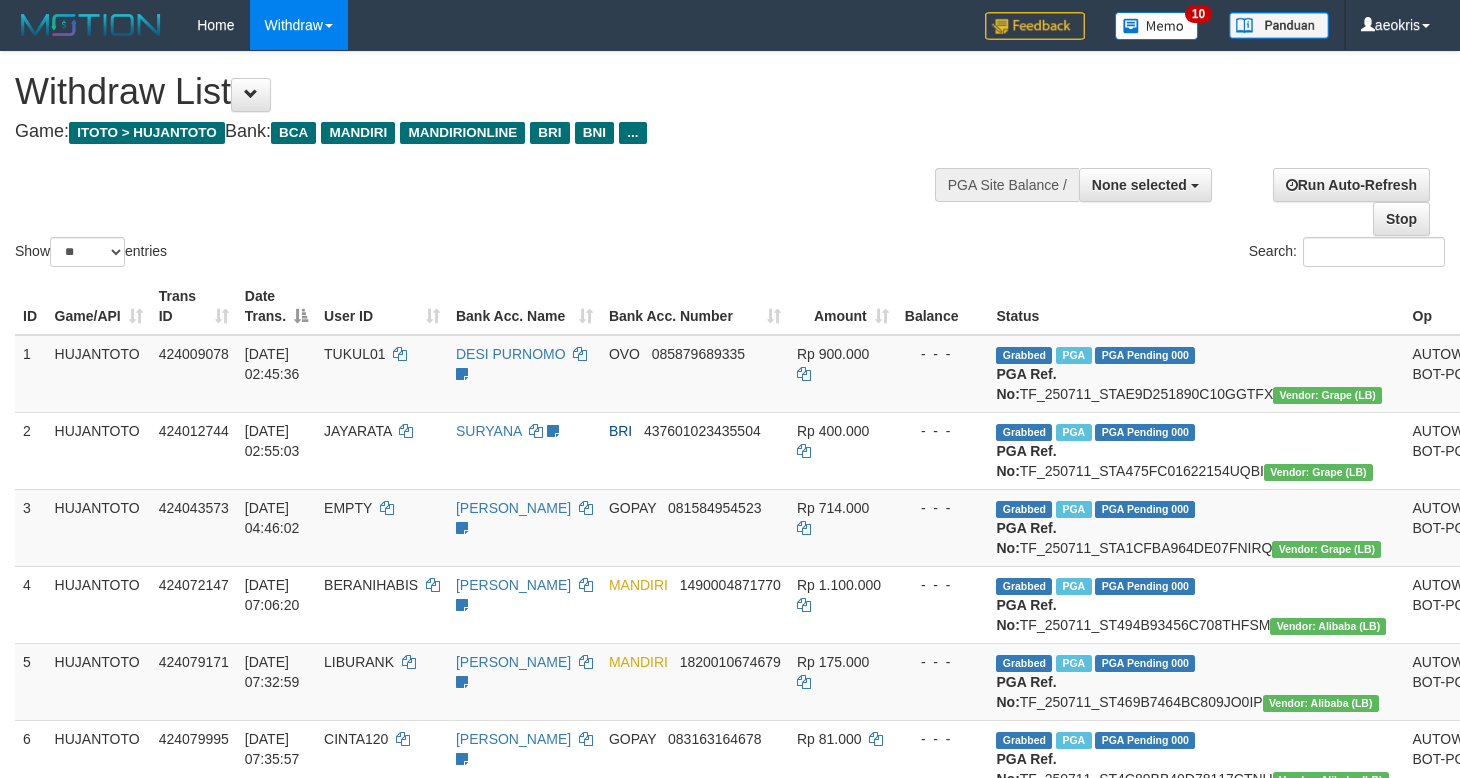 select 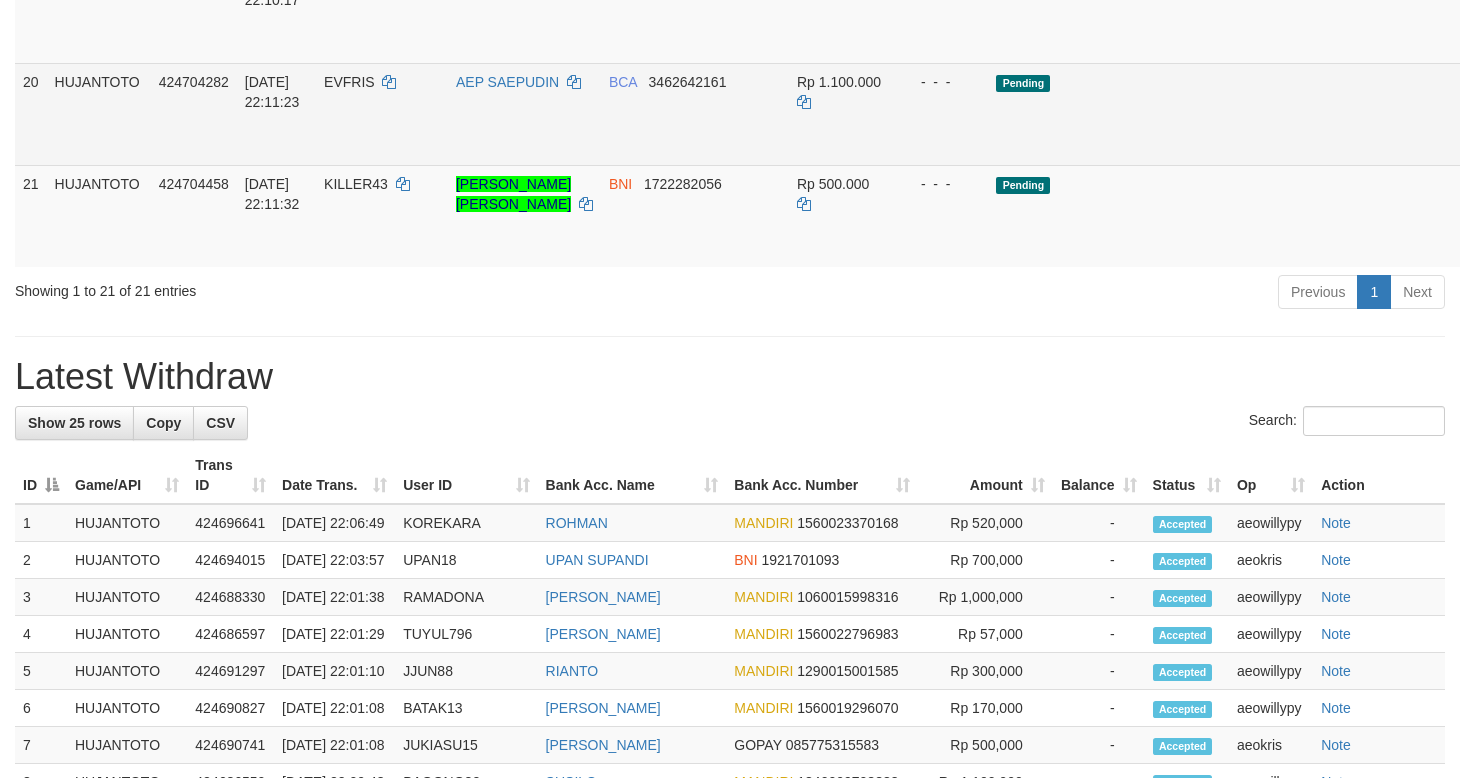 scroll, scrollTop: 1735, scrollLeft: 0, axis: vertical 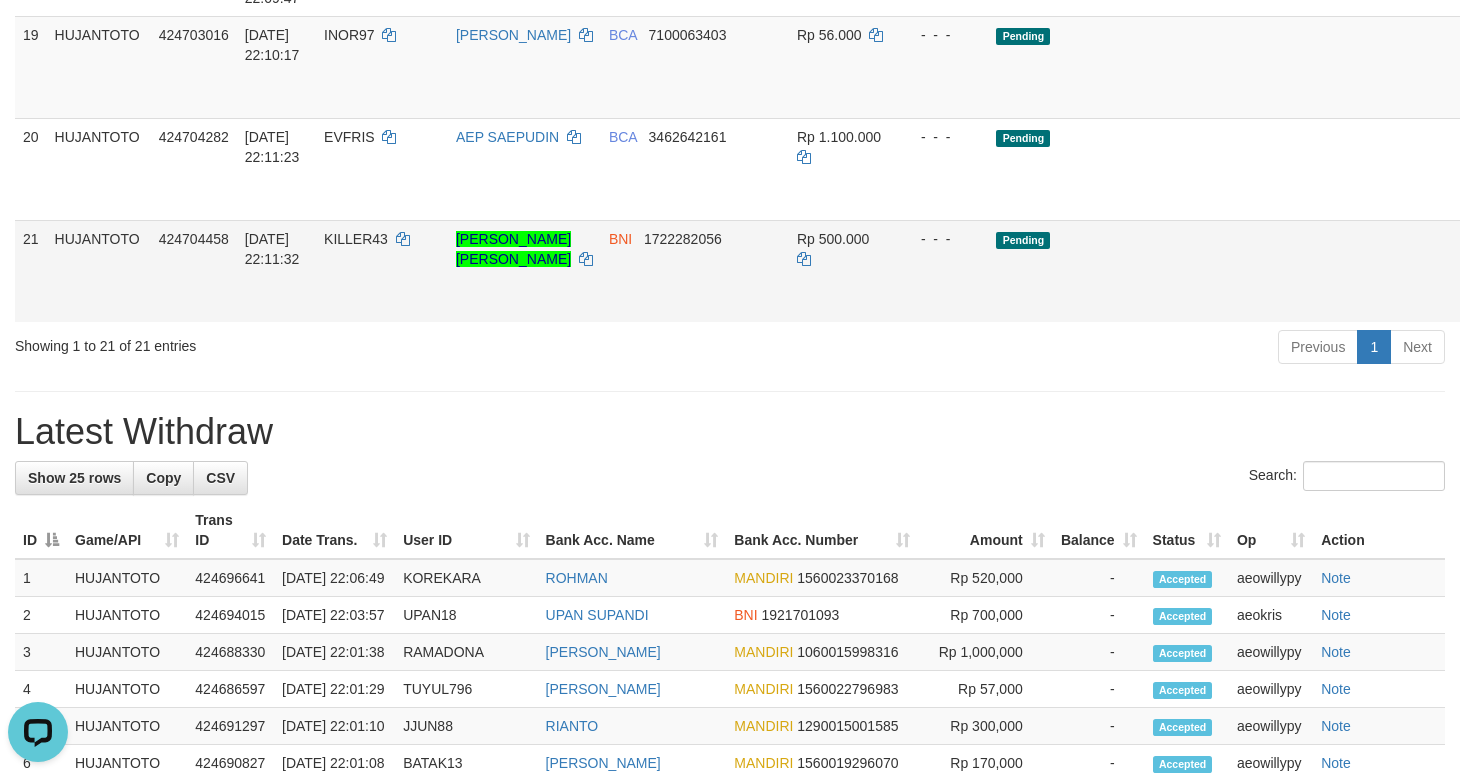 click on "Send PGA" at bounding box center [1511, 294] 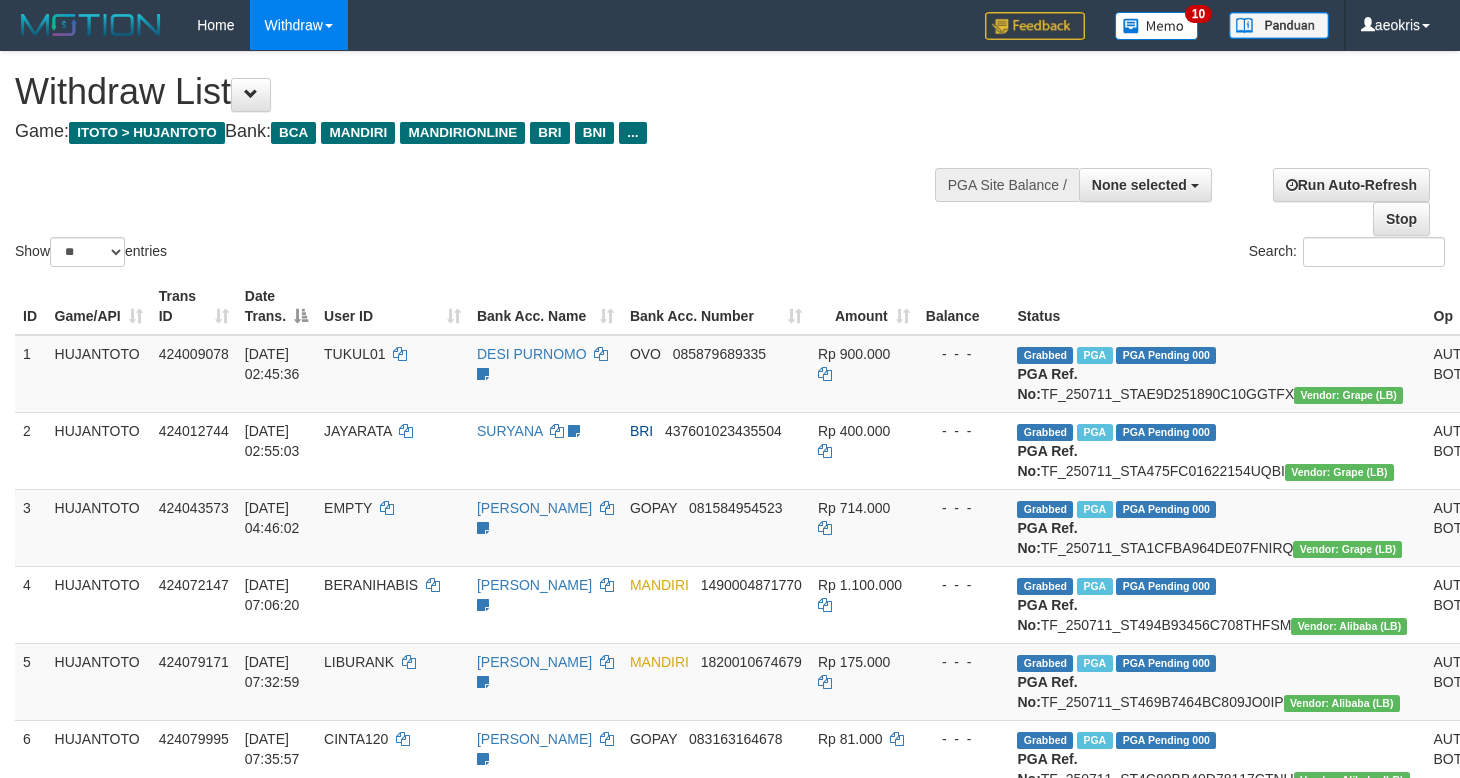 select 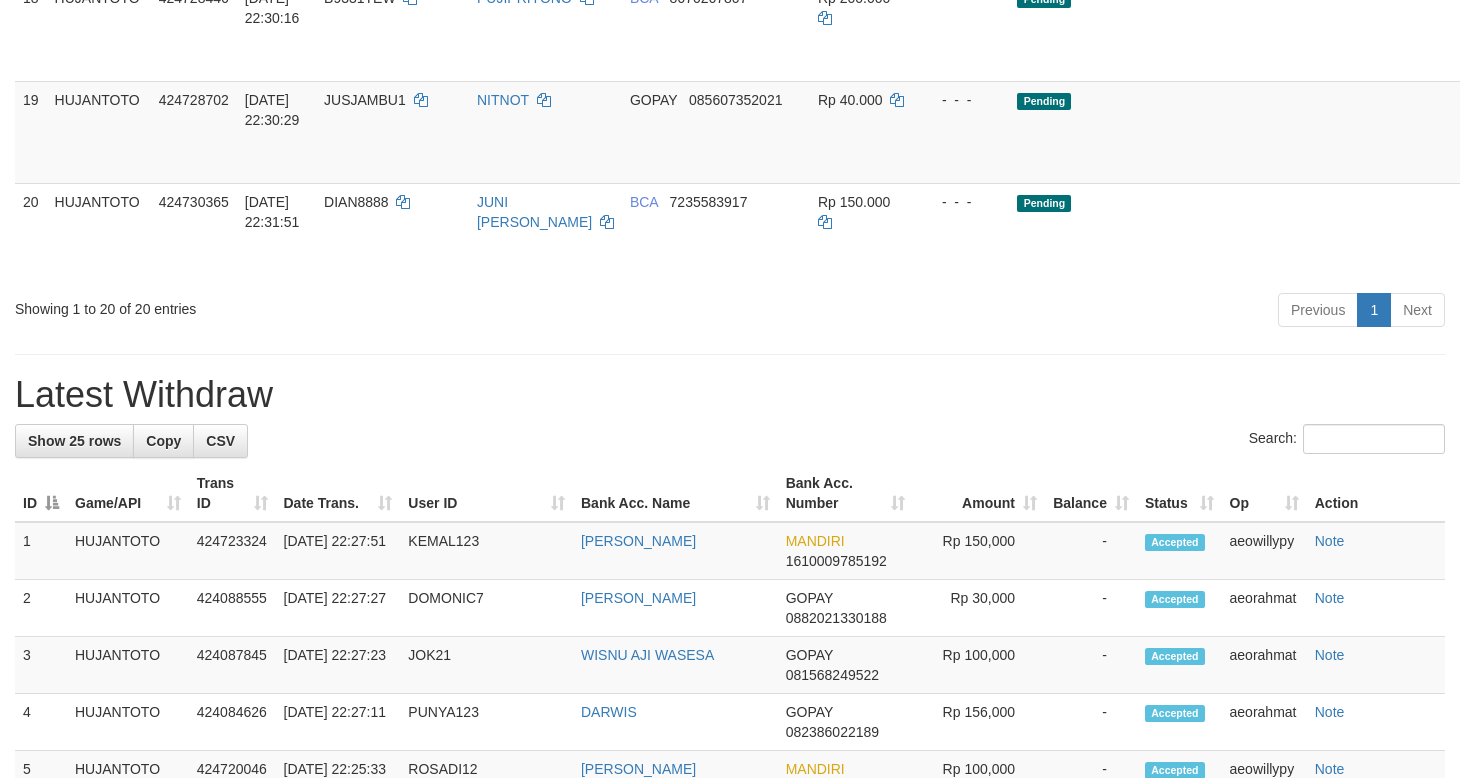 scroll, scrollTop: 1735, scrollLeft: 0, axis: vertical 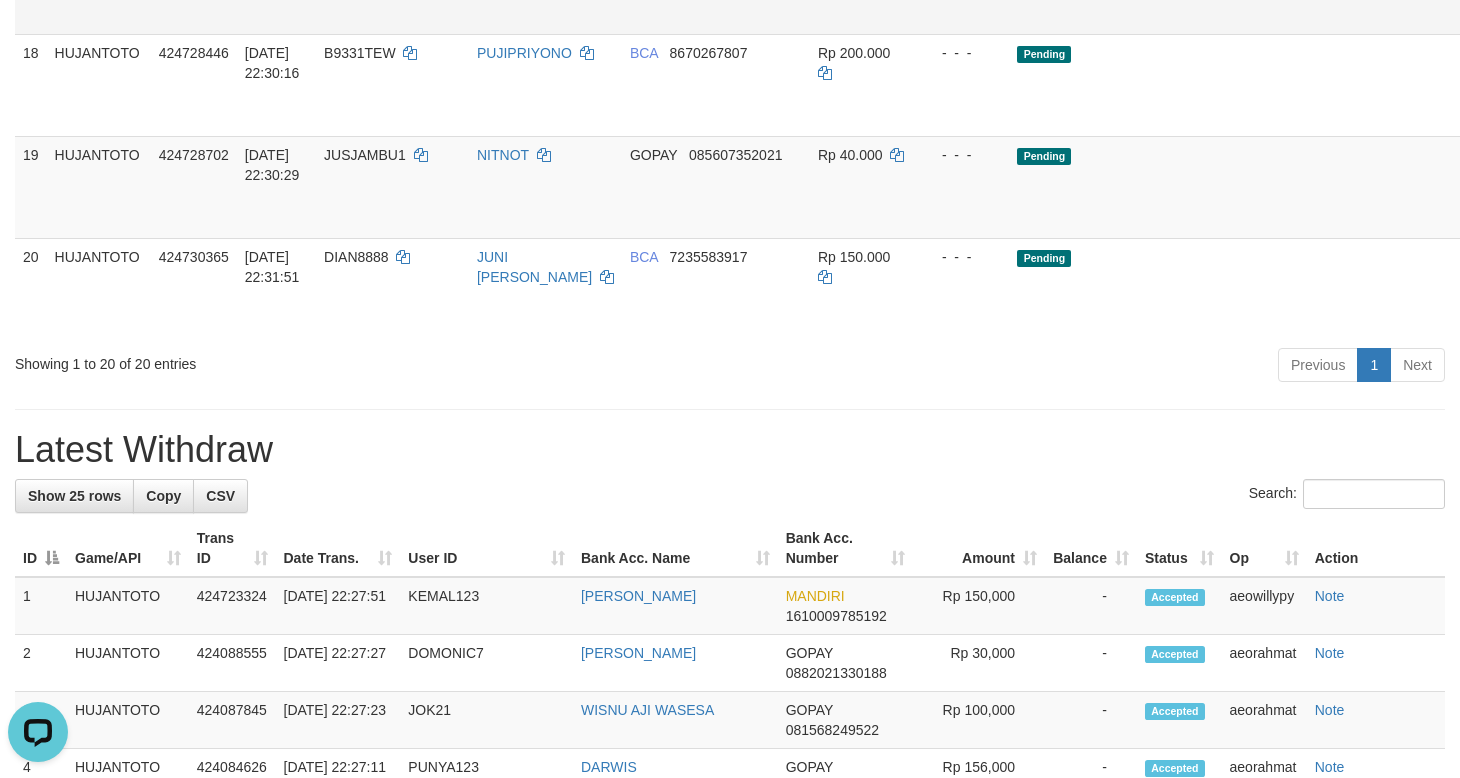 click on "Send PGA" at bounding box center (1532, 6) 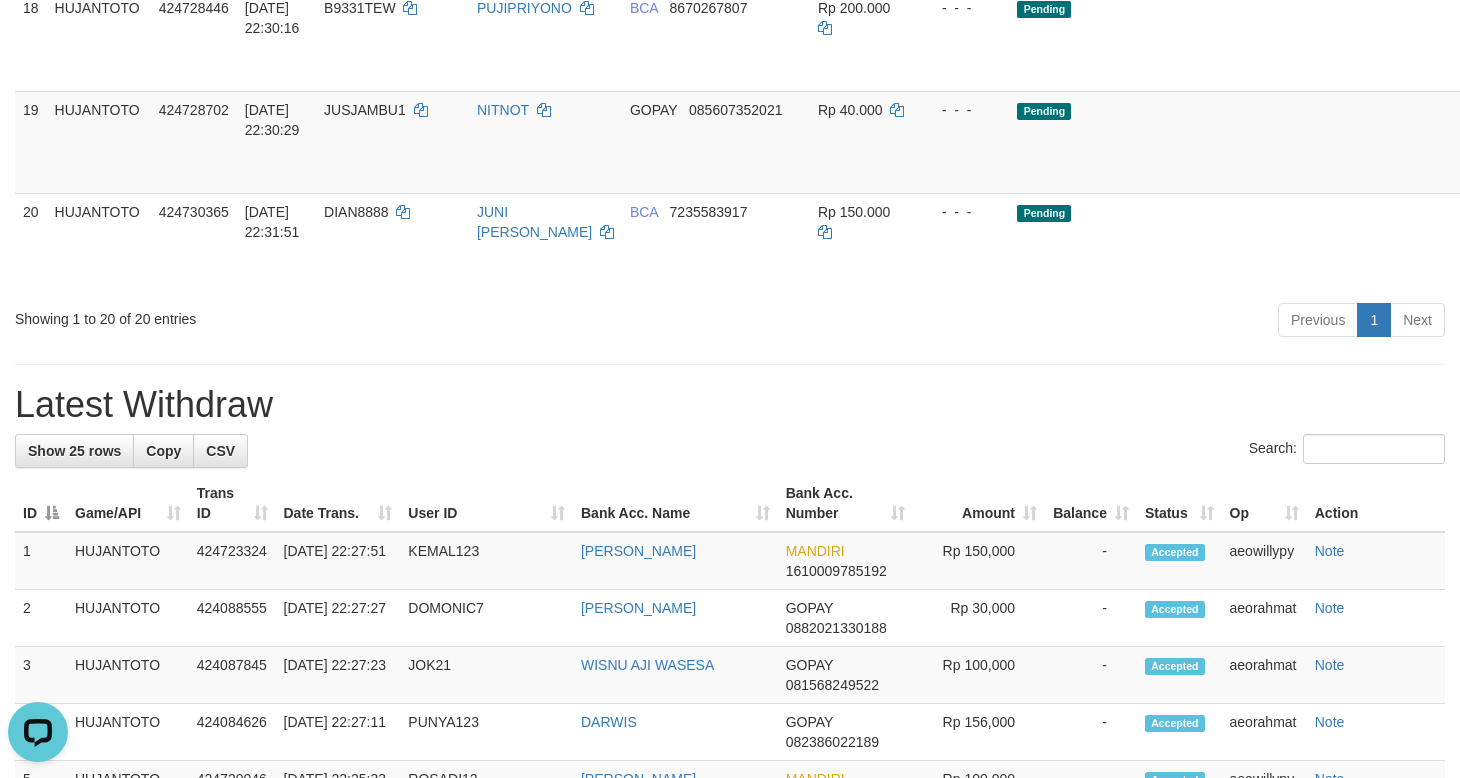 click on "**********" at bounding box center [730, 194] 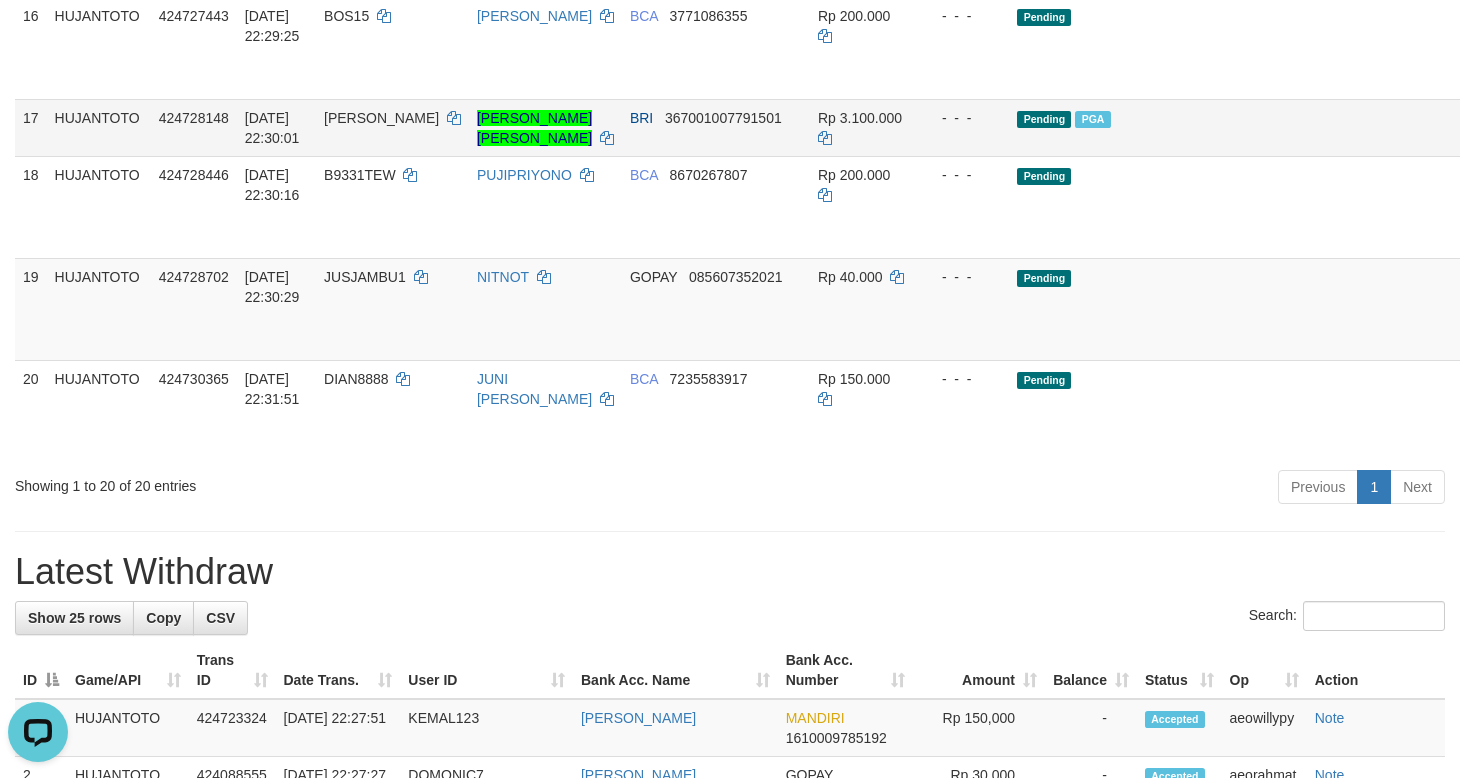 scroll, scrollTop: 1402, scrollLeft: 0, axis: vertical 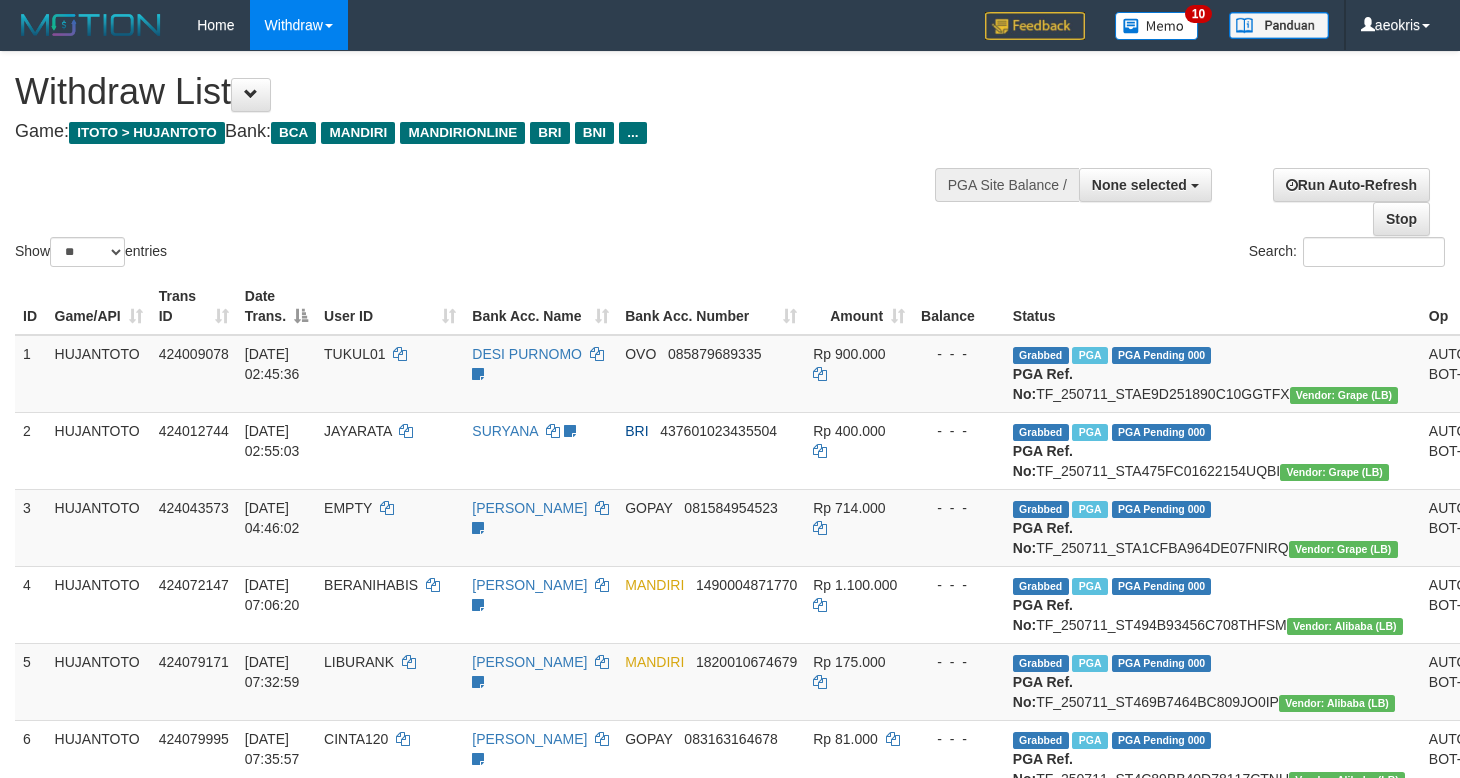 select 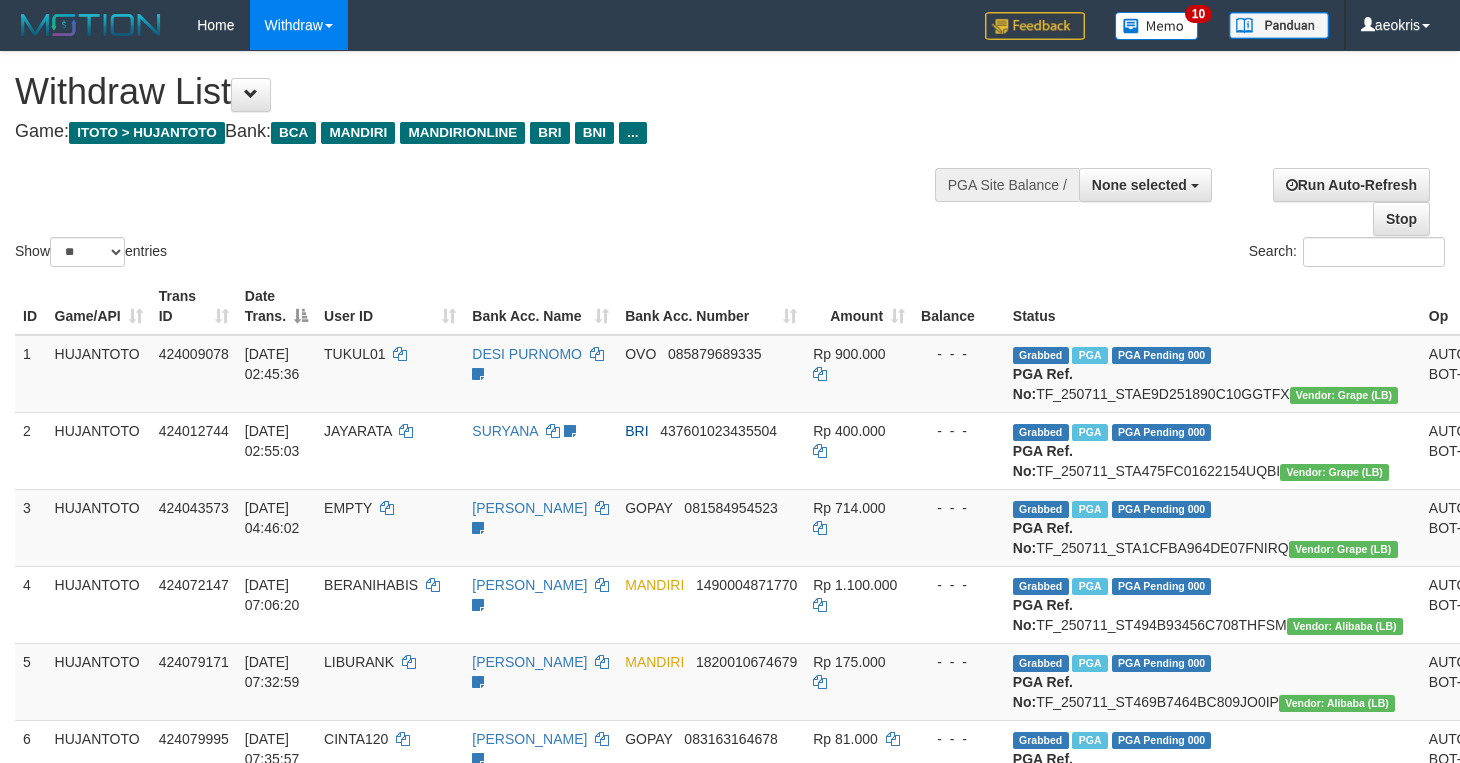 scroll, scrollTop: 1167, scrollLeft: 0, axis: vertical 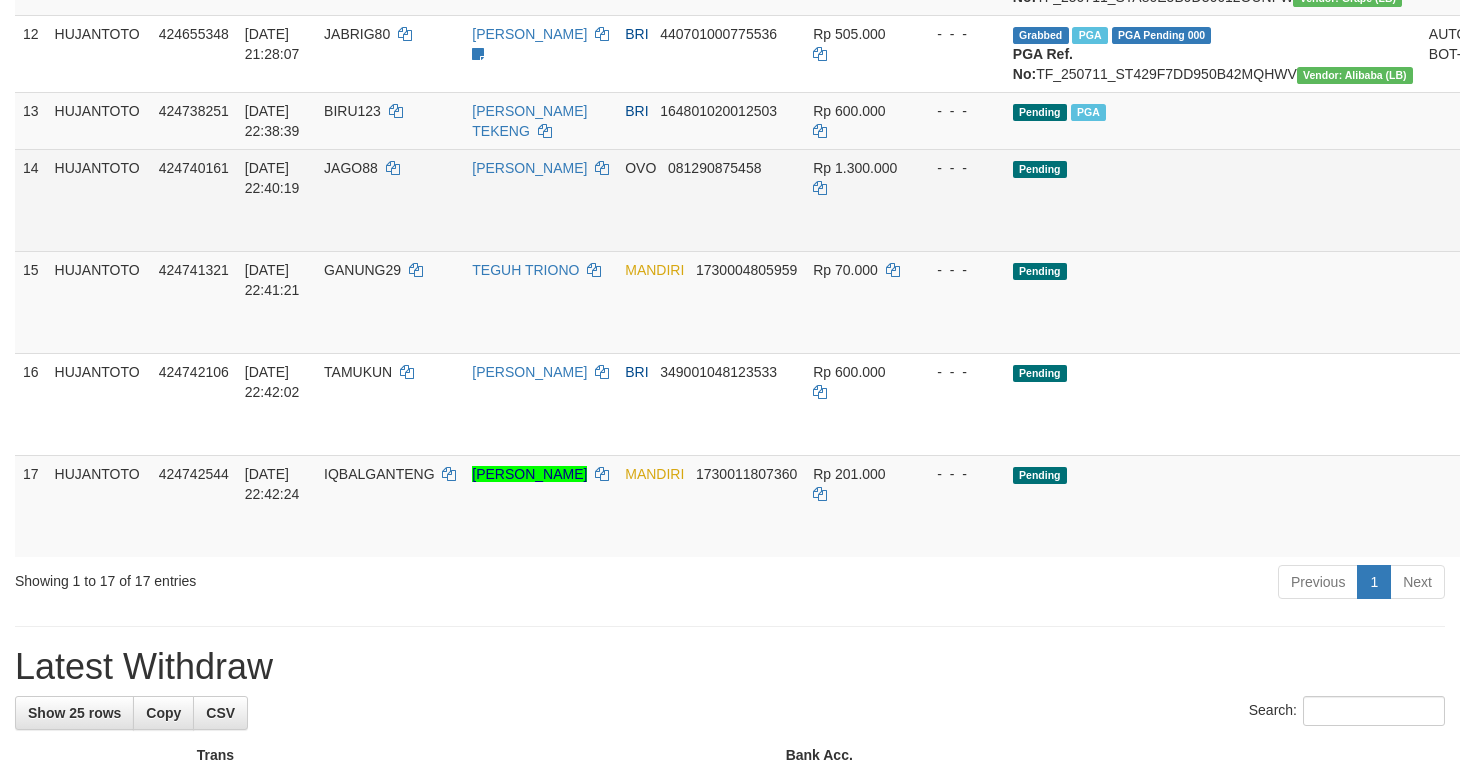 click on "Send PGA" at bounding box center (1527, 223) 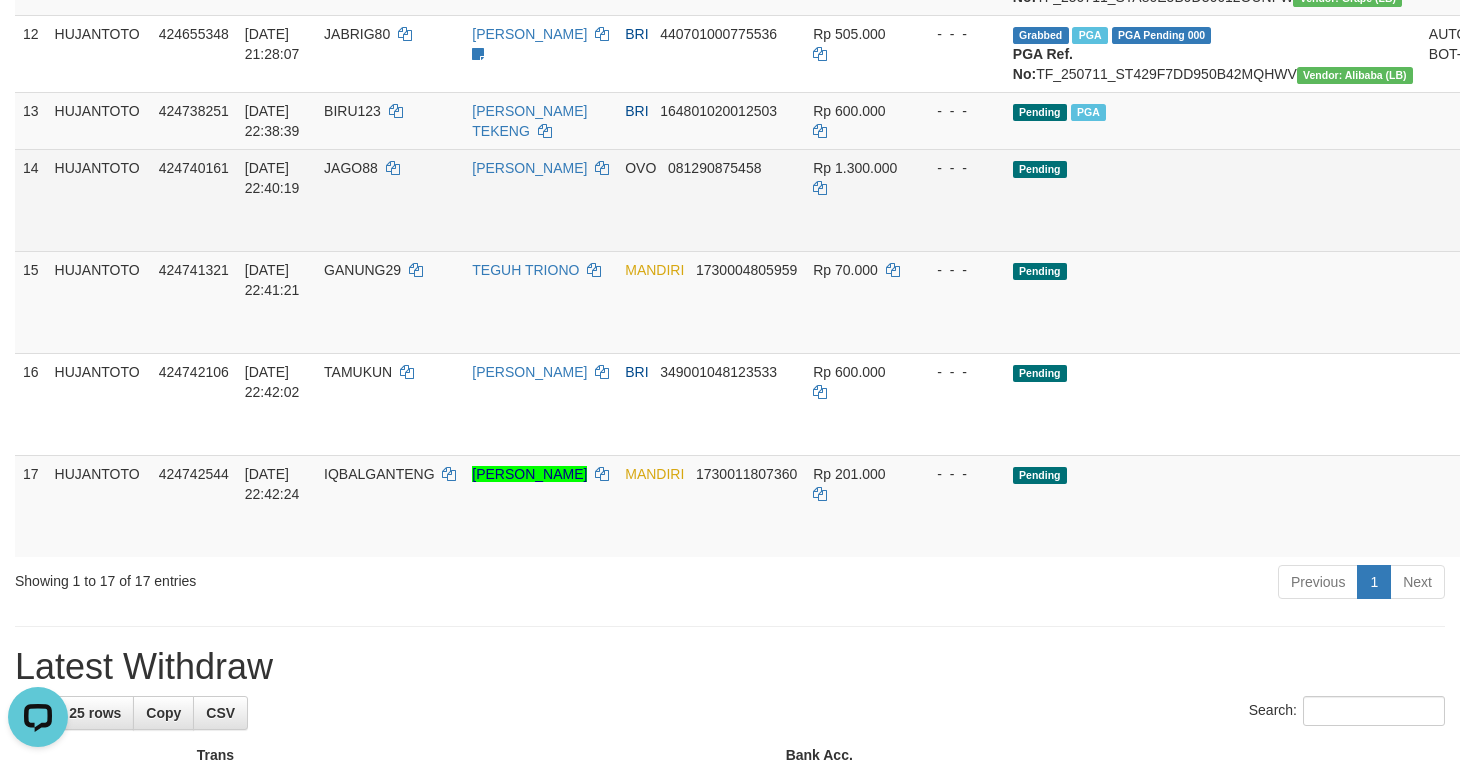 scroll, scrollTop: 0, scrollLeft: 0, axis: both 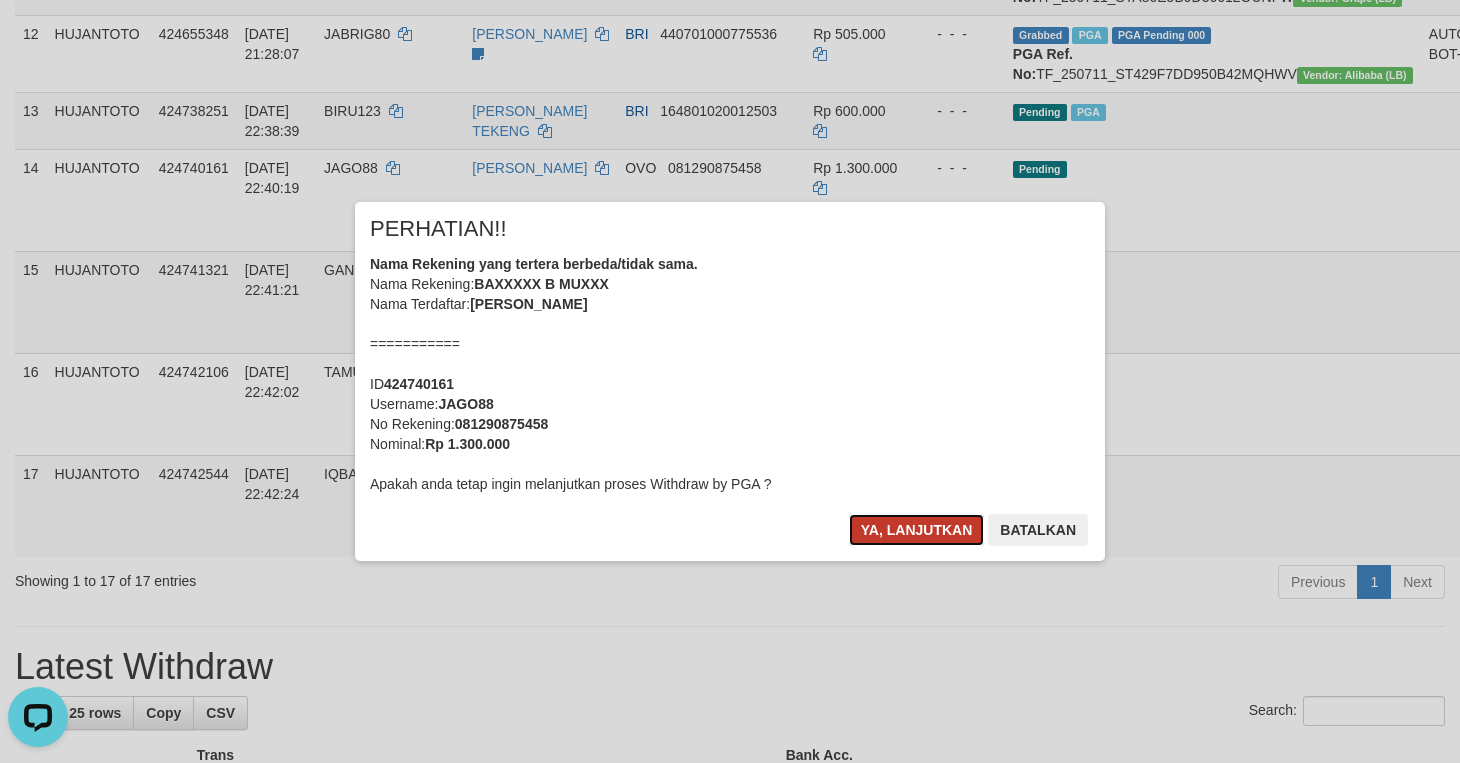 click on "Ya, lanjutkan" at bounding box center (917, 530) 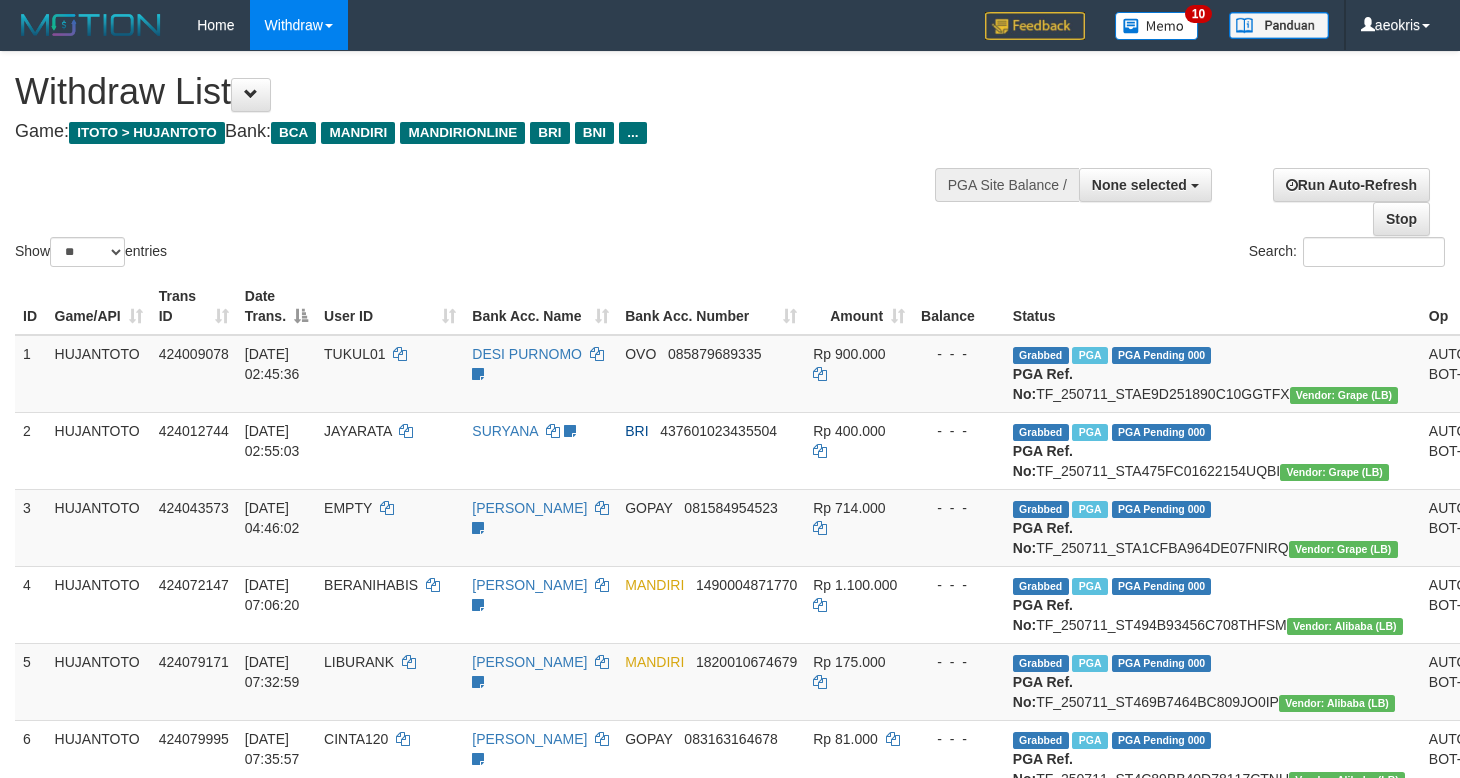 select 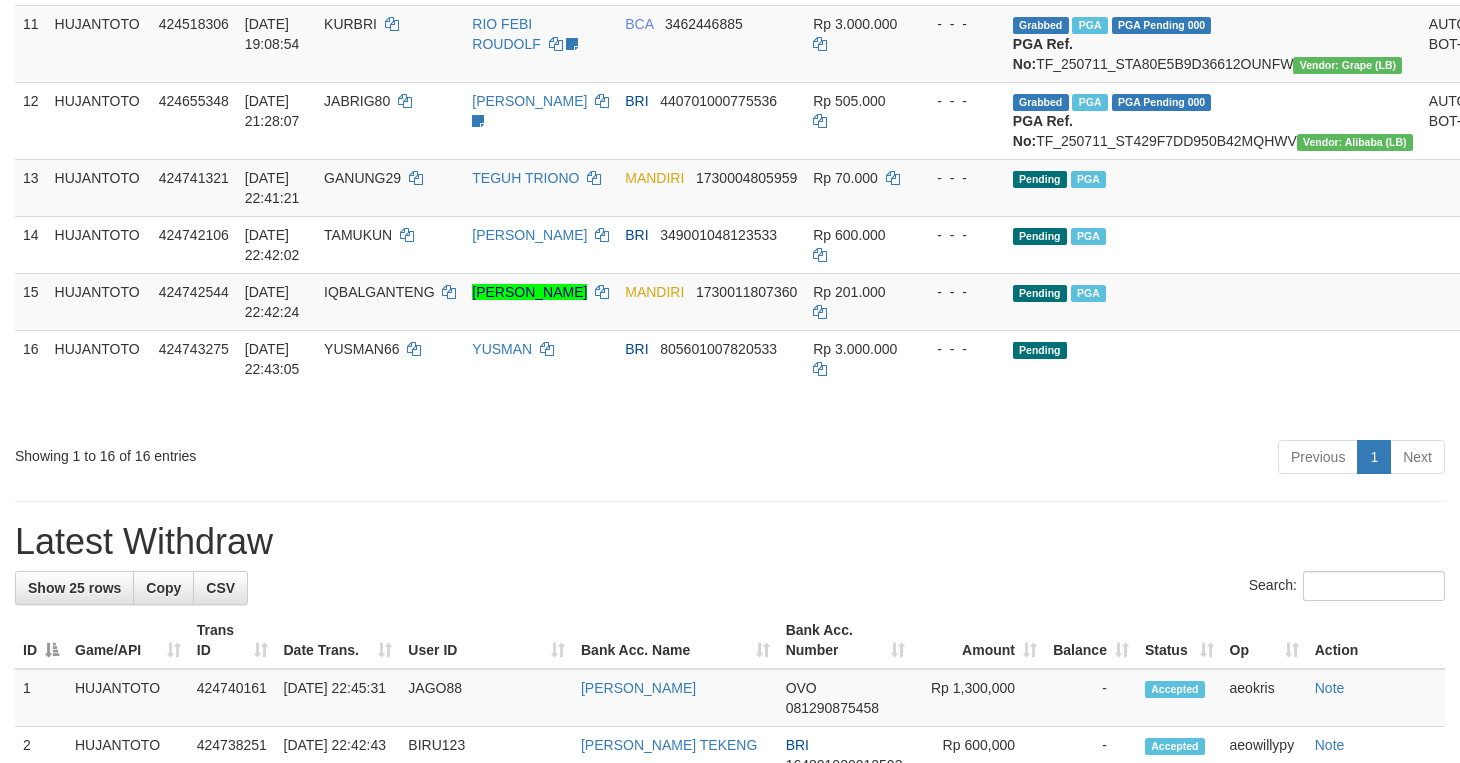 scroll, scrollTop: 1389, scrollLeft: 0, axis: vertical 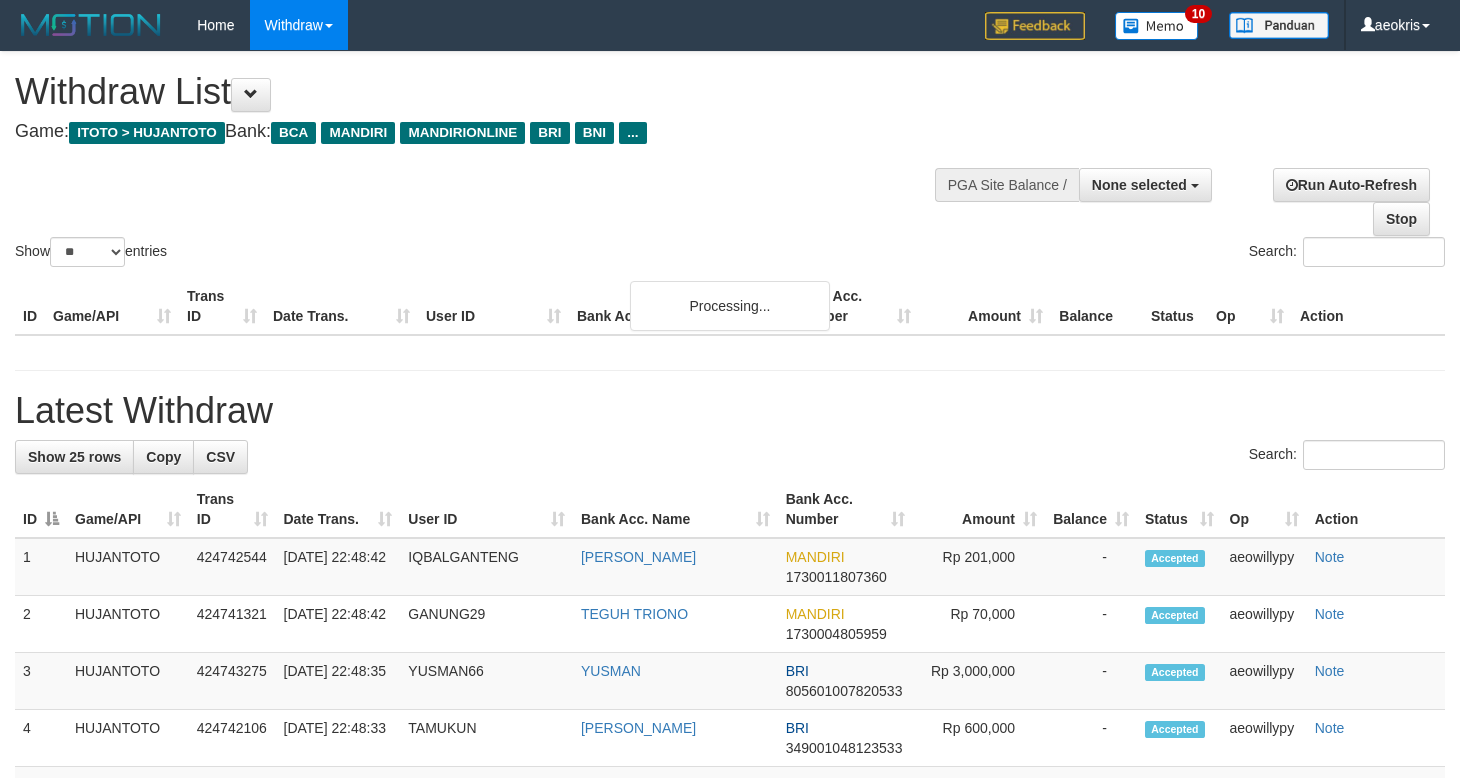 select 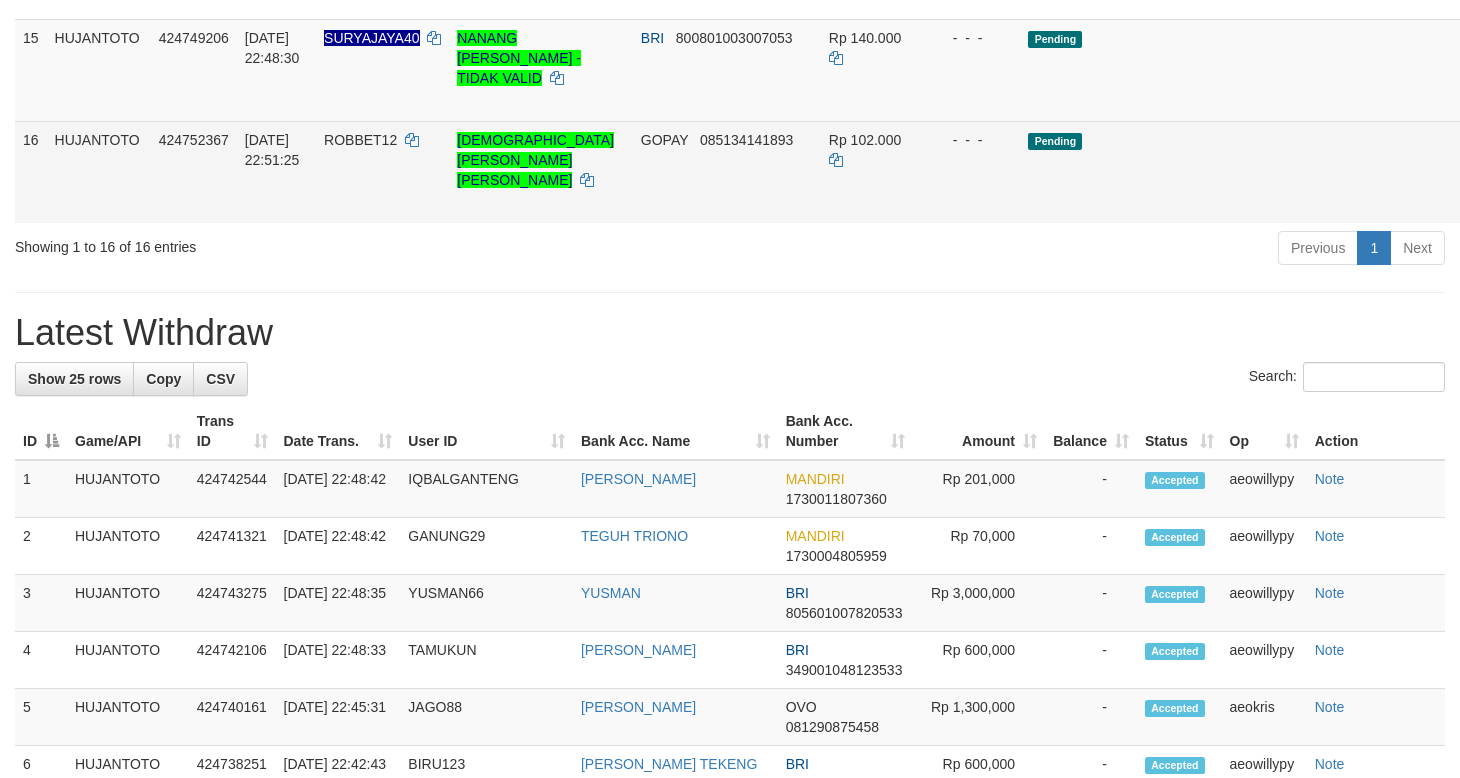scroll, scrollTop: 1389, scrollLeft: 0, axis: vertical 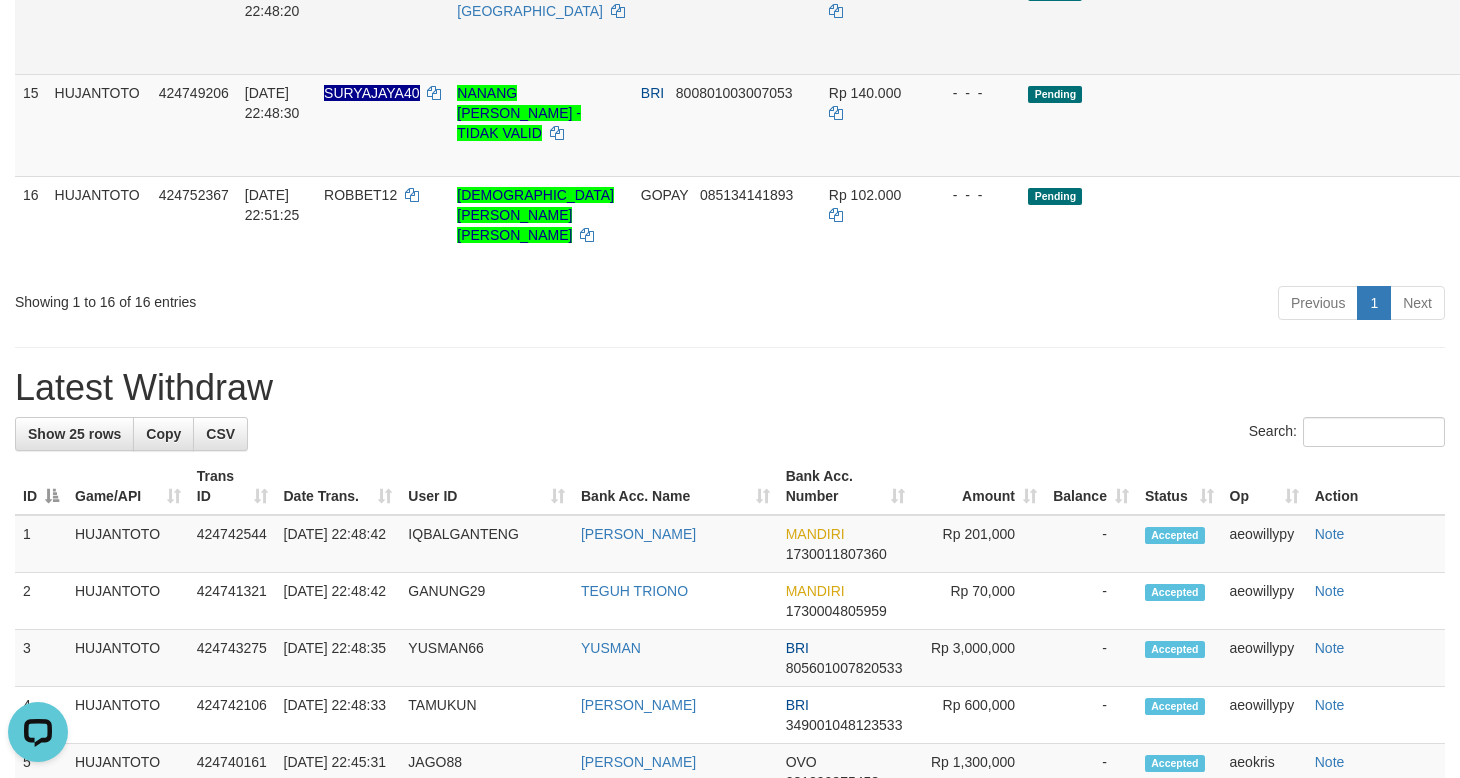 click on "Send PGA" at bounding box center (1543, 46) 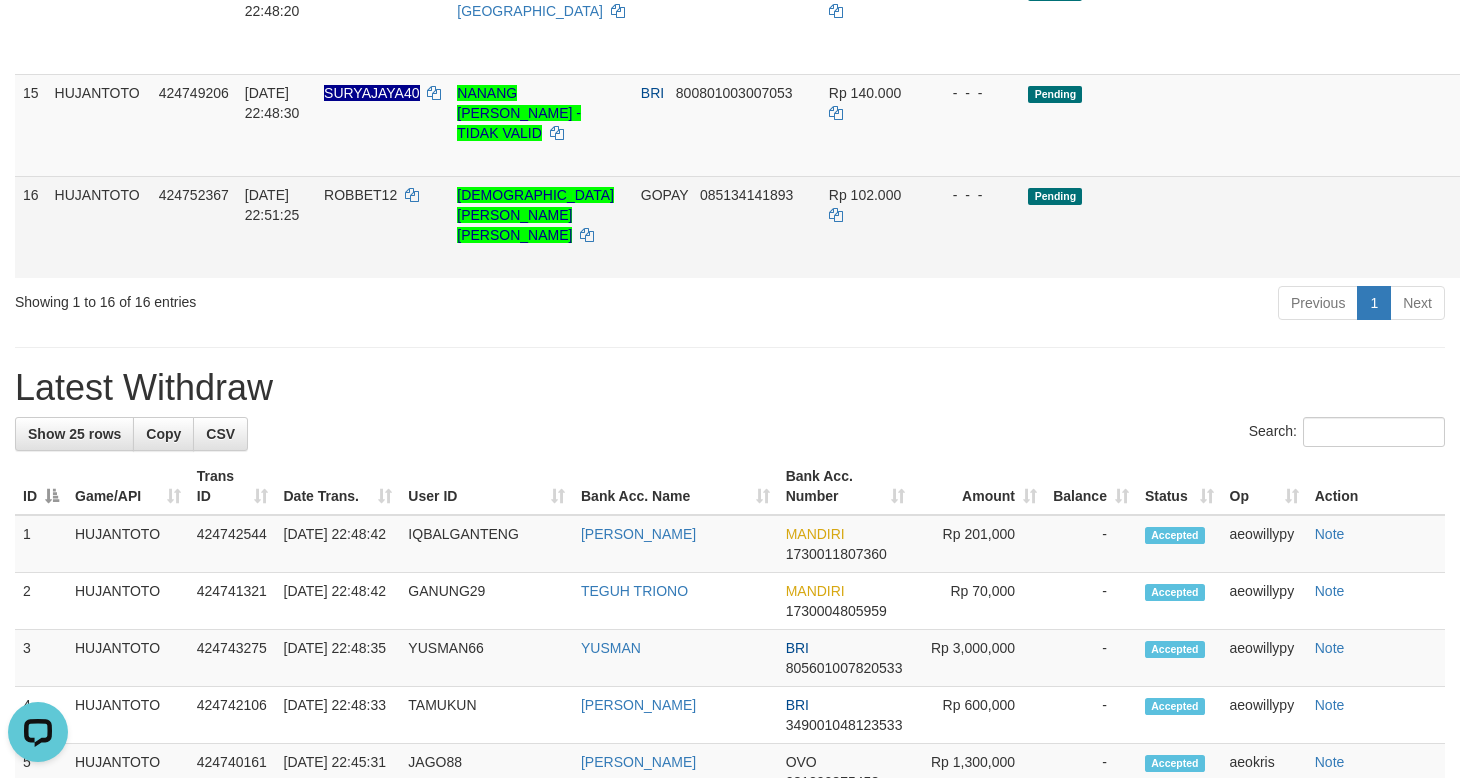 drag, startPoint x: 636, startPoint y: 587, endPoint x: 856, endPoint y: 497, distance: 237.69728 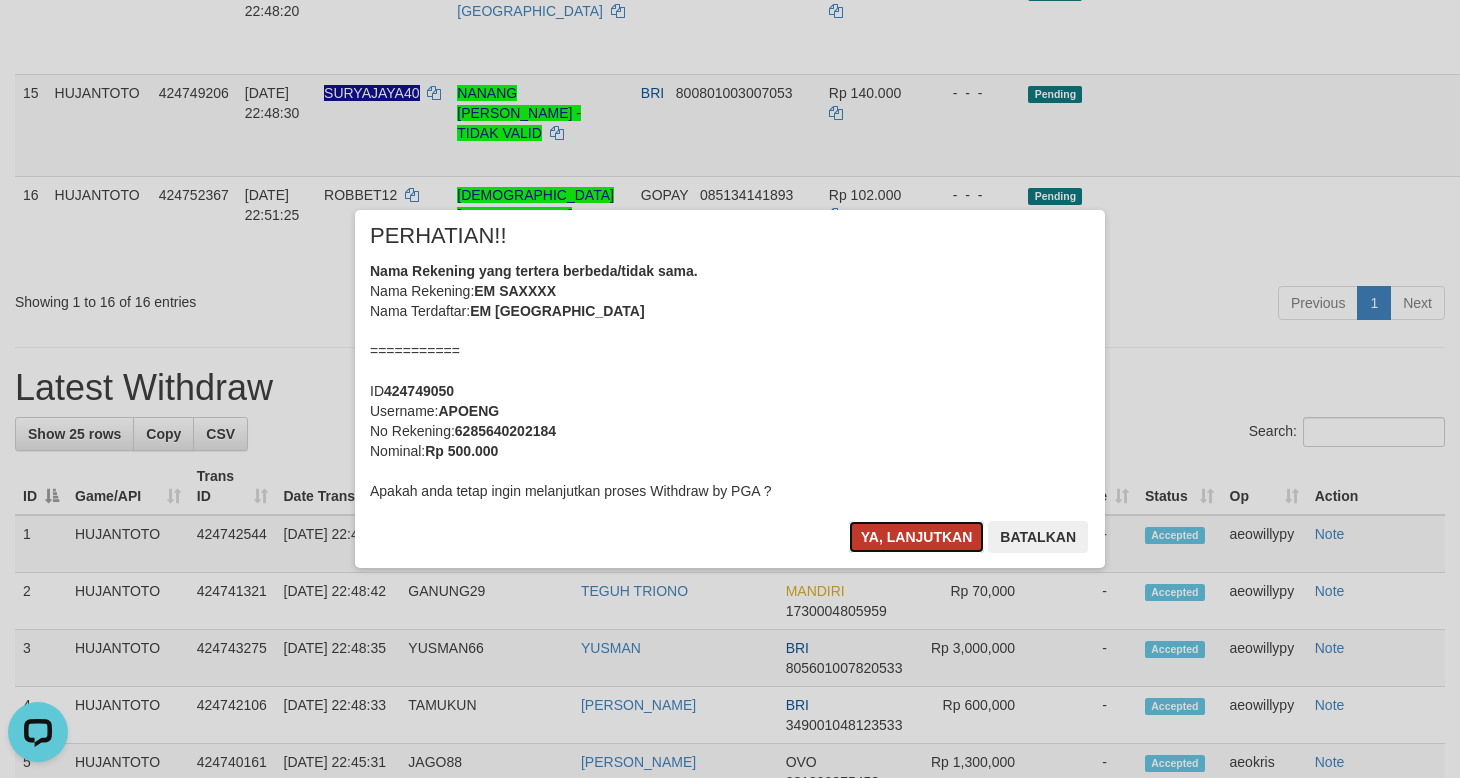 drag, startPoint x: 906, startPoint y: 546, endPoint x: 1276, endPoint y: 392, distance: 400.76926 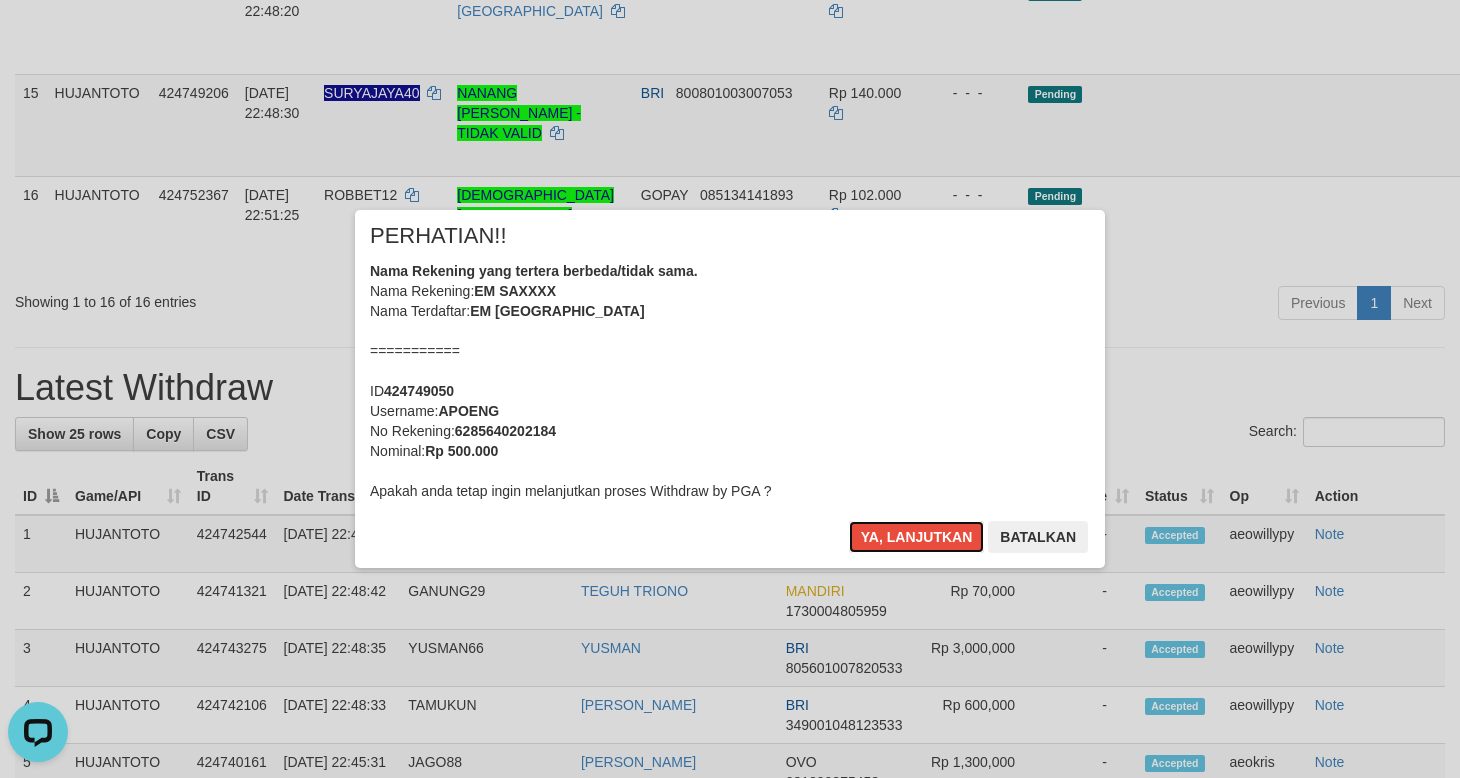 click on "Ya, lanjutkan" at bounding box center [917, 537] 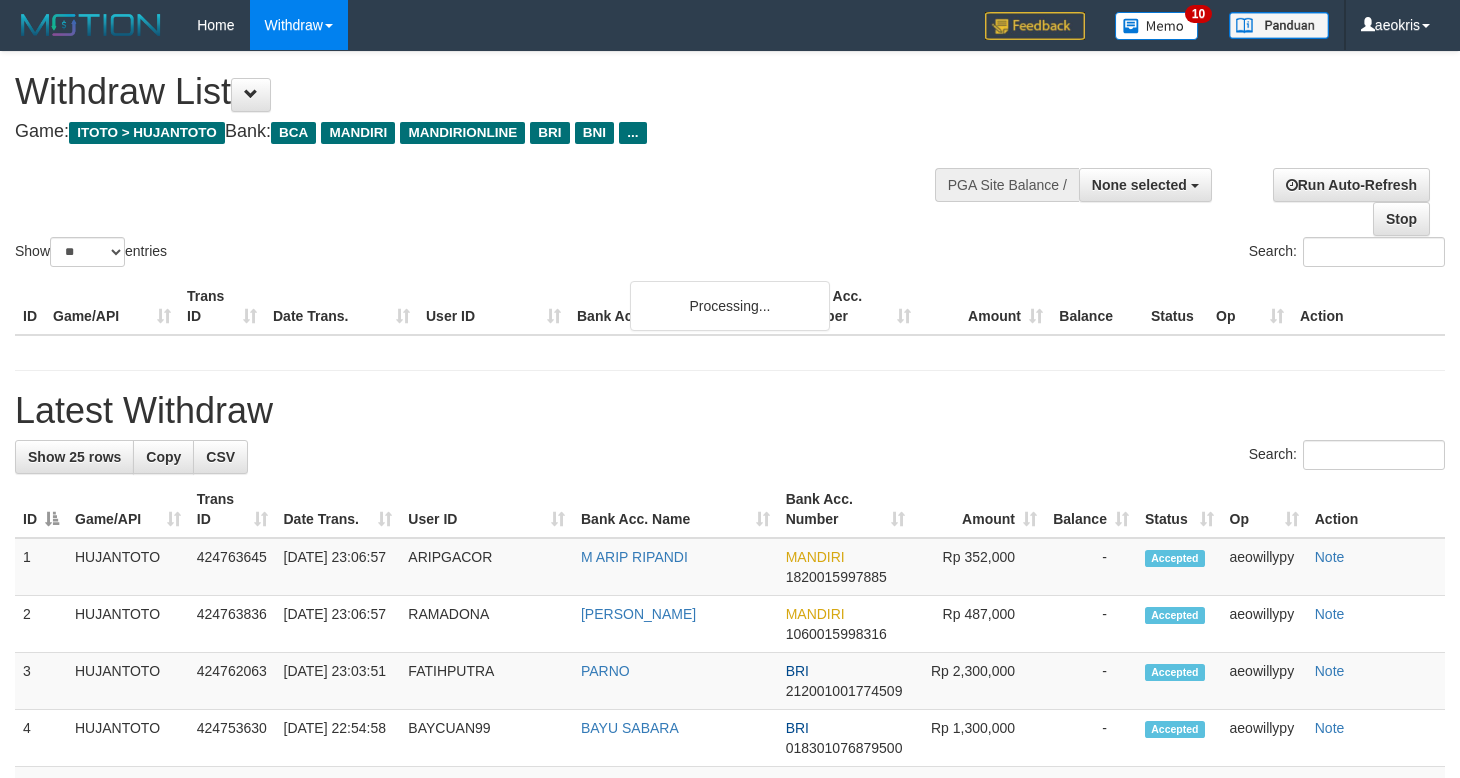 select 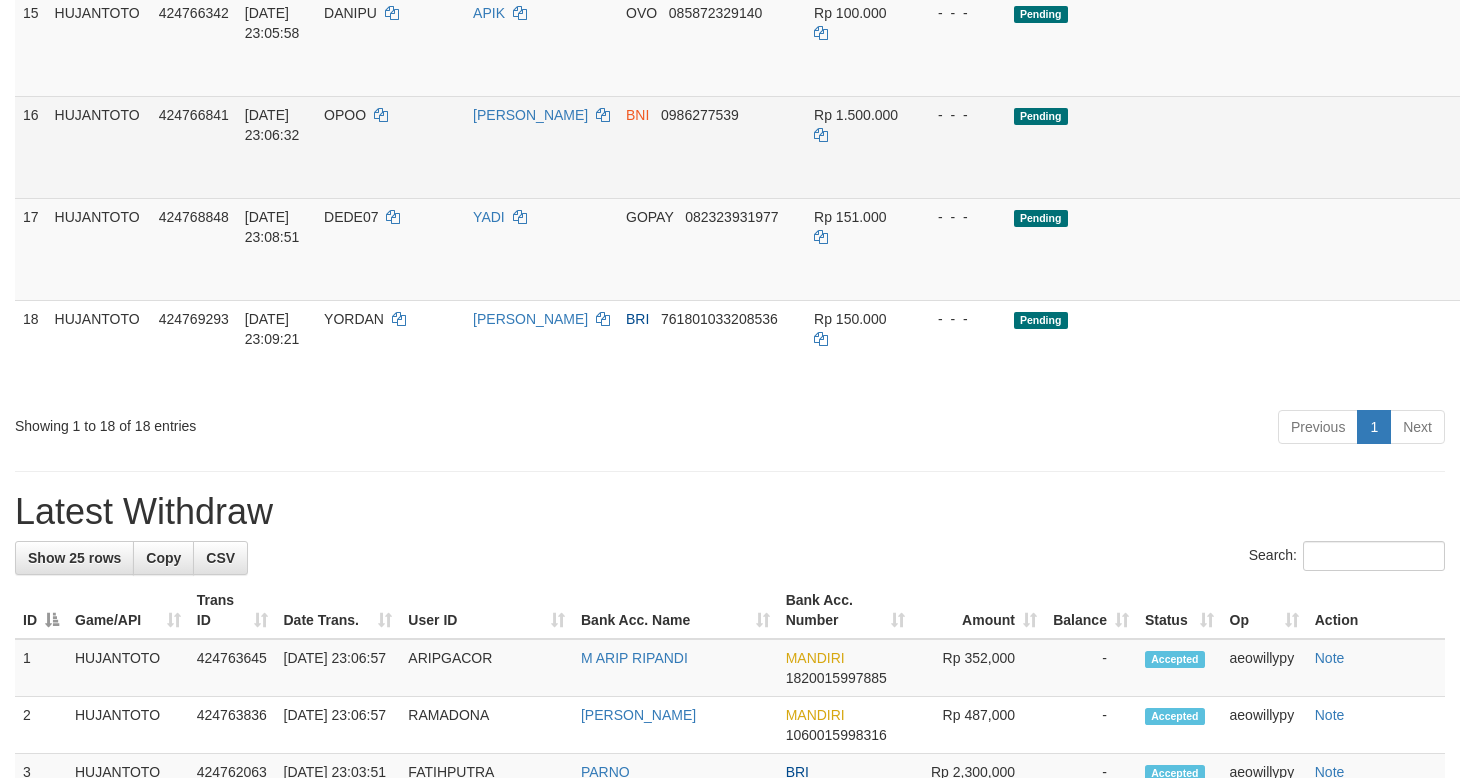 scroll, scrollTop: 1389, scrollLeft: 0, axis: vertical 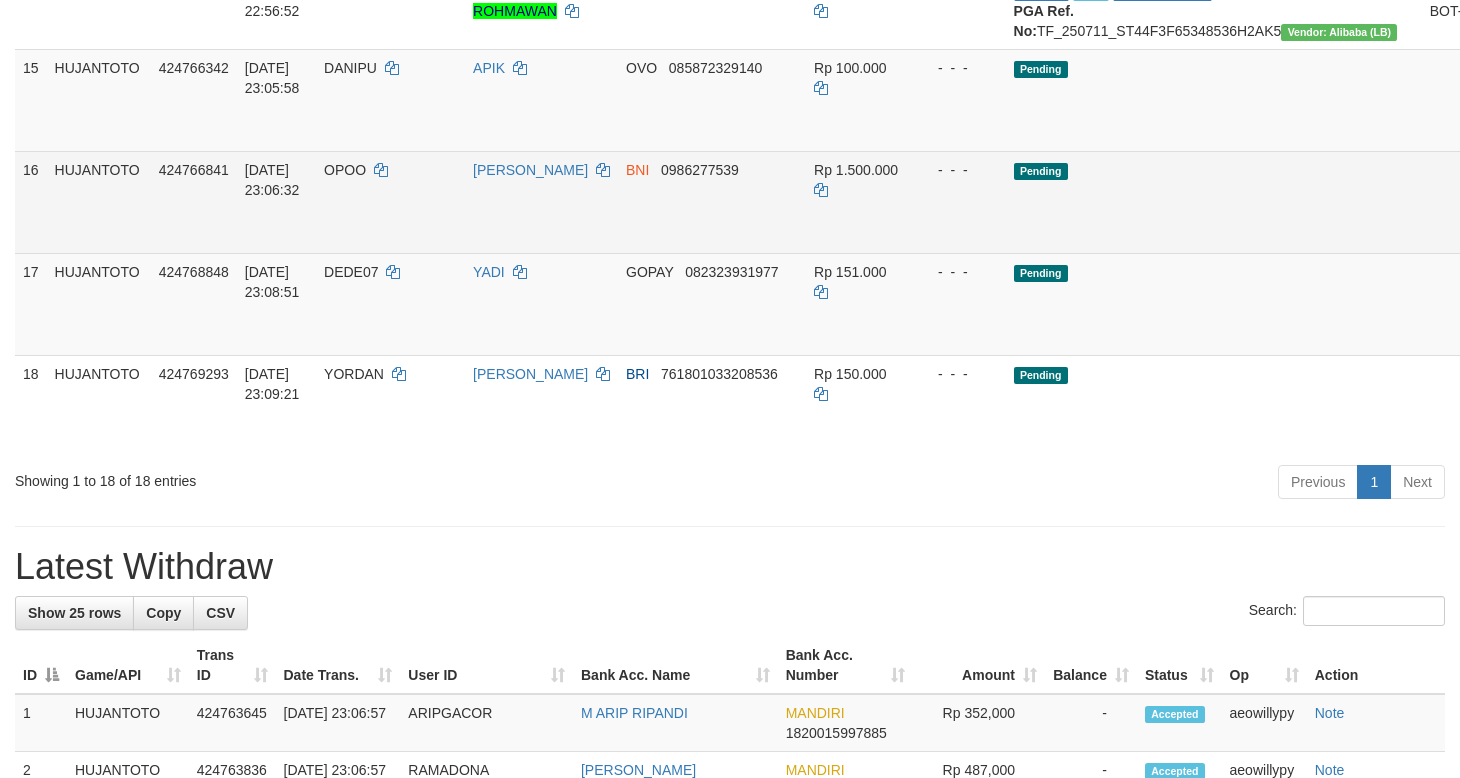 click on "Send PGA" at bounding box center [1528, 225] 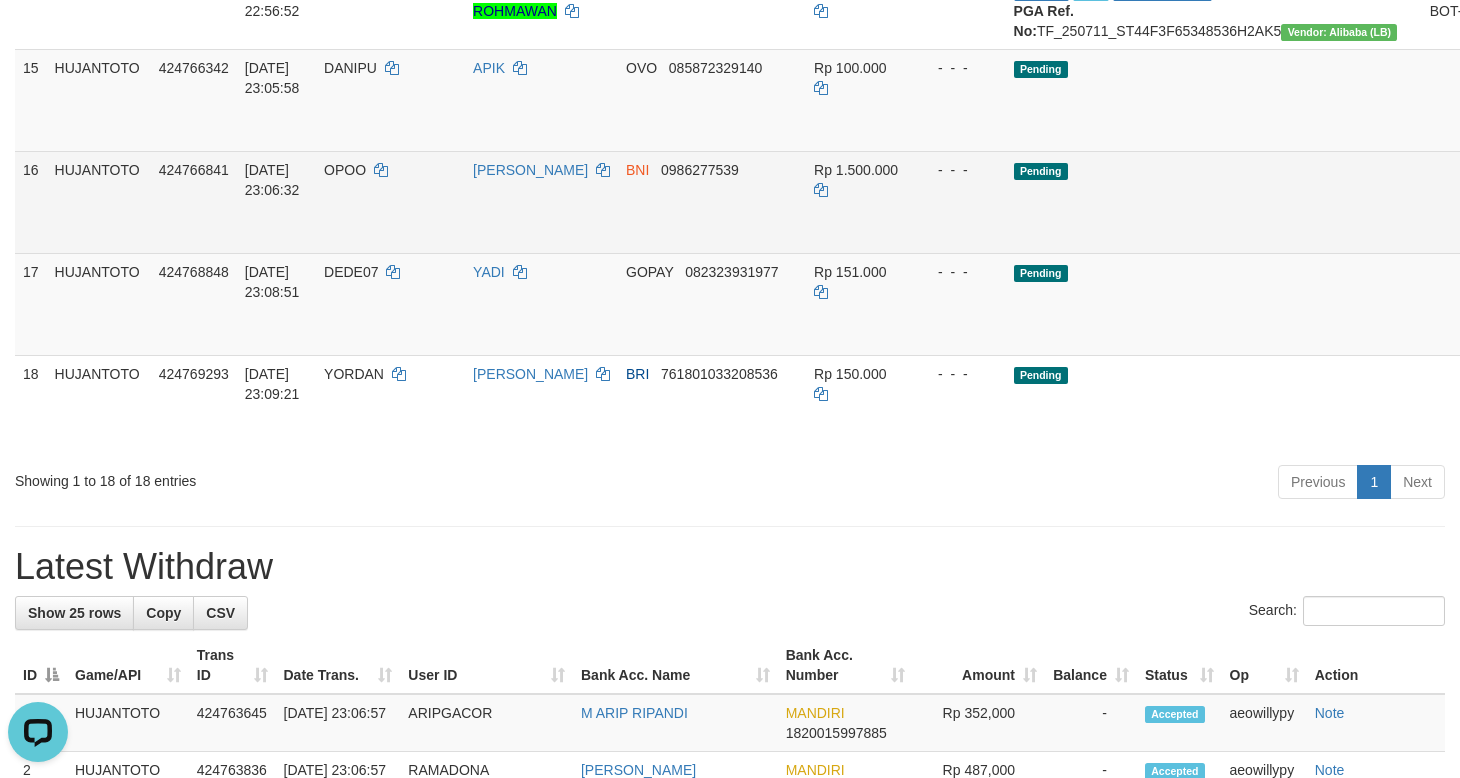 scroll, scrollTop: 0, scrollLeft: 0, axis: both 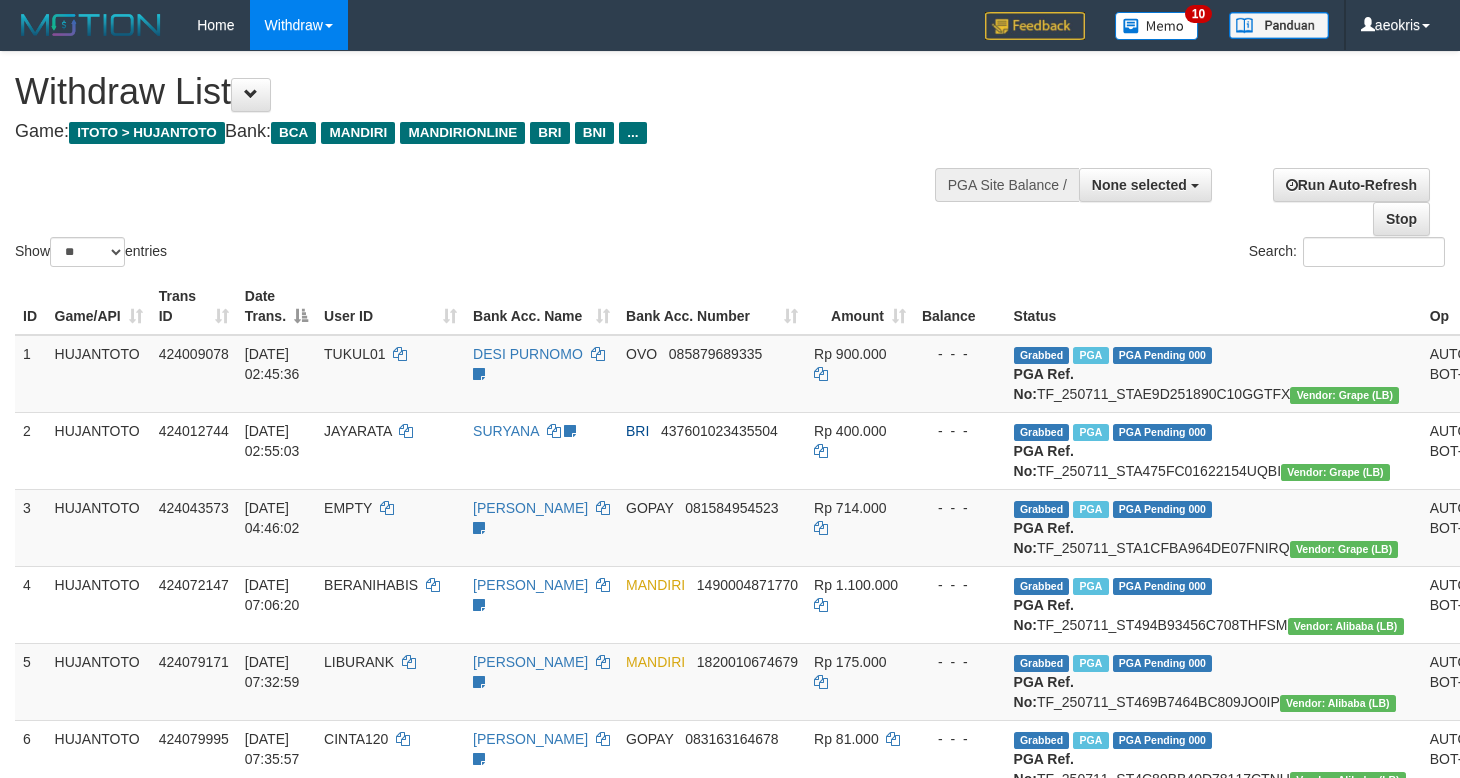 select 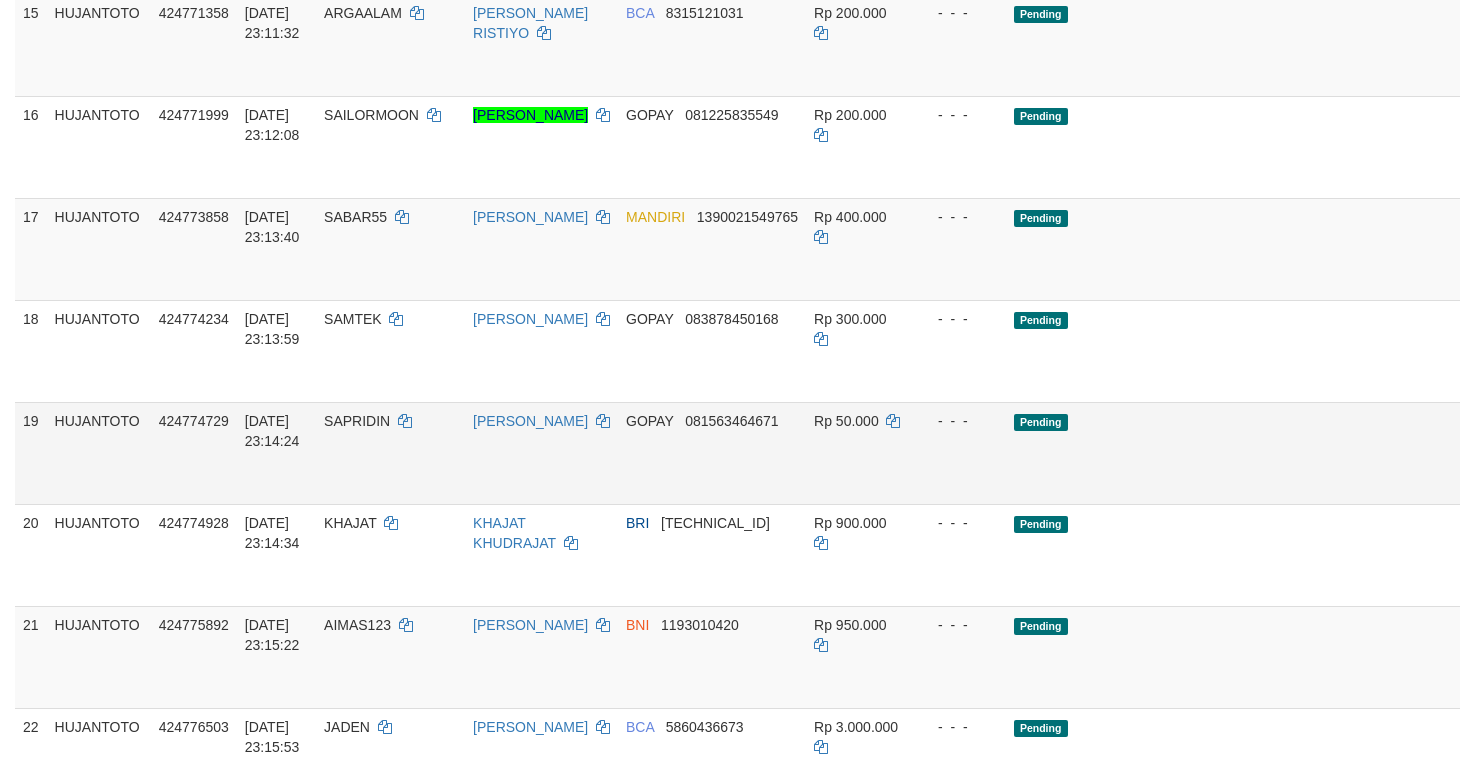 scroll, scrollTop: 1389, scrollLeft: 0, axis: vertical 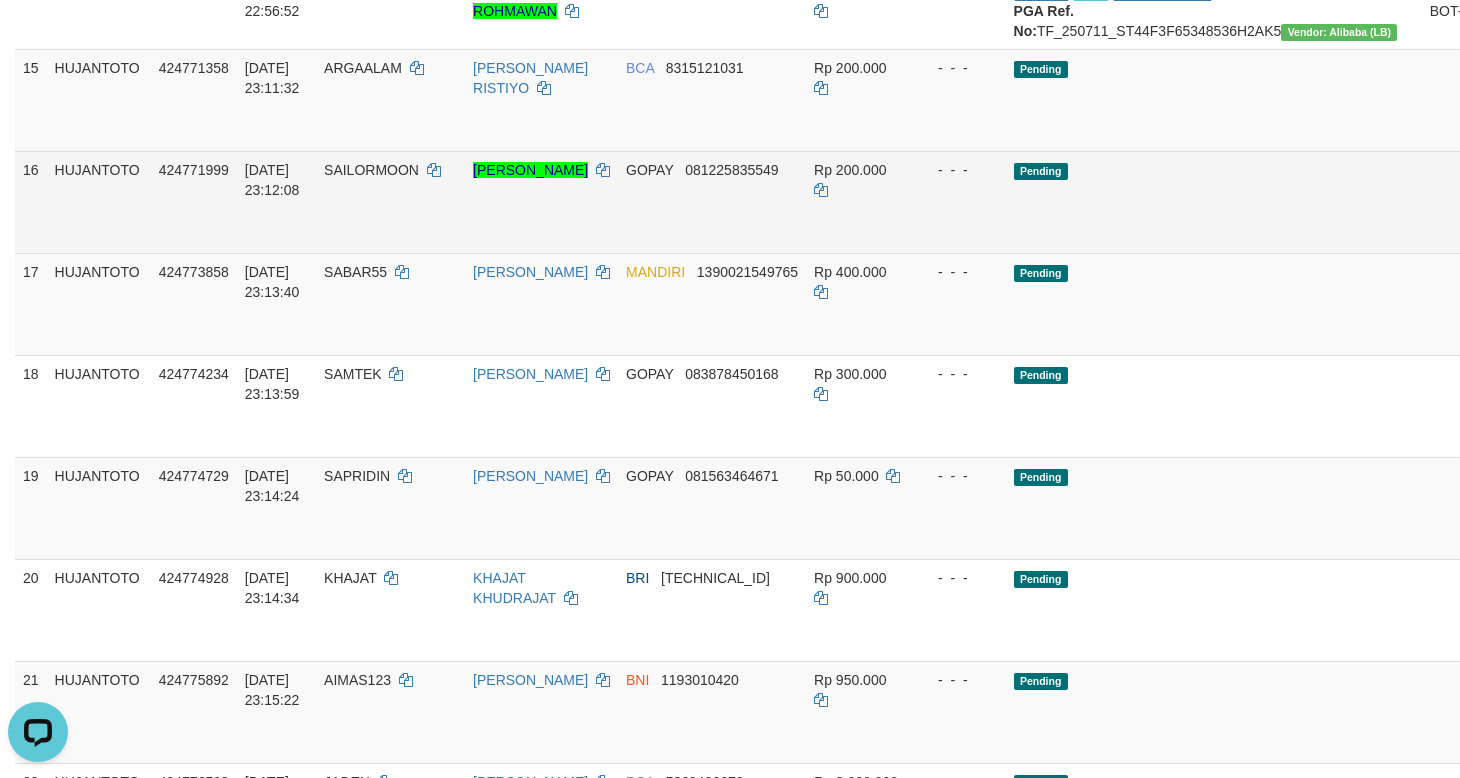 drag, startPoint x: 985, startPoint y: 518, endPoint x: 1141, endPoint y: 509, distance: 156.2594 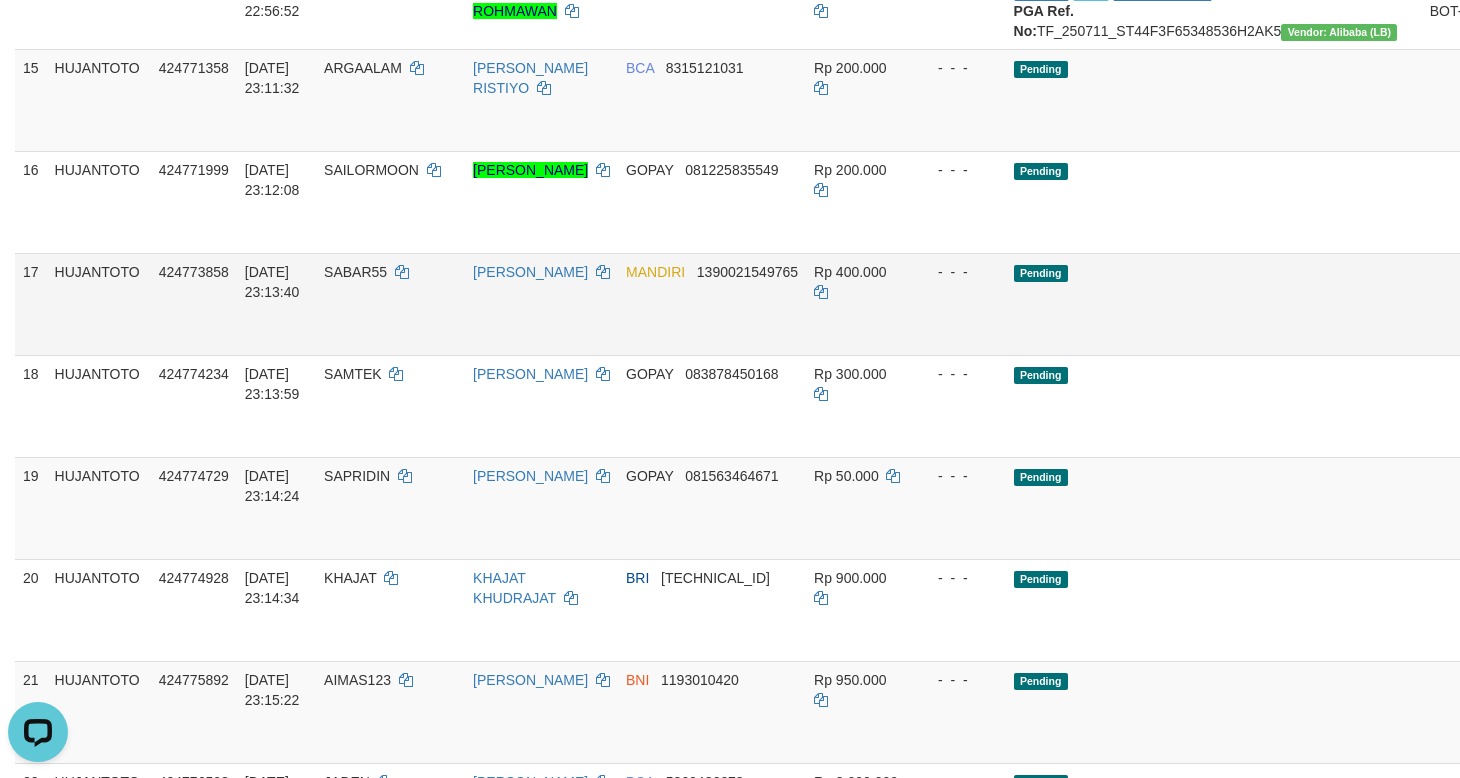 click on "Send PGA" at bounding box center (1528, 327) 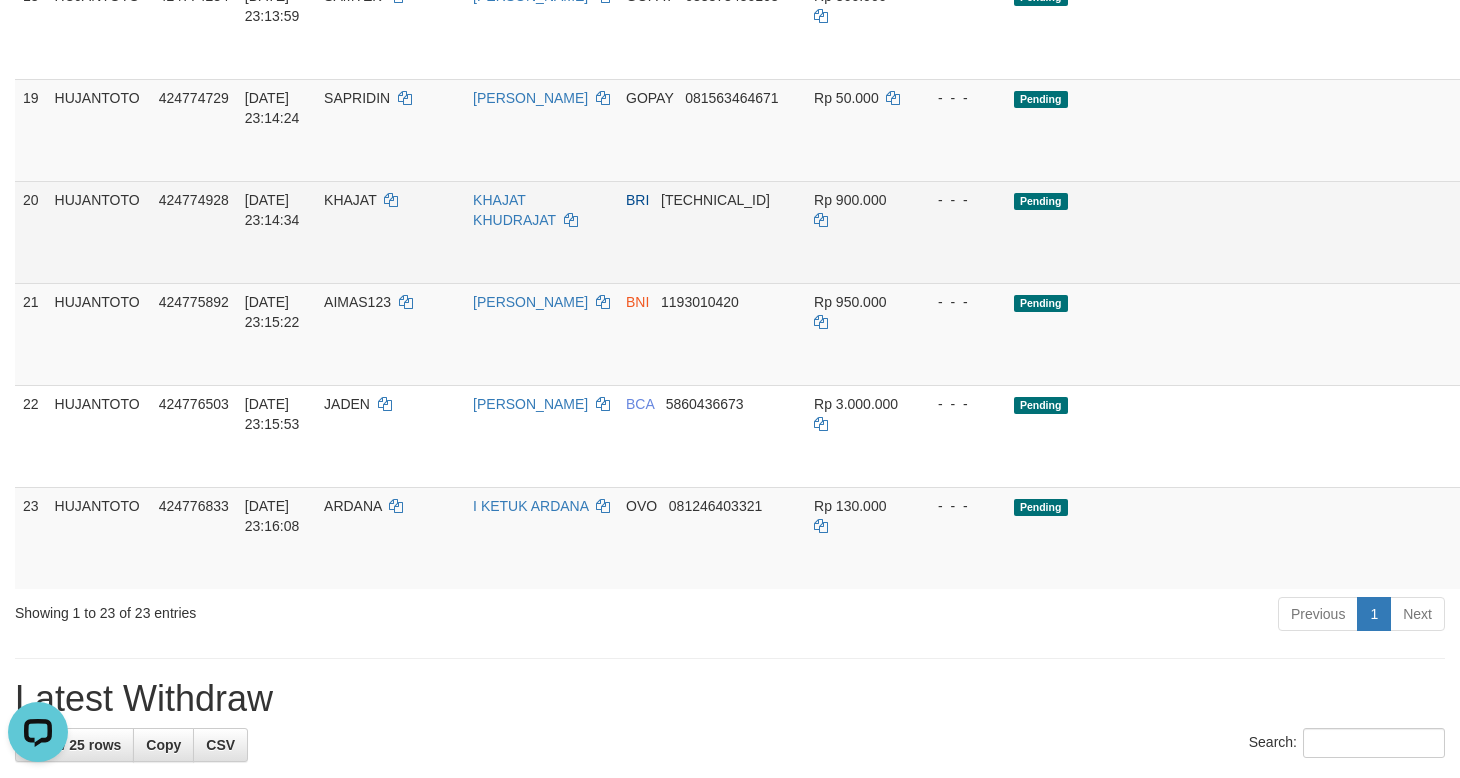 scroll, scrollTop: 1889, scrollLeft: 0, axis: vertical 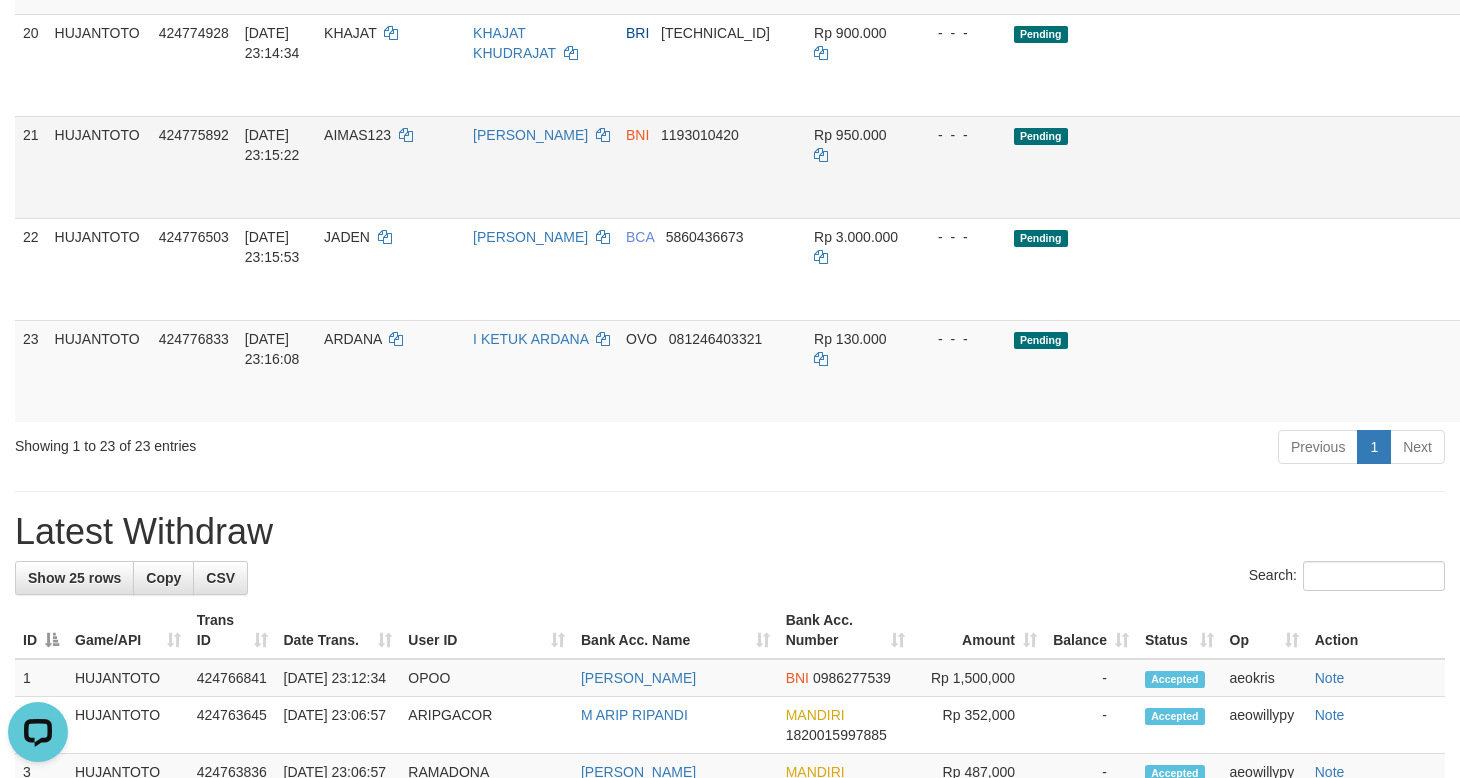 click on "Send PGA" at bounding box center (1528, 190) 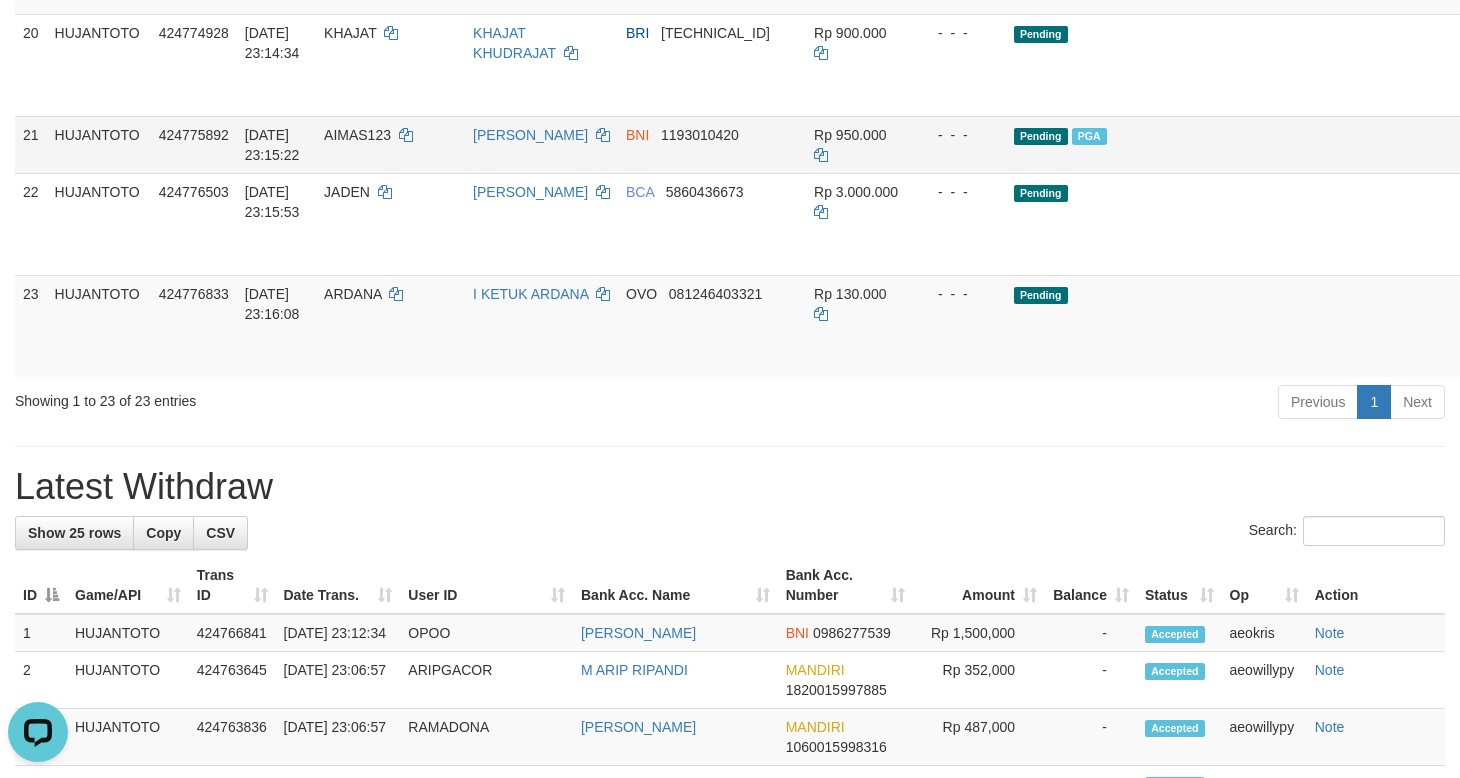 drag, startPoint x: 121, startPoint y: 403, endPoint x: 234, endPoint y: 405, distance: 113.0177 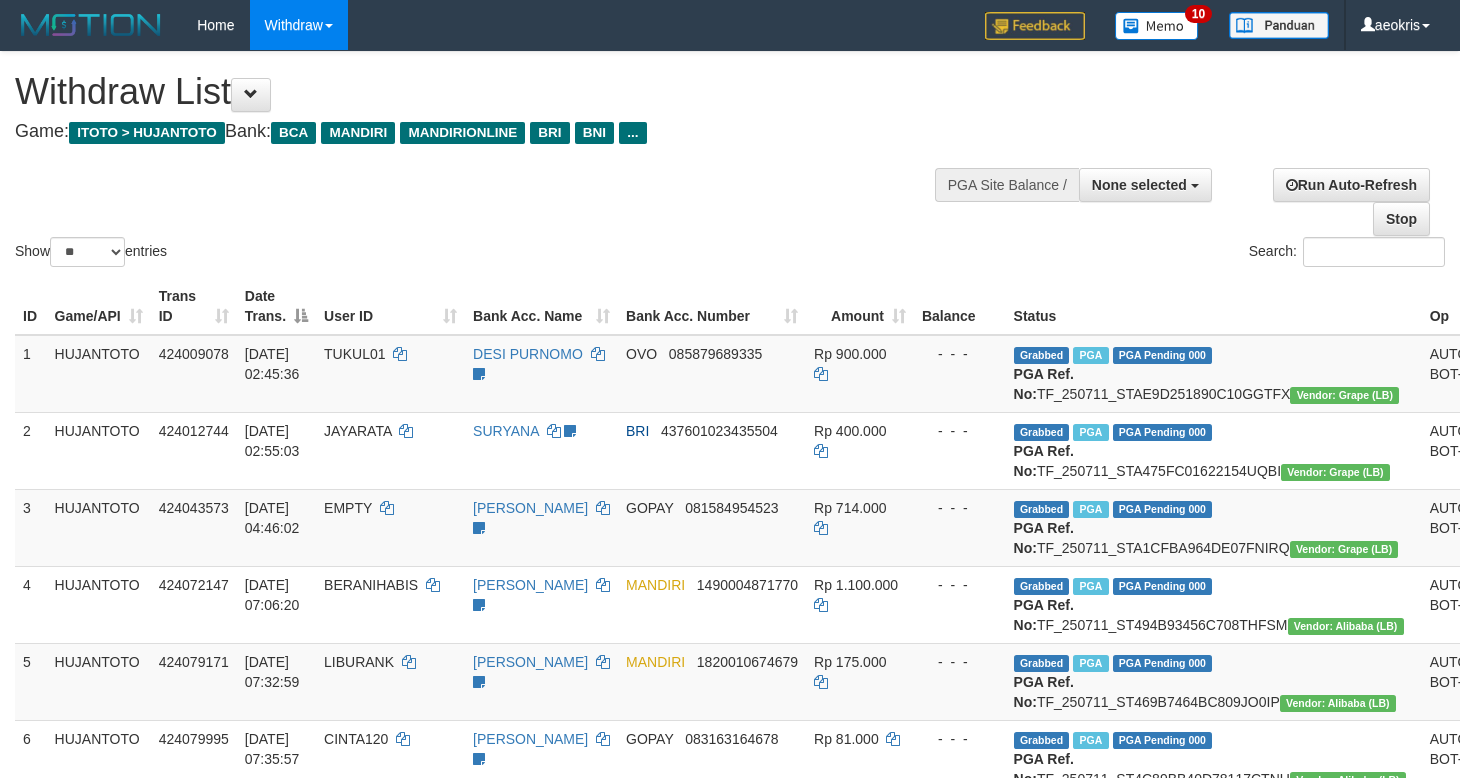 select 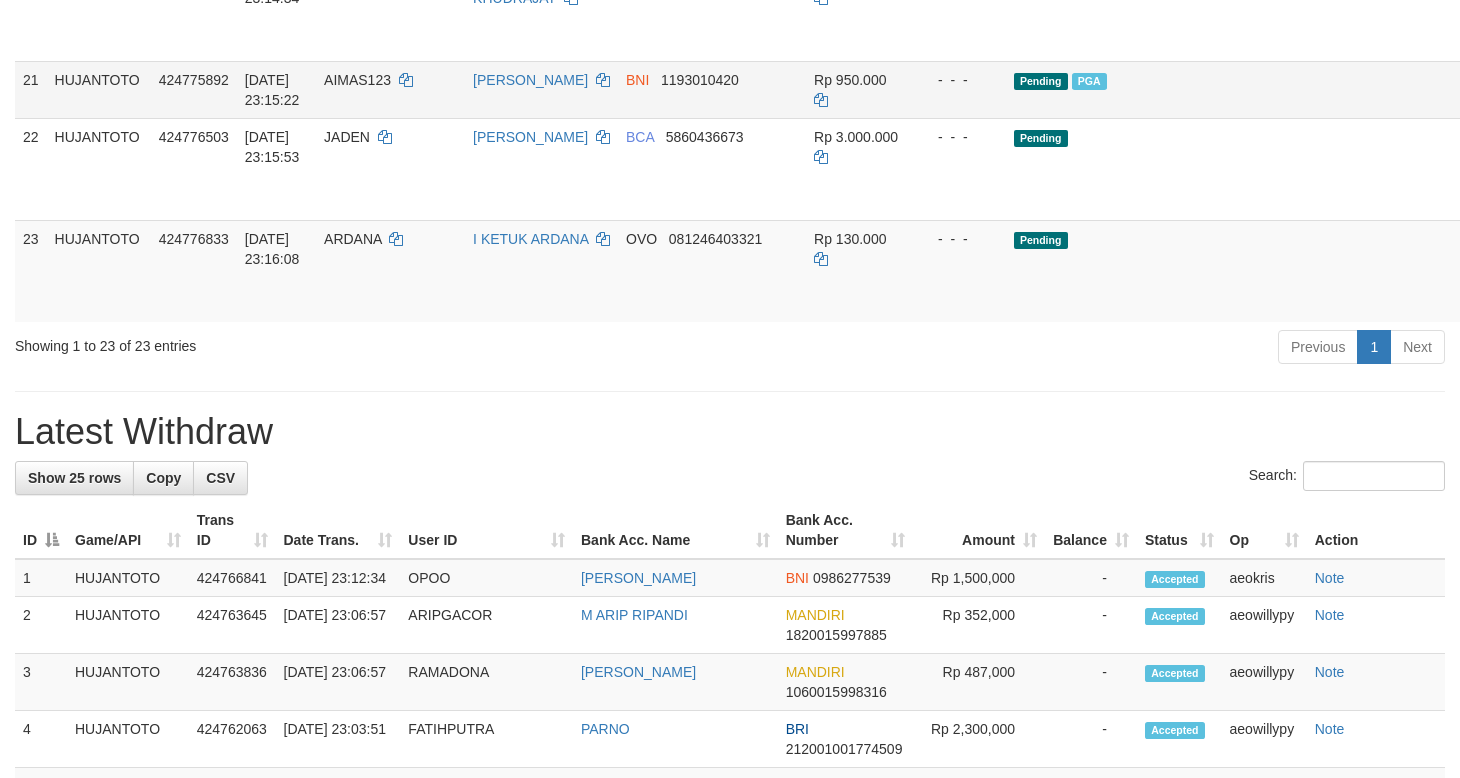 scroll, scrollTop: 1889, scrollLeft: 0, axis: vertical 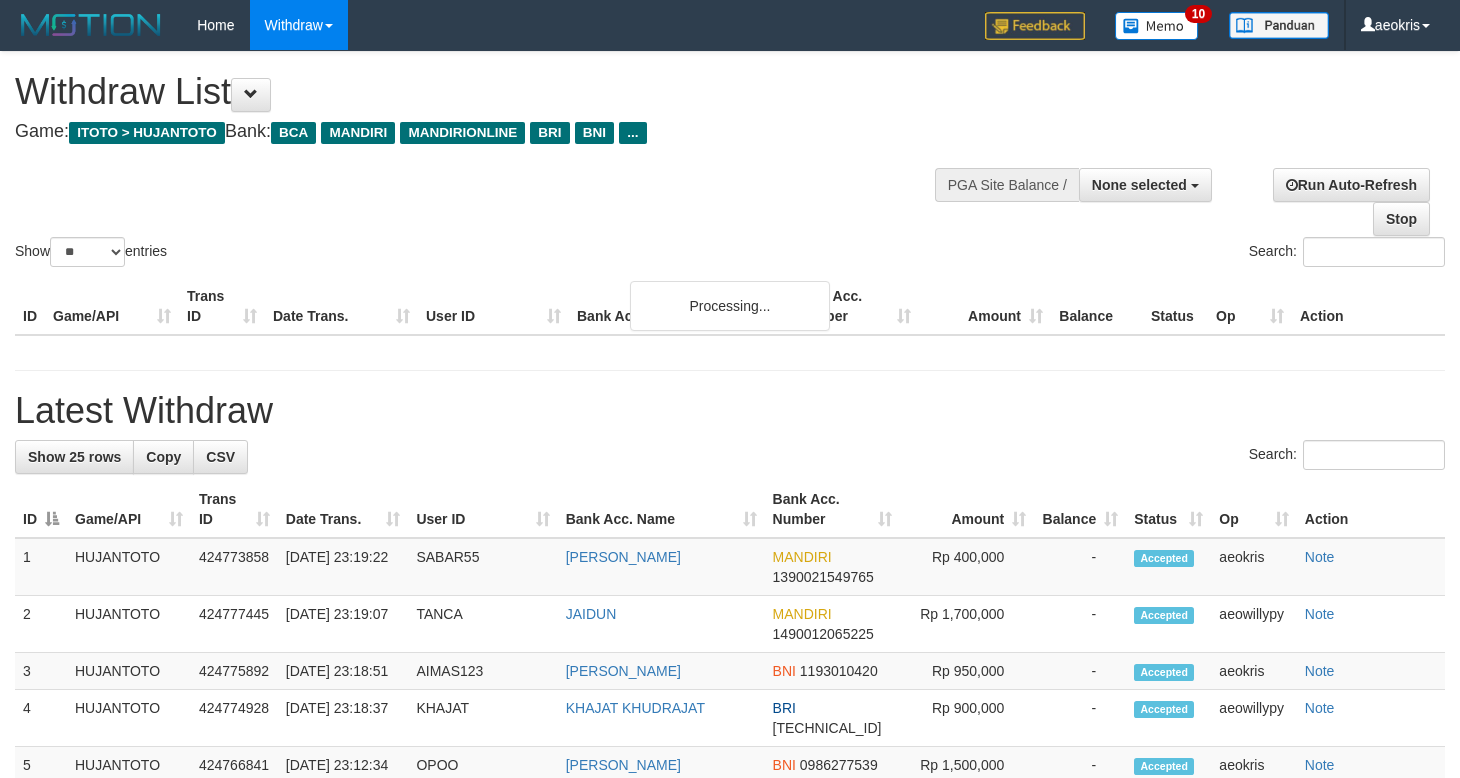 select 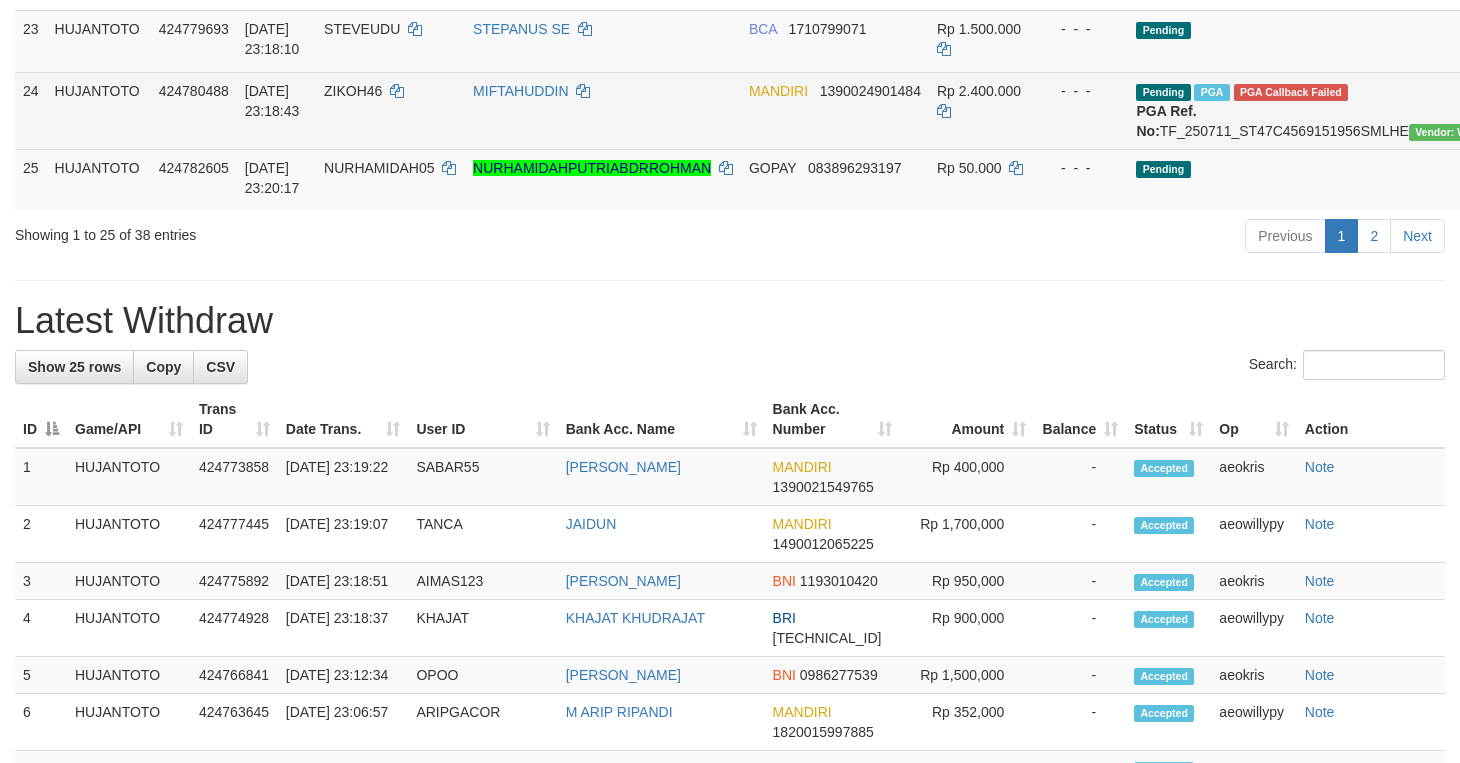 scroll, scrollTop: 1889, scrollLeft: 0, axis: vertical 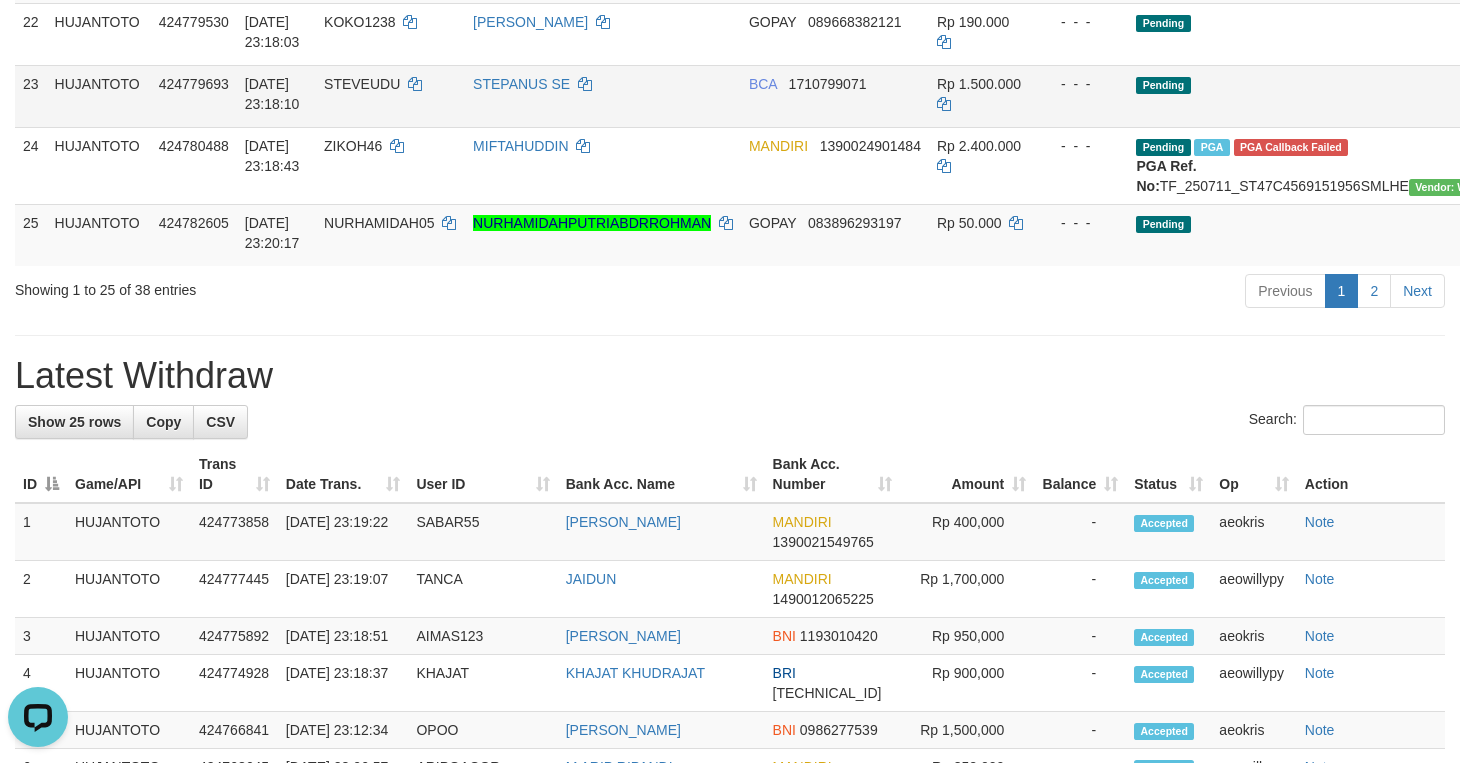 click on "Pending" at bounding box center [1336, 96] 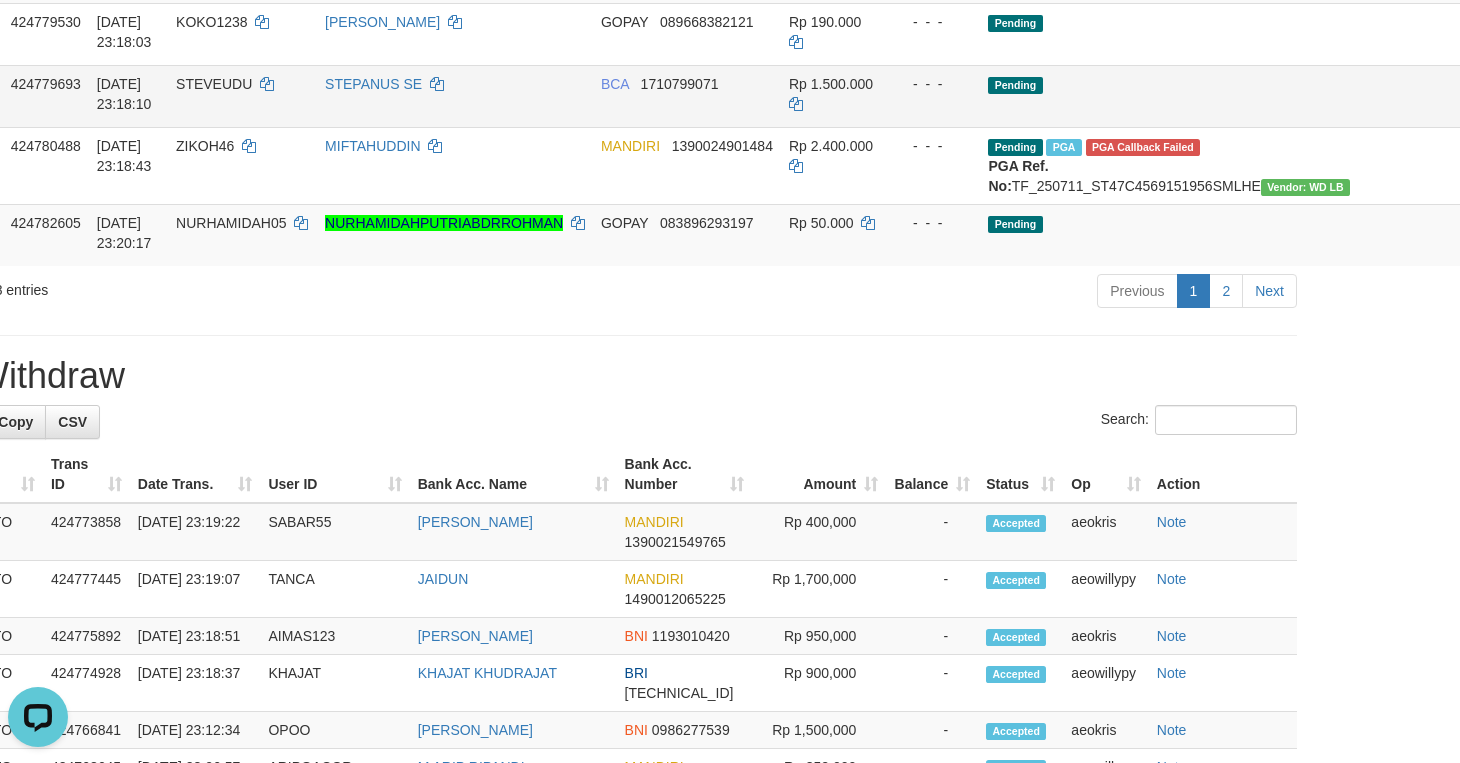 scroll, scrollTop: 1889, scrollLeft: 291, axis: both 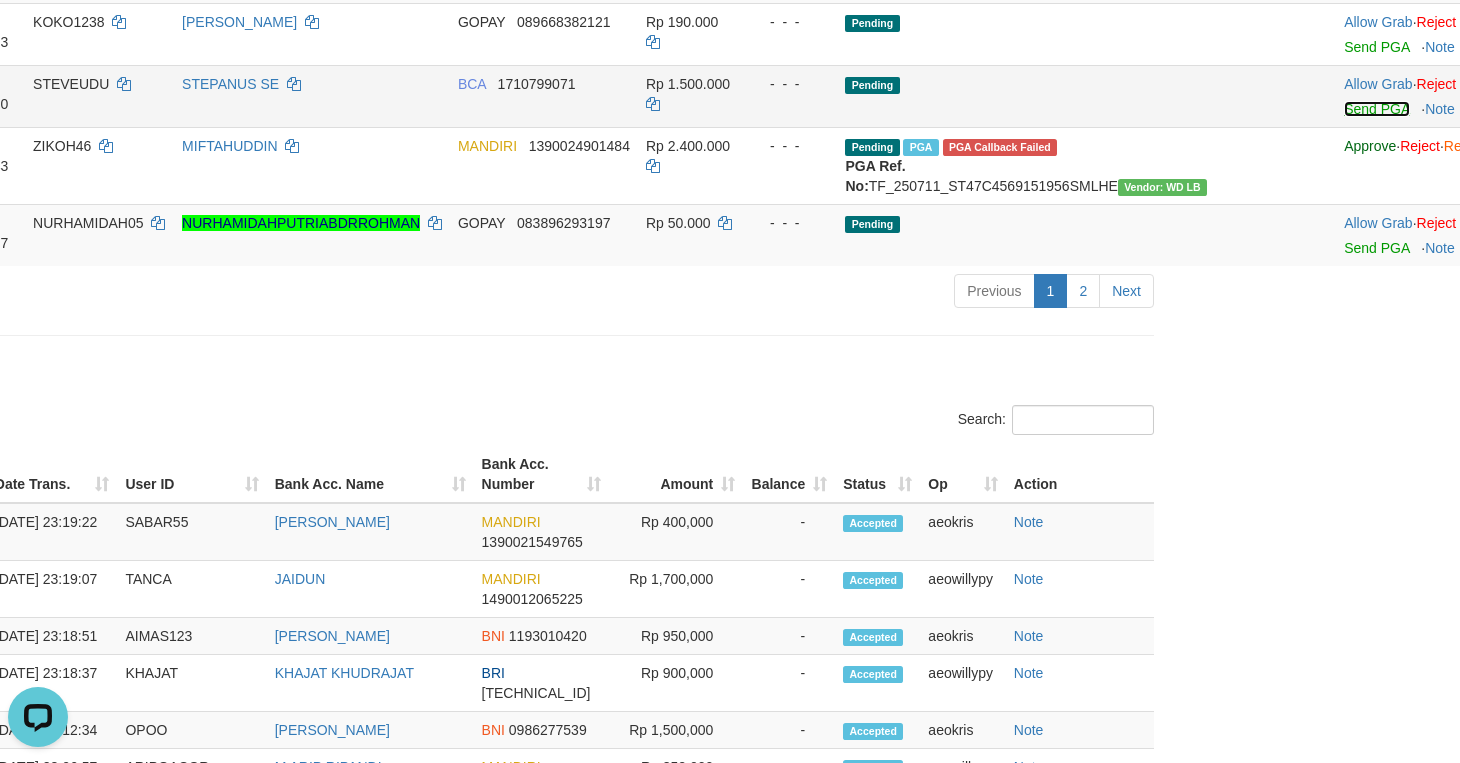 click on "Send PGA" at bounding box center [1376, 109] 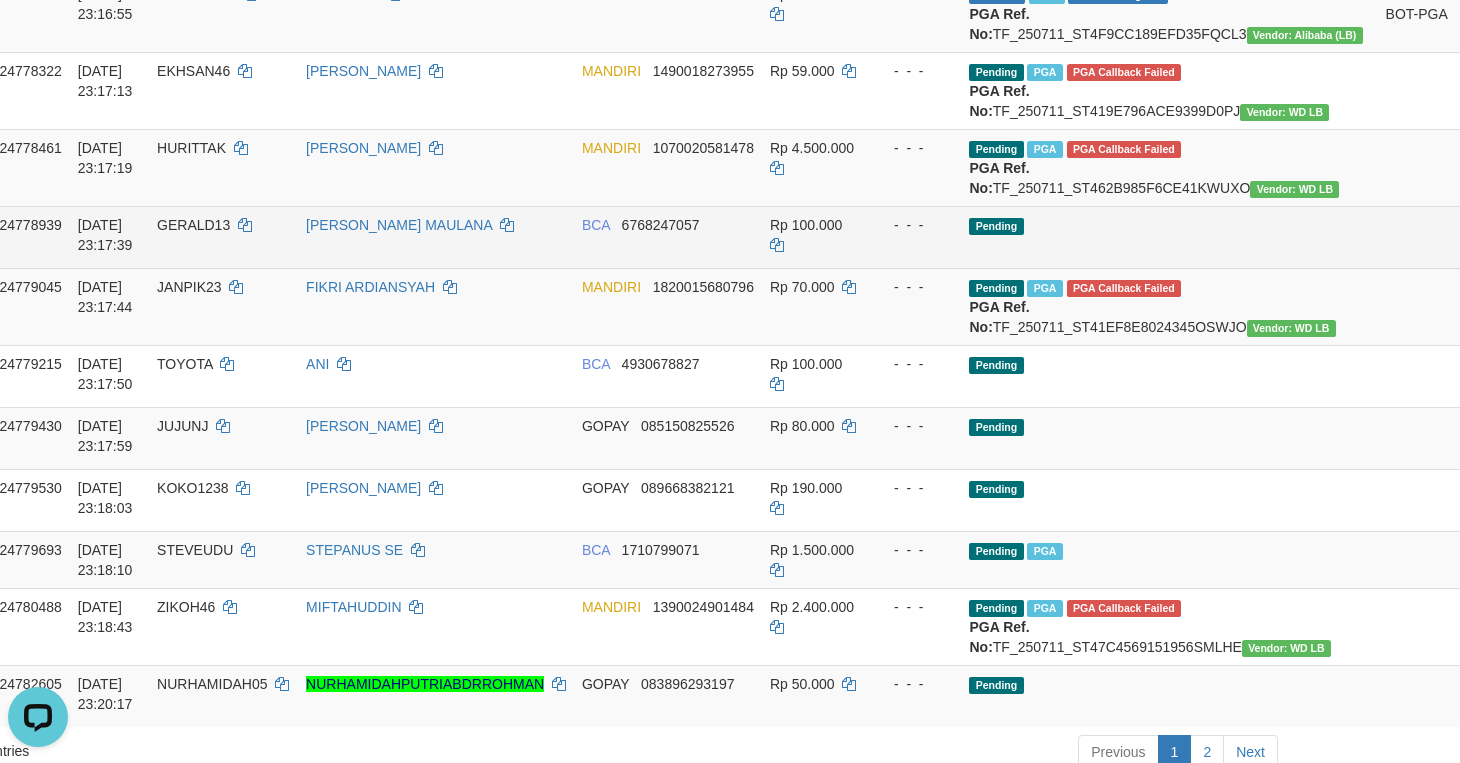 scroll, scrollTop: 1556, scrollLeft: 167, axis: both 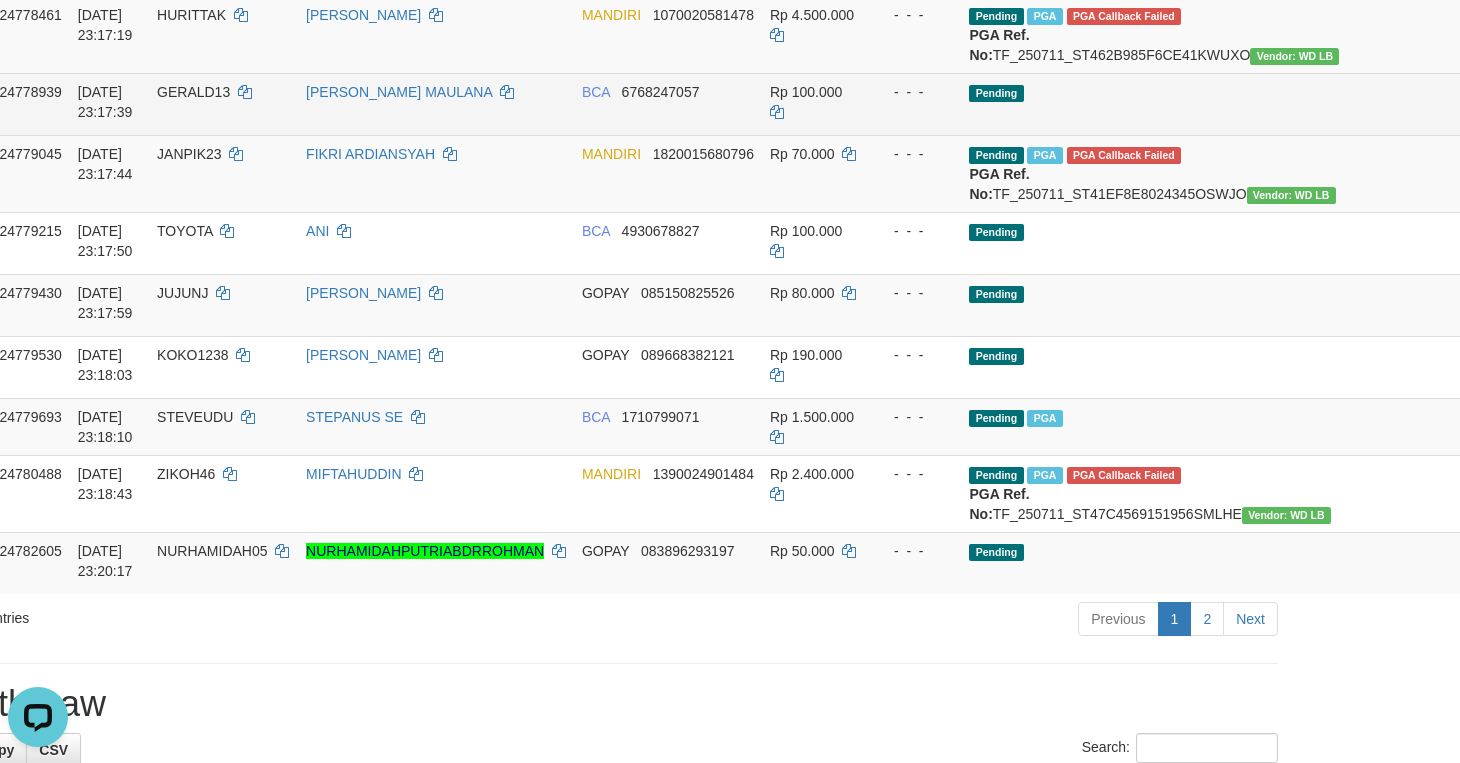 click at bounding box center (1419, 104) 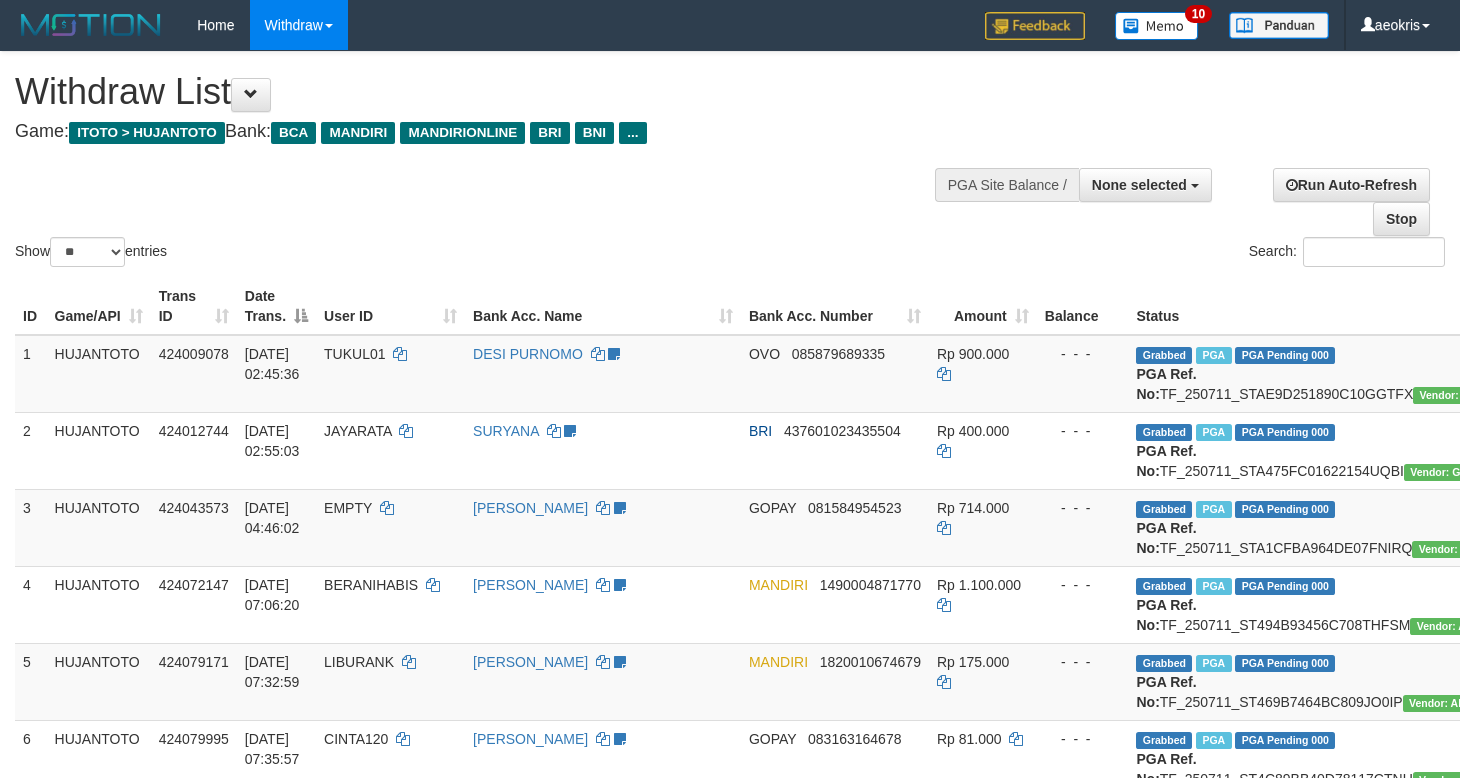 select 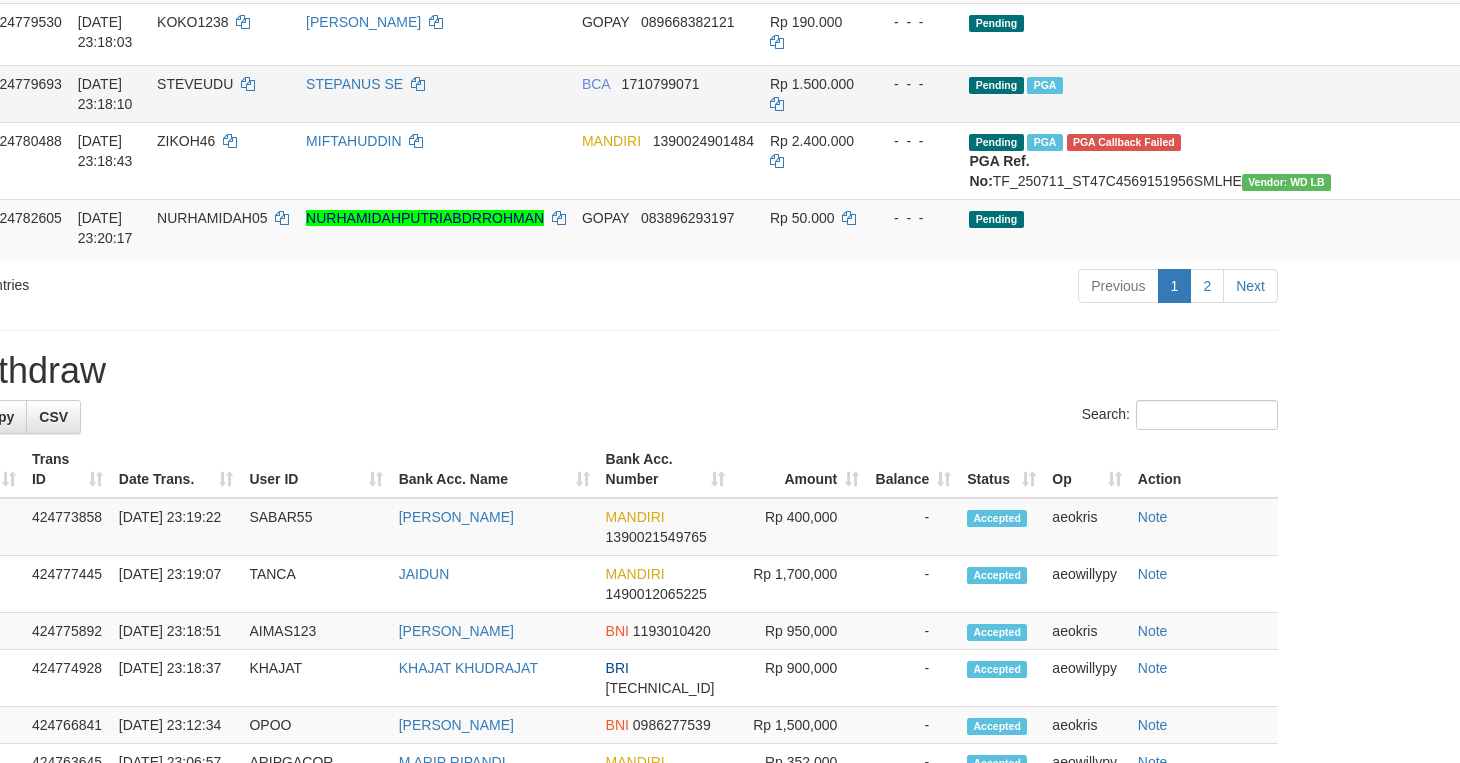 scroll, scrollTop: 2007, scrollLeft: 167, axis: both 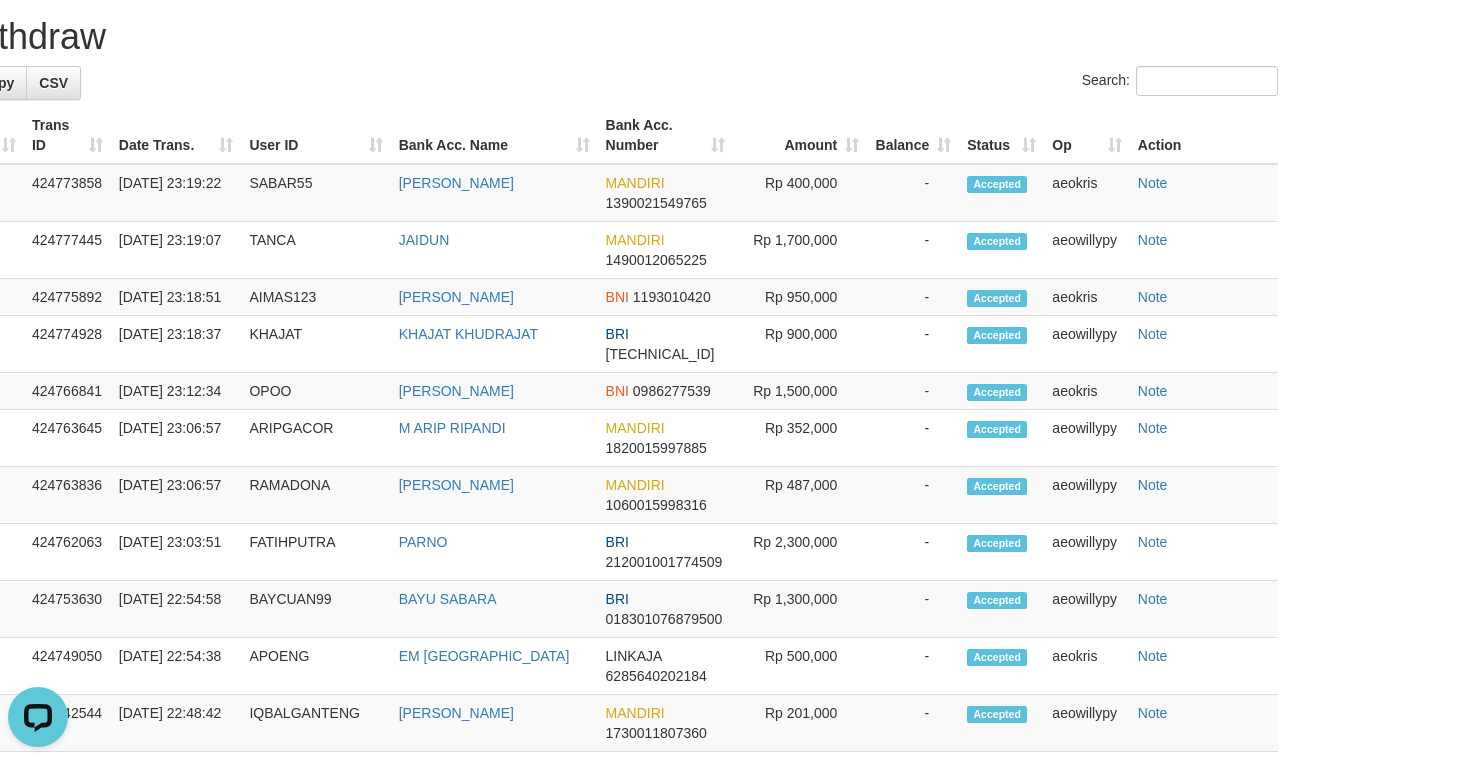 click on "2" at bounding box center (1207, -48) 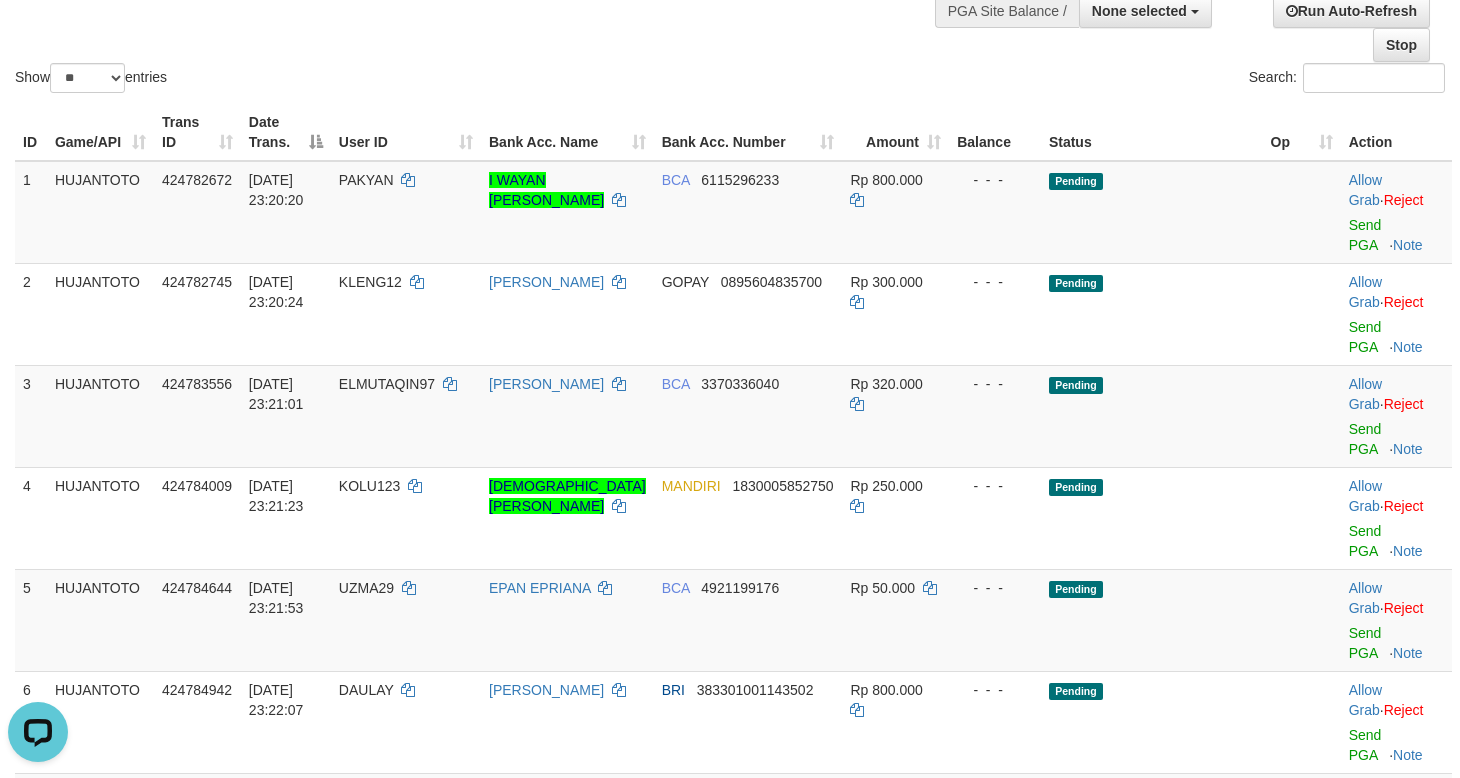 scroll, scrollTop: 103, scrollLeft: 0, axis: vertical 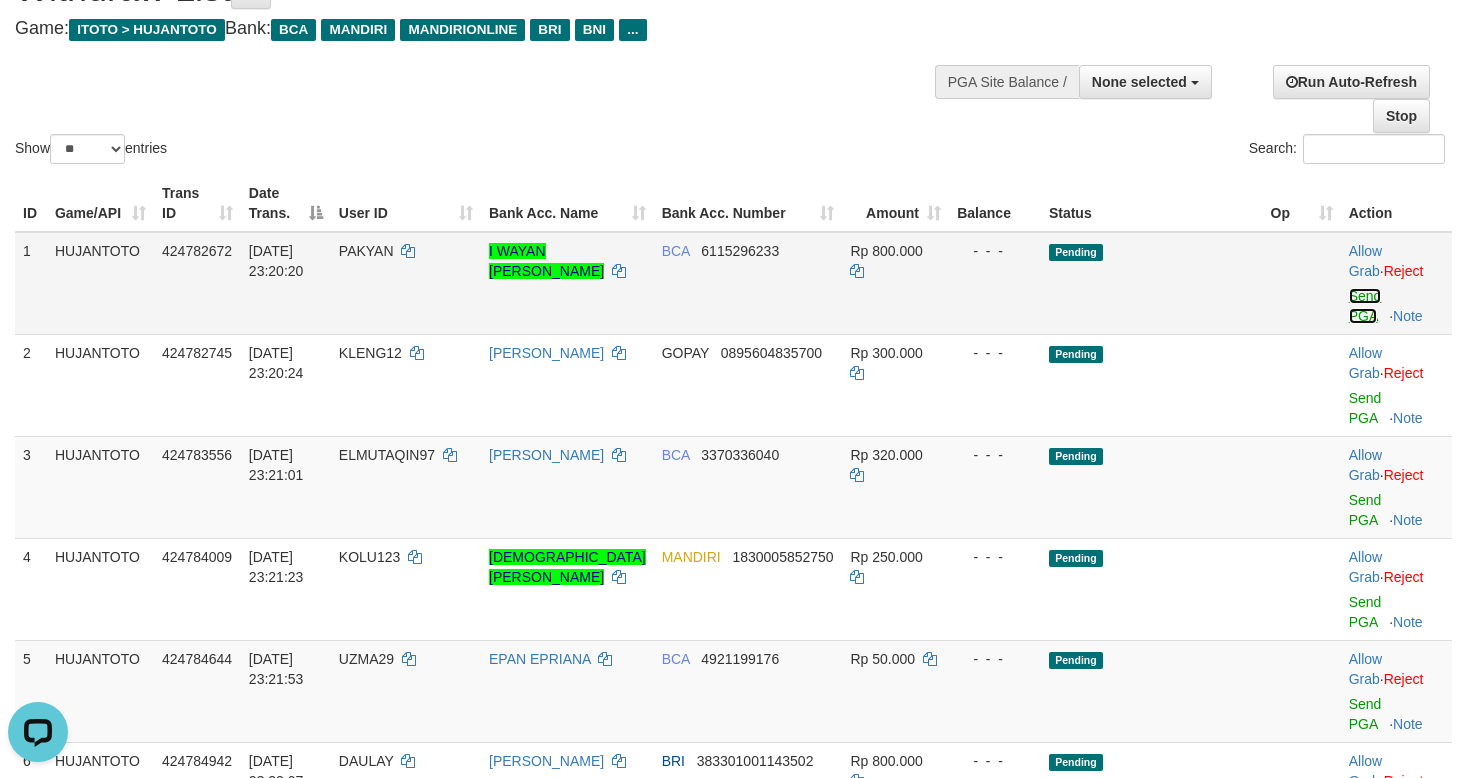 click on "Send PGA" at bounding box center [1365, 306] 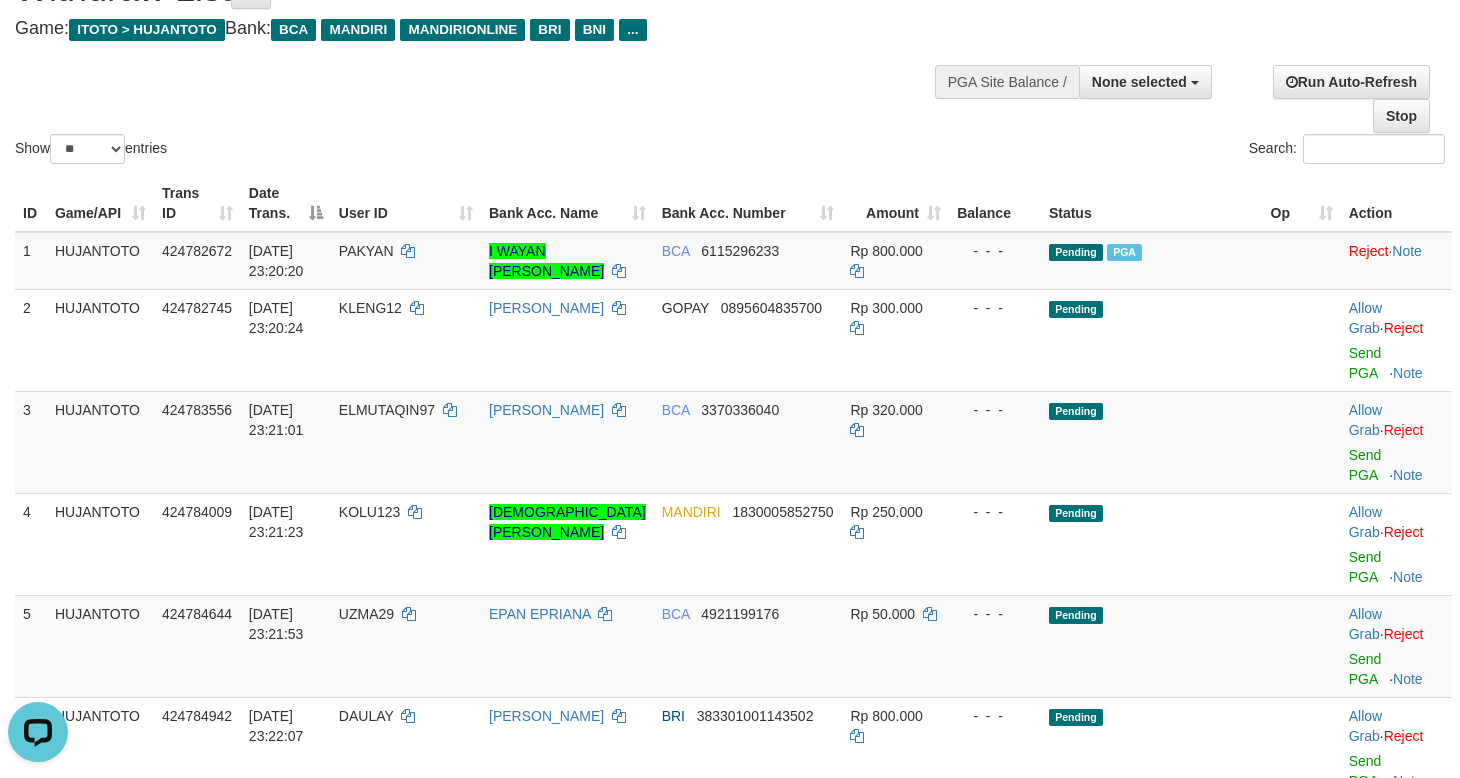 click on "Show  ** ** ** ***  entries" at bounding box center (365, 151) 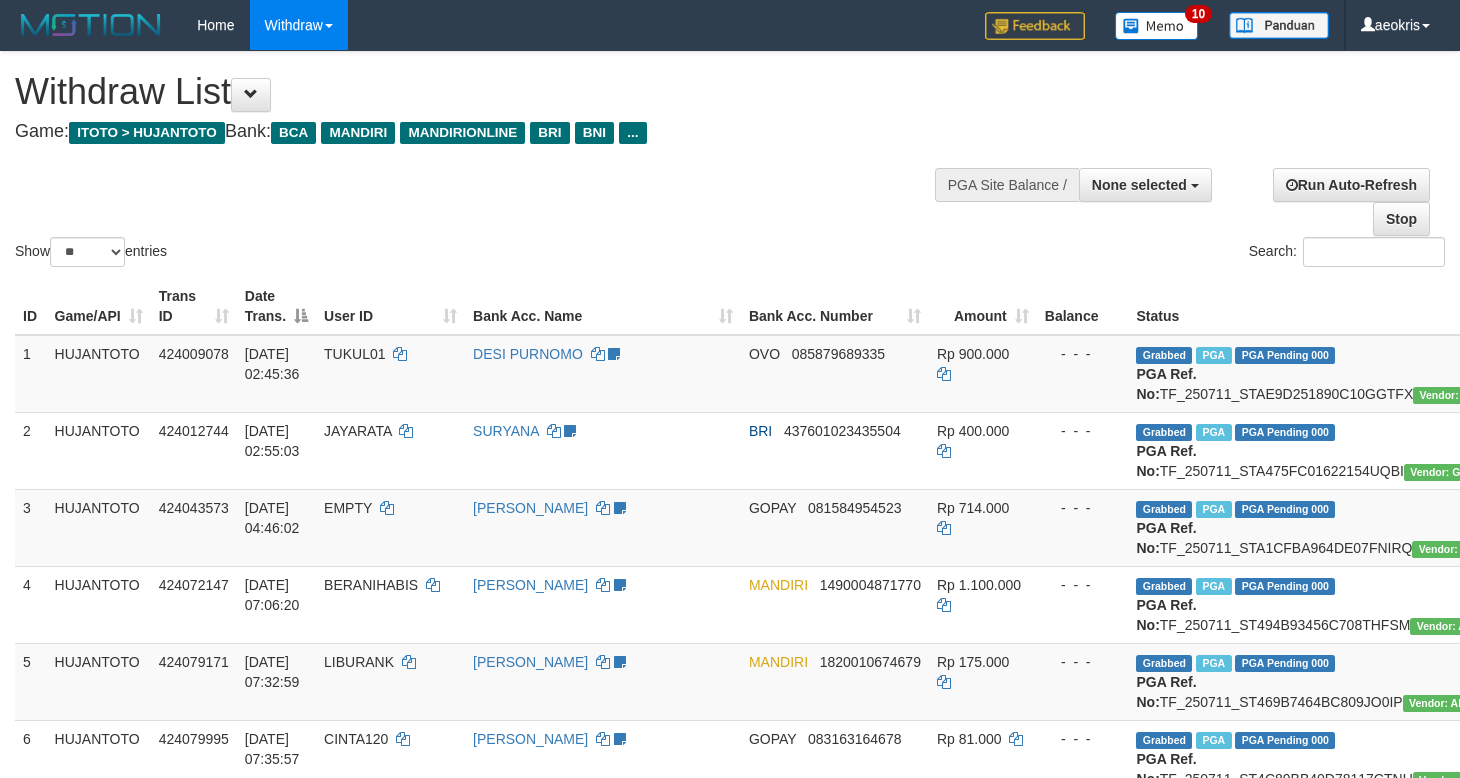 select 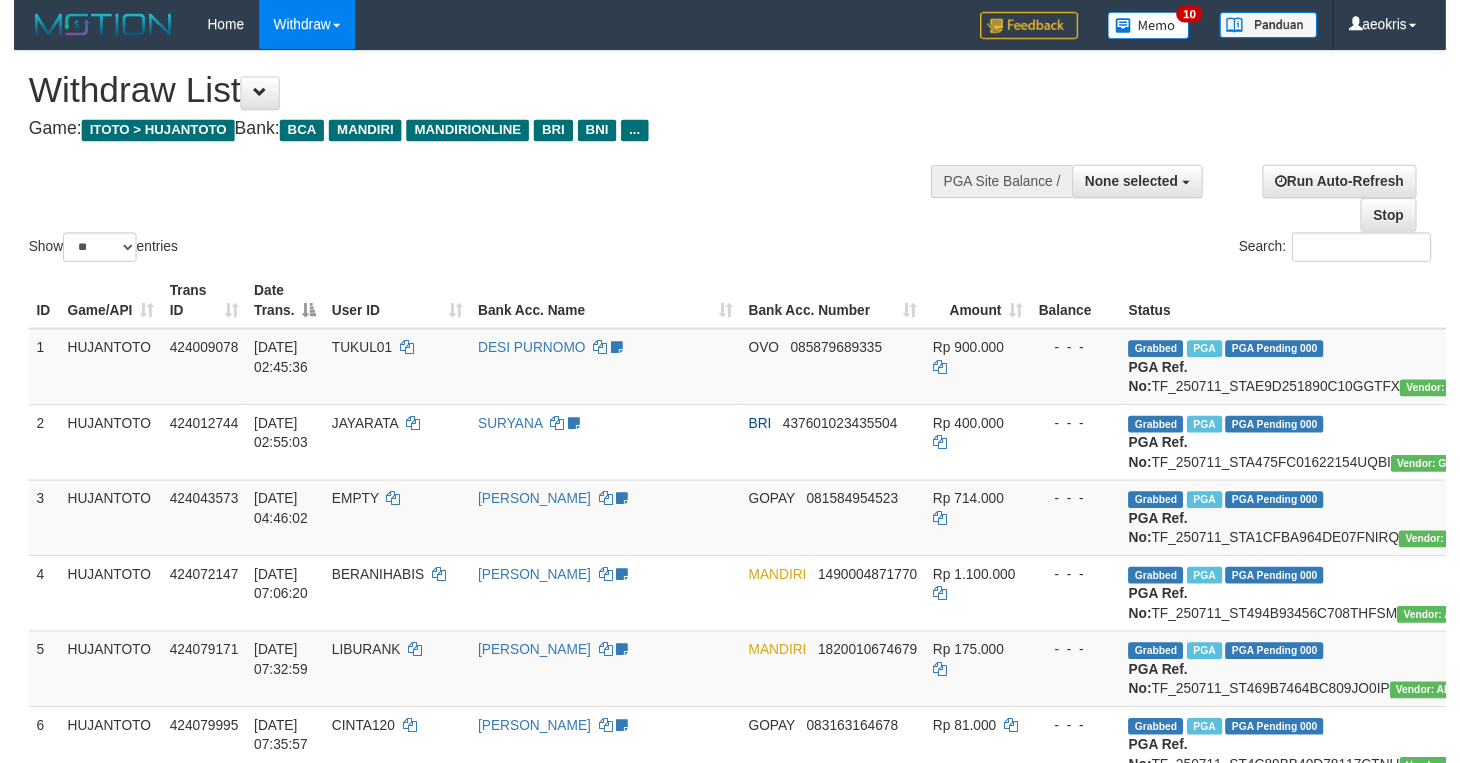 scroll, scrollTop: 104, scrollLeft: 0, axis: vertical 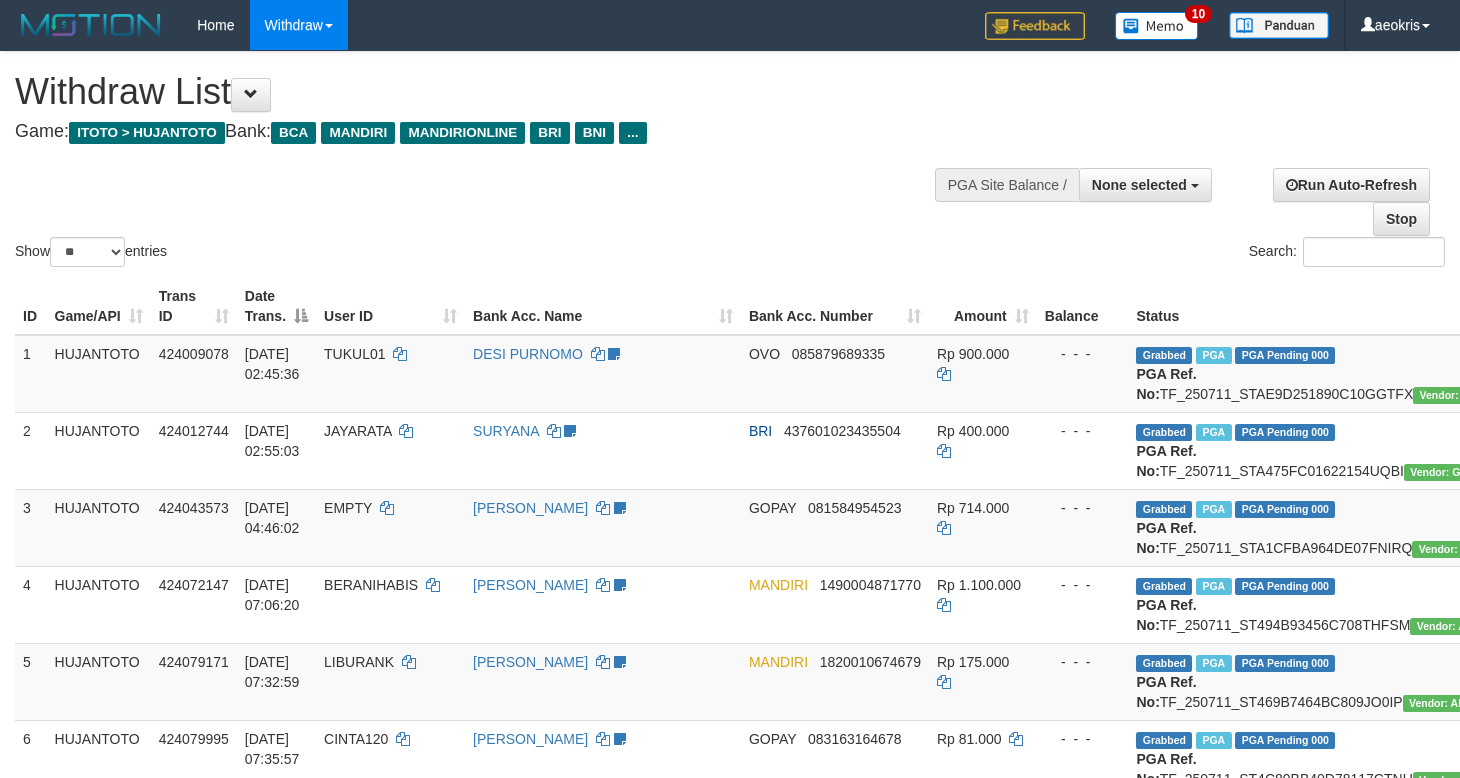 select 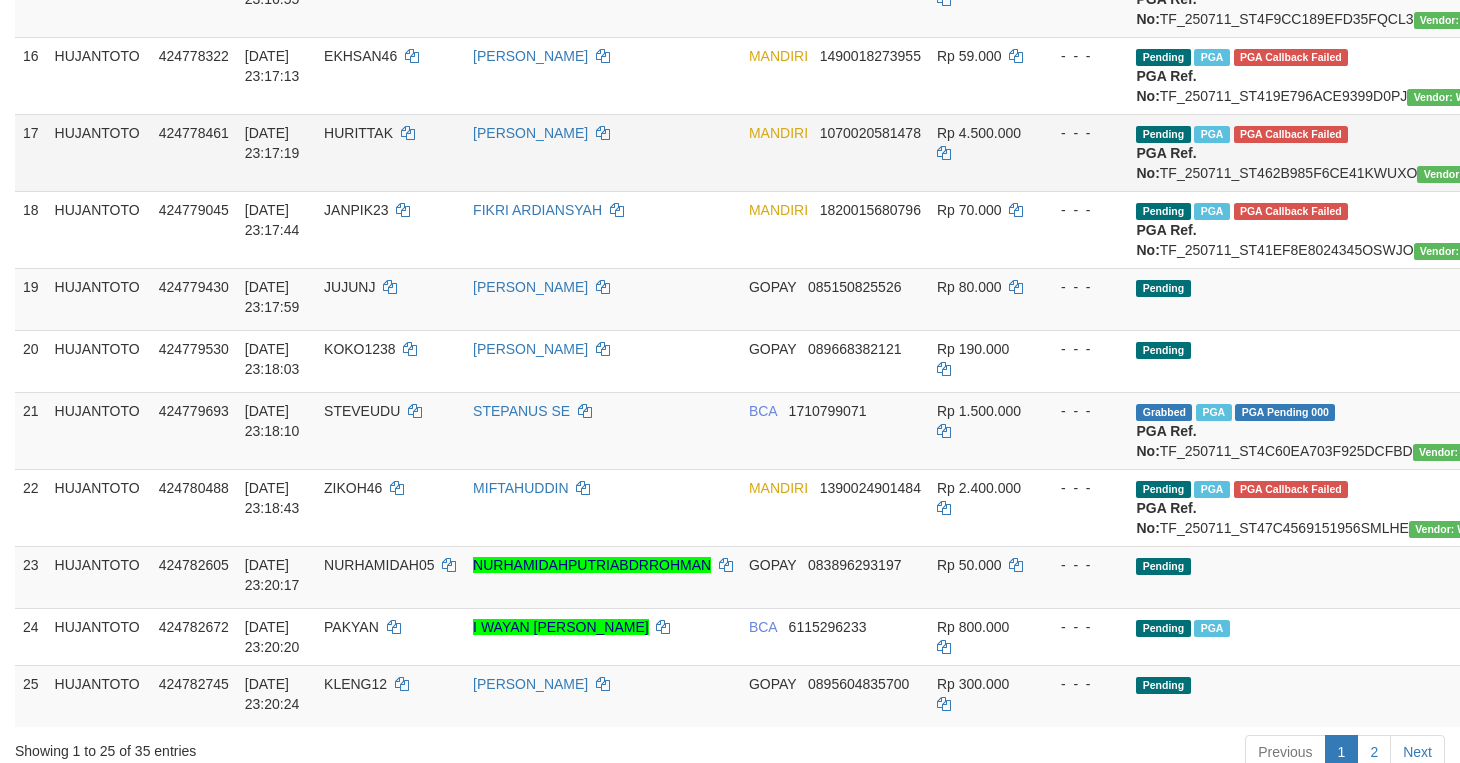 scroll, scrollTop: 2272, scrollLeft: 0, axis: vertical 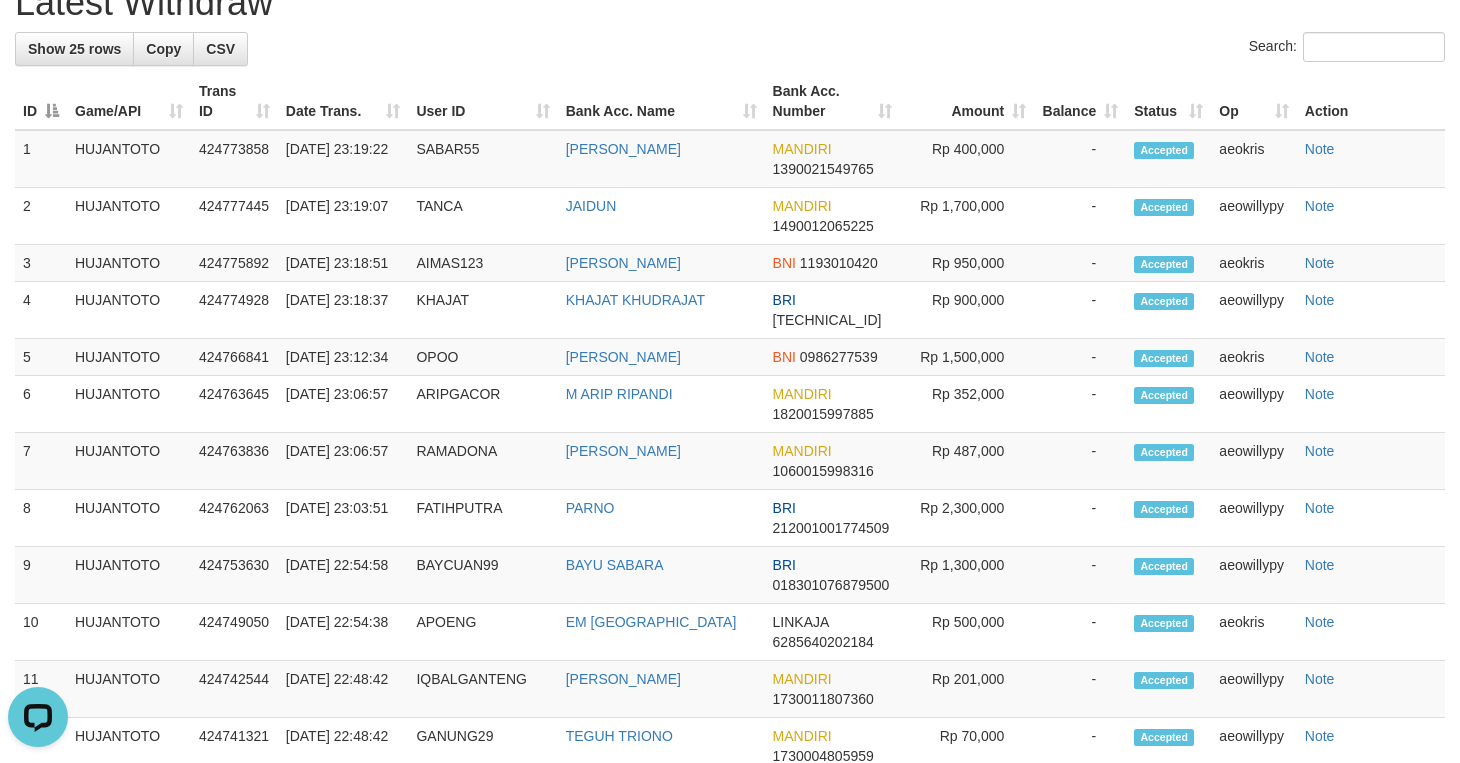 click on "2" at bounding box center [1374, -82] 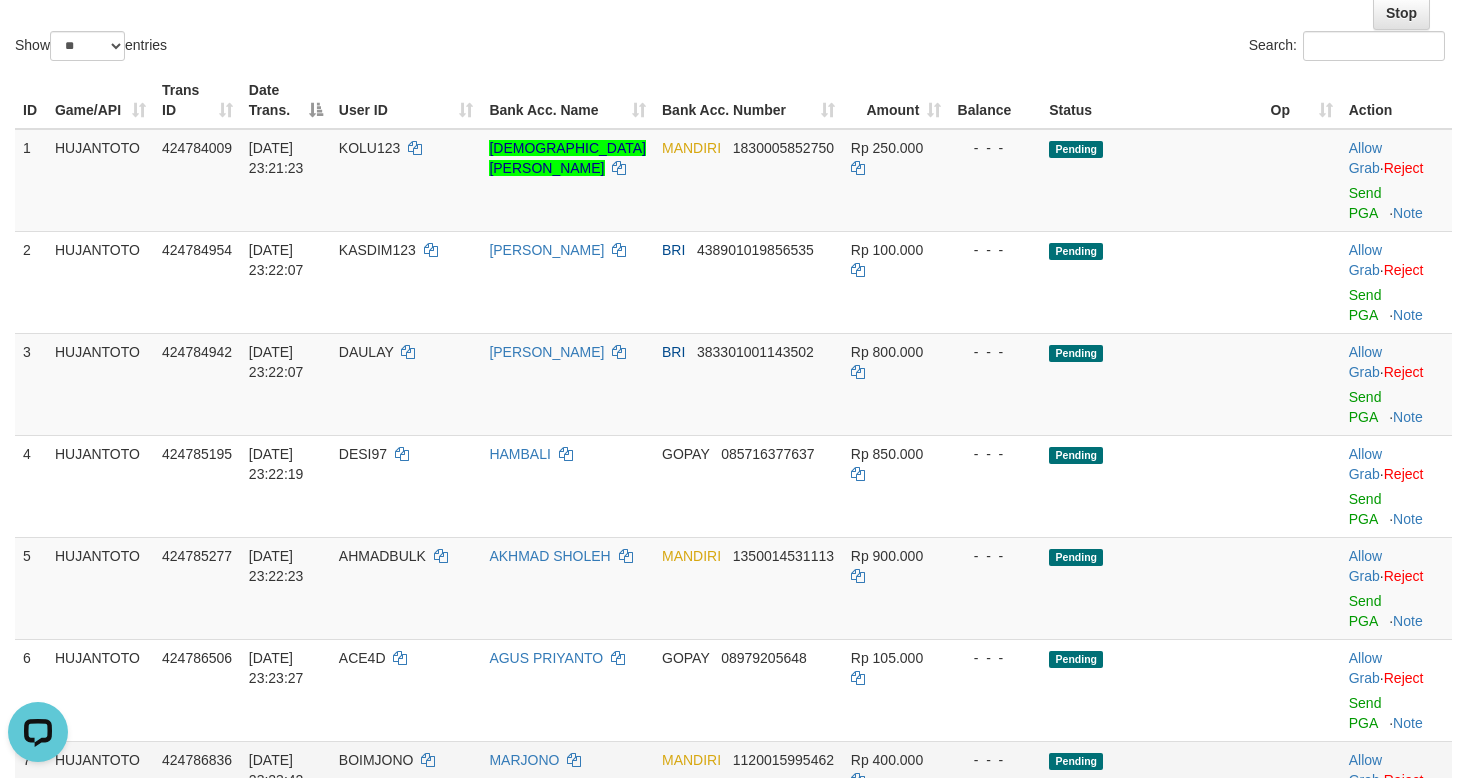 scroll, scrollTop: 157, scrollLeft: 0, axis: vertical 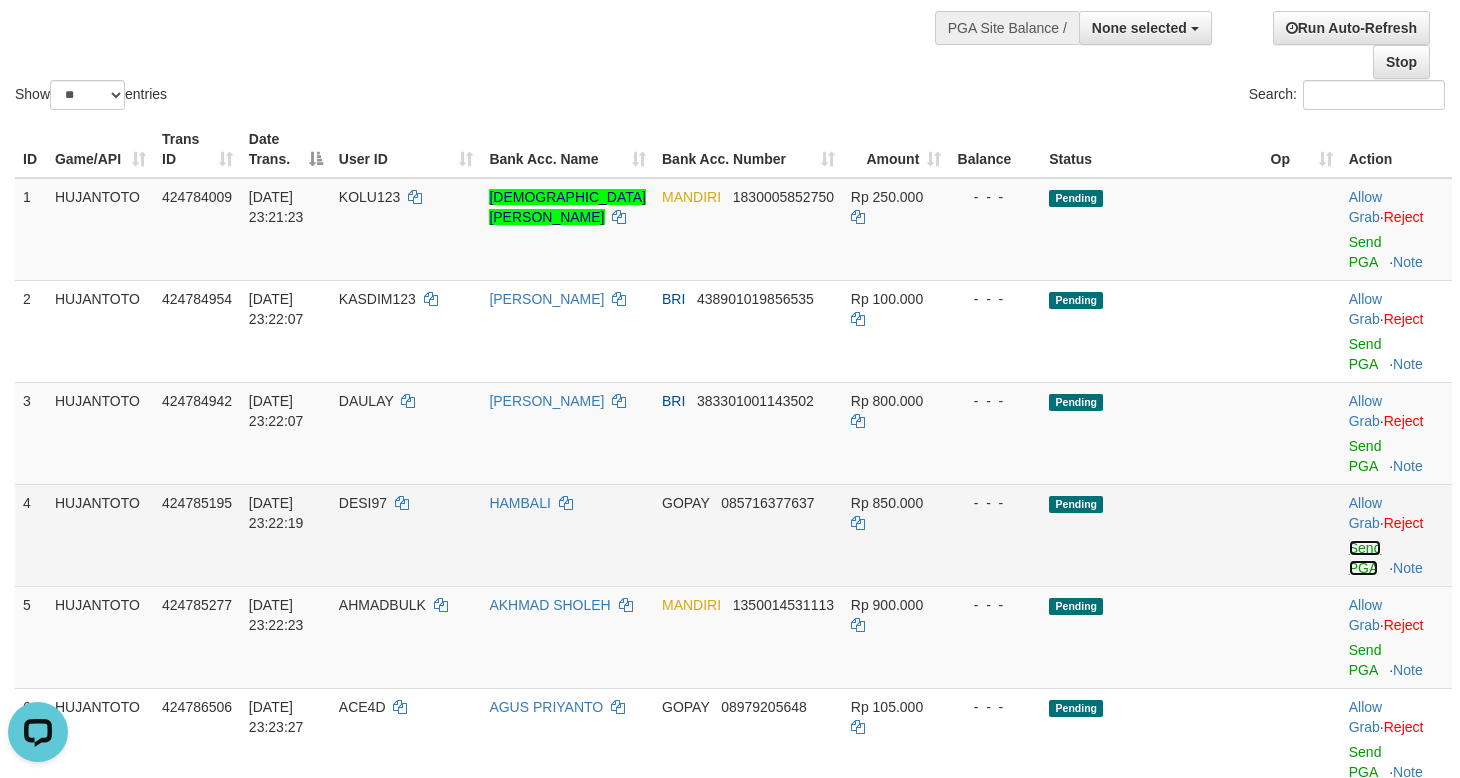 click on "Send PGA" at bounding box center [1365, 558] 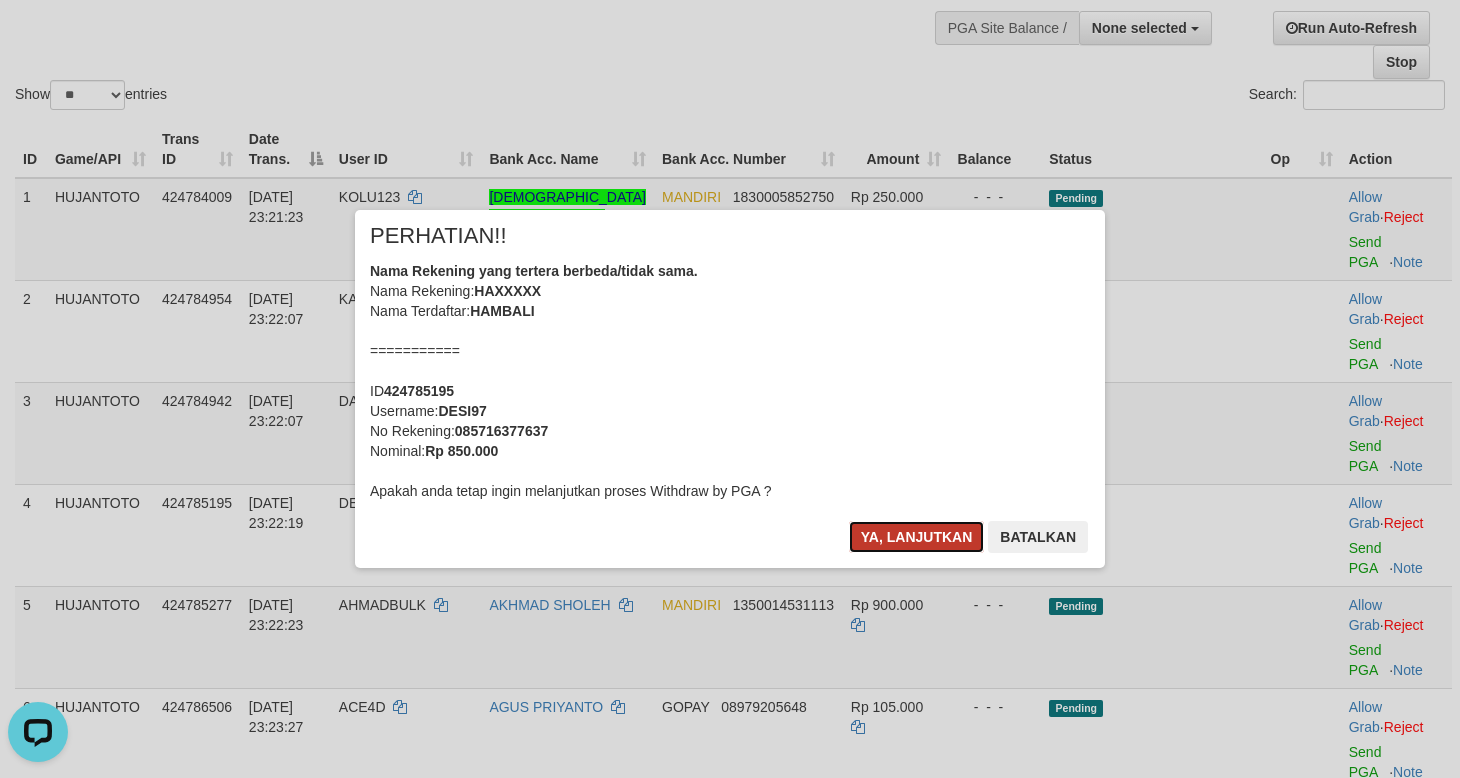click on "Ya, lanjutkan" at bounding box center [917, 537] 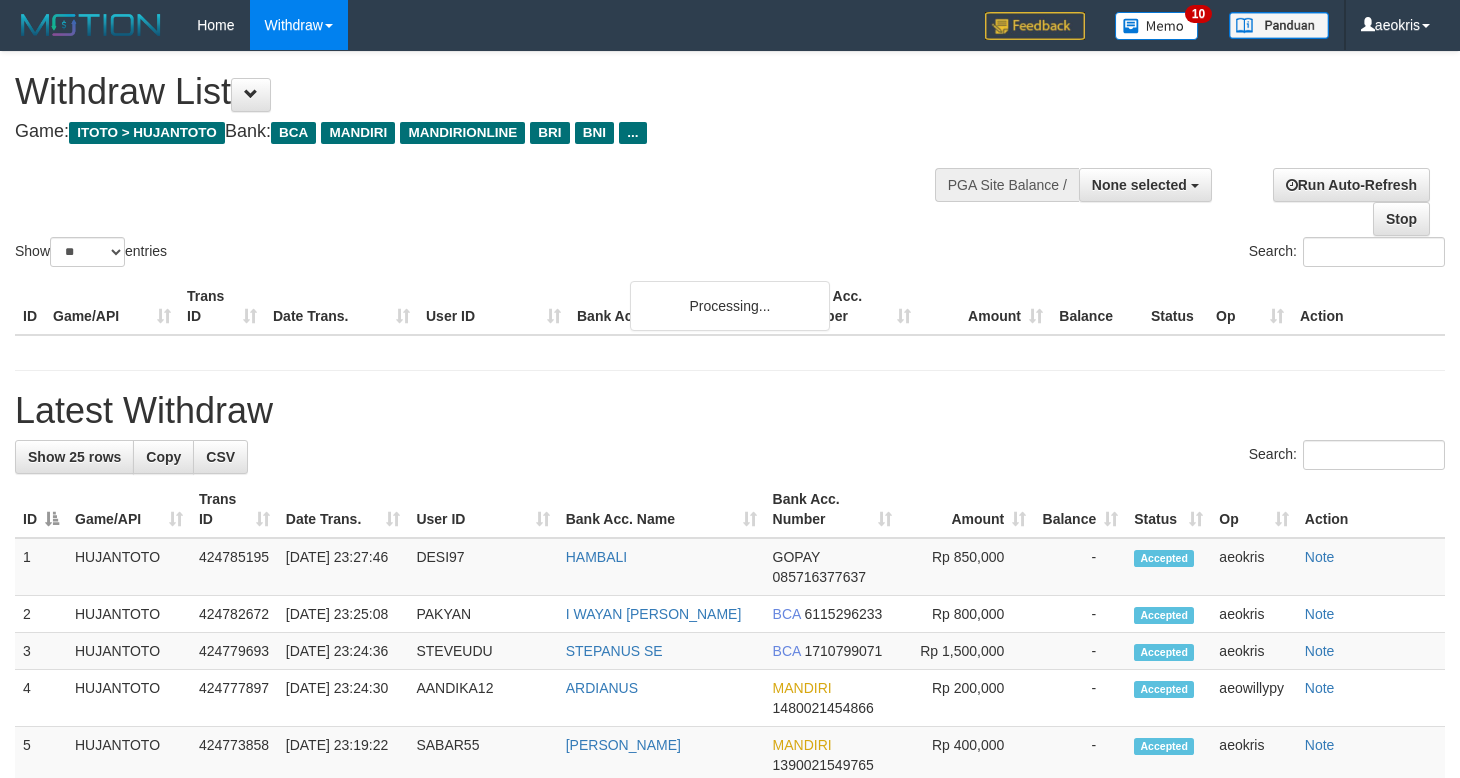select 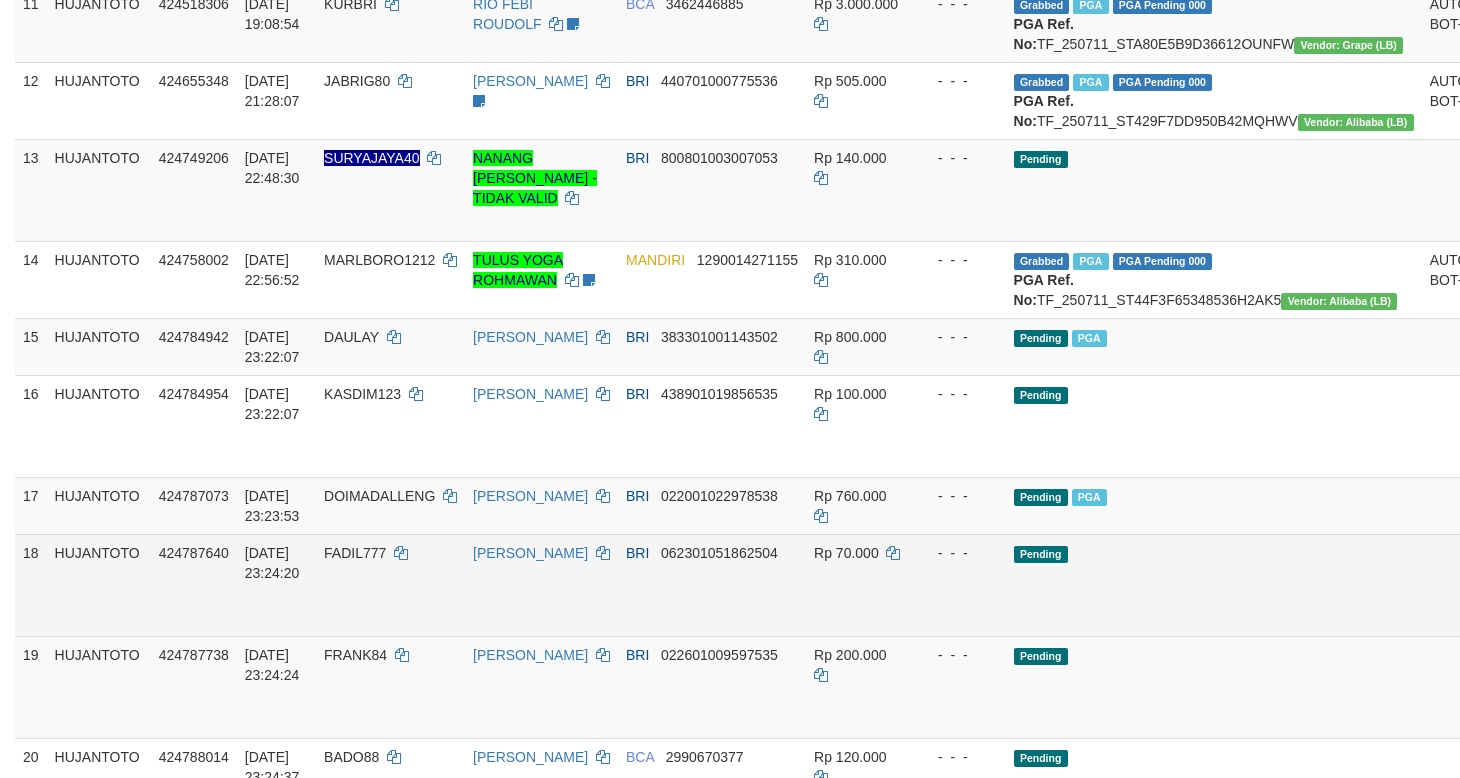 scroll, scrollTop: 1324, scrollLeft: 0, axis: vertical 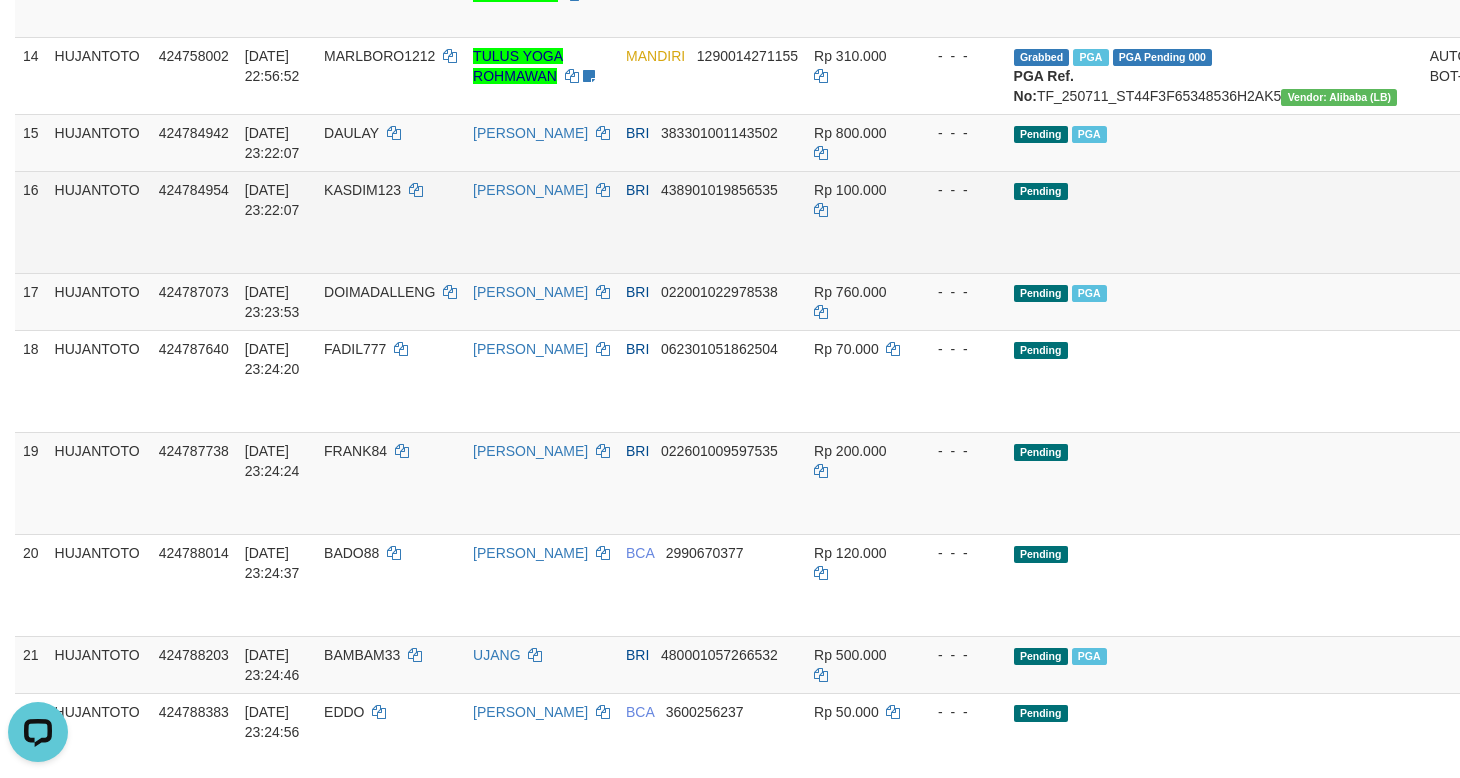drag, startPoint x: 676, startPoint y: 504, endPoint x: 789, endPoint y: 492, distance: 113.63538 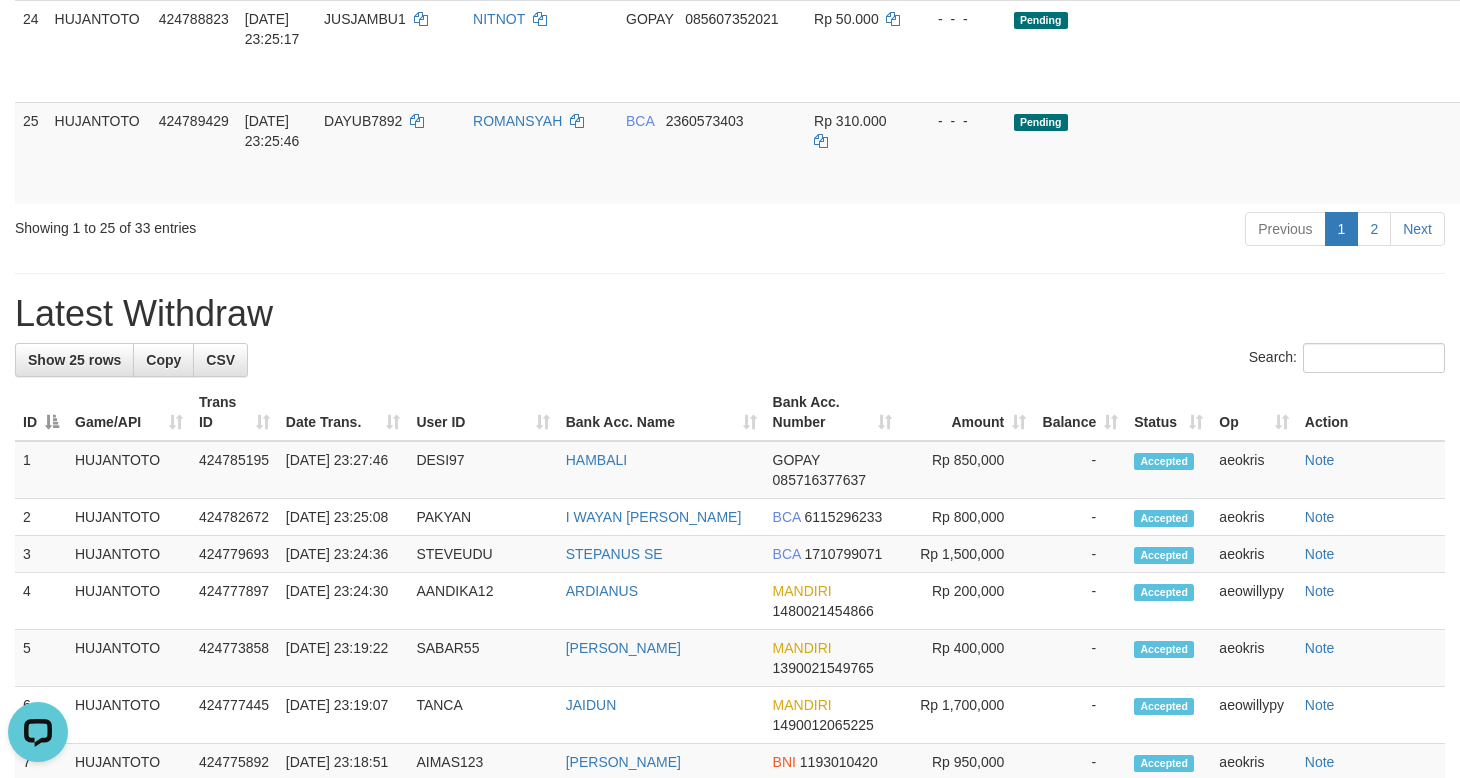 scroll, scrollTop: 2157, scrollLeft: 0, axis: vertical 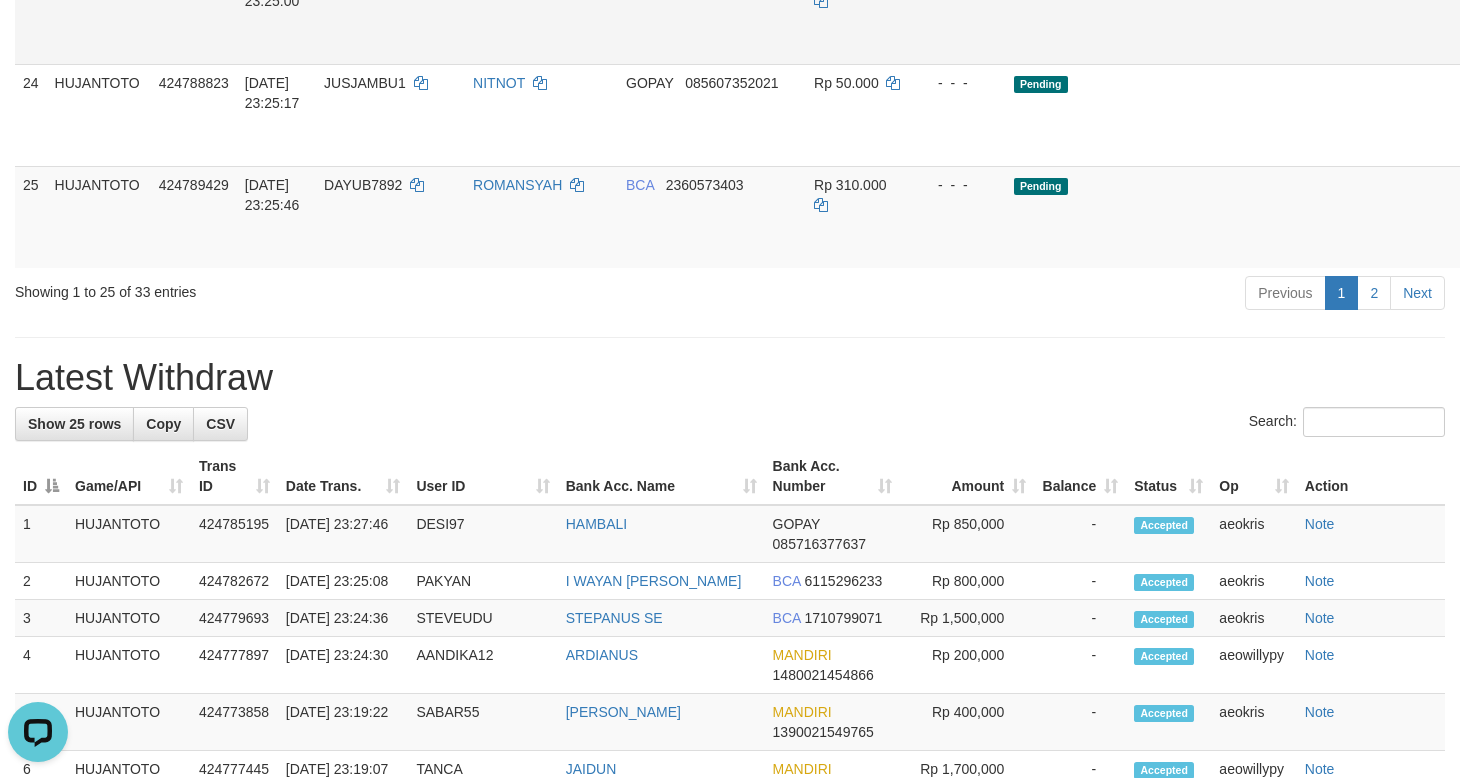 click on "Allow Grab   ·    Reject Send PGA     ·    Note" at bounding box center [1553, 13] 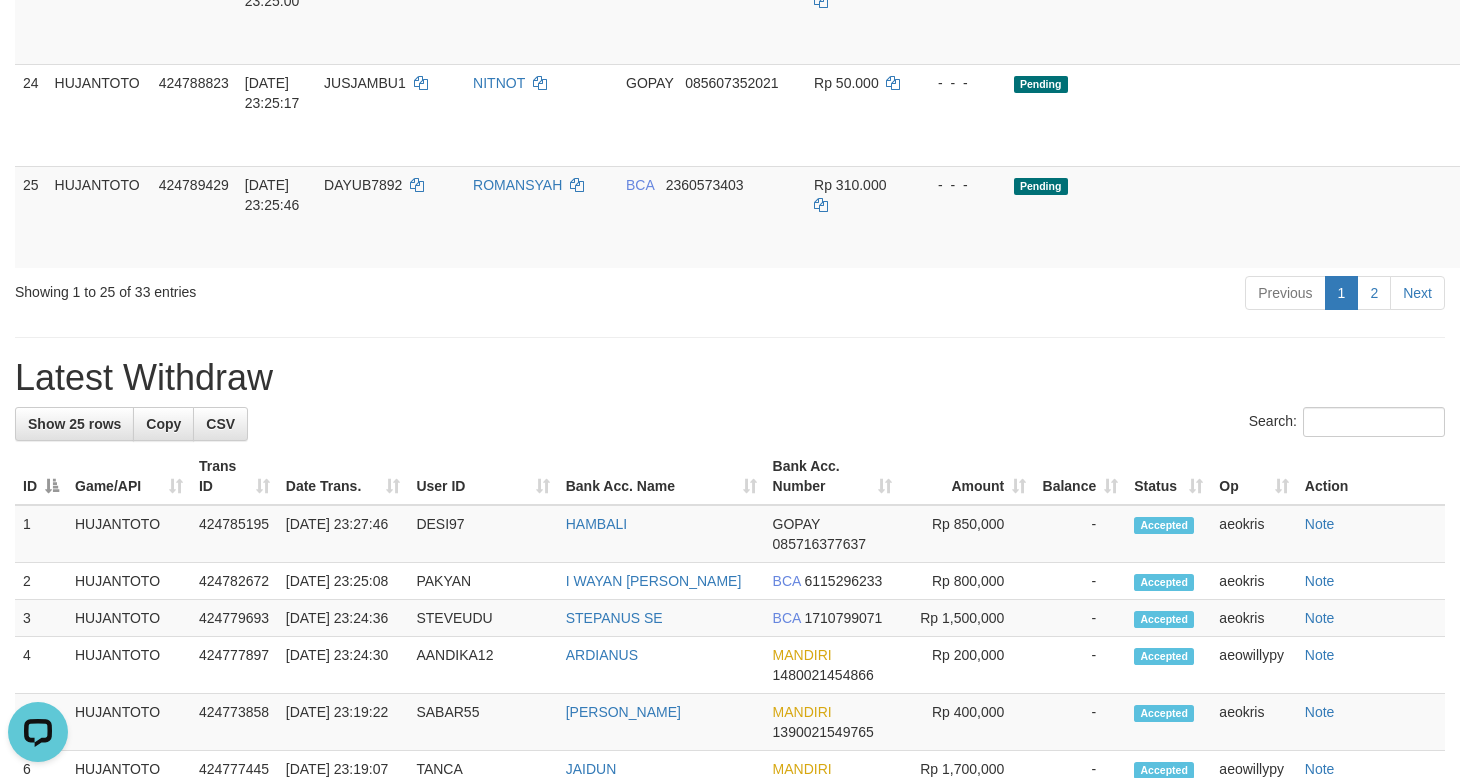 click on "**********" at bounding box center (730, -61) 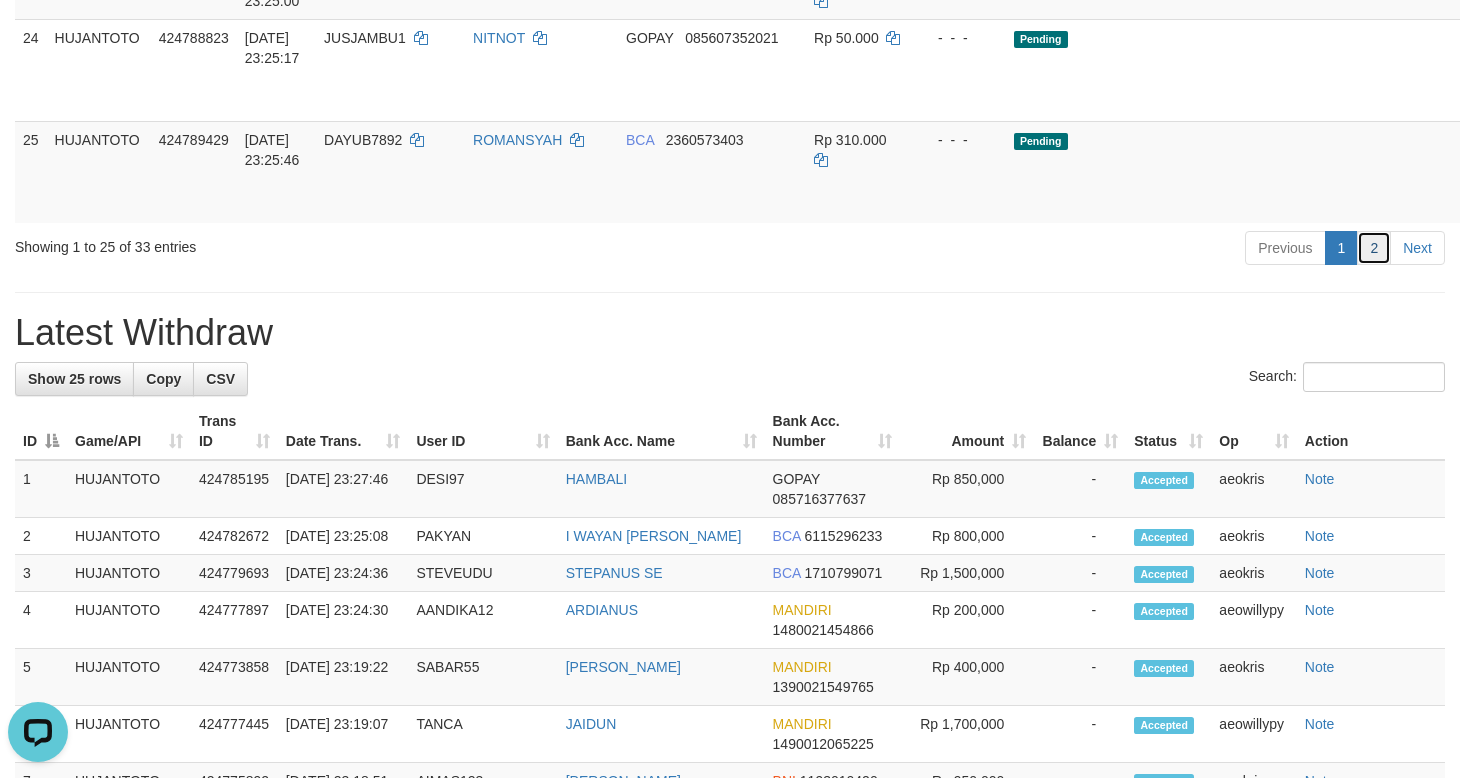 click on "2" at bounding box center [1374, 248] 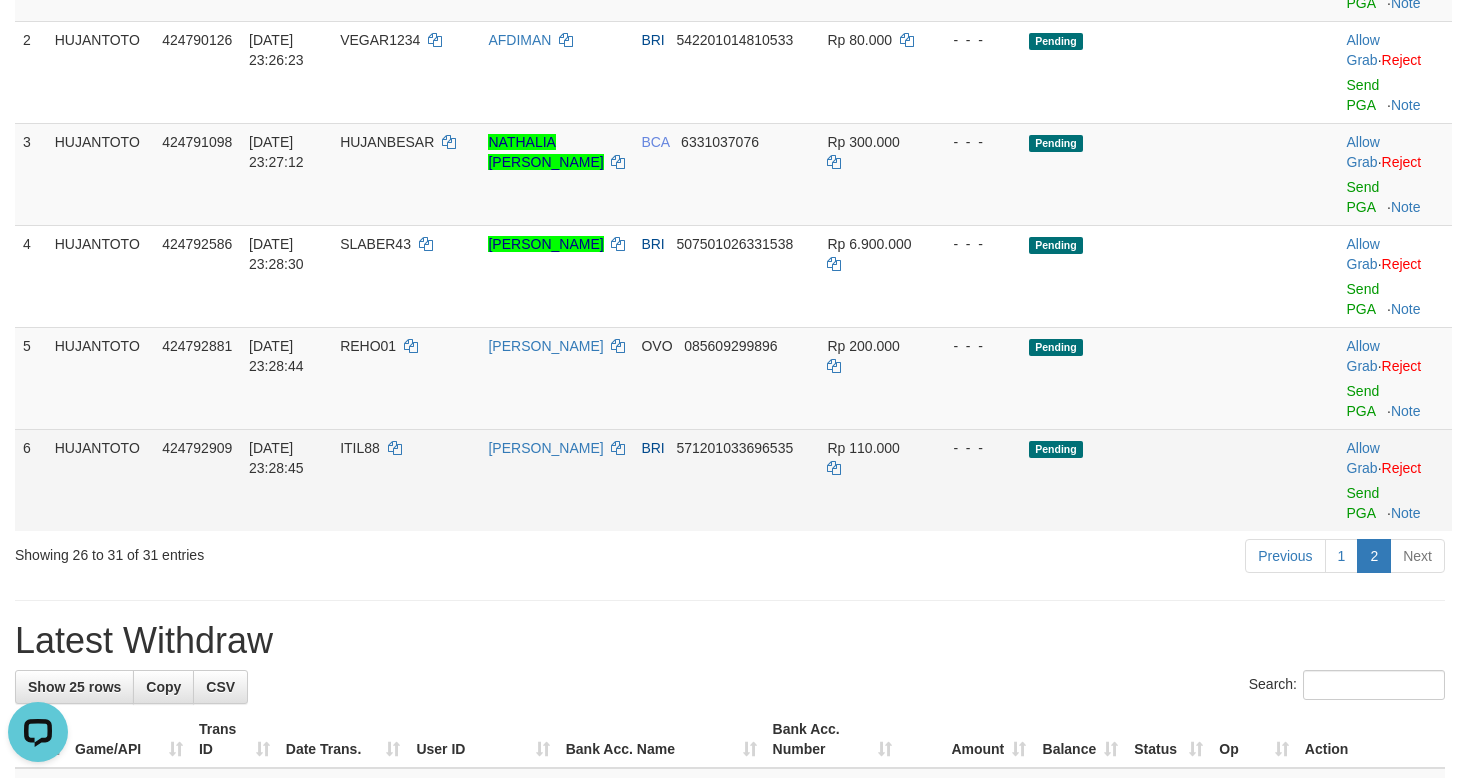 scroll, scrollTop: 250, scrollLeft: 0, axis: vertical 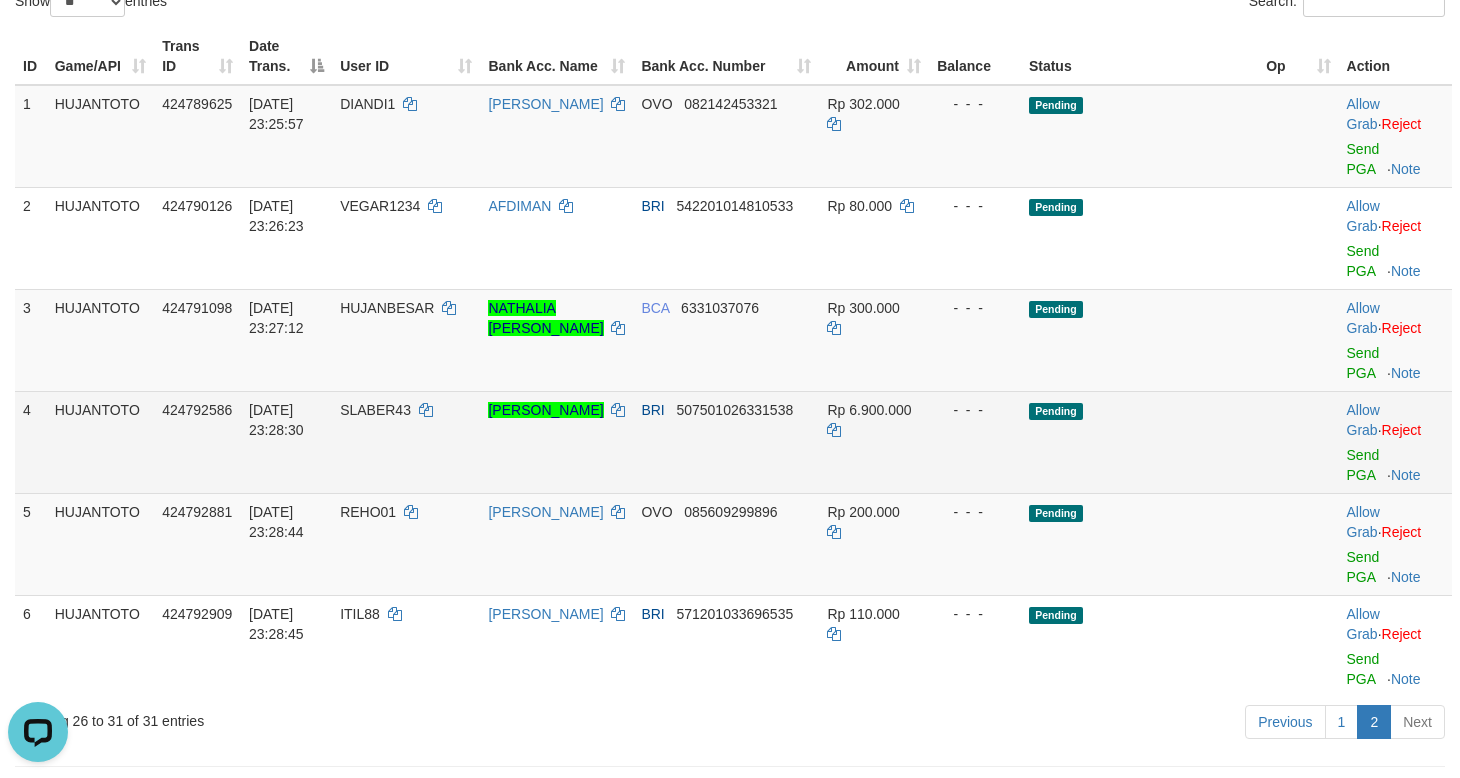 click on "Pending" at bounding box center (1139, 442) 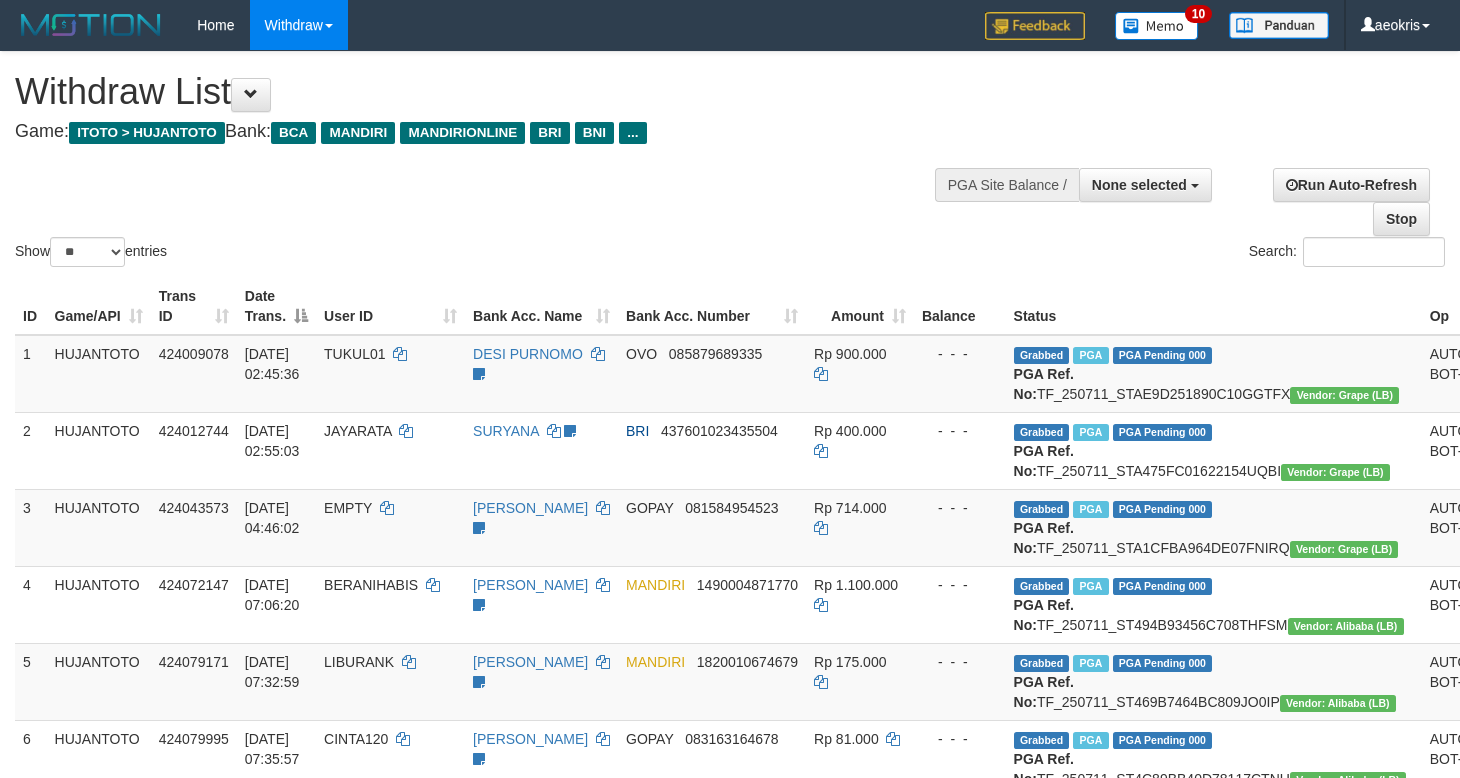 select 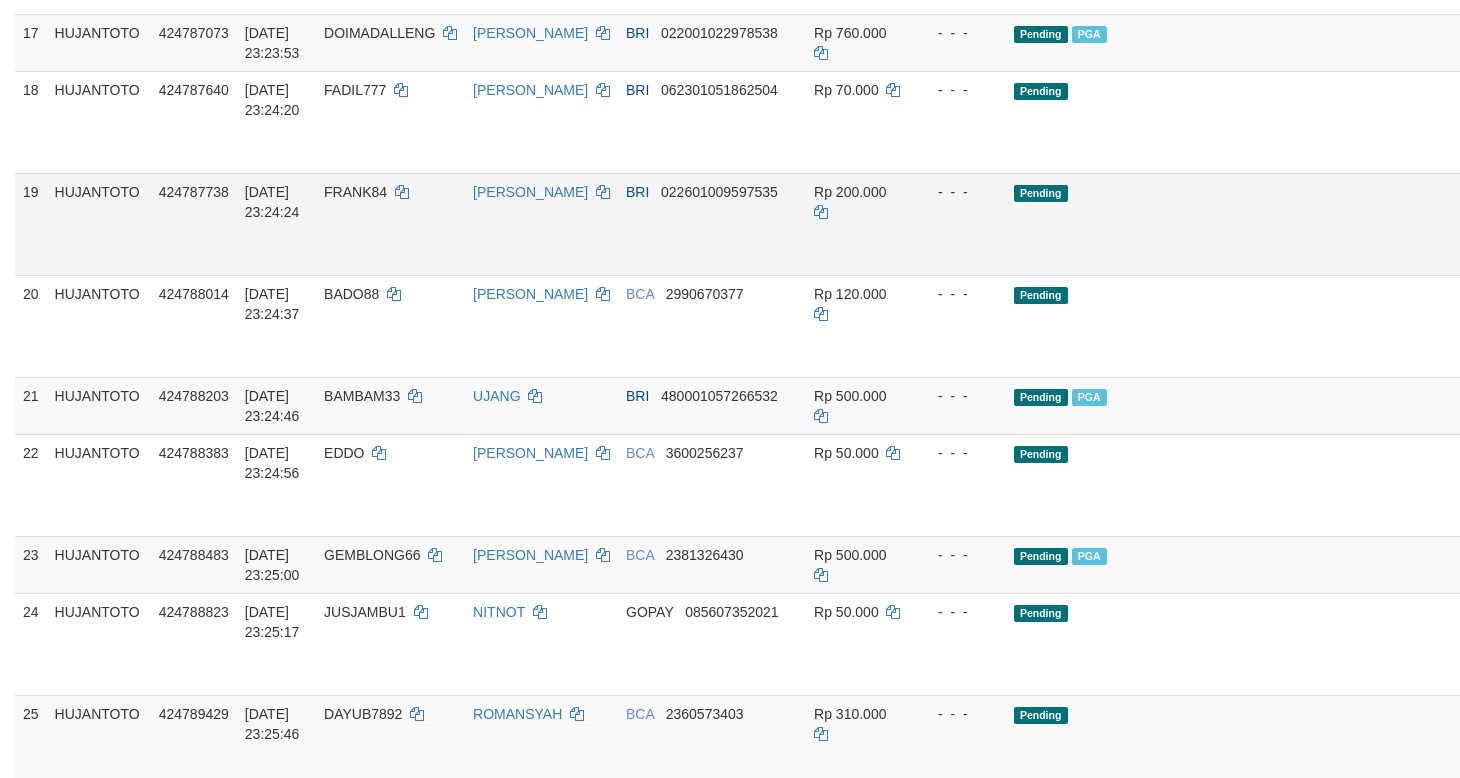 scroll, scrollTop: 2083, scrollLeft: 0, axis: vertical 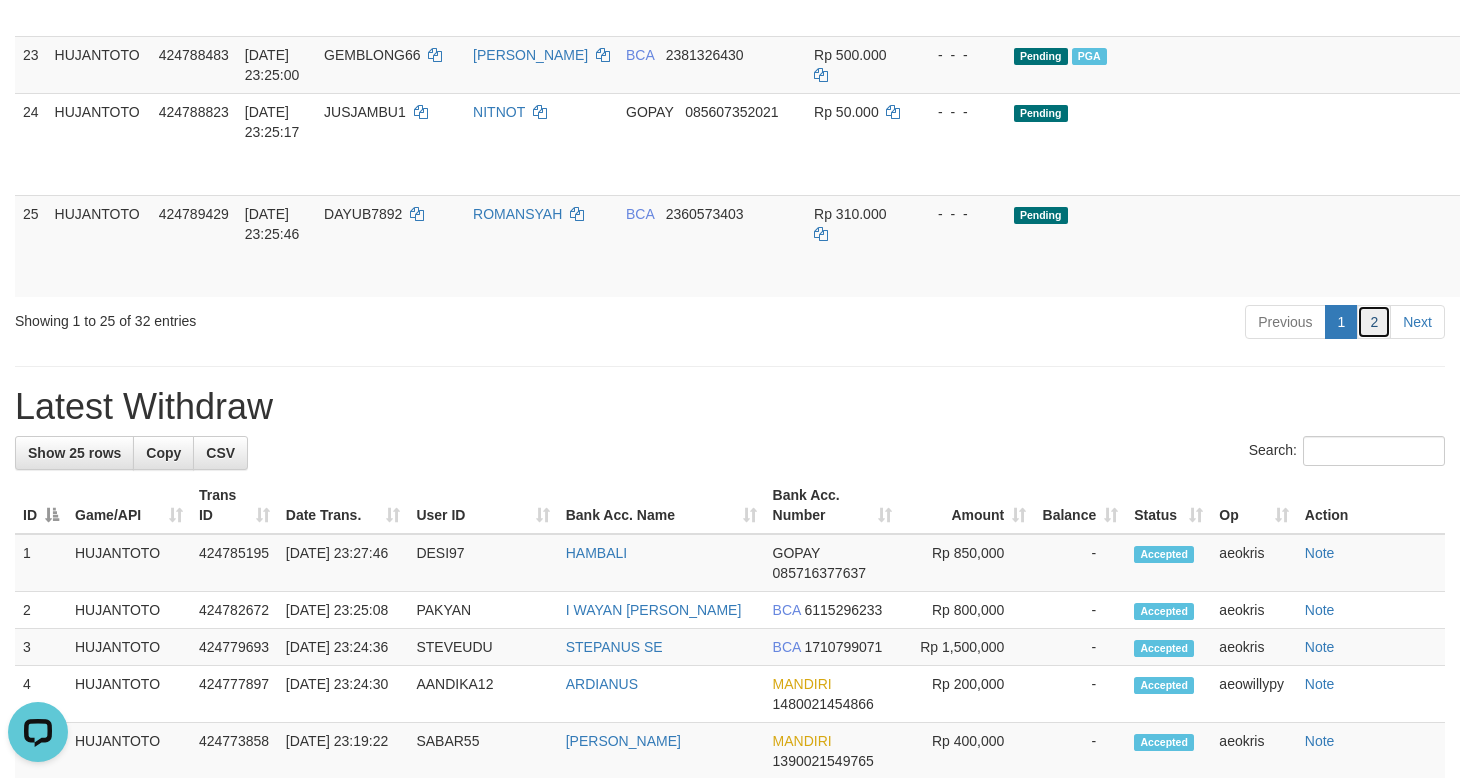 click on "2" at bounding box center (1374, 322) 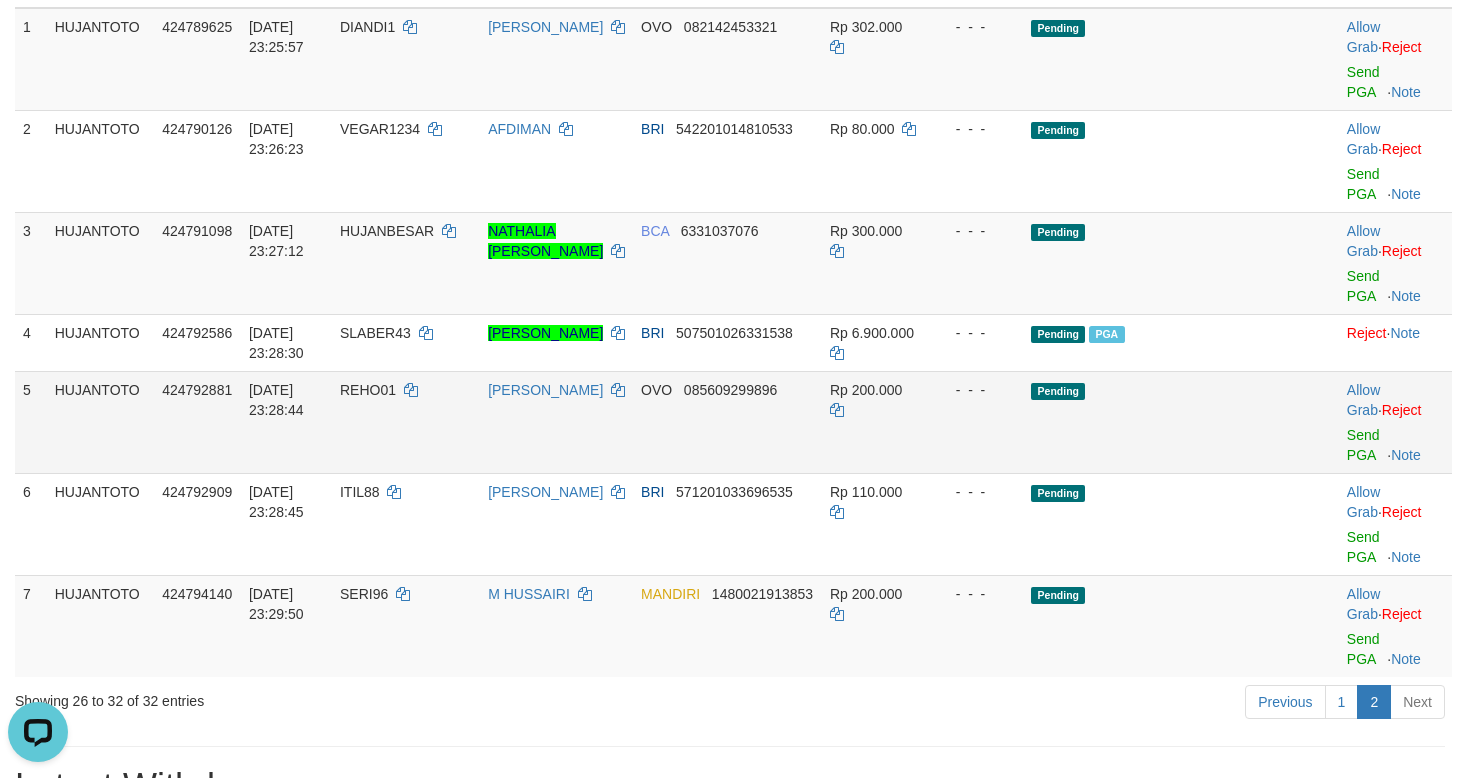 scroll, scrollTop: 160, scrollLeft: 0, axis: vertical 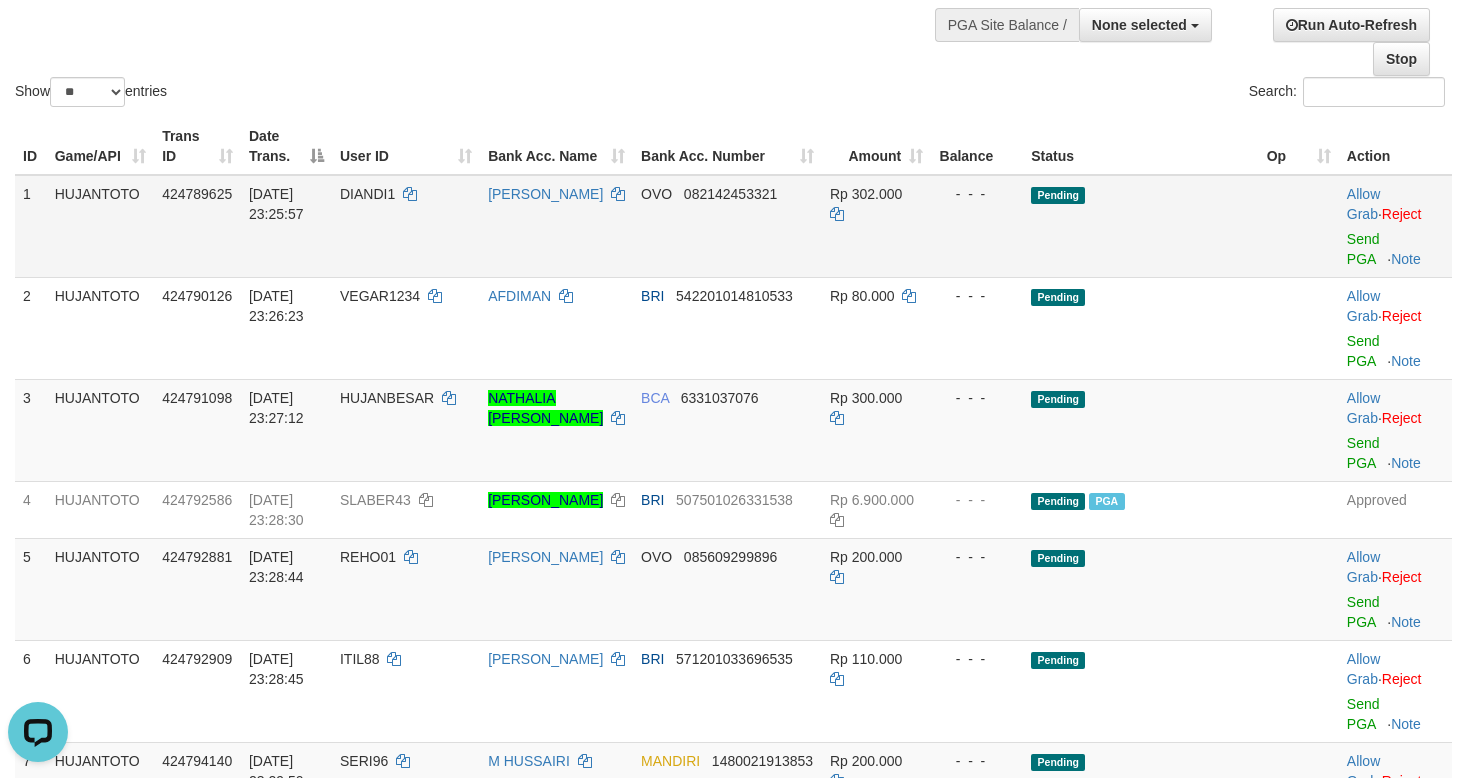 click on "2" at bounding box center (1374, 869) 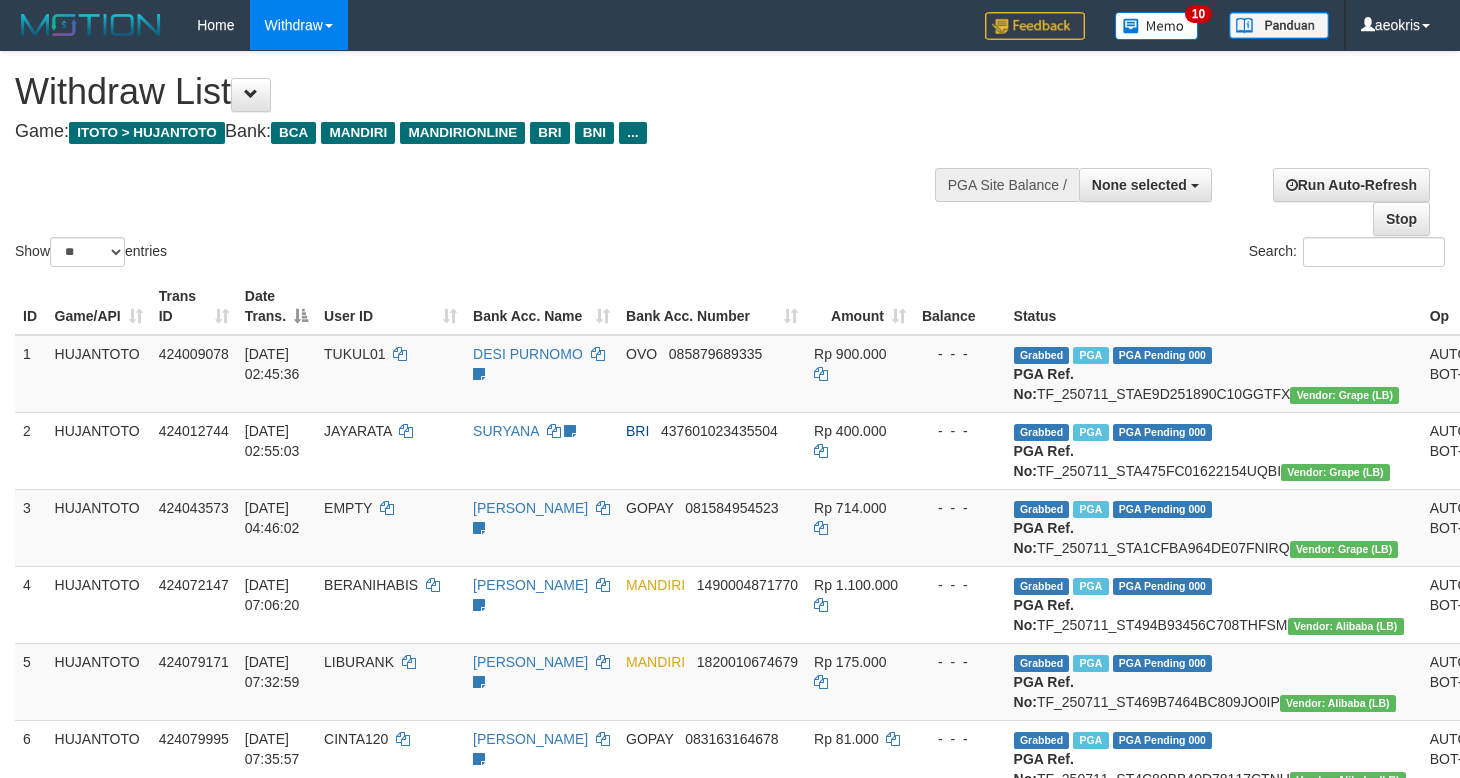 select 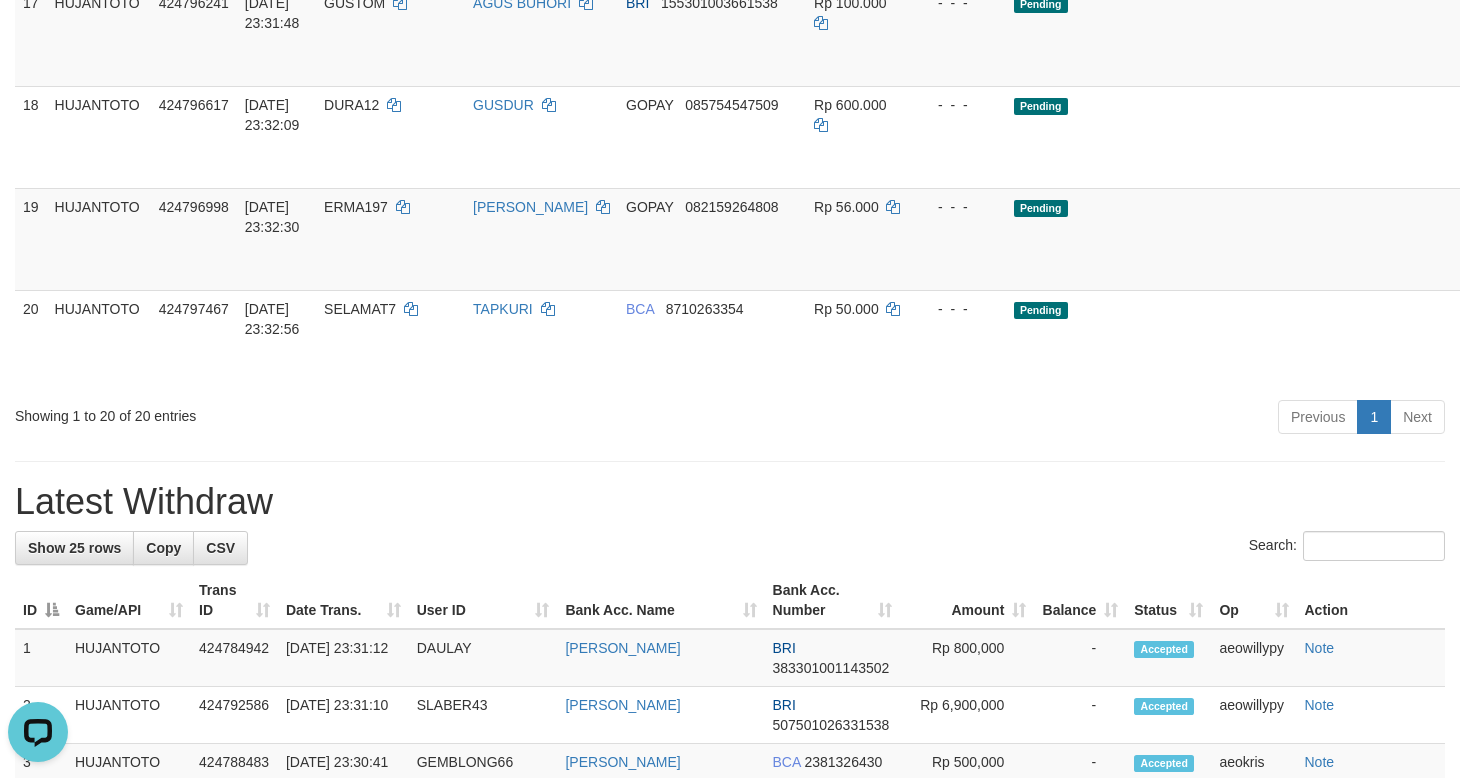 scroll, scrollTop: 0, scrollLeft: 0, axis: both 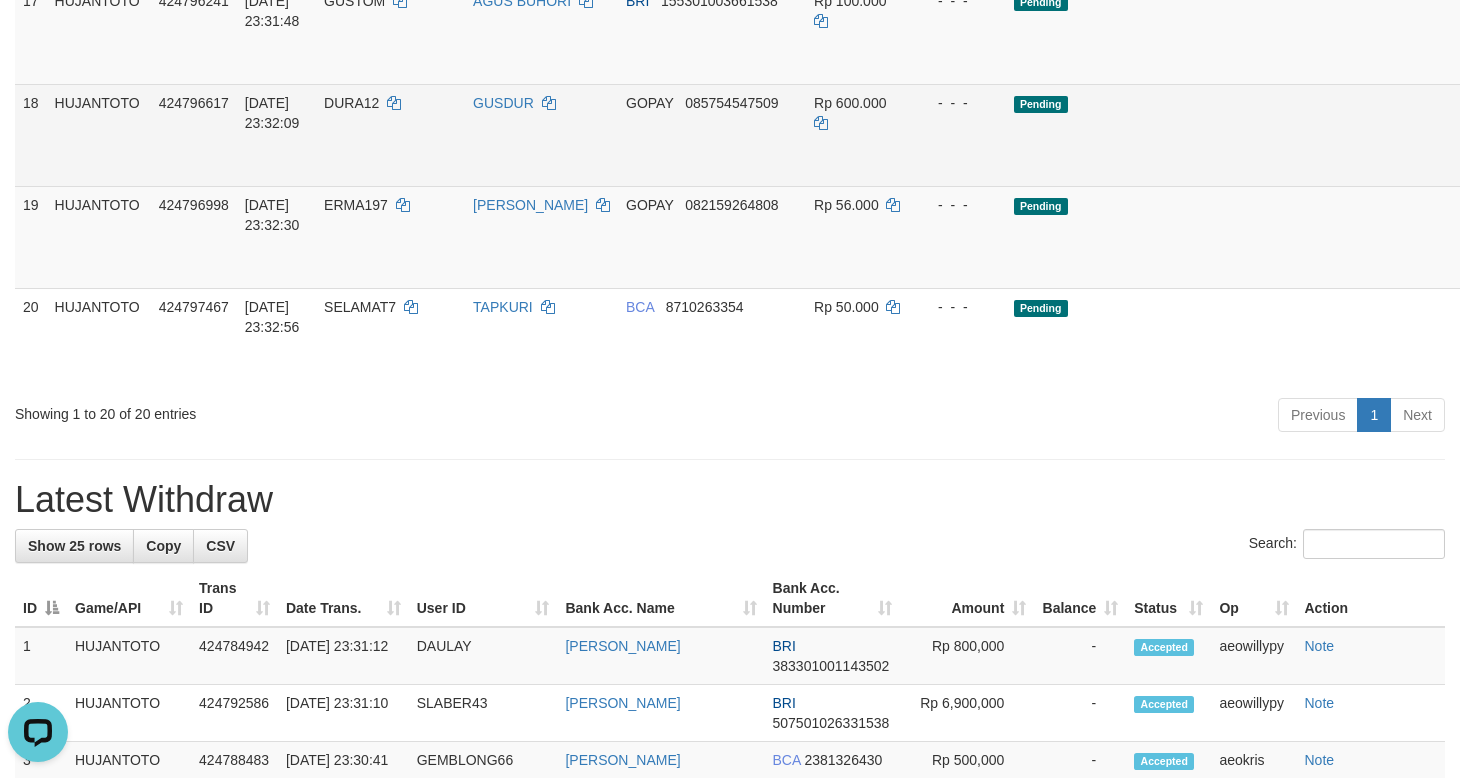 click on "Send PGA" at bounding box center [1528, 158] 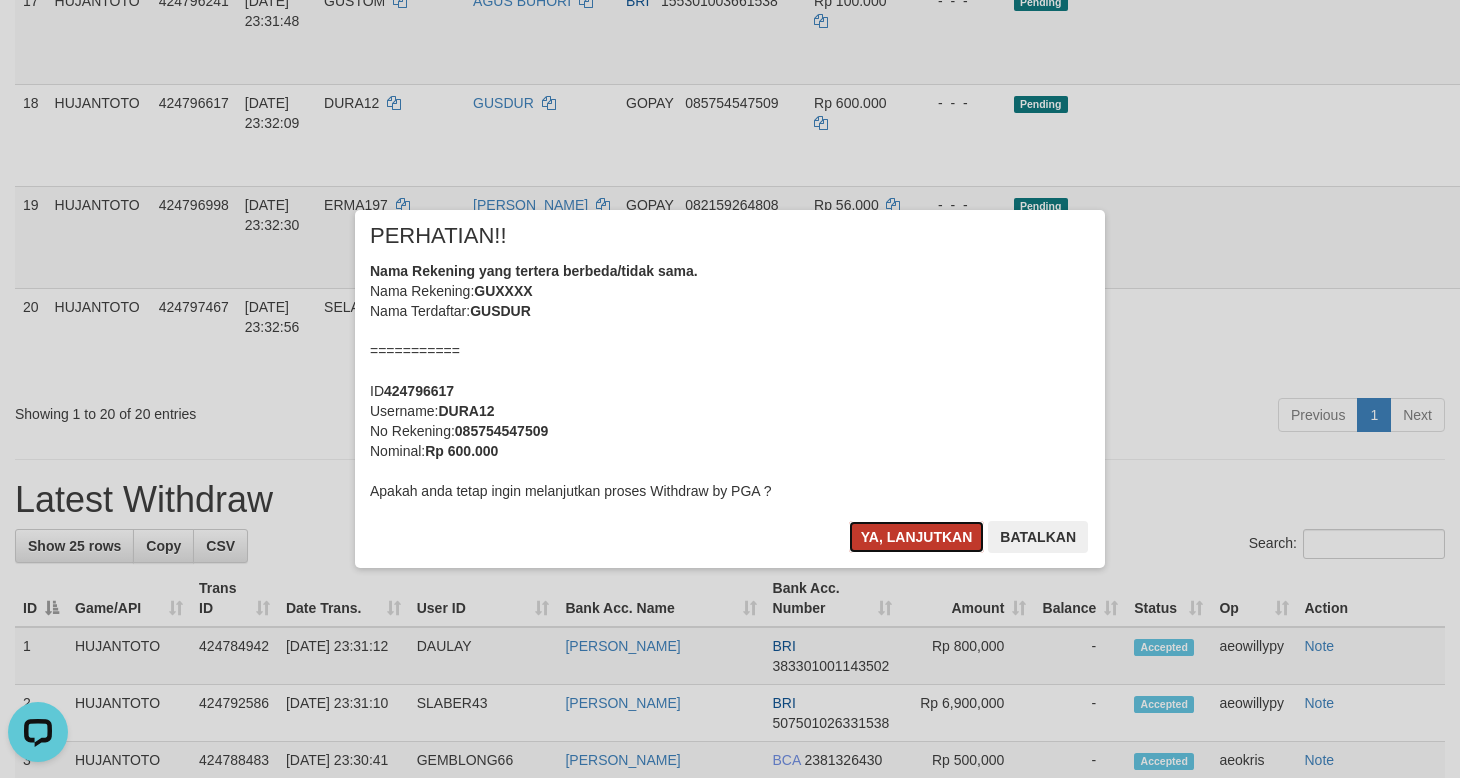 drag, startPoint x: 899, startPoint y: 541, endPoint x: 928, endPoint y: 544, distance: 29.15476 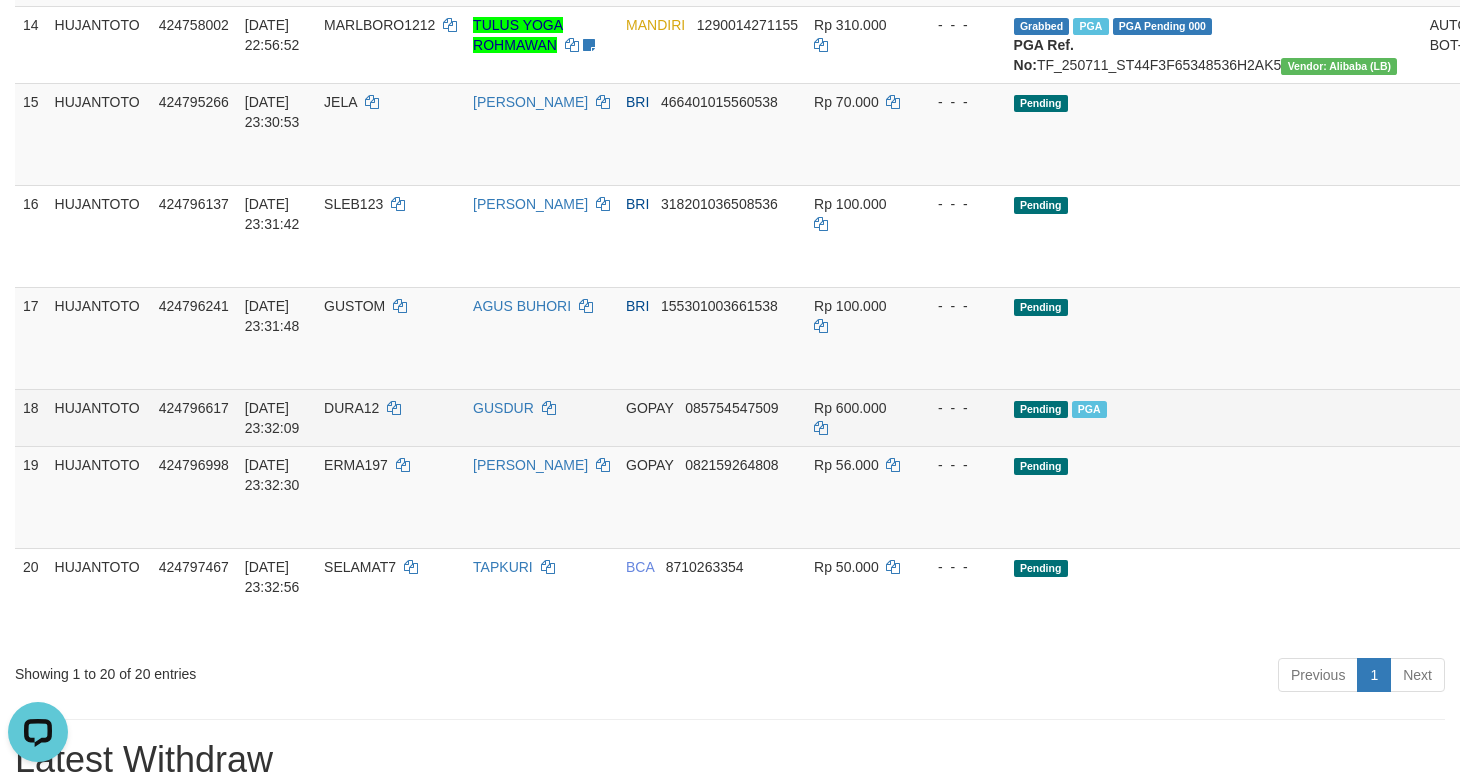 scroll, scrollTop: 1327, scrollLeft: 0, axis: vertical 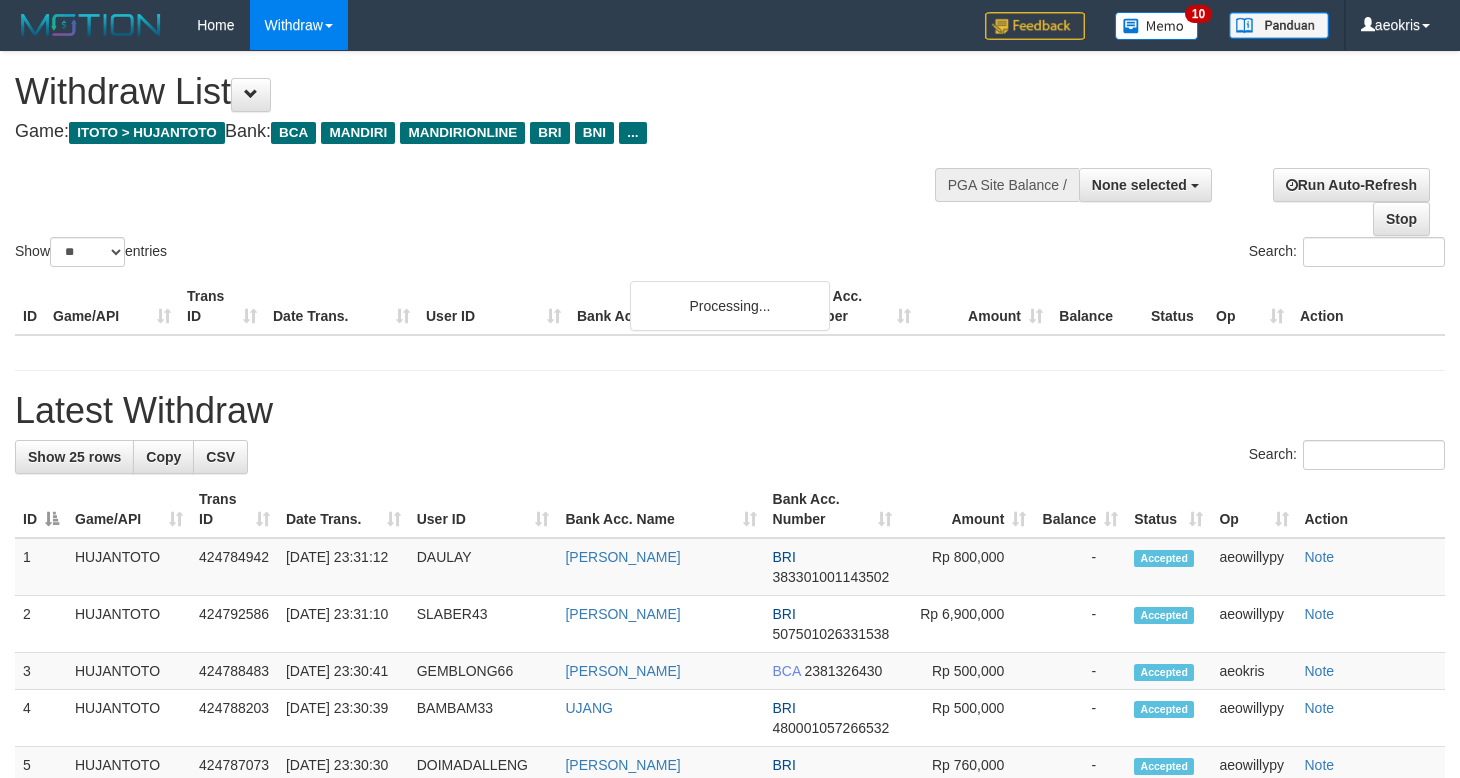 select 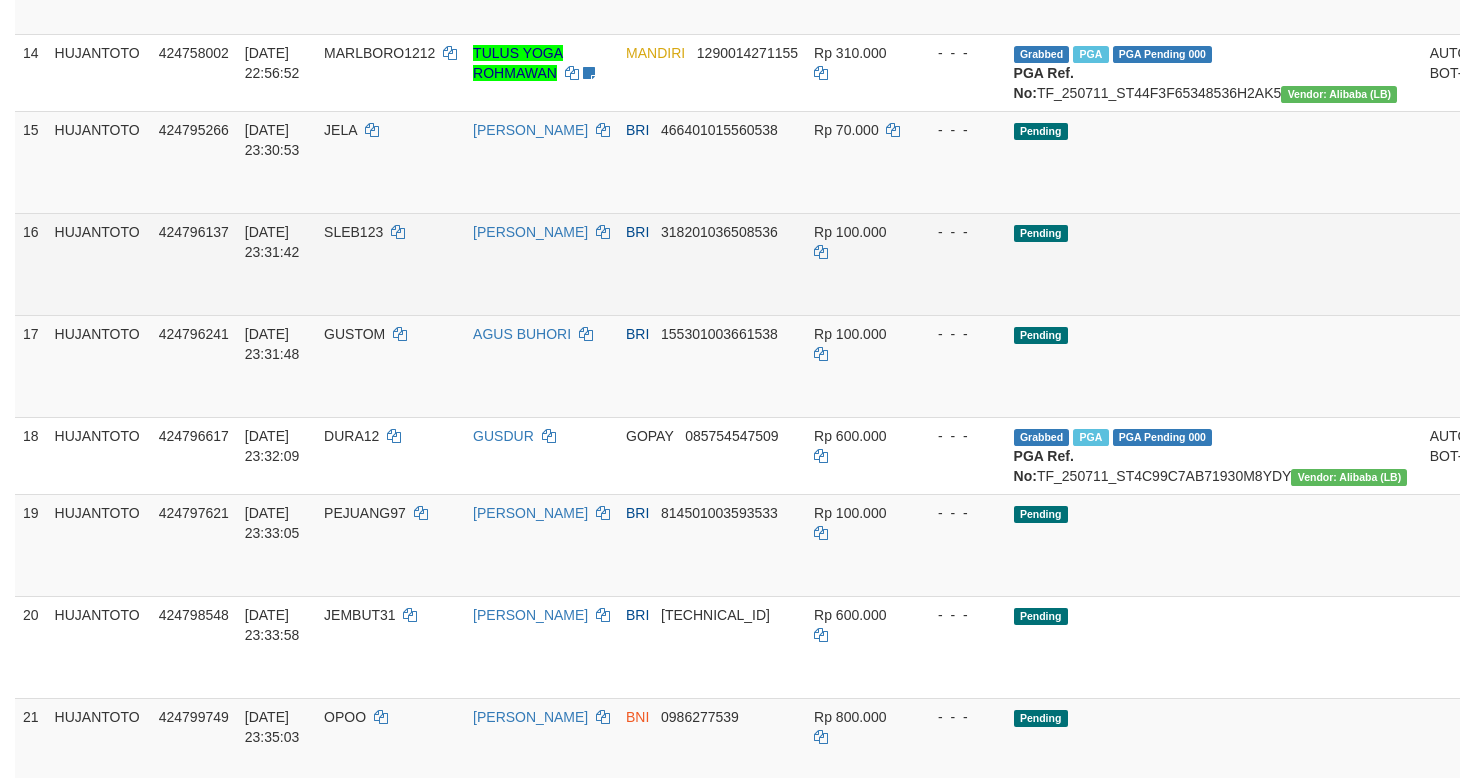 scroll, scrollTop: 1660, scrollLeft: 0, axis: vertical 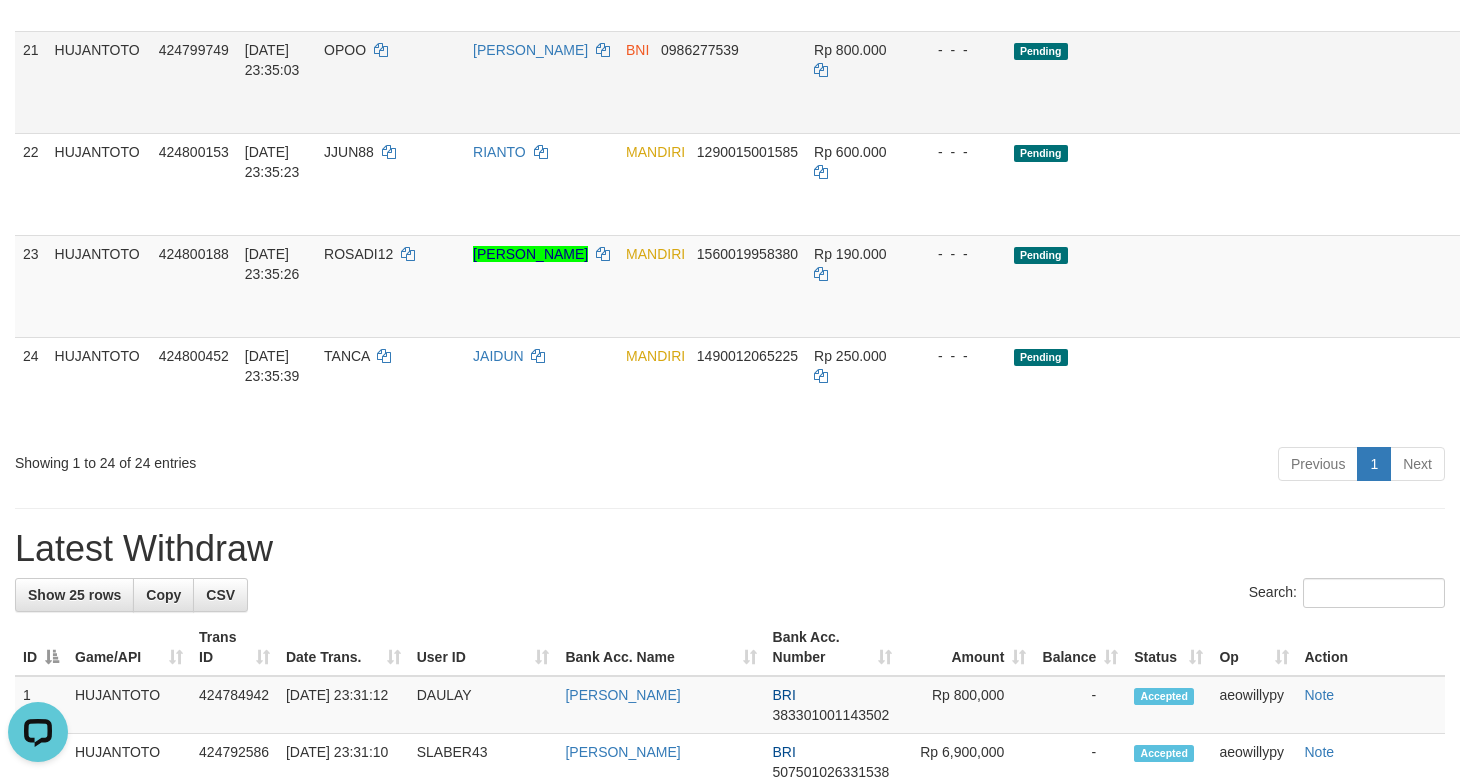 click on "Send PGA" at bounding box center [1528, 105] 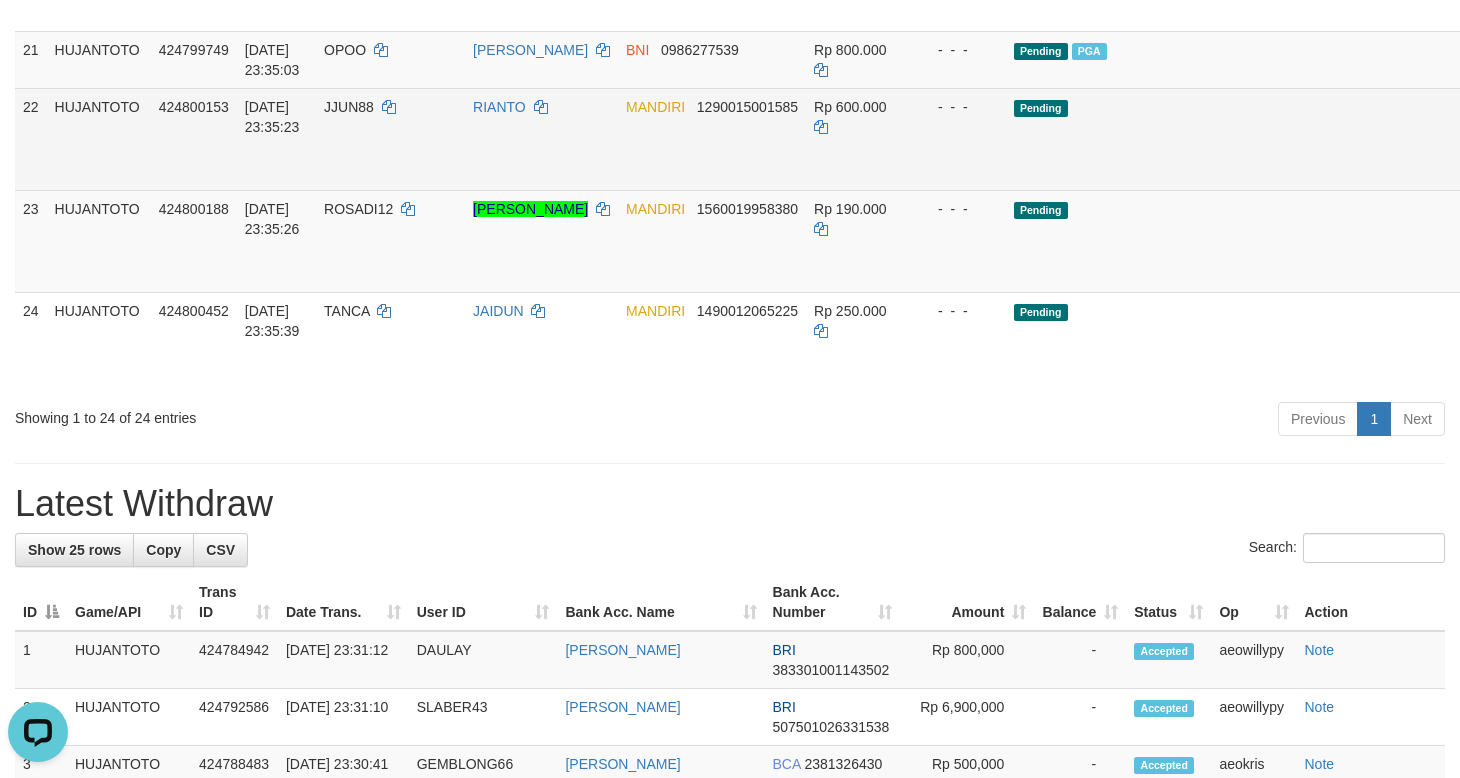 scroll, scrollTop: 1827, scrollLeft: 0, axis: vertical 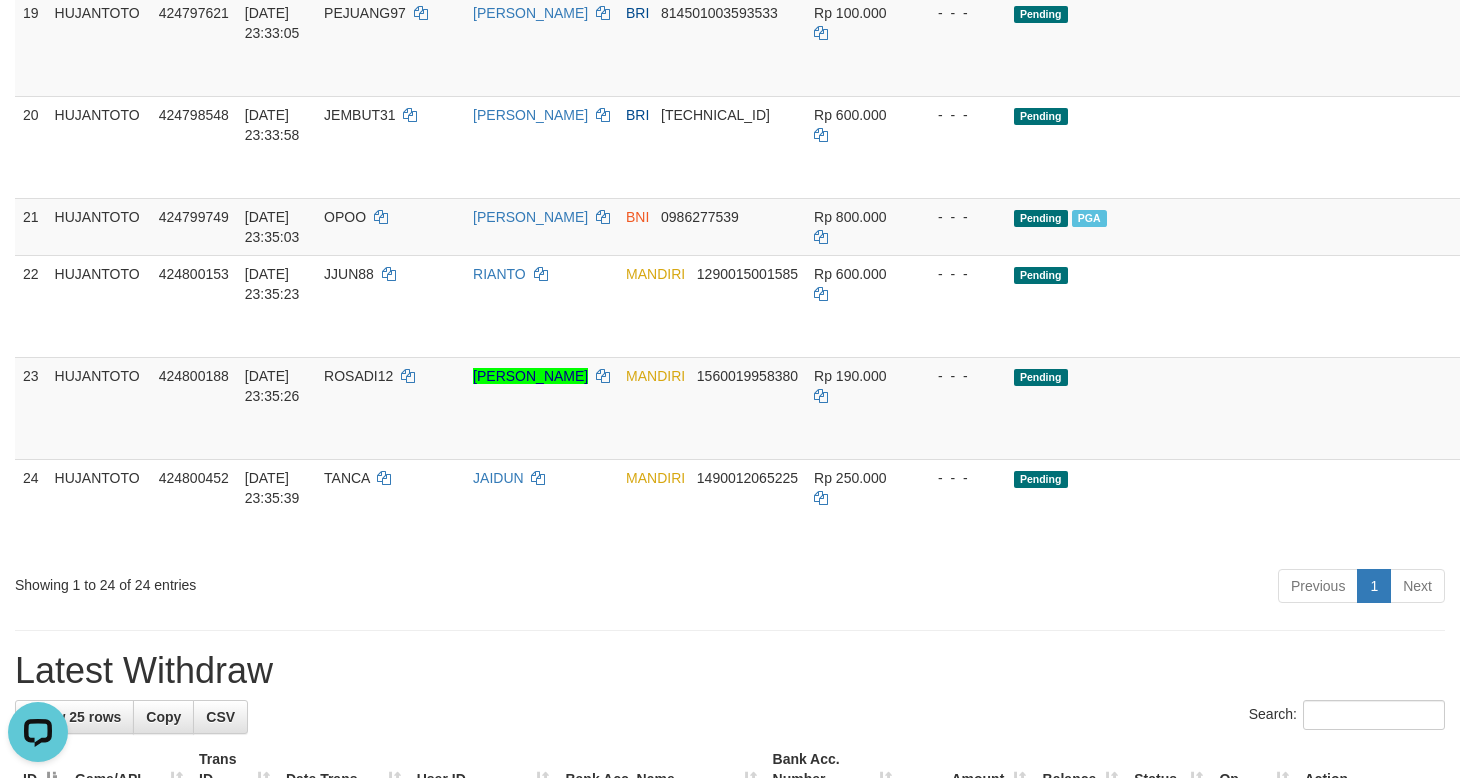 click on "Check Trans" at bounding box center [1553, -54] 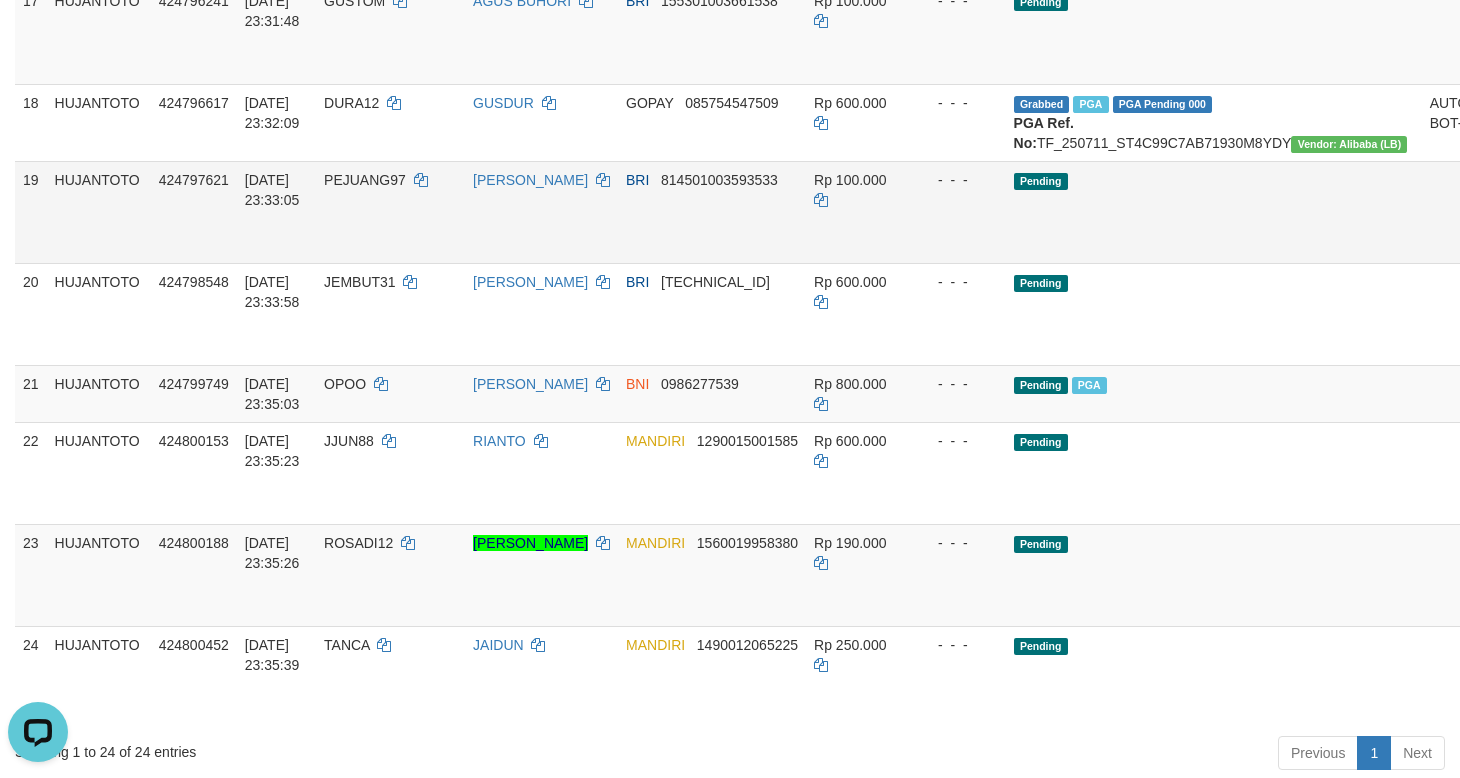scroll, scrollTop: 1494, scrollLeft: 0, axis: vertical 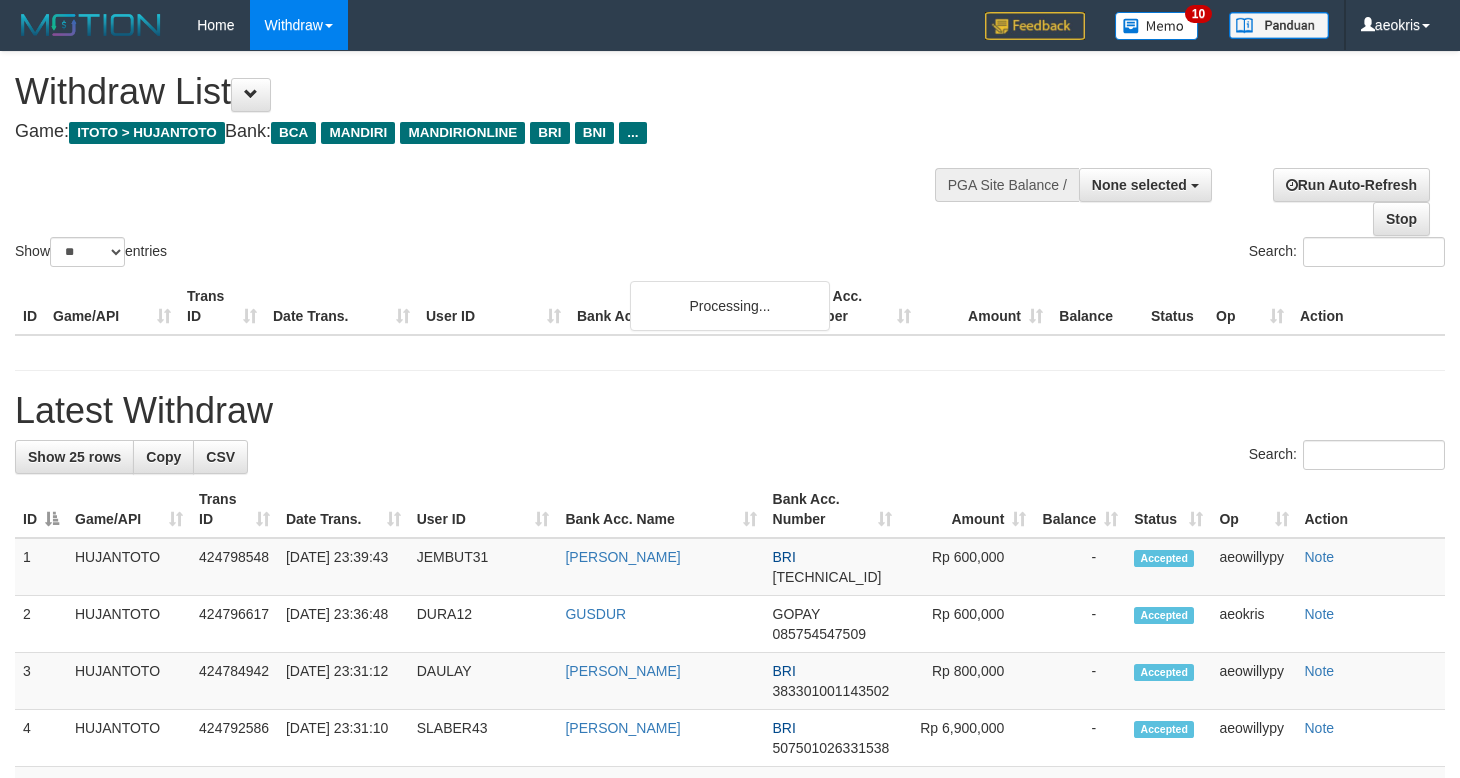 select 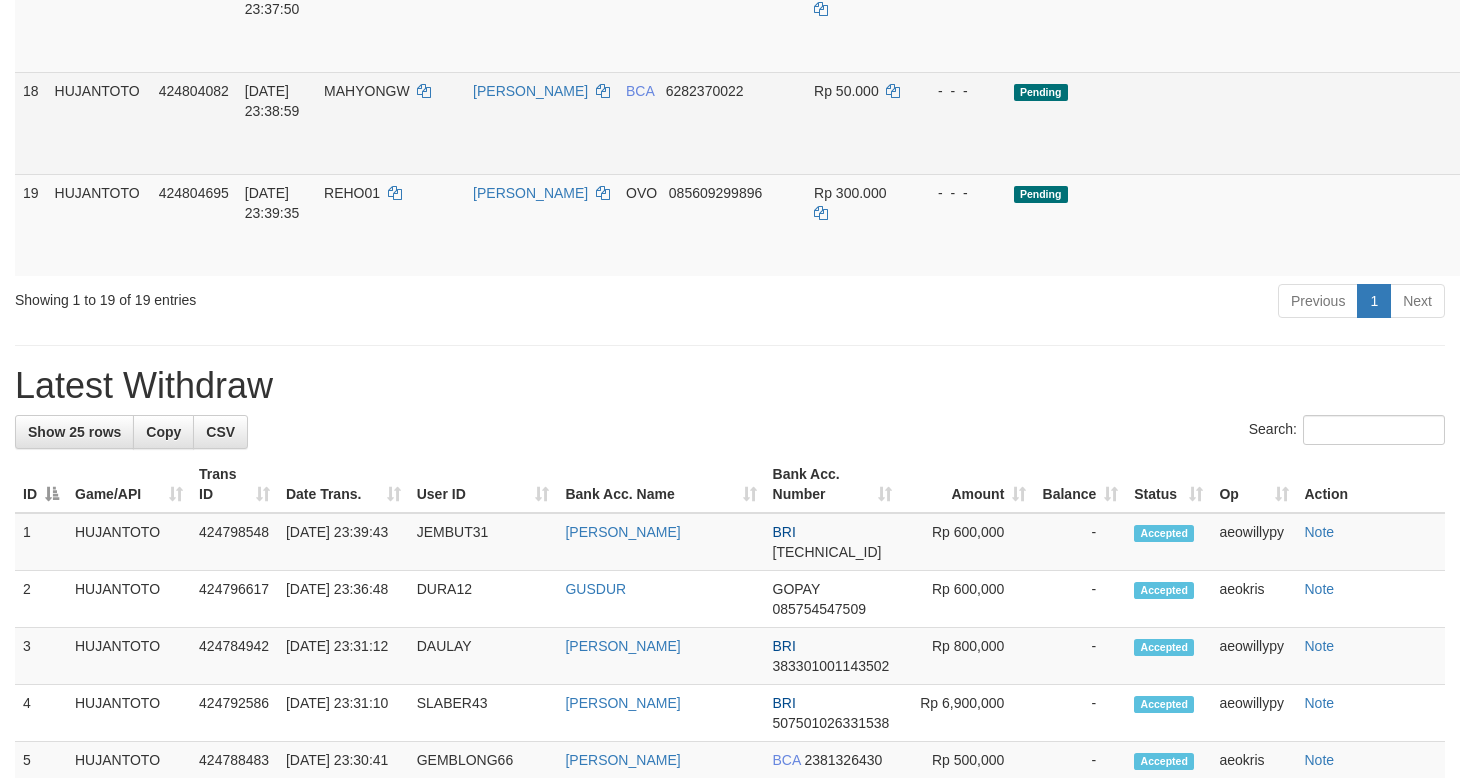 scroll, scrollTop: 1716, scrollLeft: 0, axis: vertical 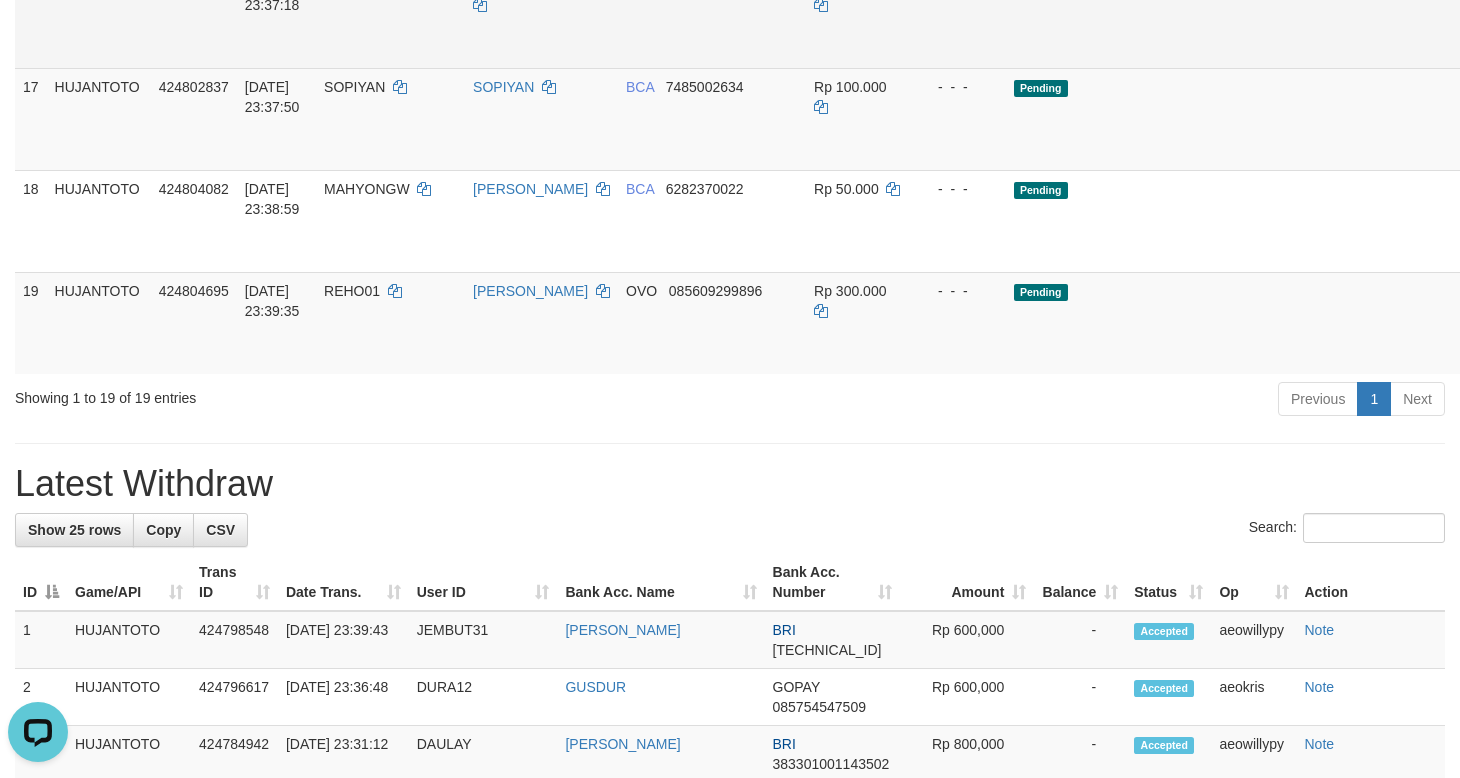 click on "Send PGA" at bounding box center (1528, 40) 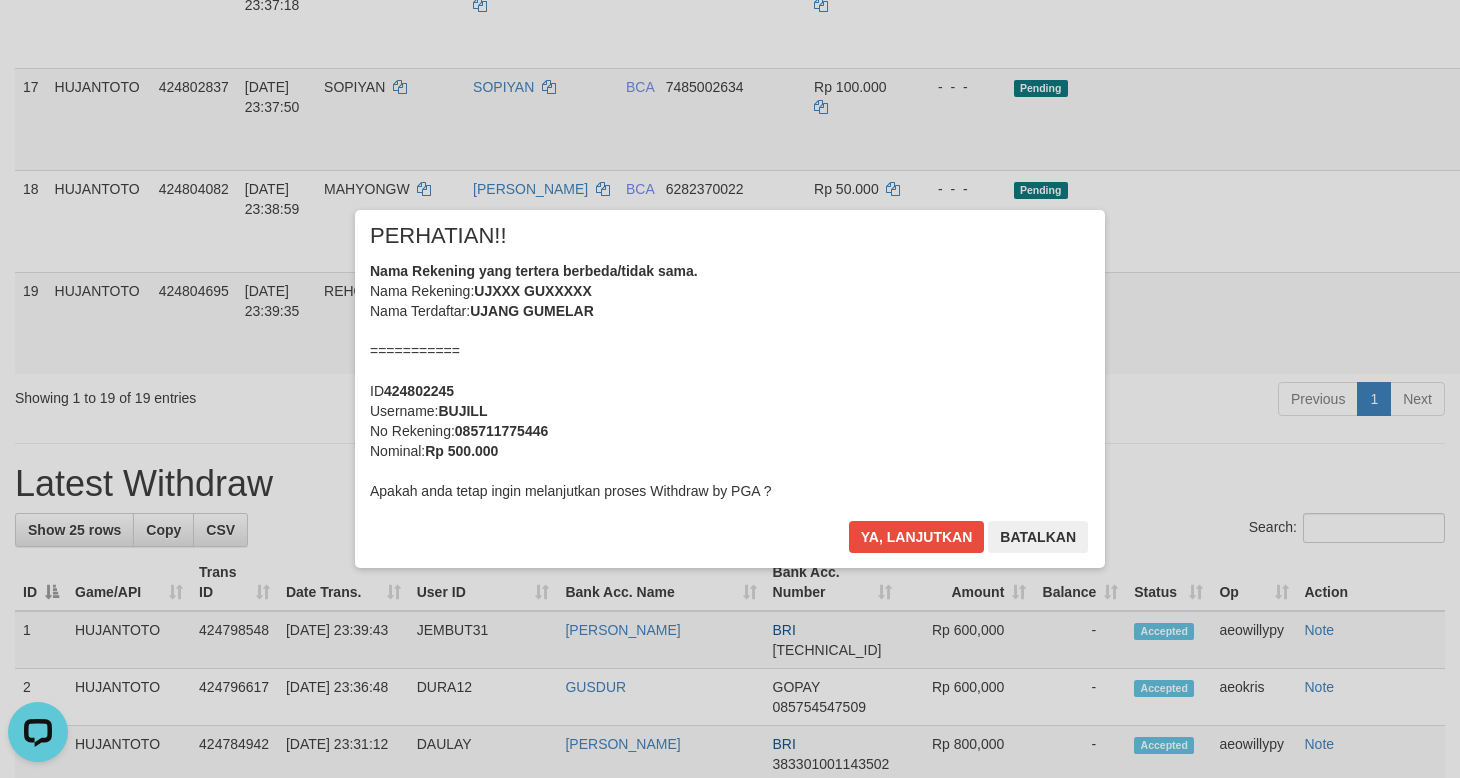 drag, startPoint x: 670, startPoint y: 400, endPoint x: 714, endPoint y: 404, distance: 44.181442 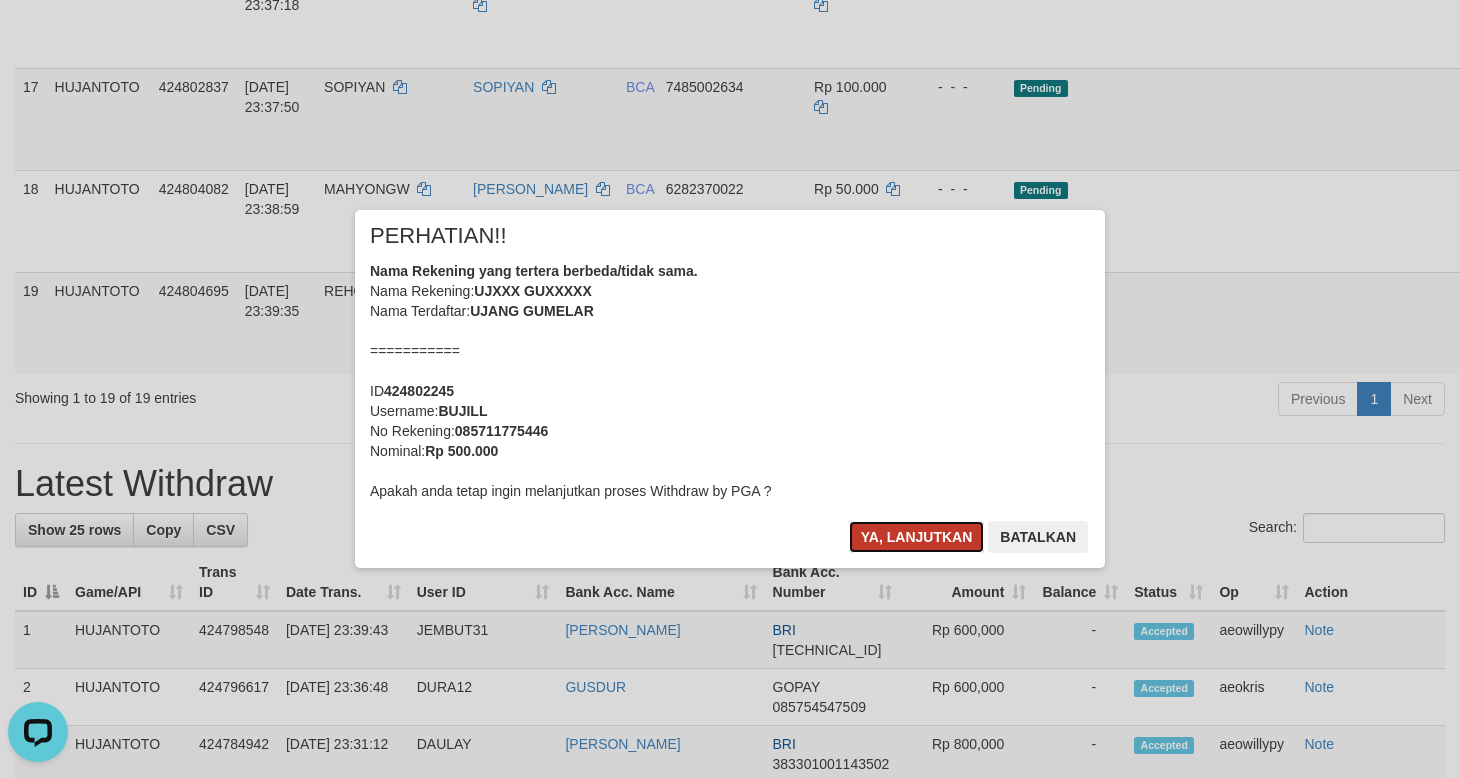 click on "Ya, lanjutkan" at bounding box center (917, 537) 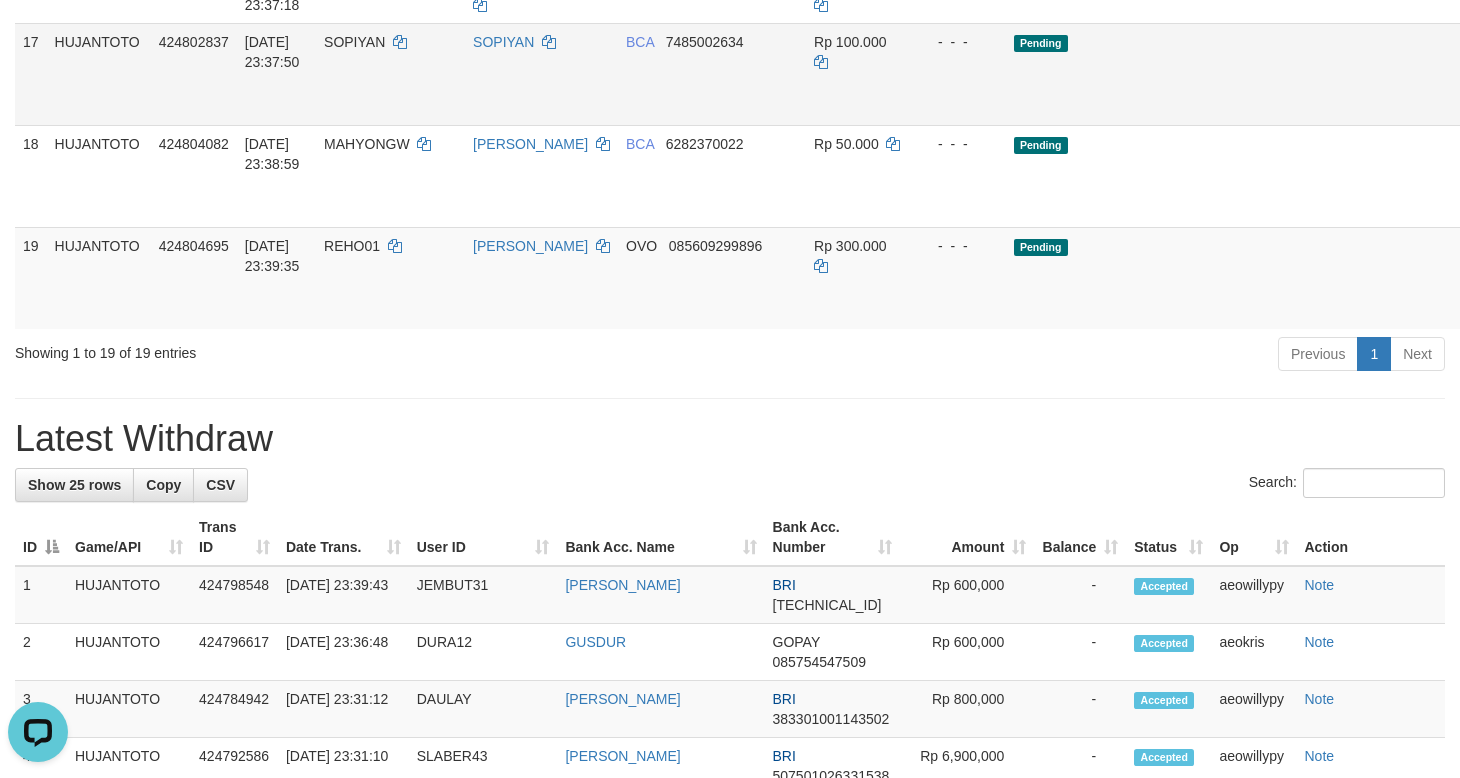 click on "BCA     7485002634" at bounding box center (712, 74) 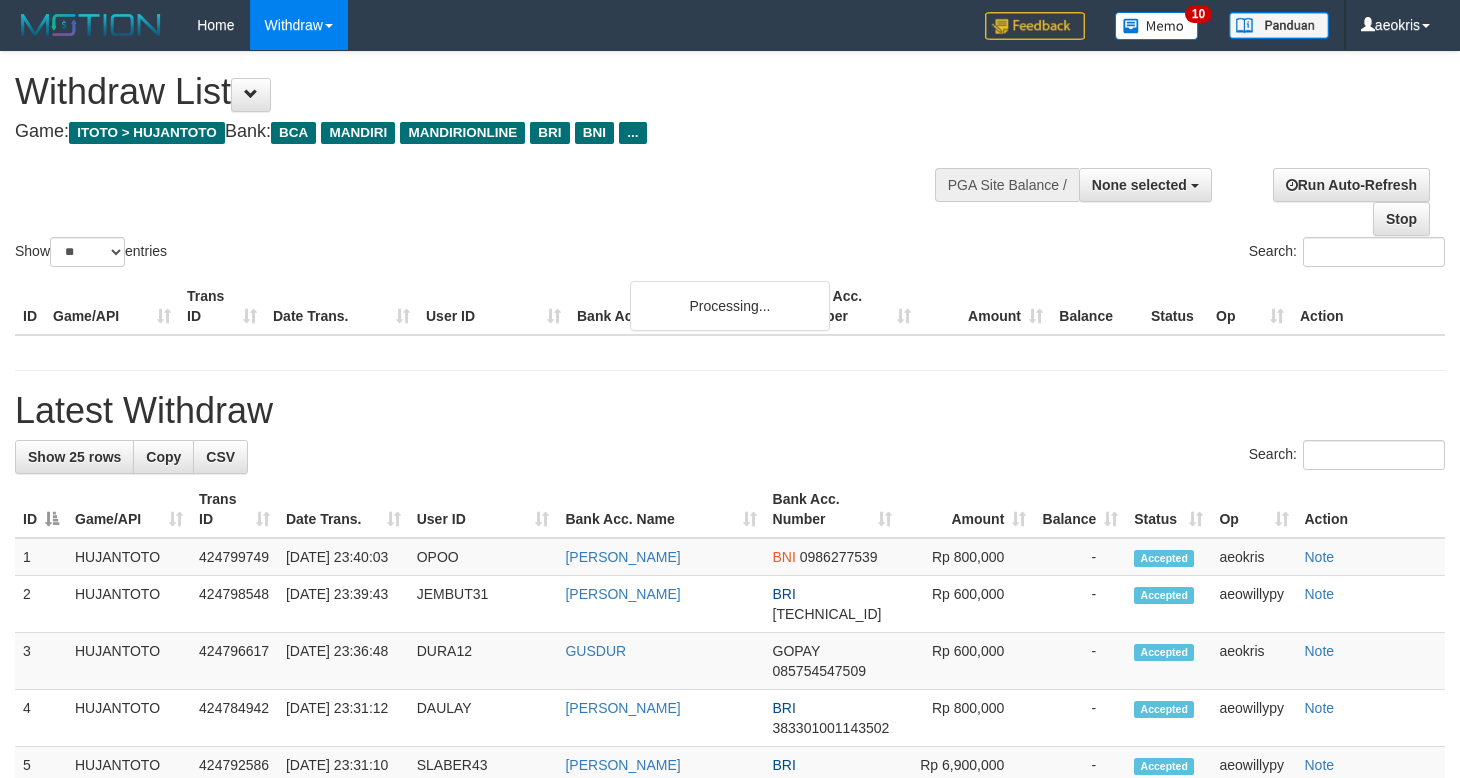 select 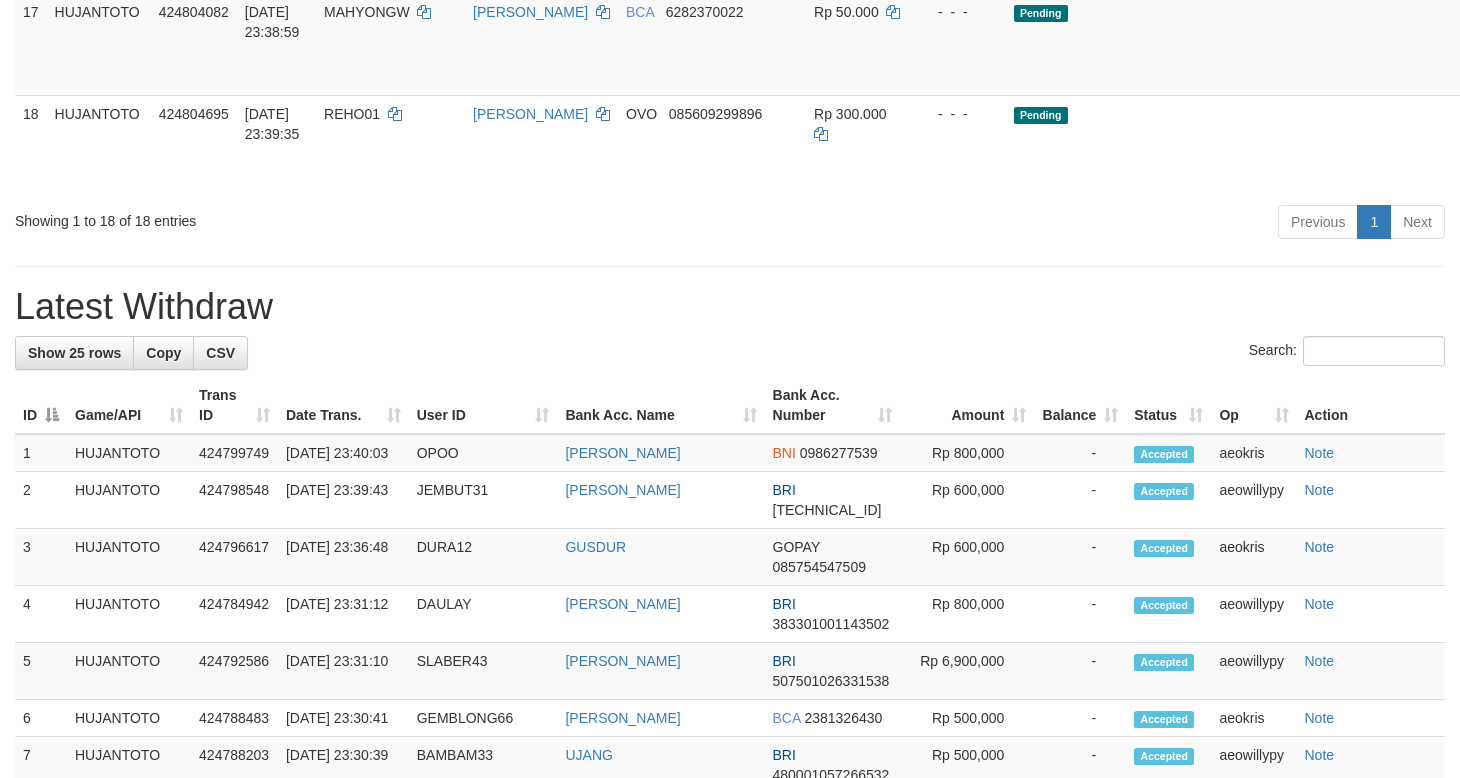 scroll, scrollTop: 1549, scrollLeft: 0, axis: vertical 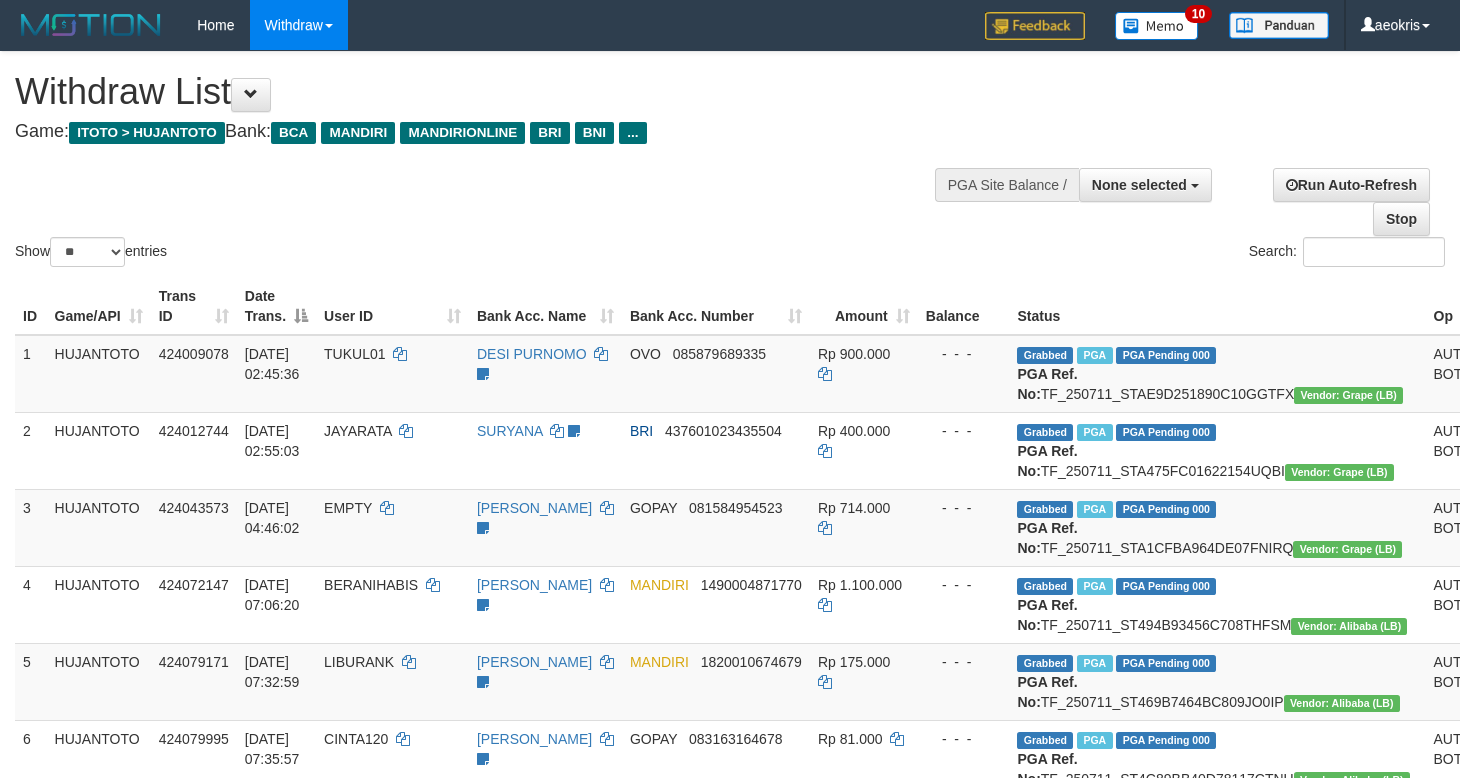 select 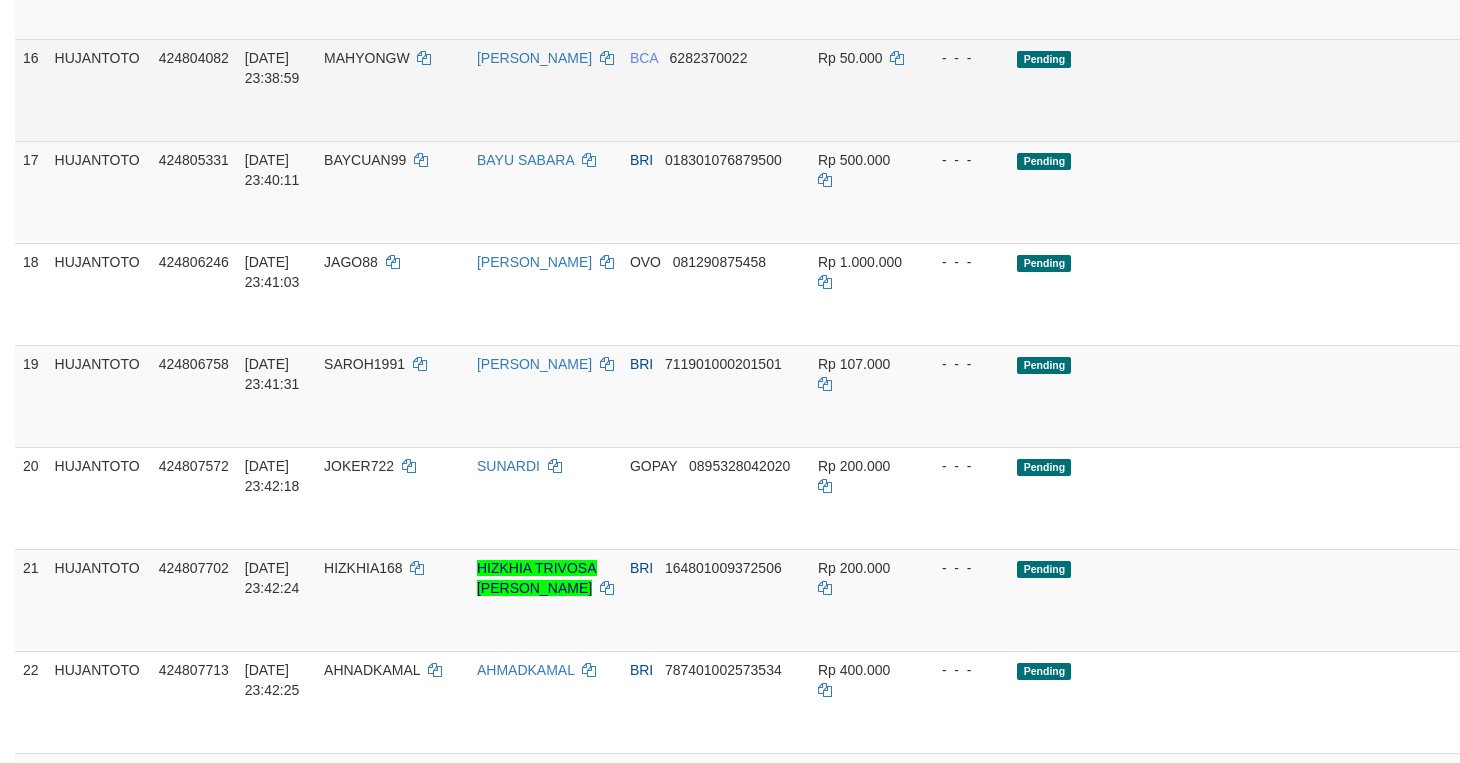scroll, scrollTop: 1549, scrollLeft: 0, axis: vertical 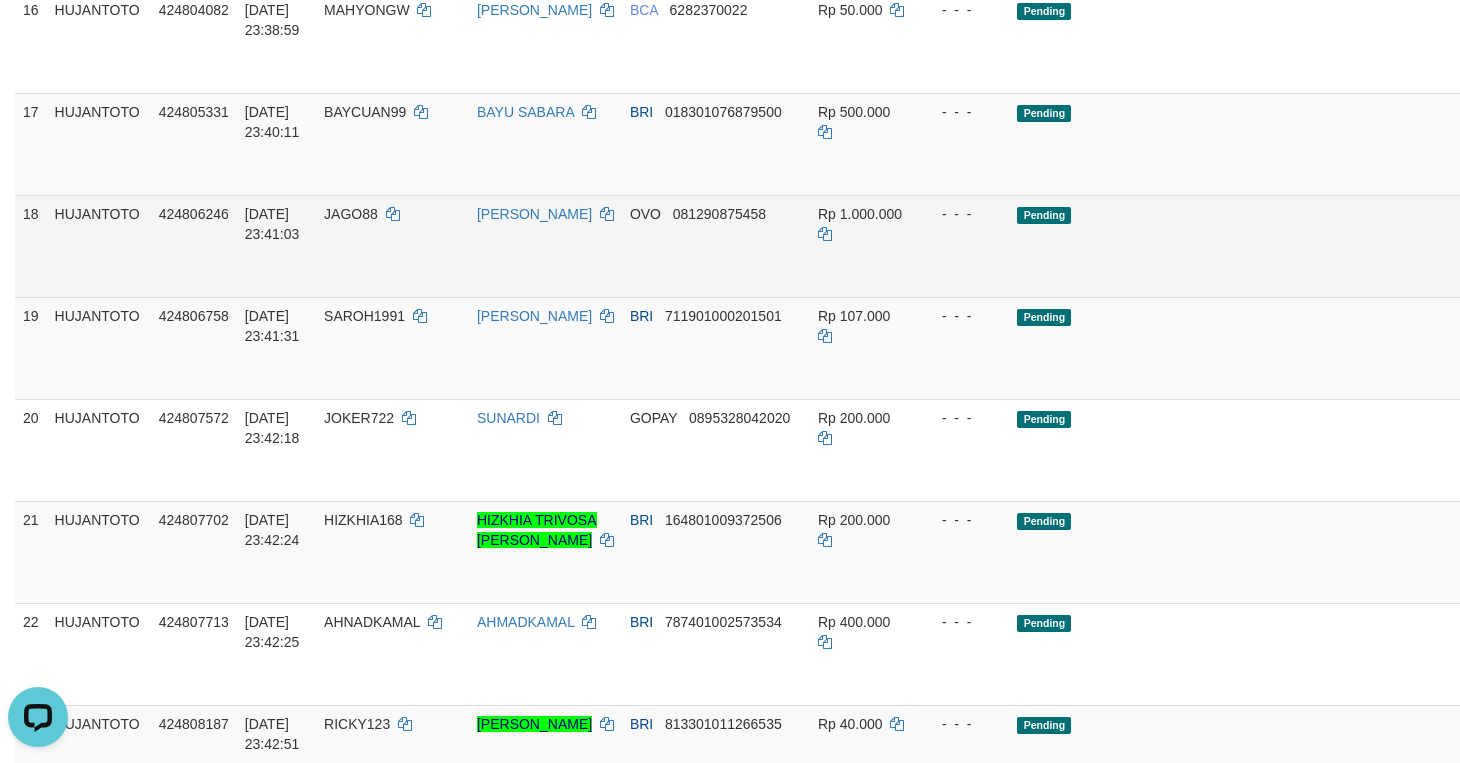 click on "Send PGA" at bounding box center [1532, 269] 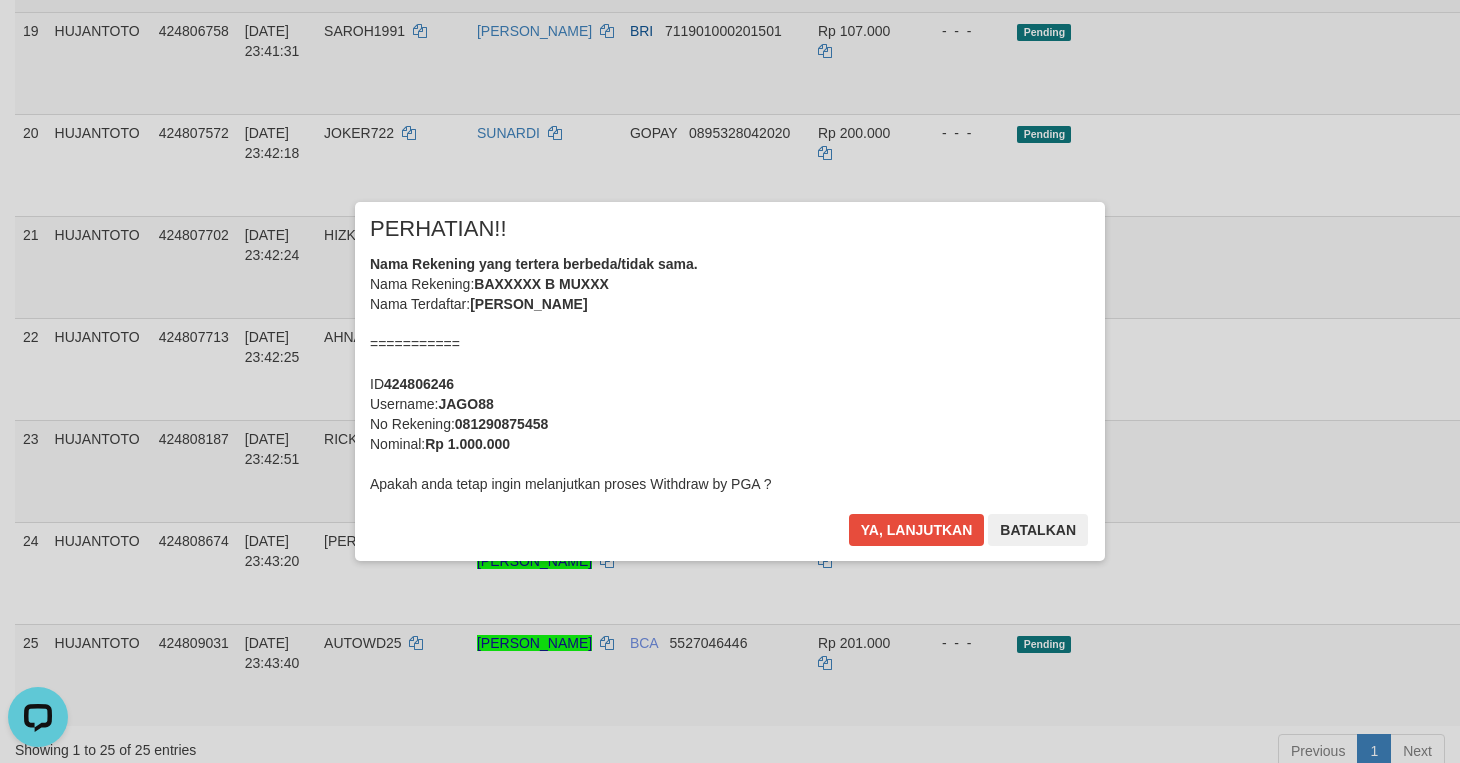 scroll, scrollTop: 1883, scrollLeft: 0, axis: vertical 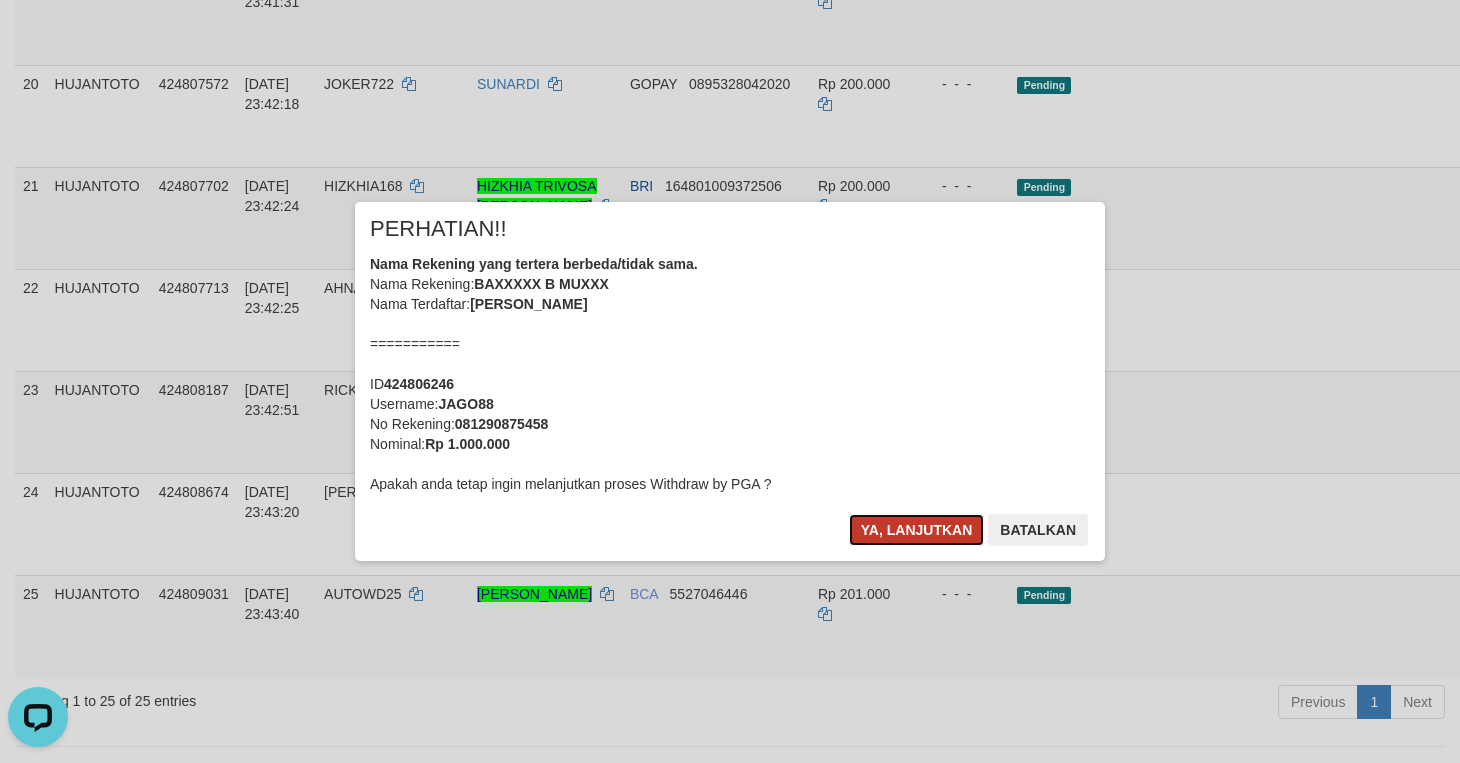 click on "Ya, lanjutkan" at bounding box center [917, 530] 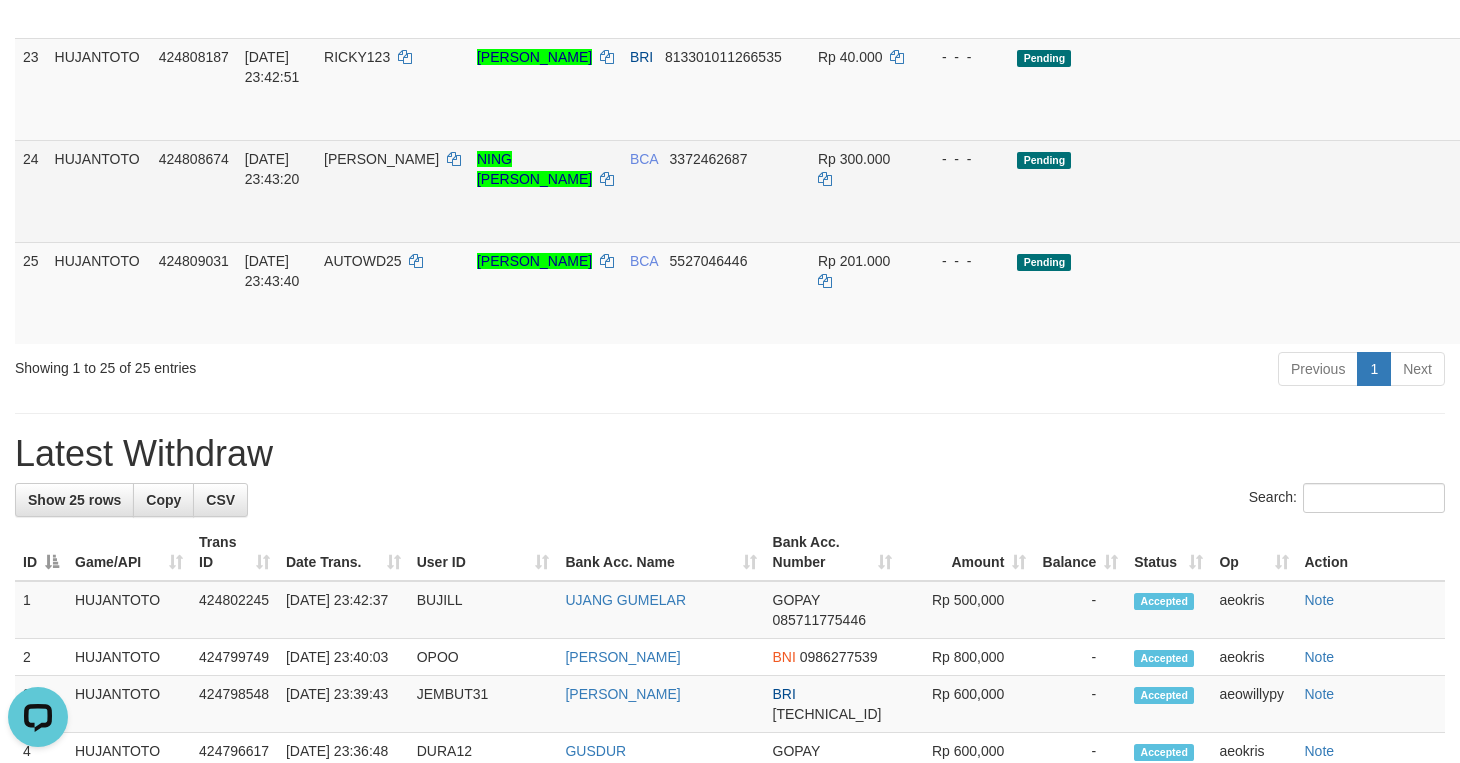 scroll, scrollTop: 2171, scrollLeft: 0, axis: vertical 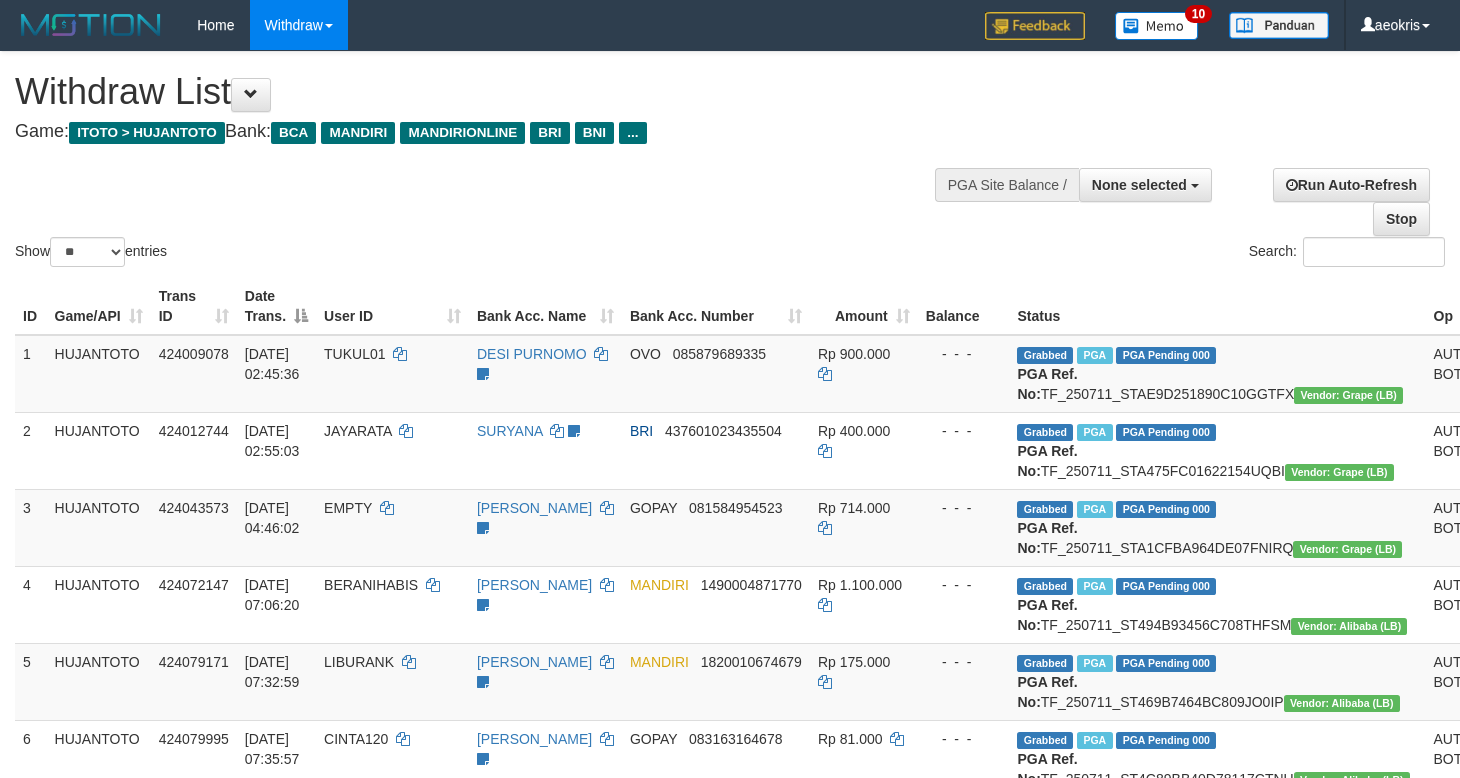 select 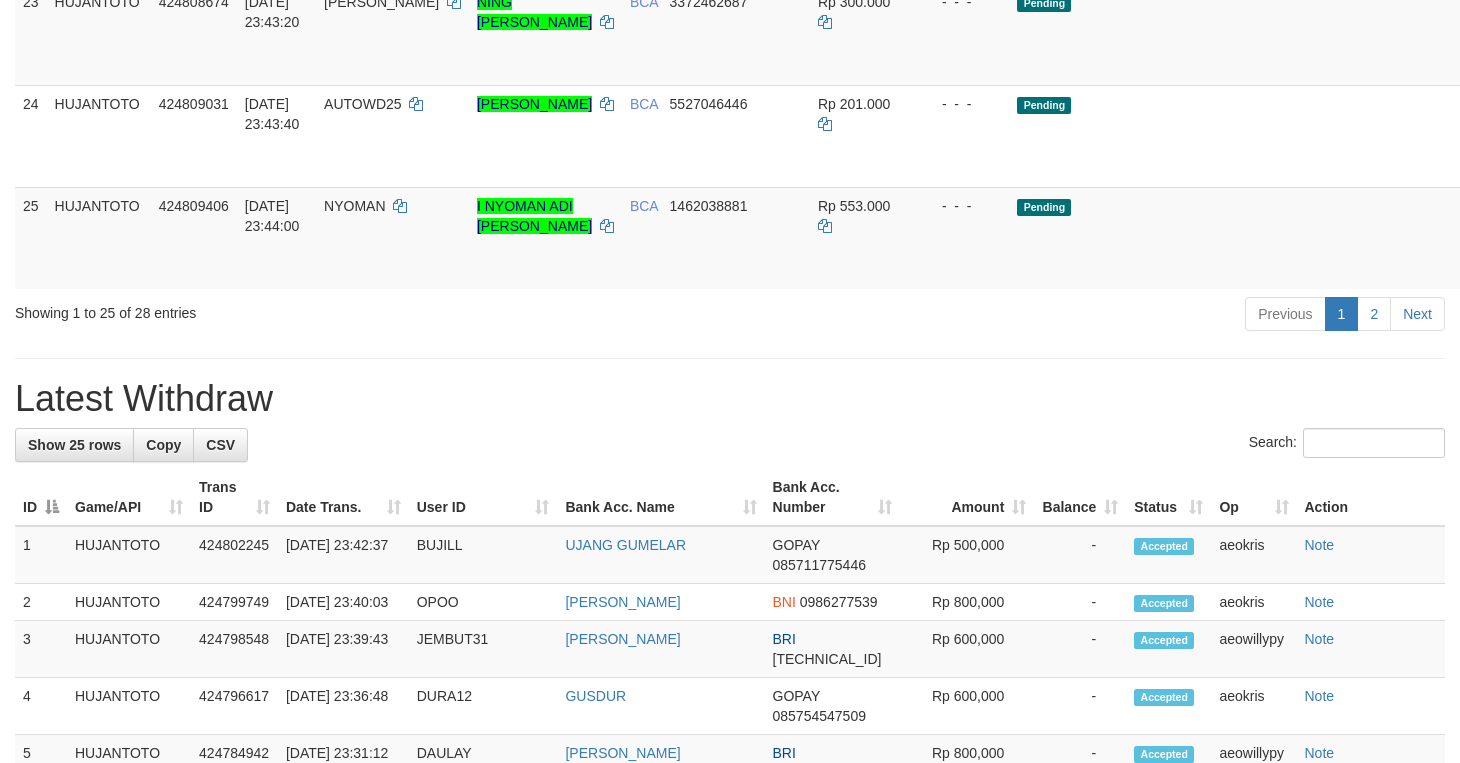 scroll, scrollTop: 2171, scrollLeft: 0, axis: vertical 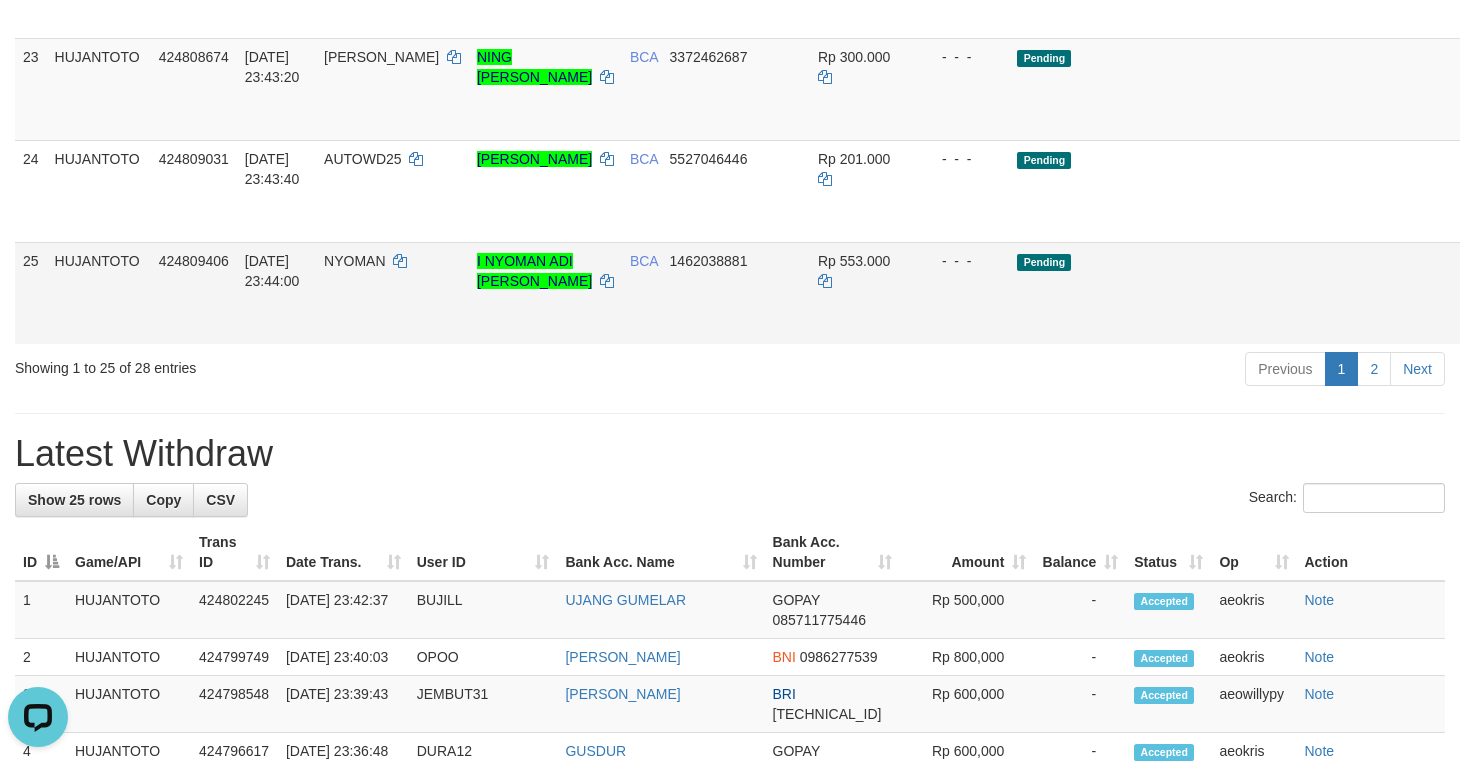 click on "Send PGA" at bounding box center [1532, 316] 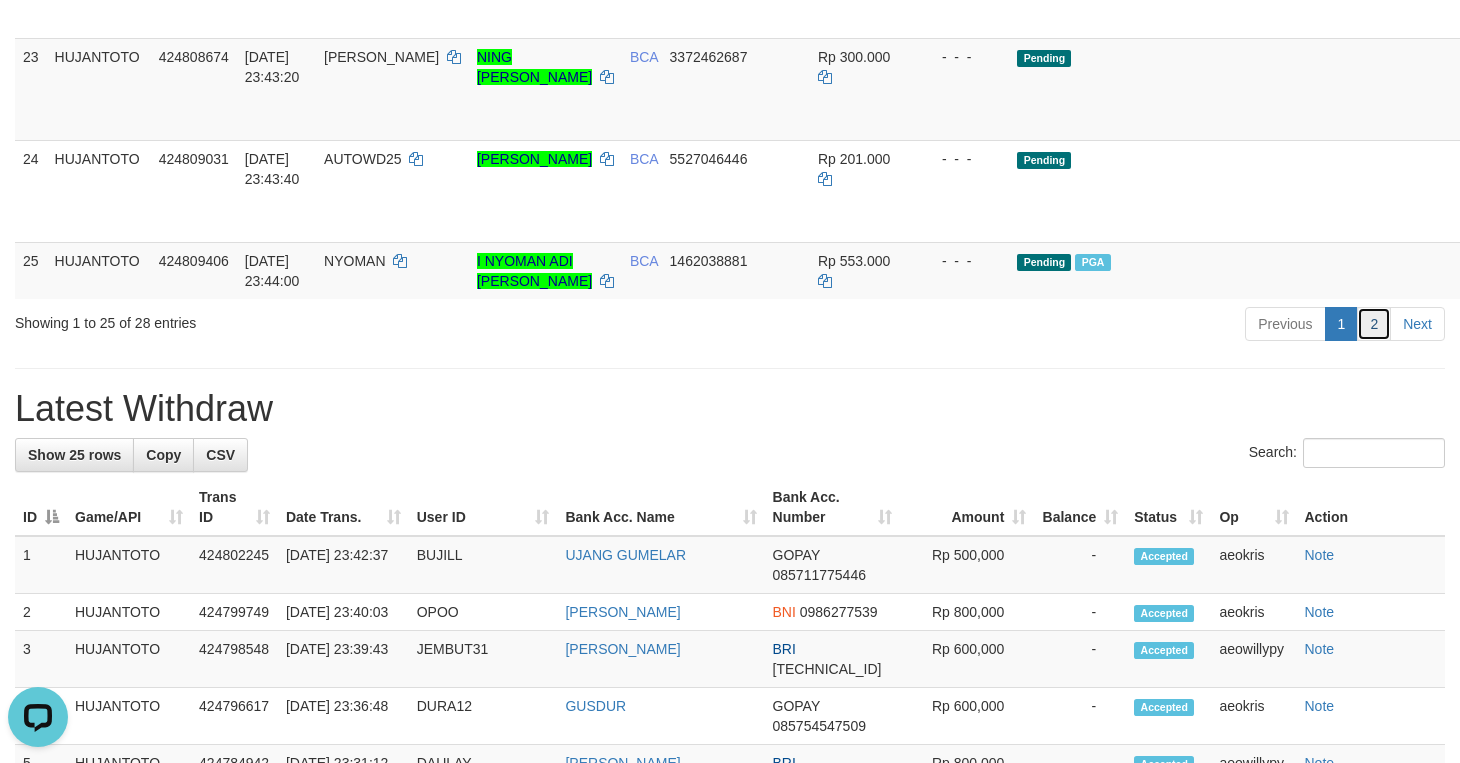 click on "2" at bounding box center (1374, 324) 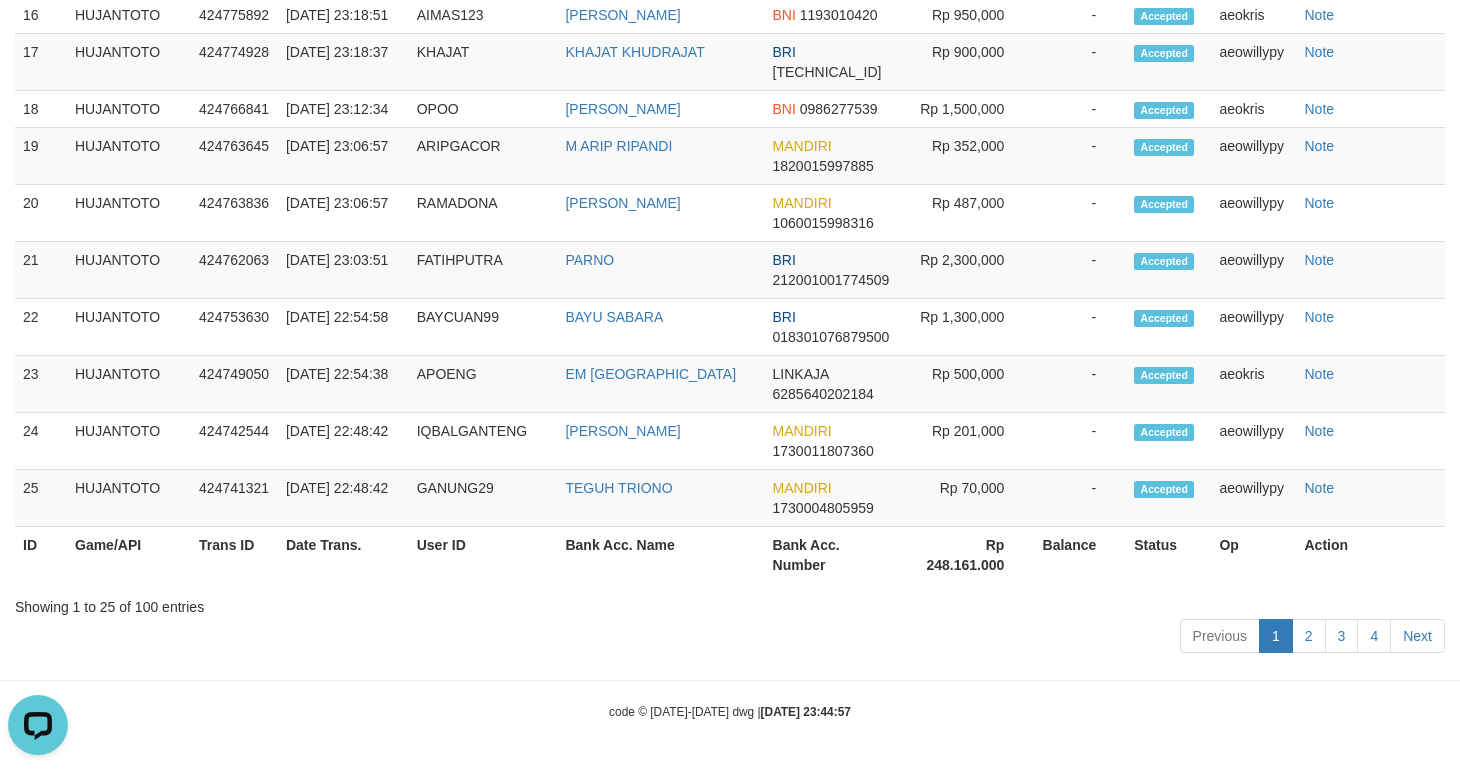 scroll, scrollTop: 277, scrollLeft: 0, axis: vertical 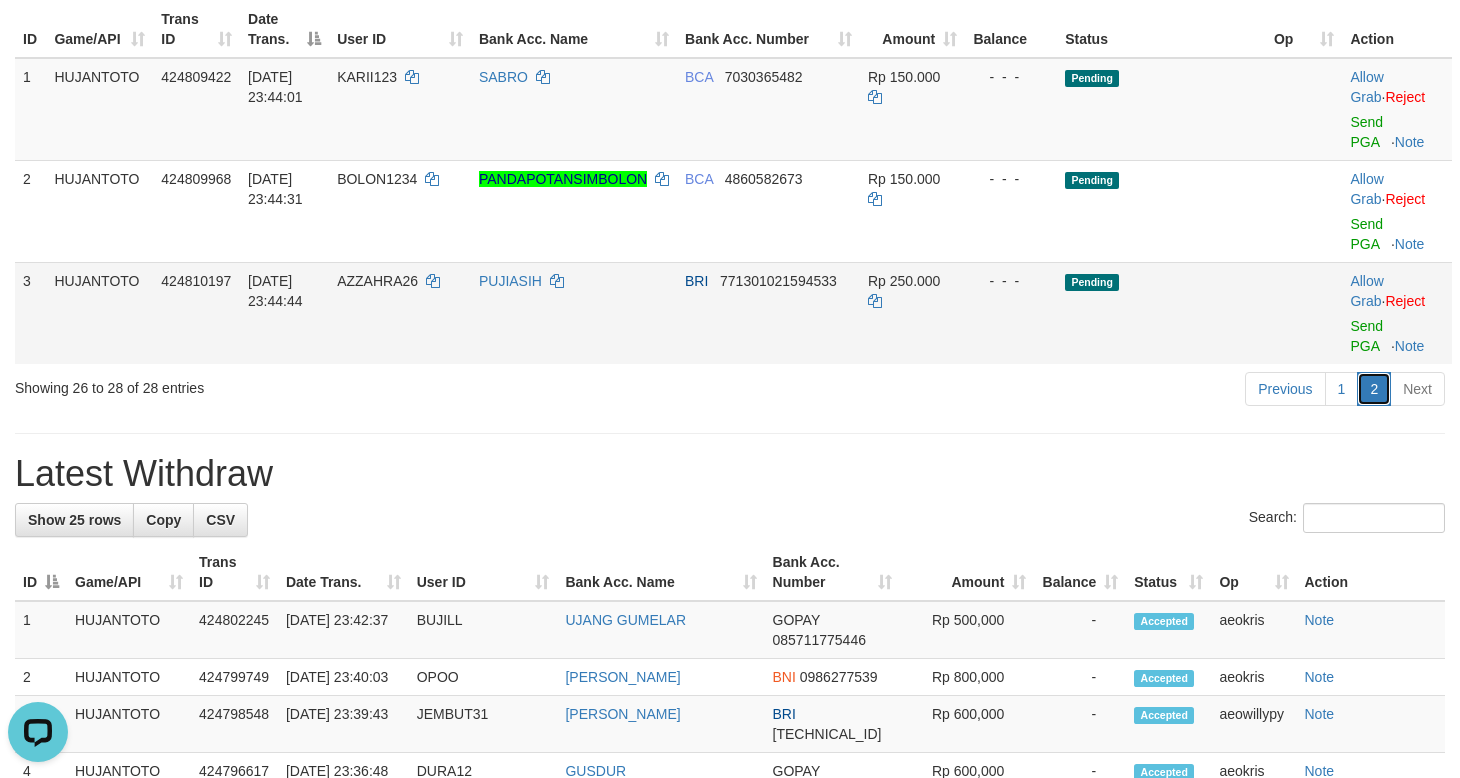 click on "2" at bounding box center (1374, 389) 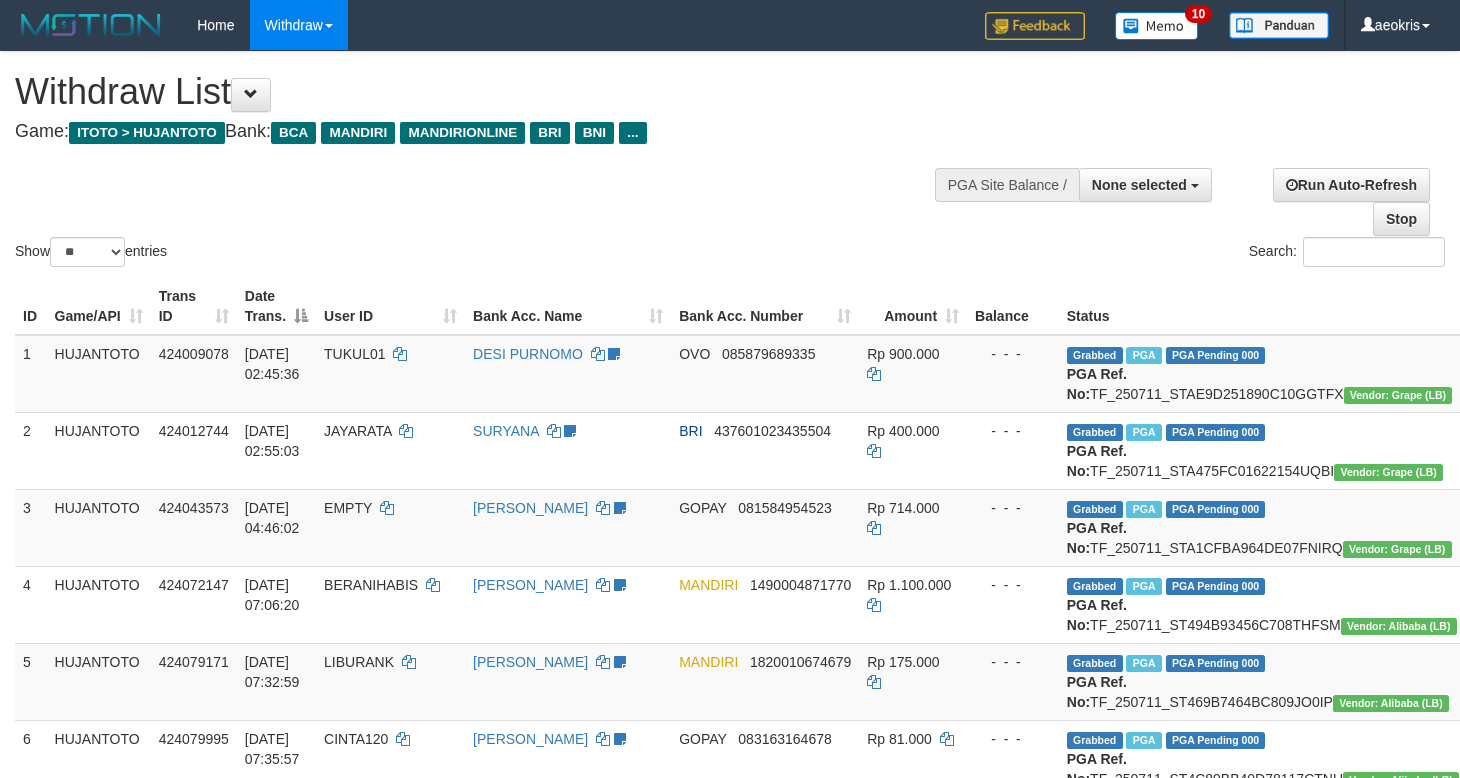 select 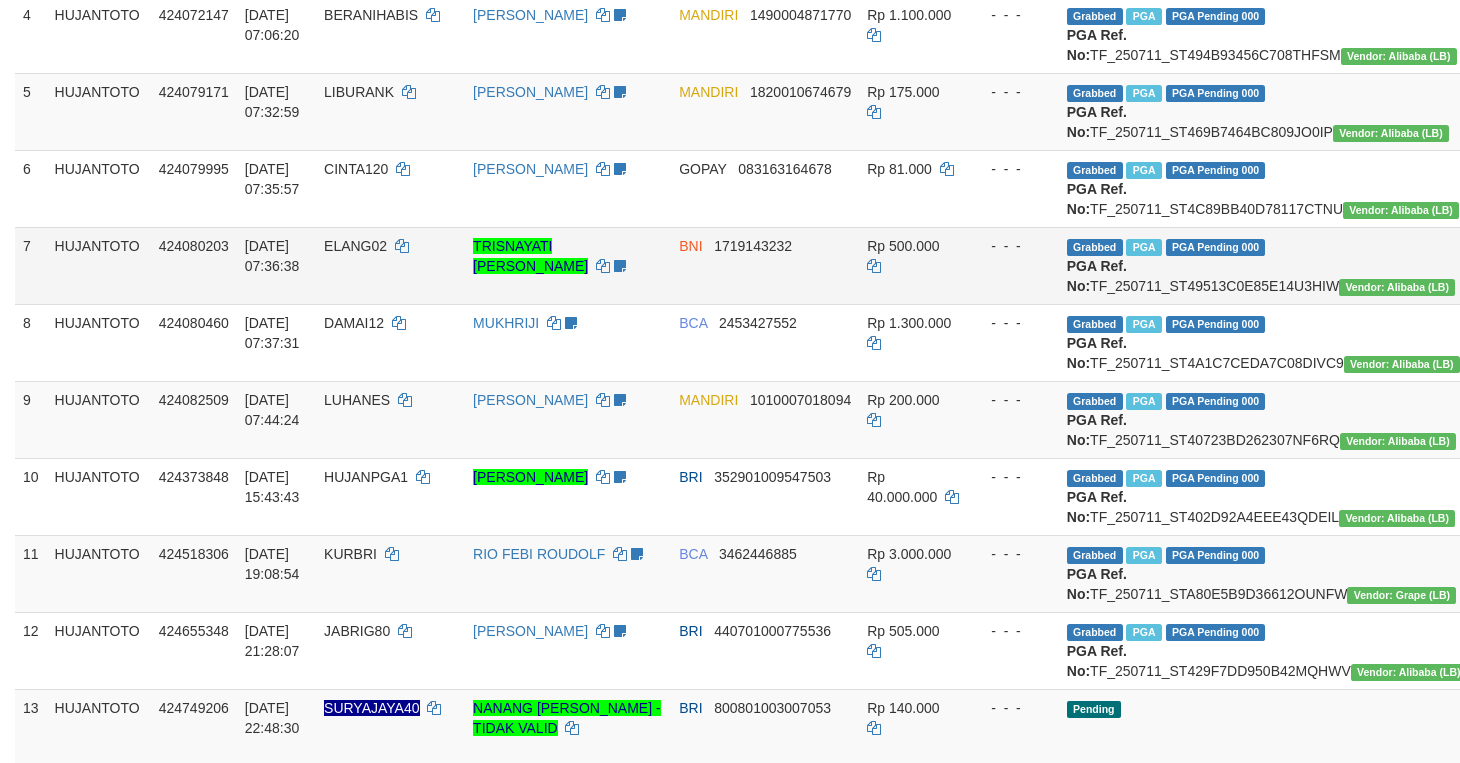 scroll, scrollTop: 1333, scrollLeft: 0, axis: vertical 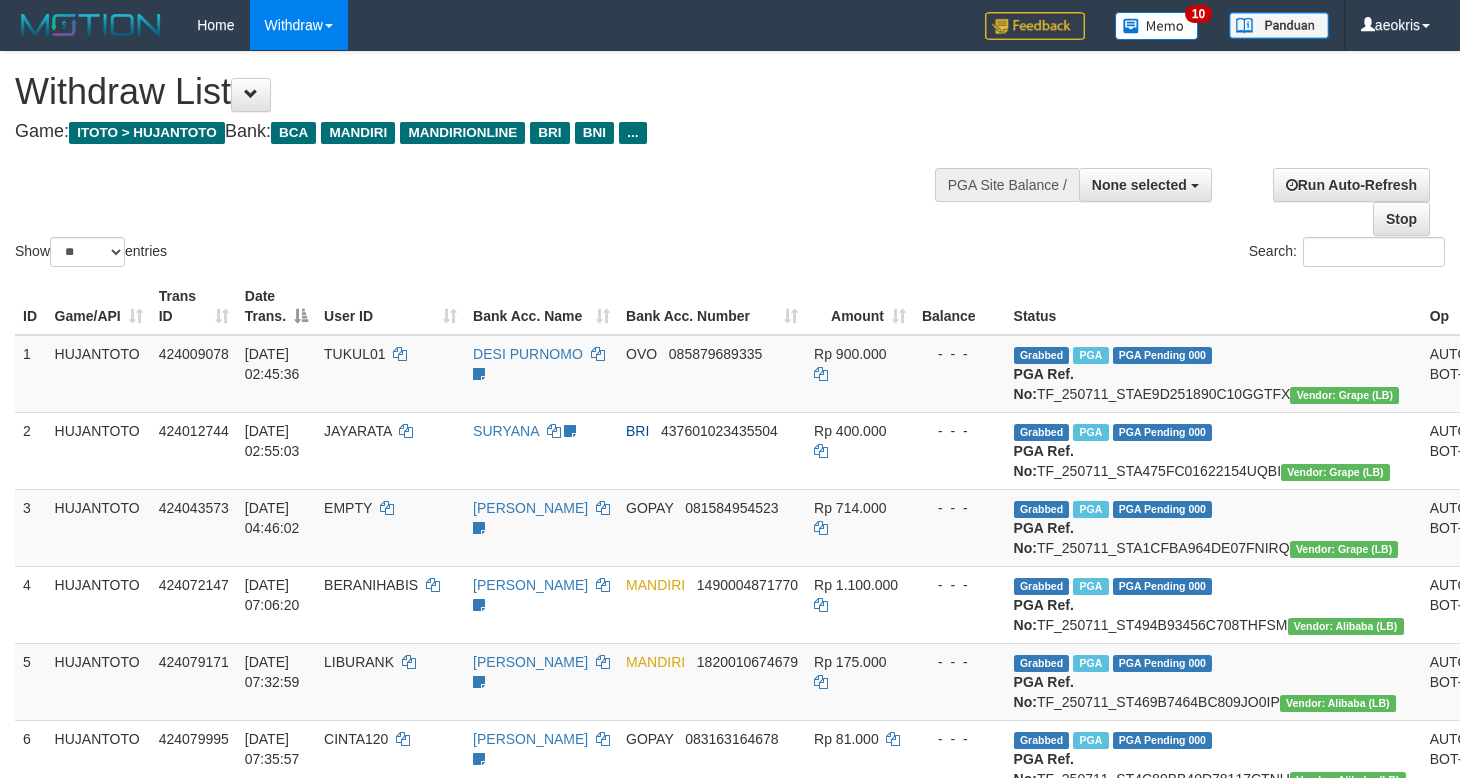 select 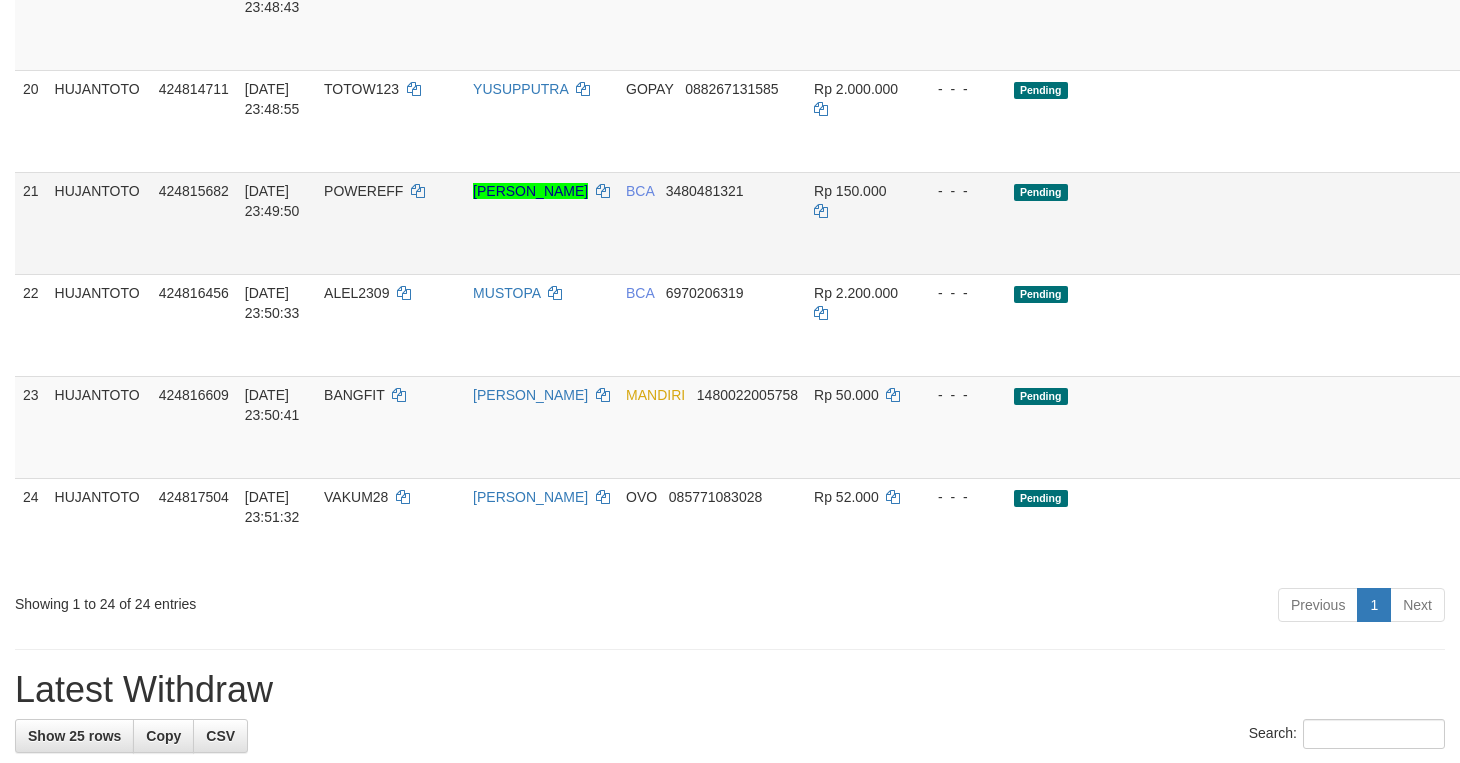 scroll, scrollTop: 2000, scrollLeft: 0, axis: vertical 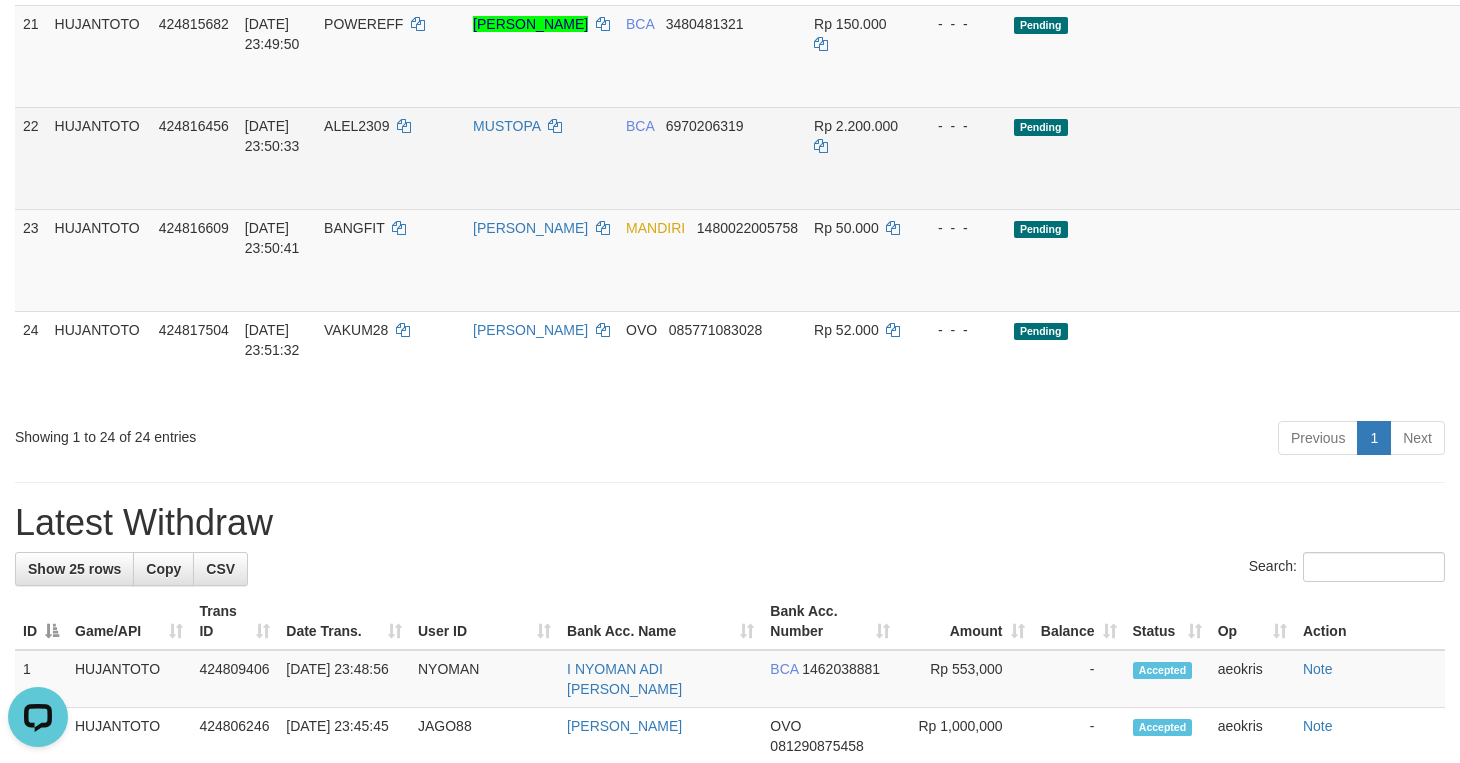 click on "Send PGA" at bounding box center [1528, 181] 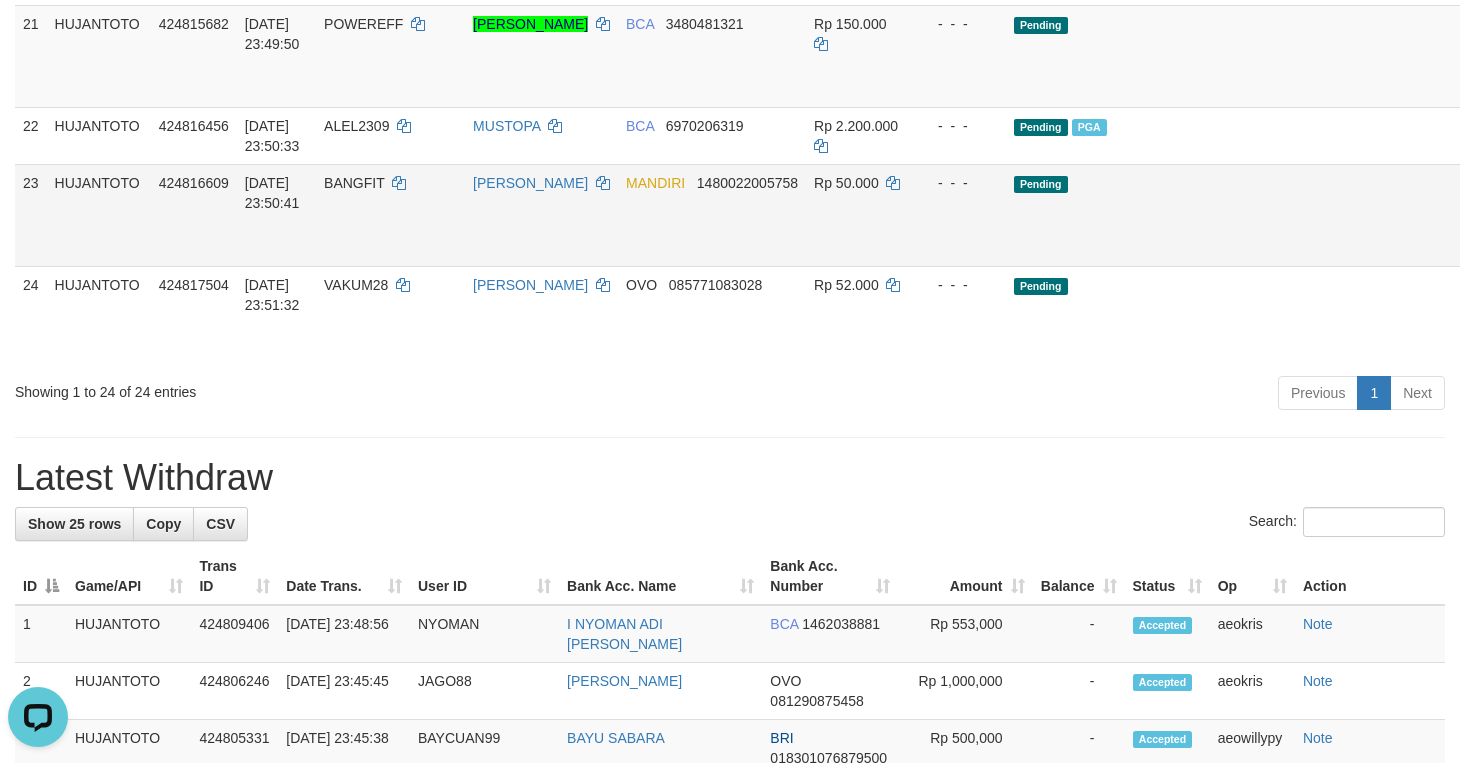 scroll, scrollTop: 1833, scrollLeft: 0, axis: vertical 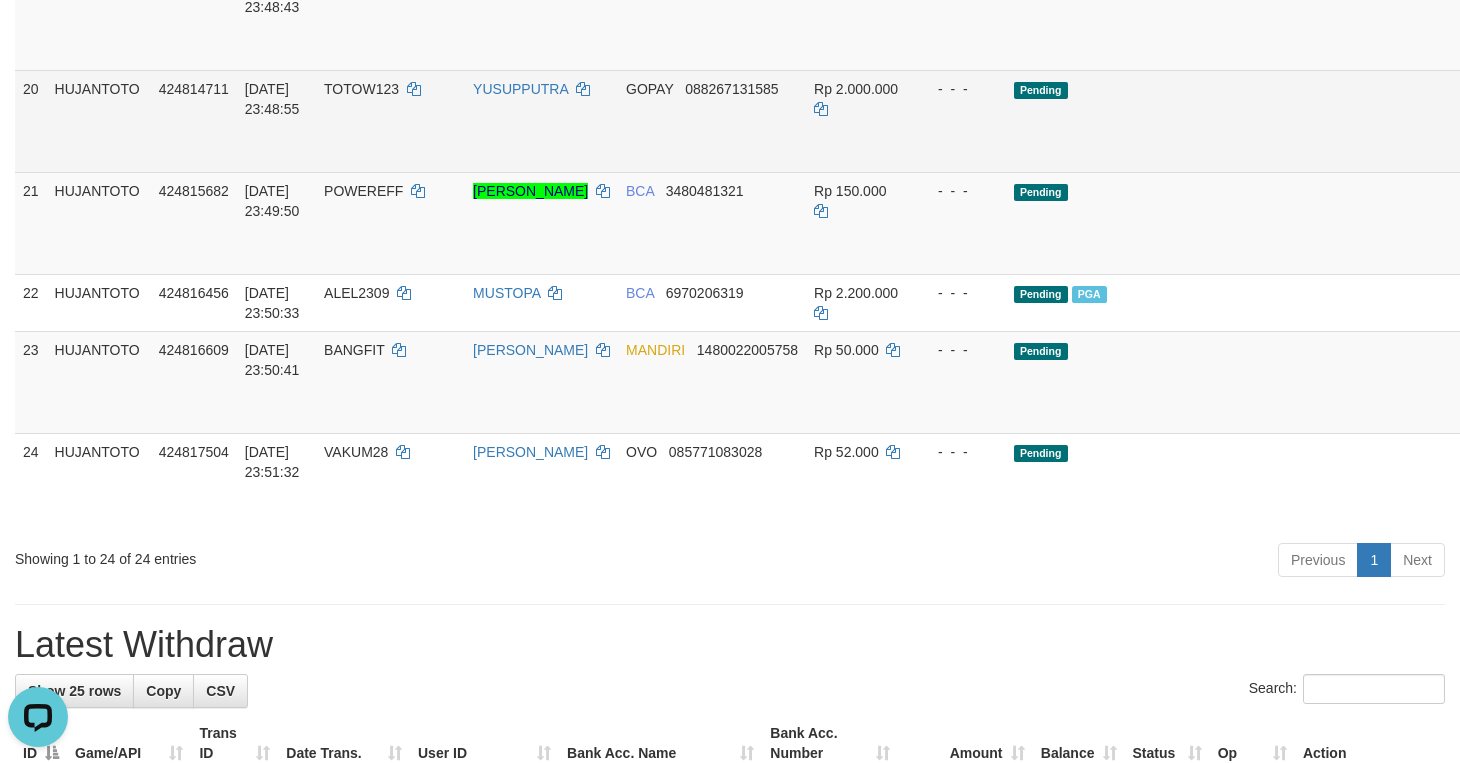 click on "Send PGA" at bounding box center [1528, 144] 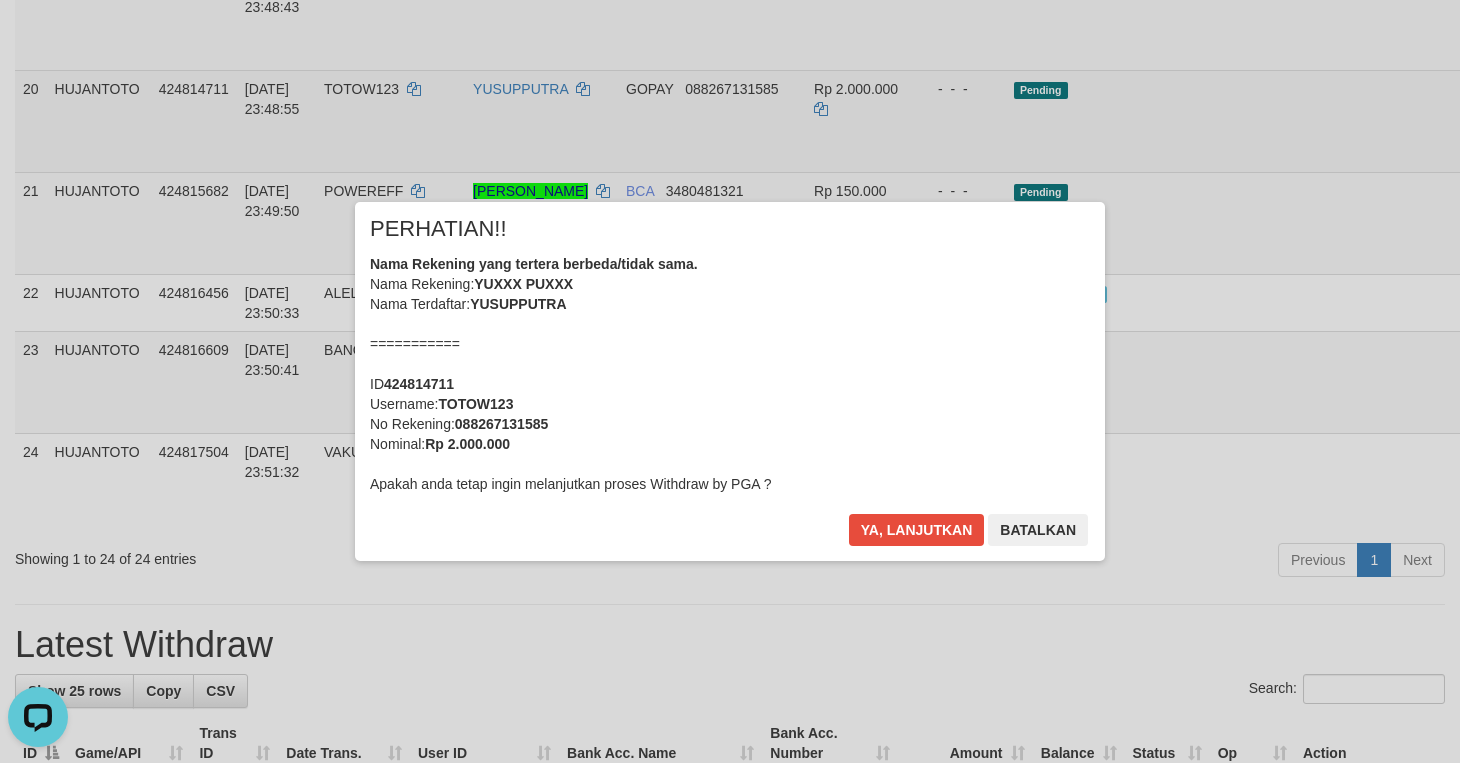 scroll, scrollTop: 2000, scrollLeft: 0, axis: vertical 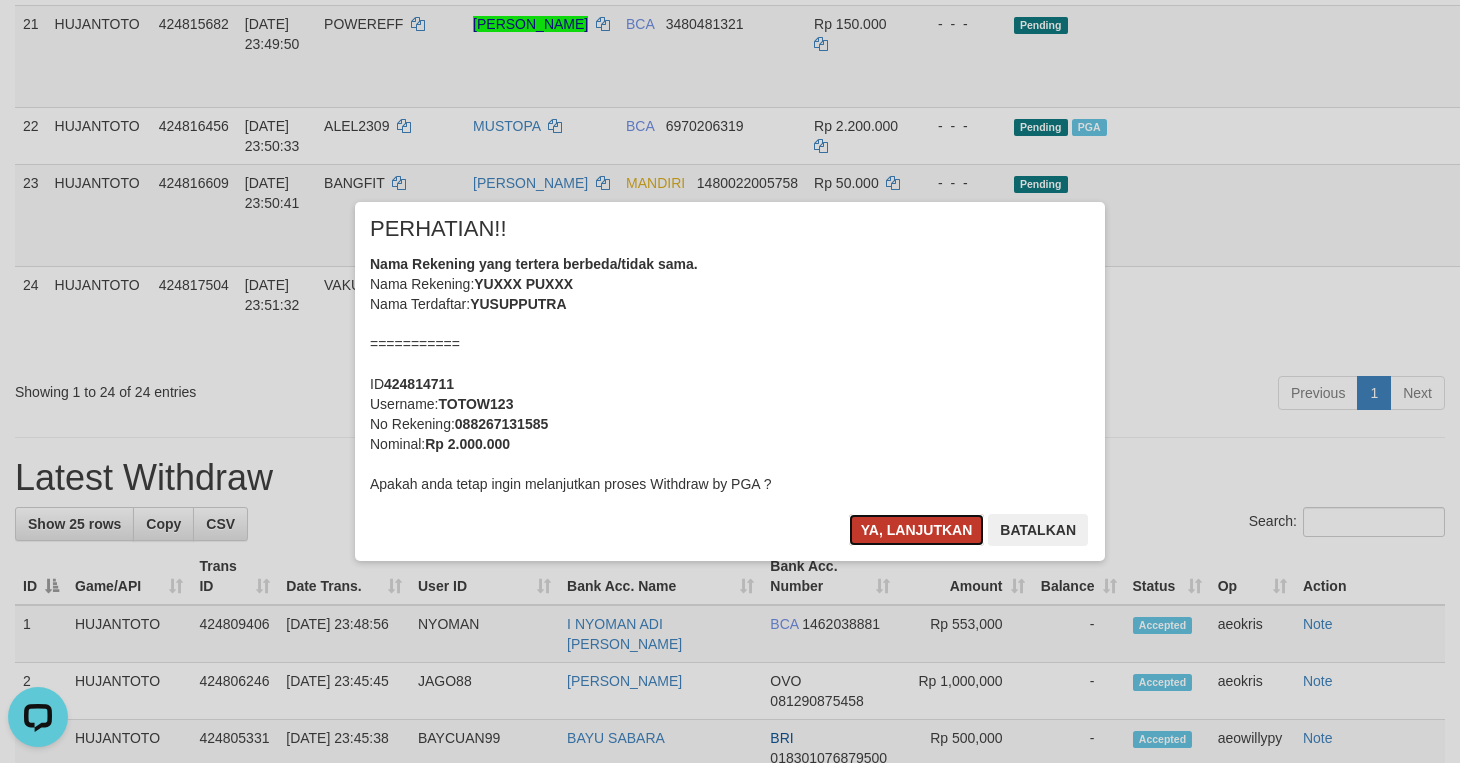 click on "Ya, lanjutkan" at bounding box center (917, 530) 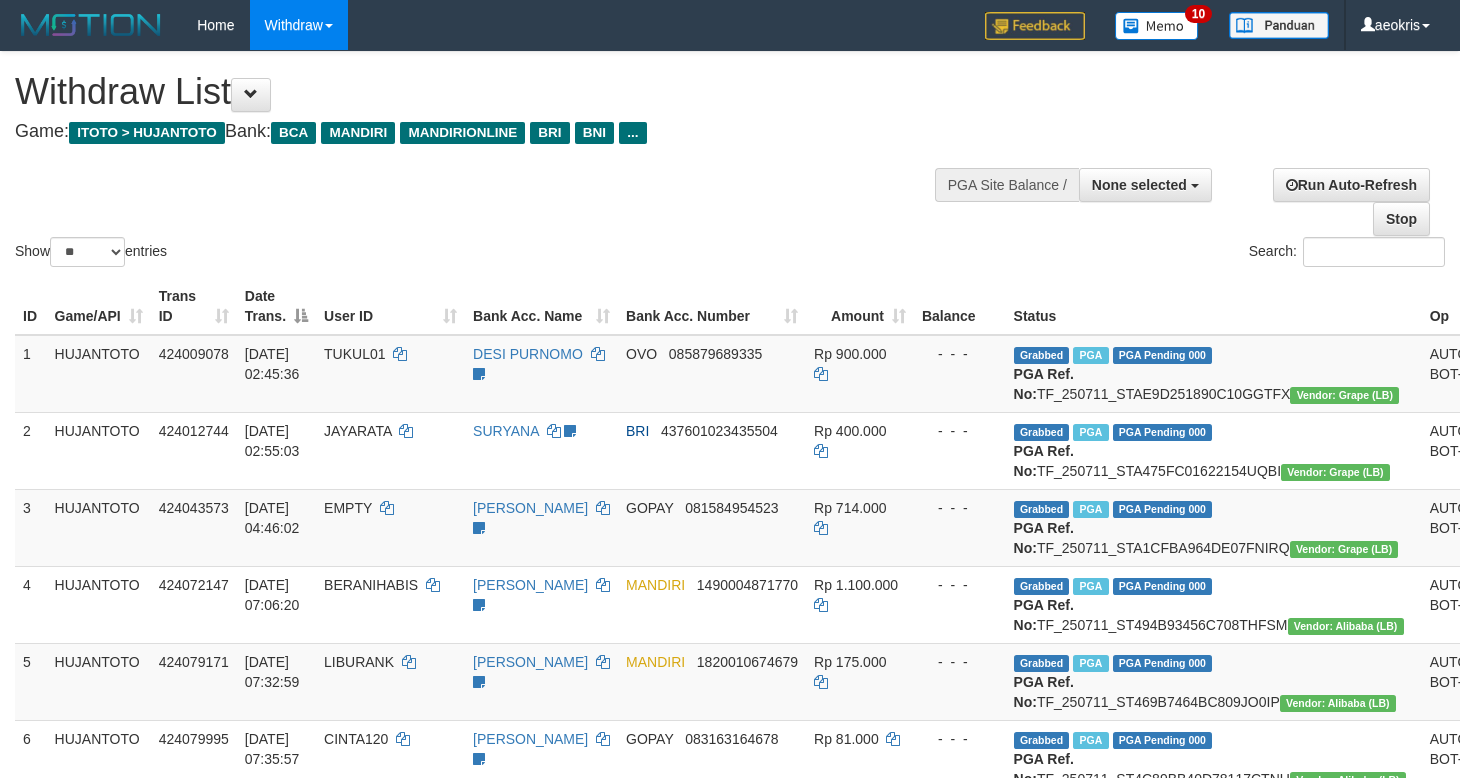 select 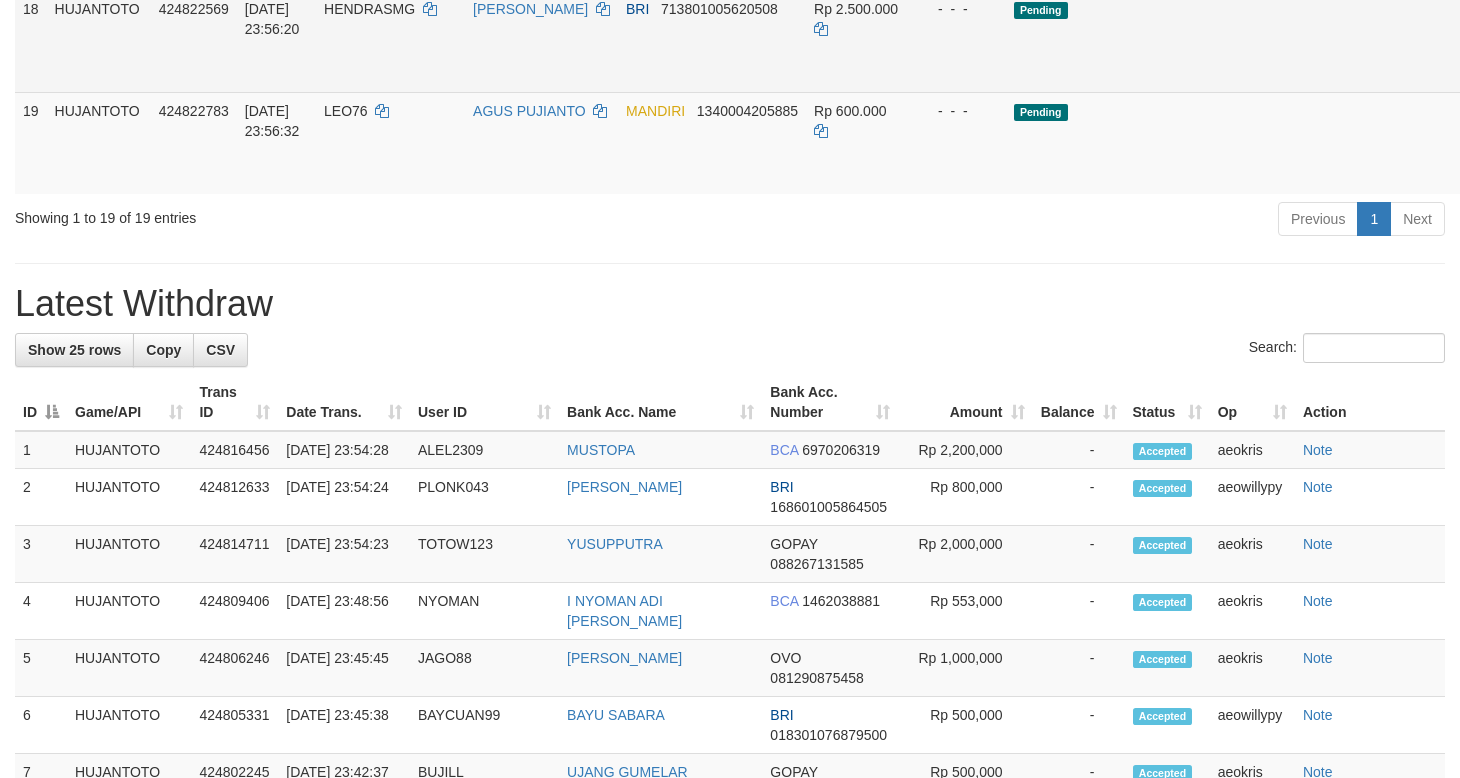 scroll, scrollTop: 1555, scrollLeft: 0, axis: vertical 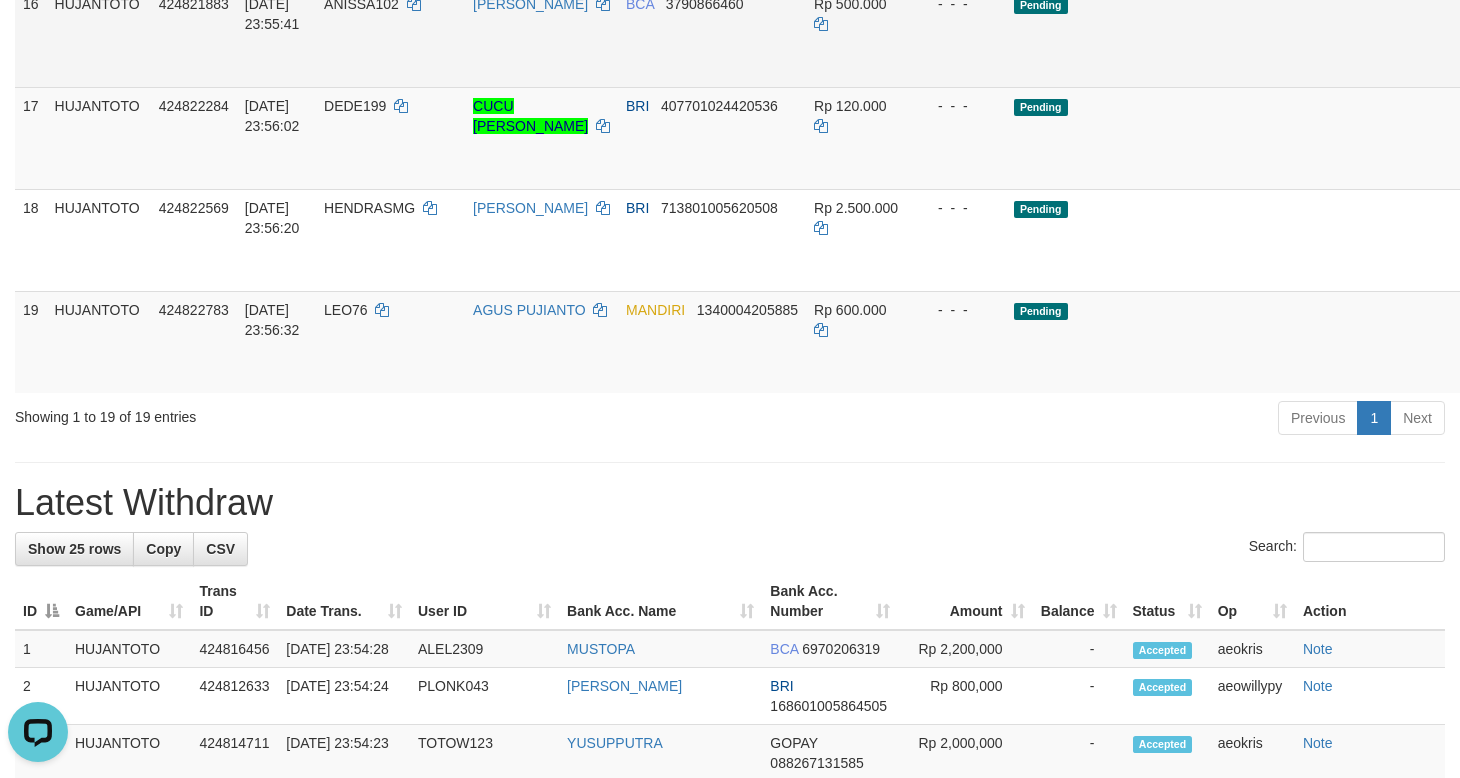 click on "HUJANTOTO" at bounding box center (99, 36) 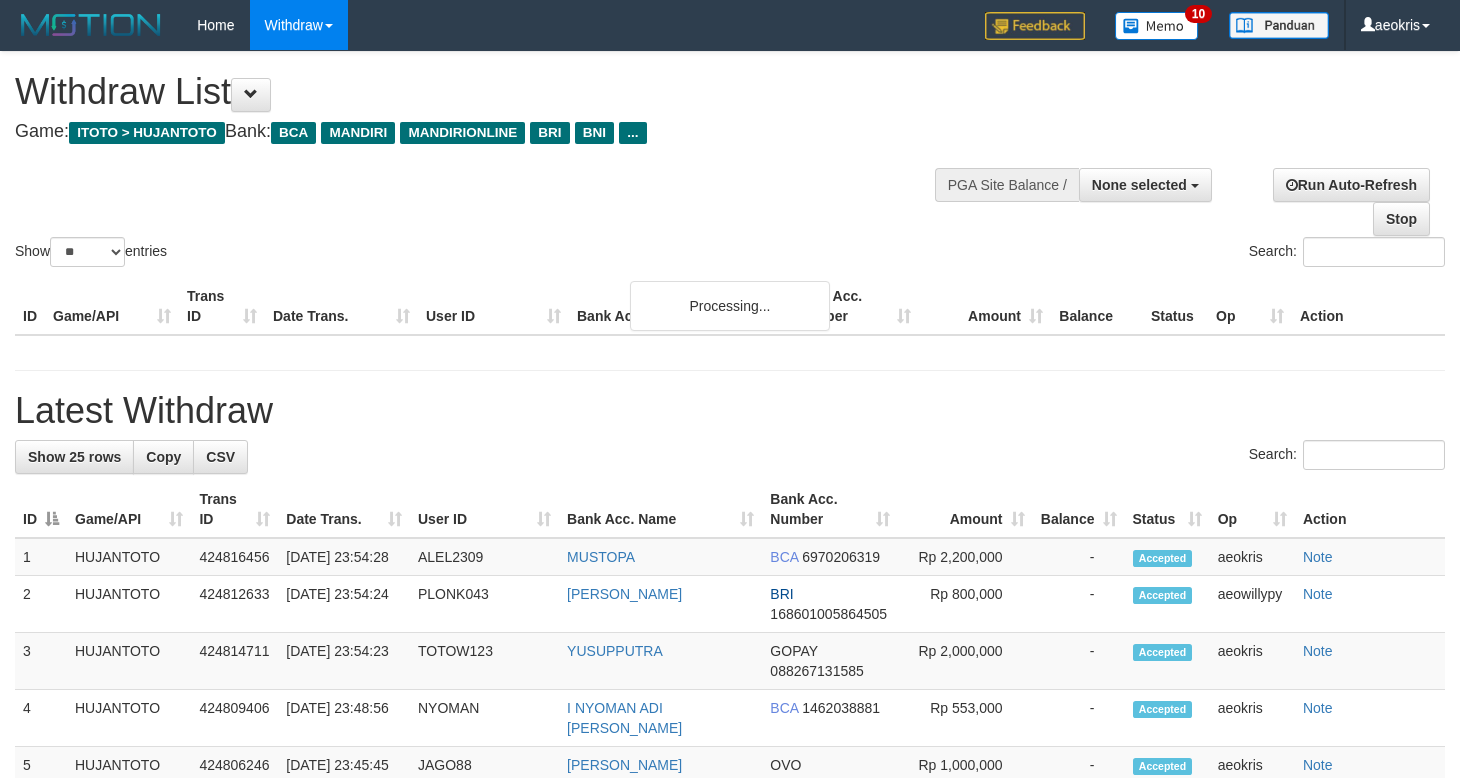 select 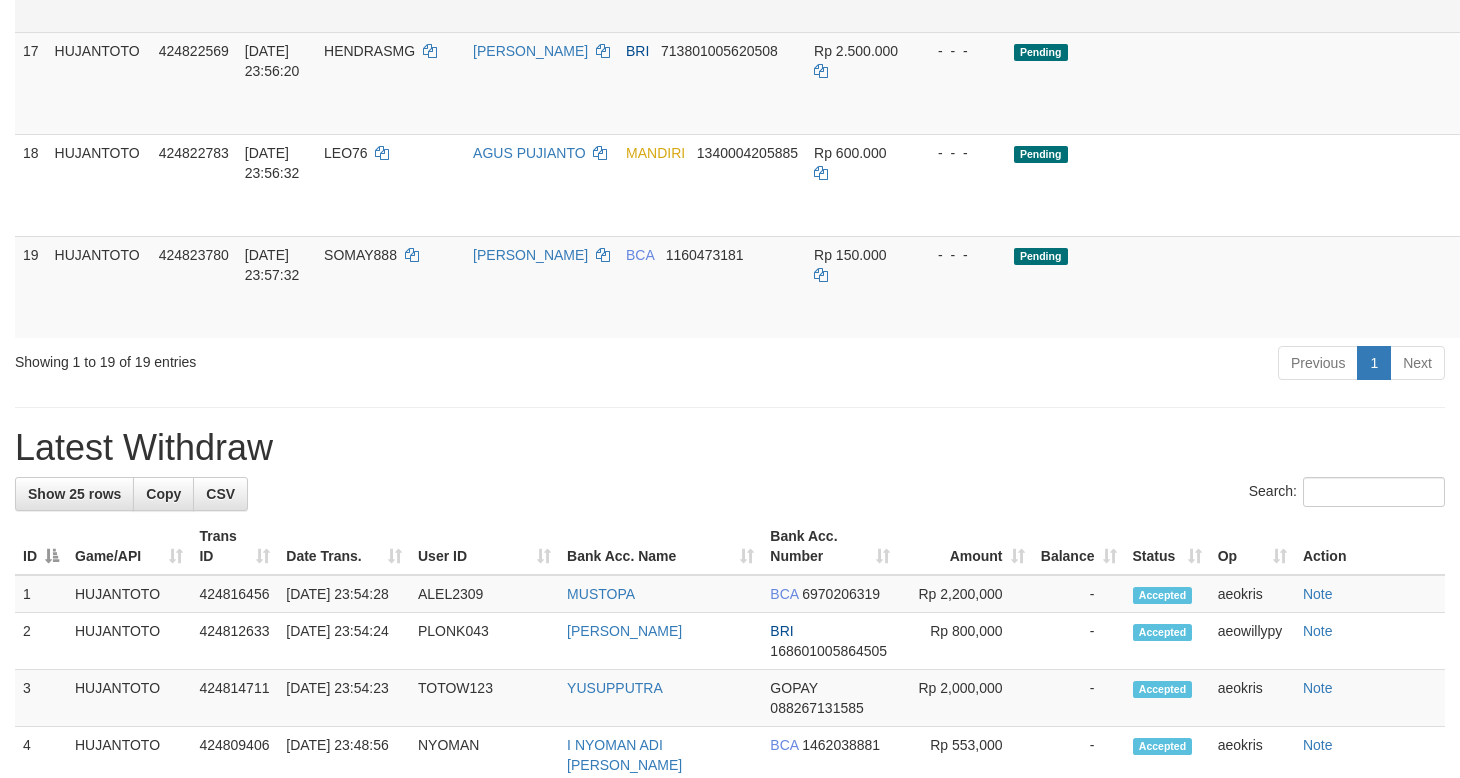scroll, scrollTop: 1555, scrollLeft: 0, axis: vertical 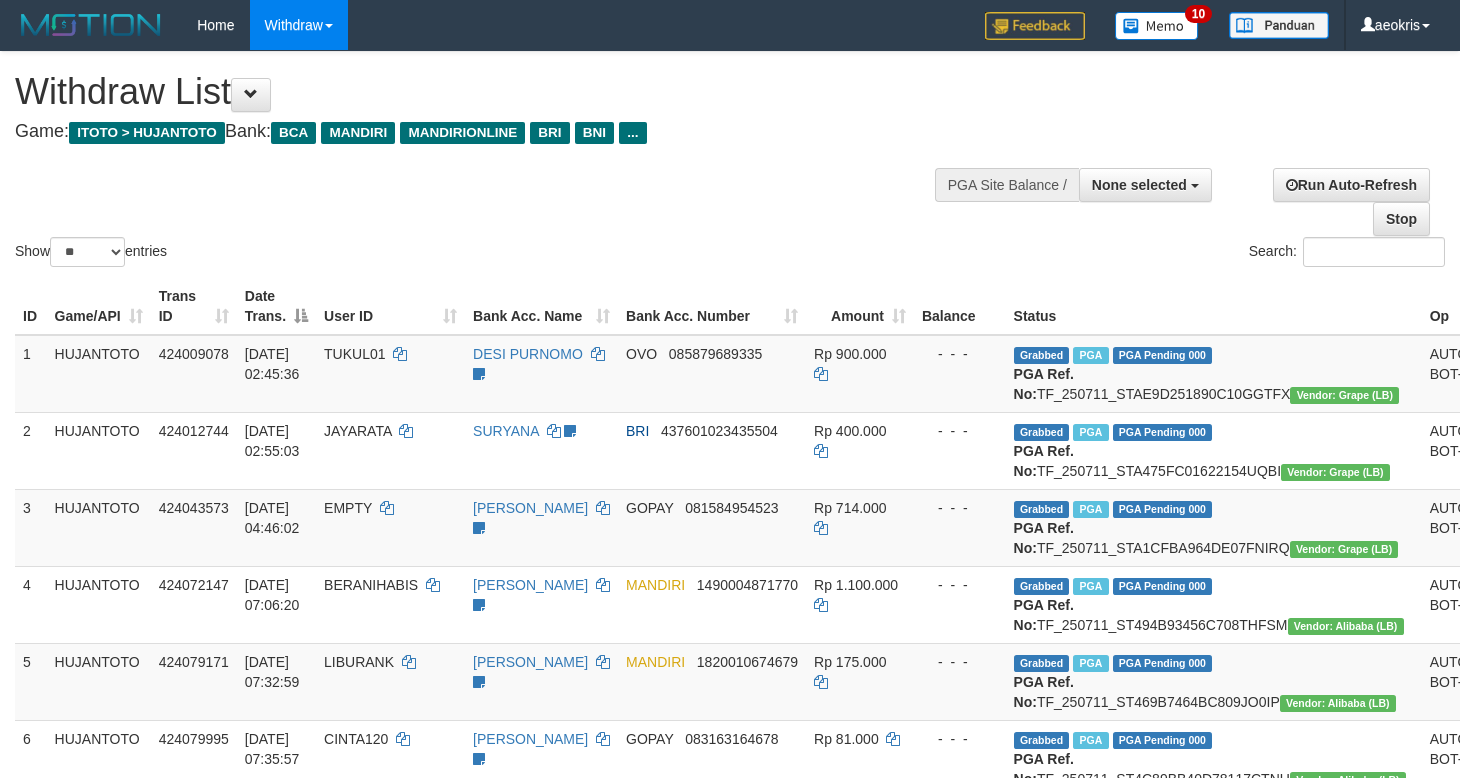 select 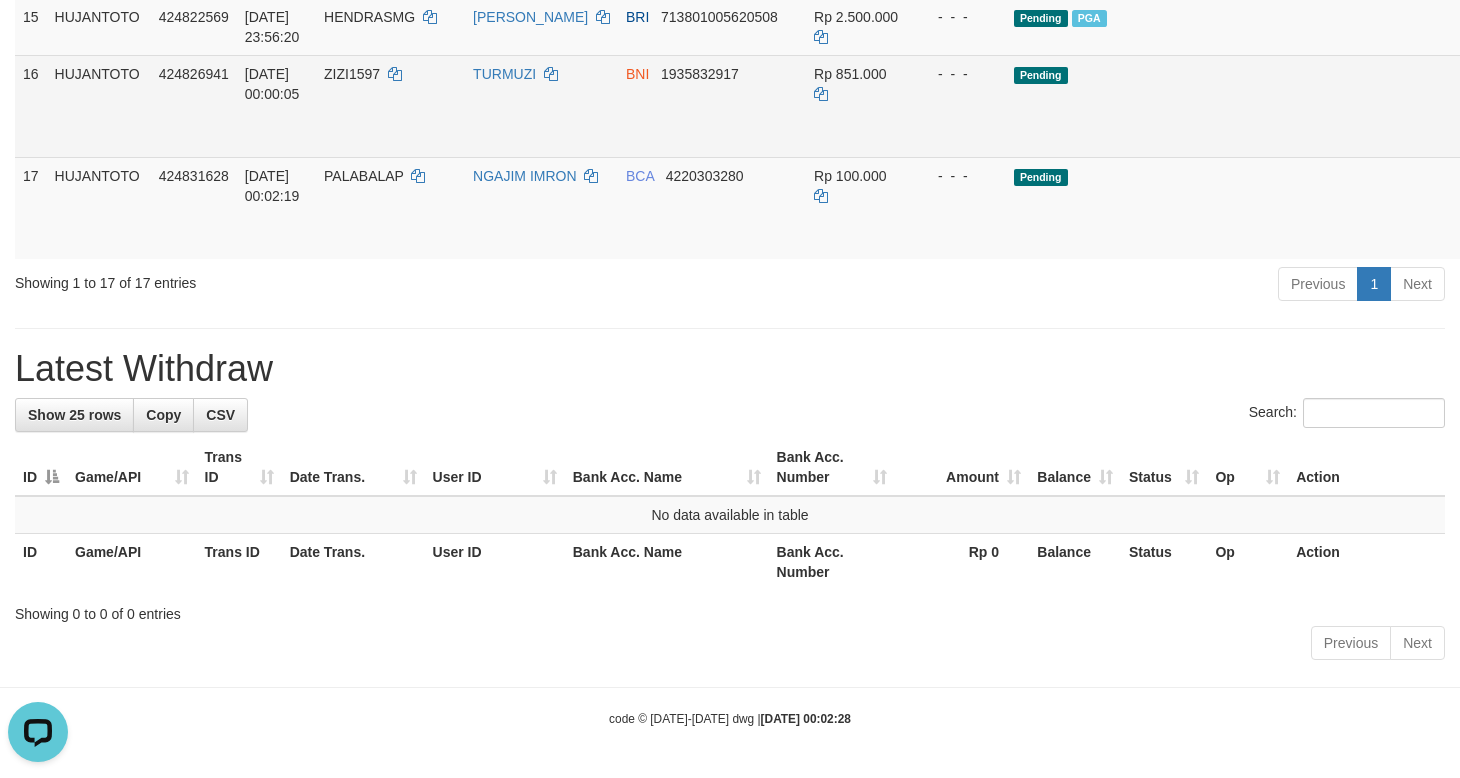 scroll, scrollTop: 0, scrollLeft: 0, axis: both 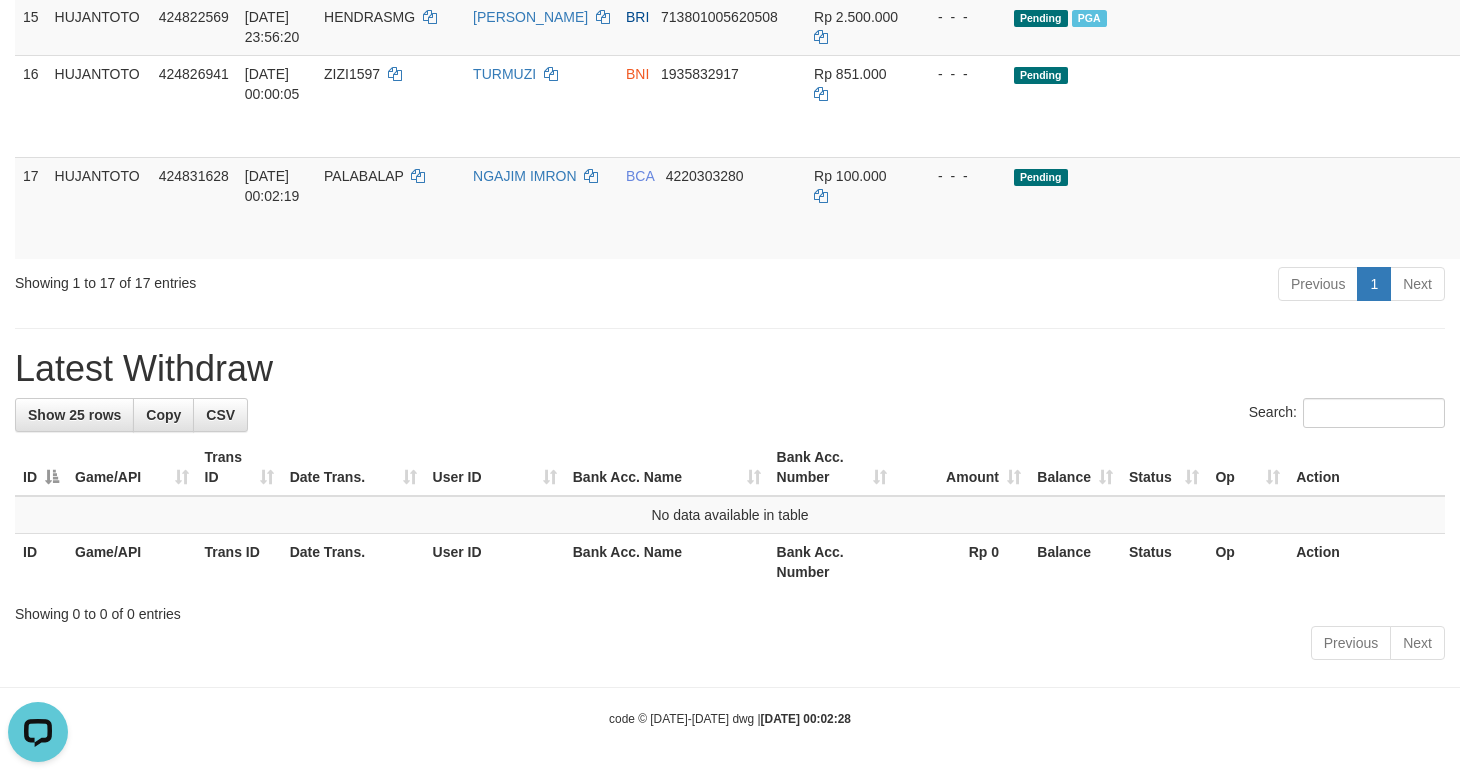 click on "**********" at bounding box center (730, -361) 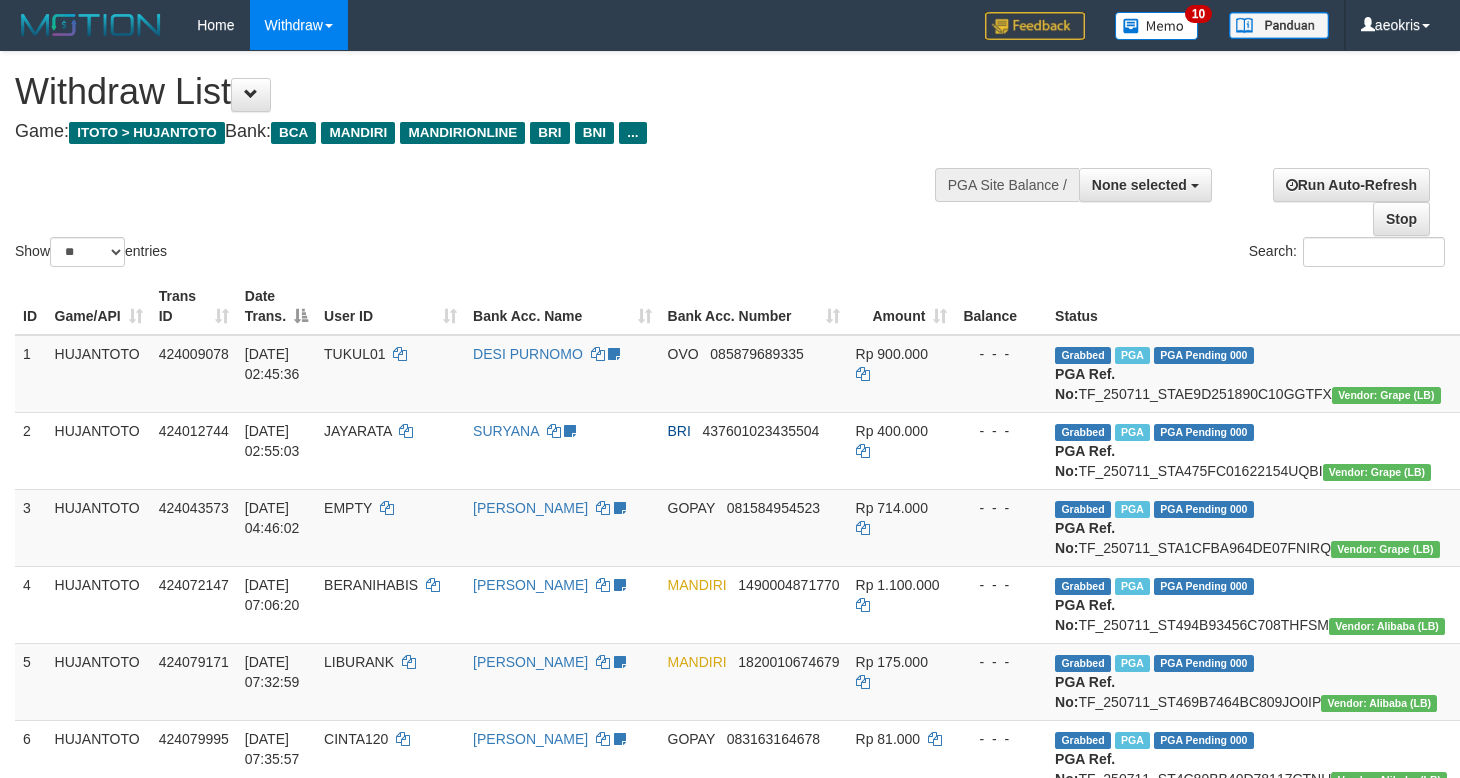 select 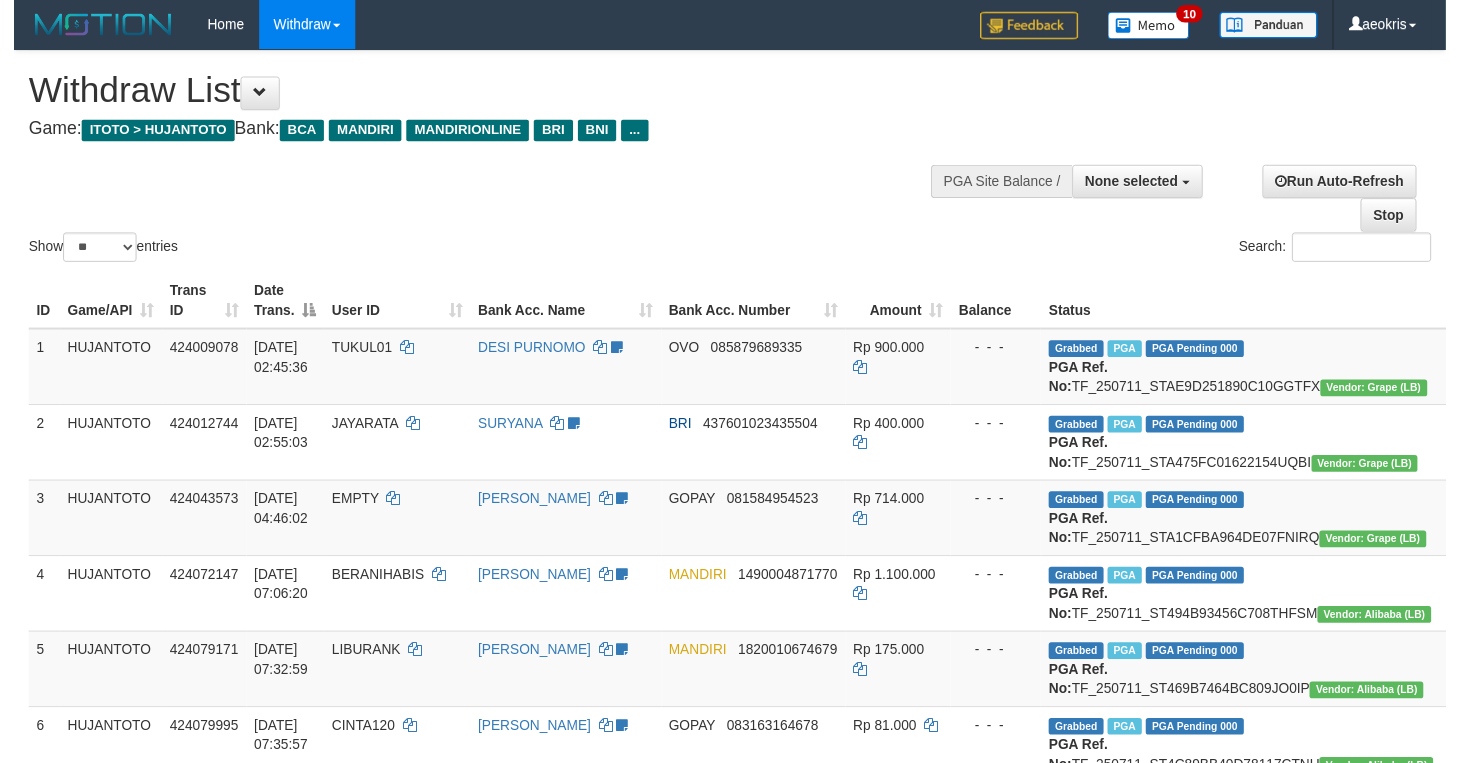 scroll, scrollTop: 1555, scrollLeft: 0, axis: vertical 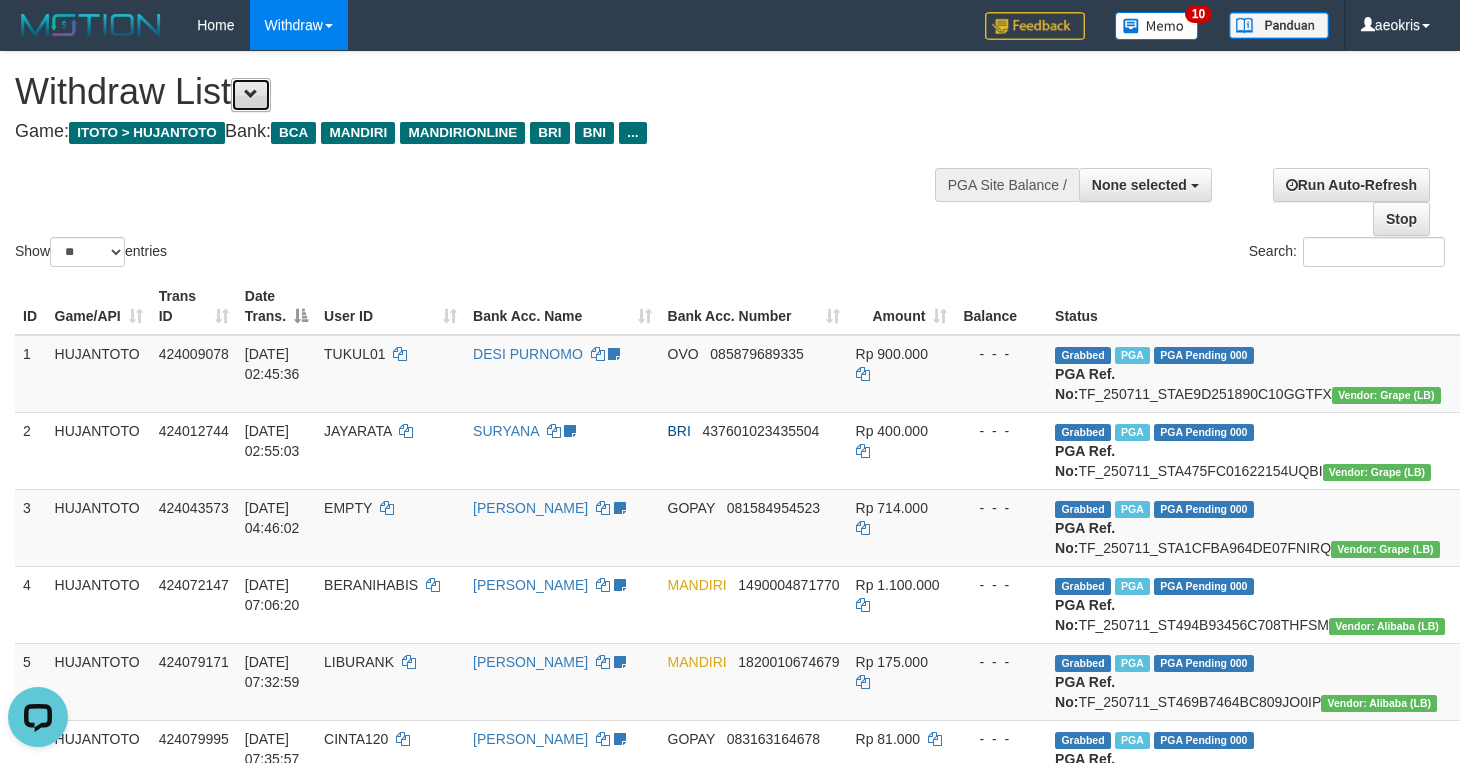 click at bounding box center (251, 94) 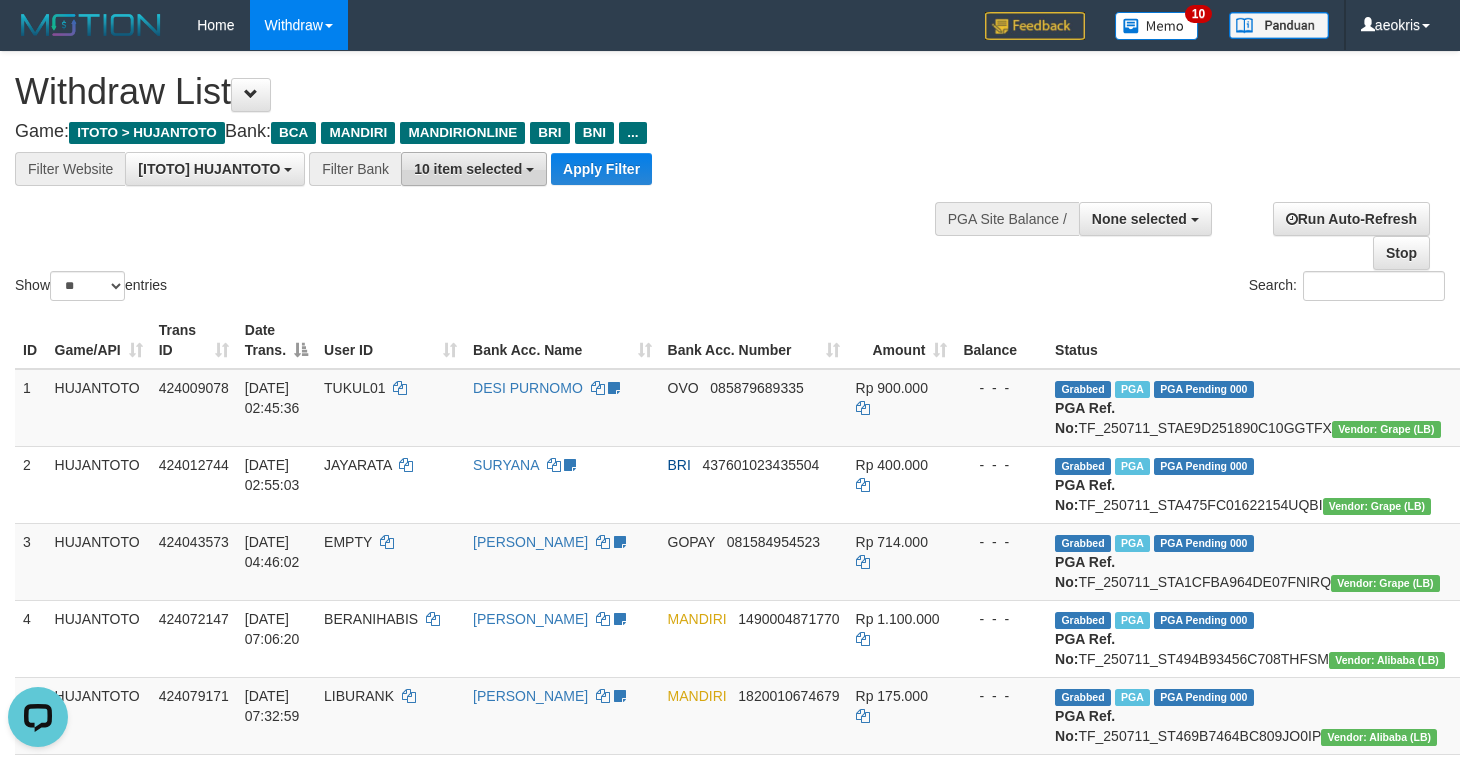 click on "10 item selected" at bounding box center (468, 169) 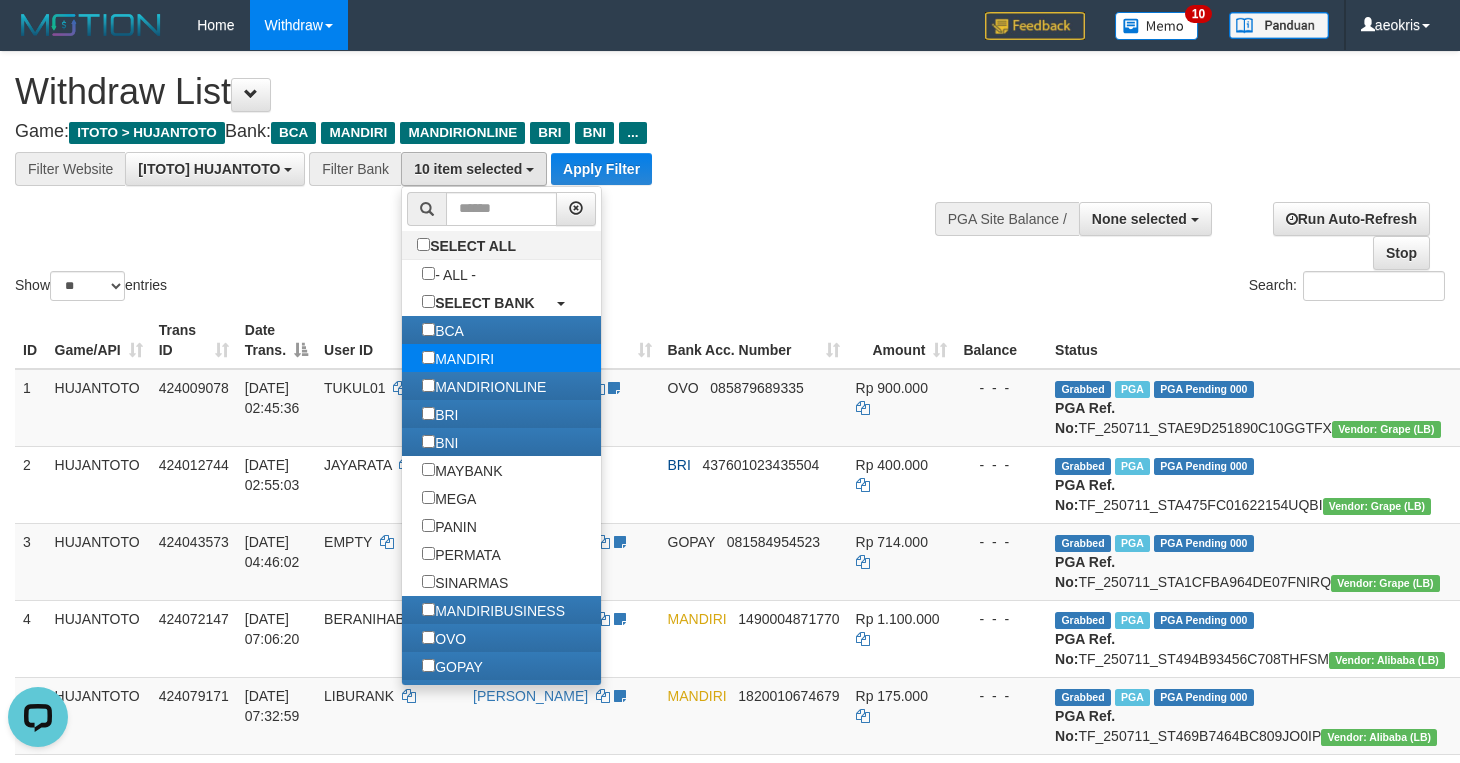 click on "MANDIRI" at bounding box center [458, 358] 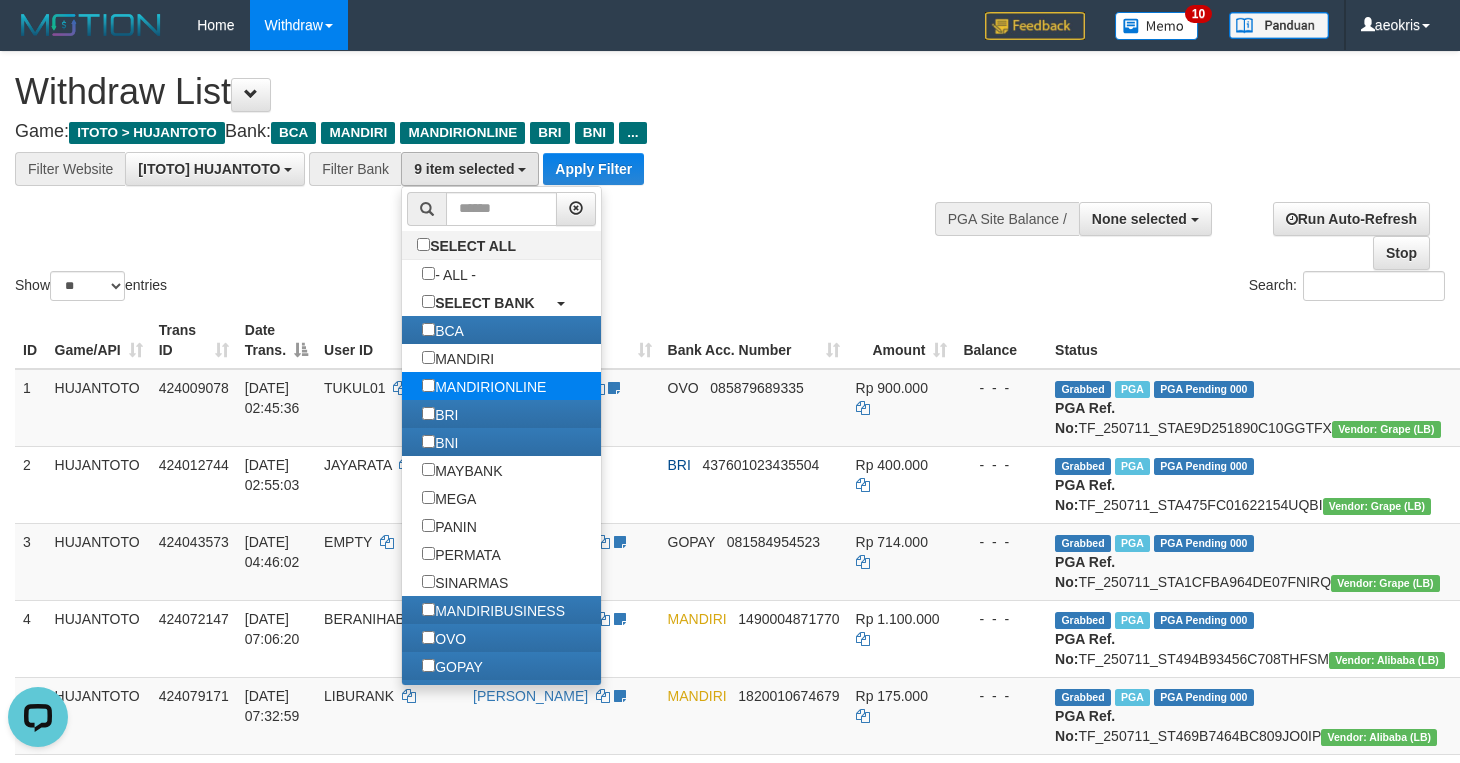 scroll, scrollTop: 35, scrollLeft: 0, axis: vertical 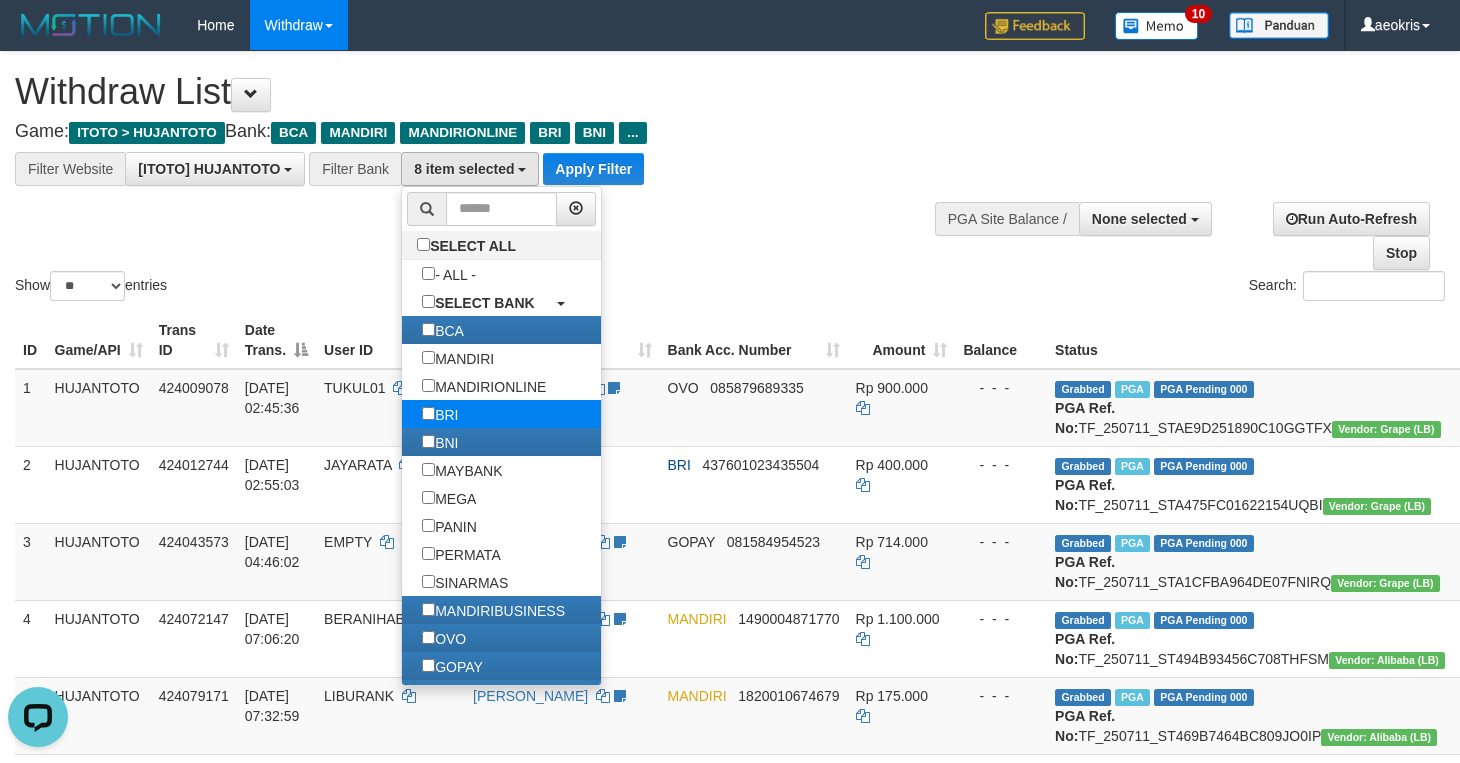 click on "BRI" at bounding box center [440, 414] 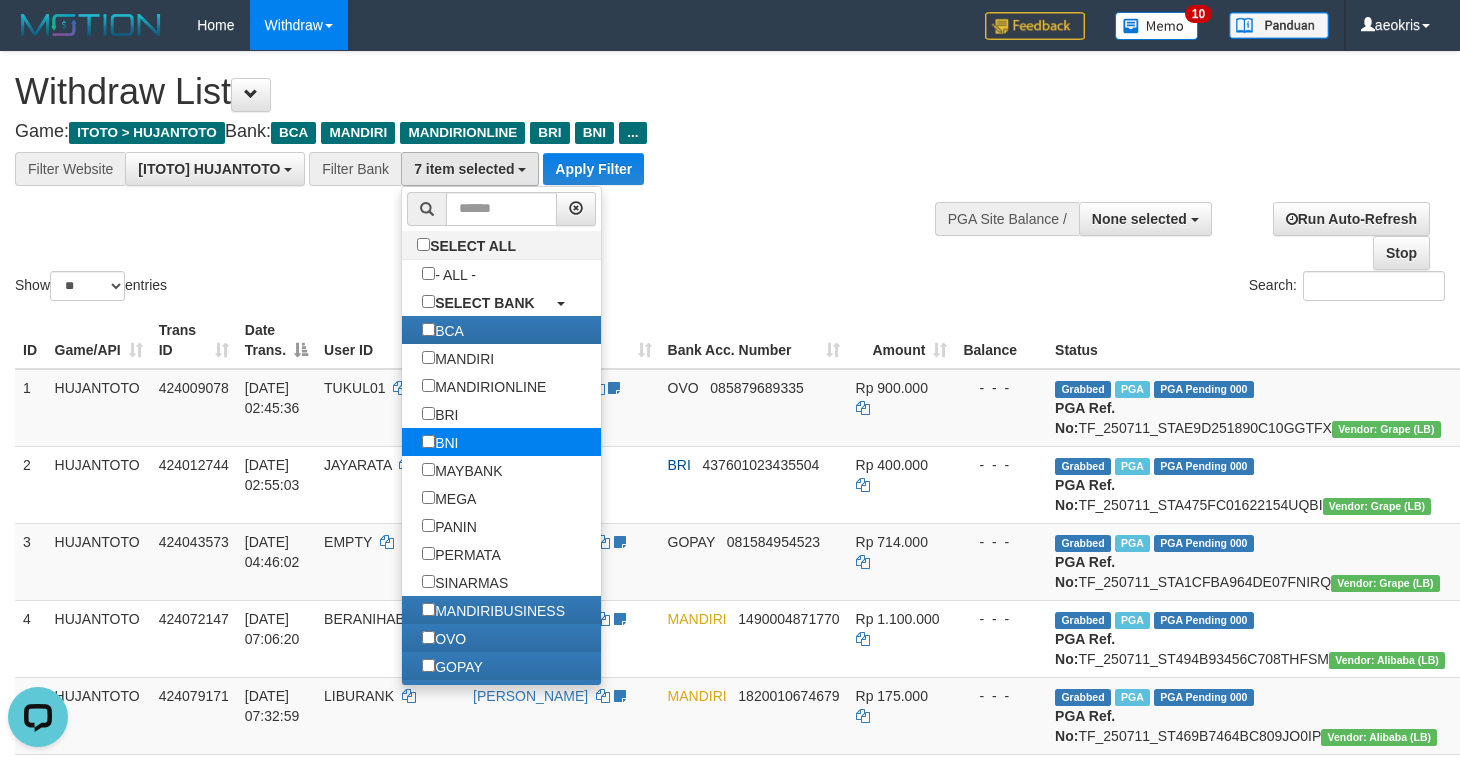 click on "BNI" at bounding box center [440, 442] 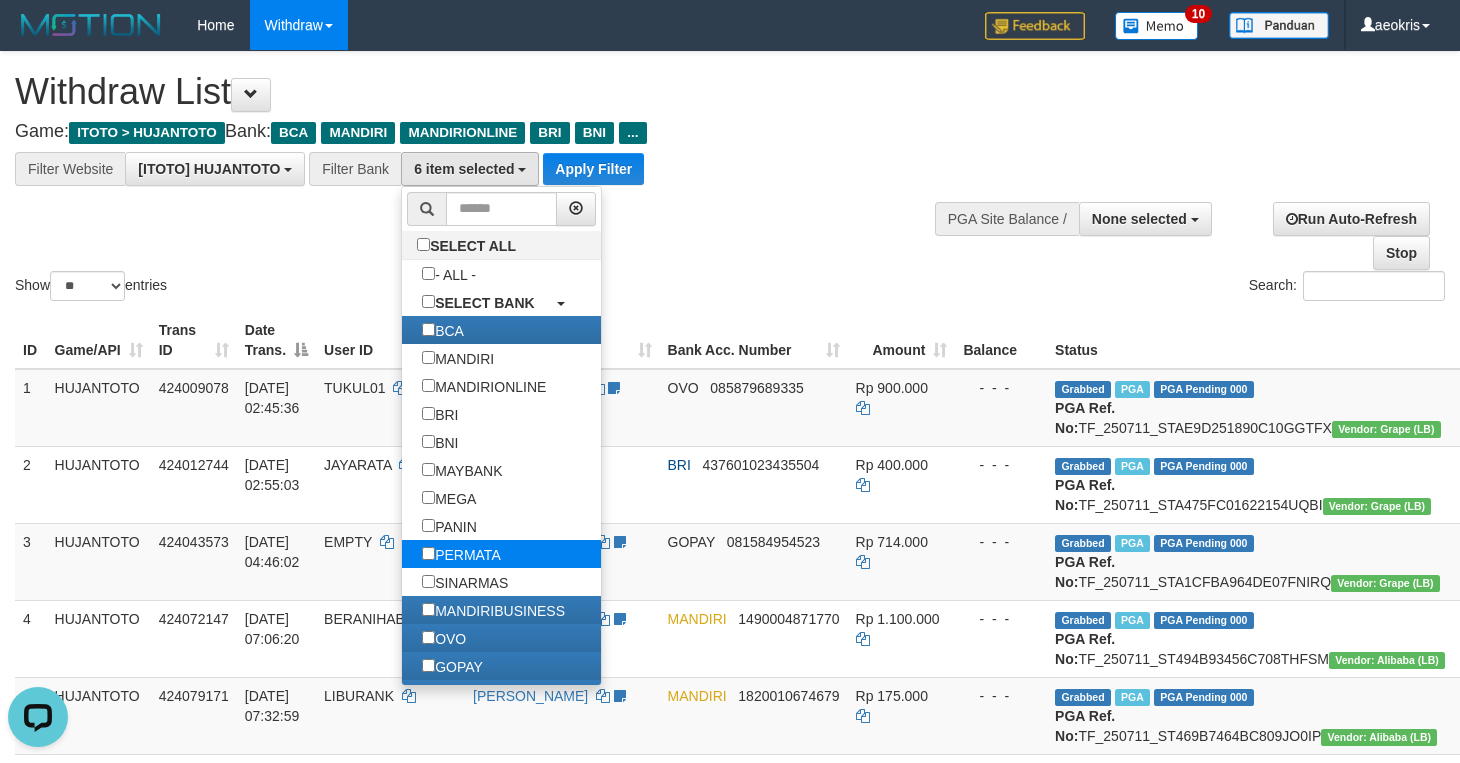 scroll, scrollTop: 167, scrollLeft: 0, axis: vertical 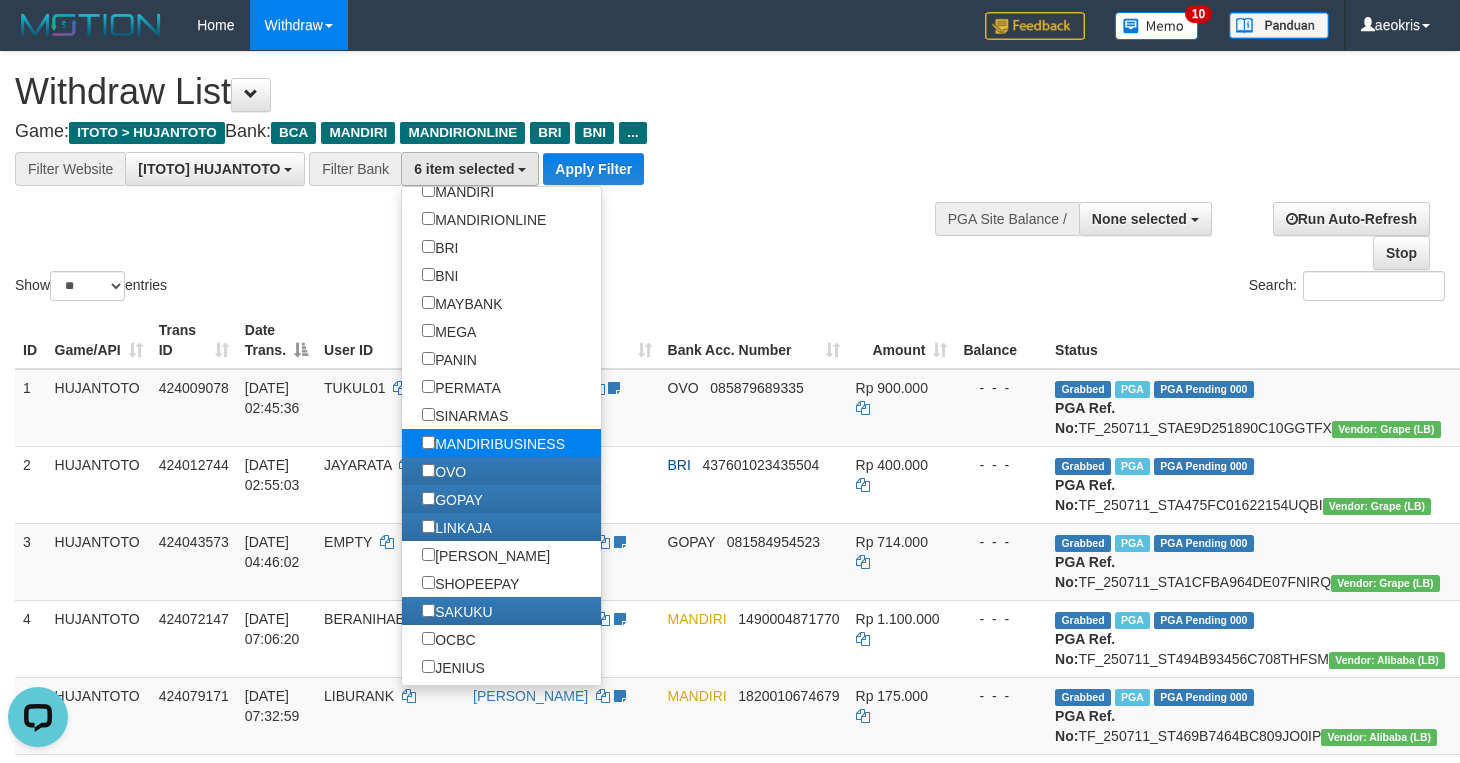 click on "MANDIRIBUSINESS" at bounding box center [493, 443] 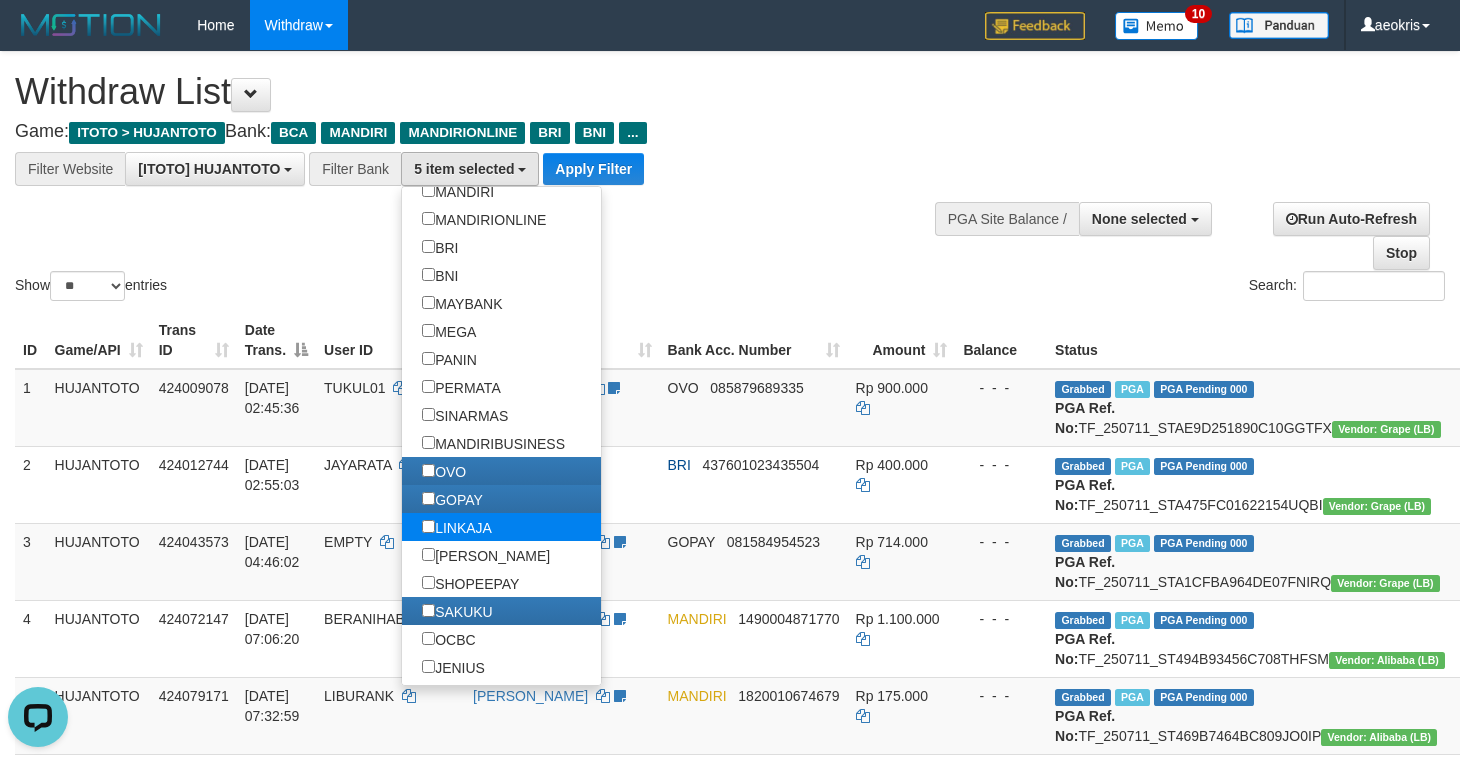 scroll, scrollTop: 359, scrollLeft: 0, axis: vertical 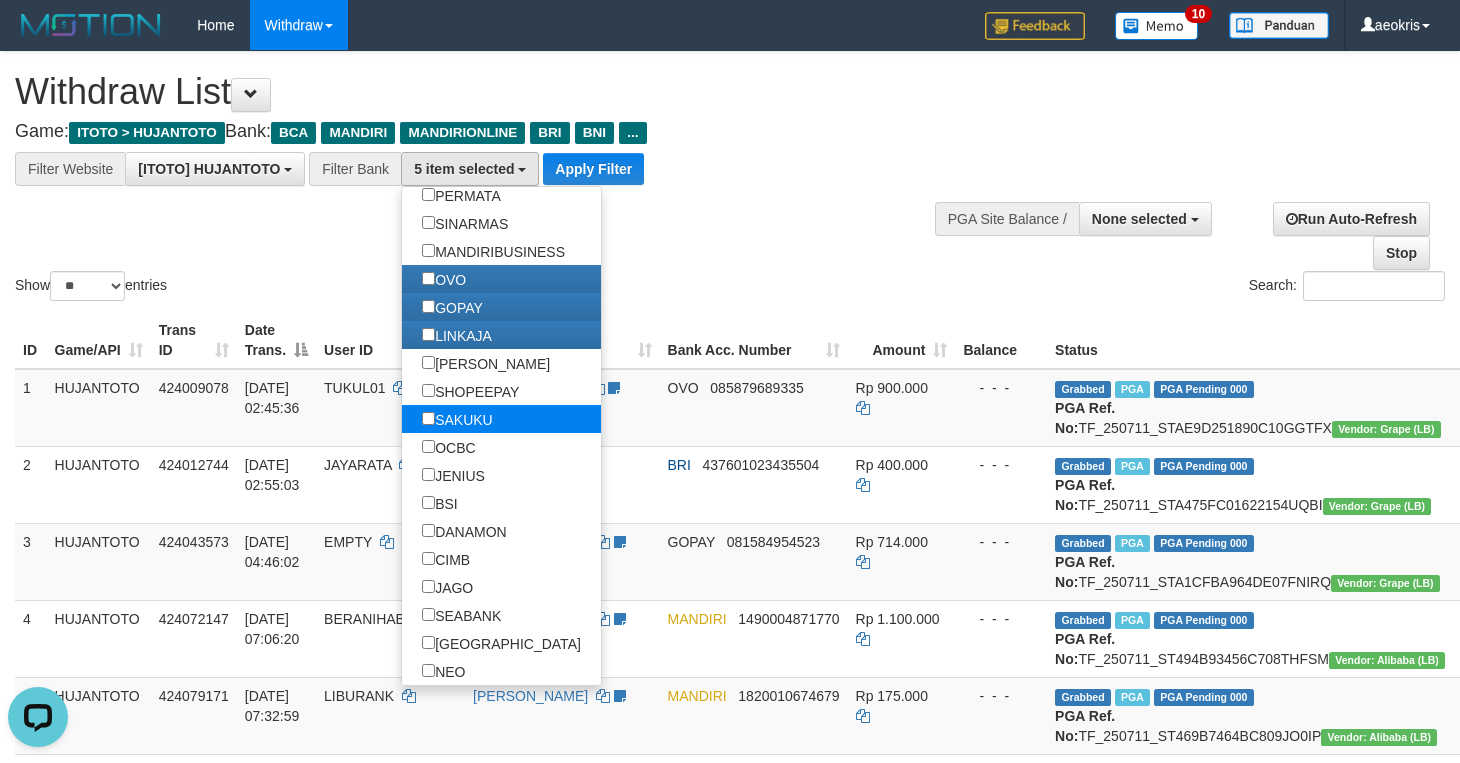 click on "SAKUKU" at bounding box center [457, 419] 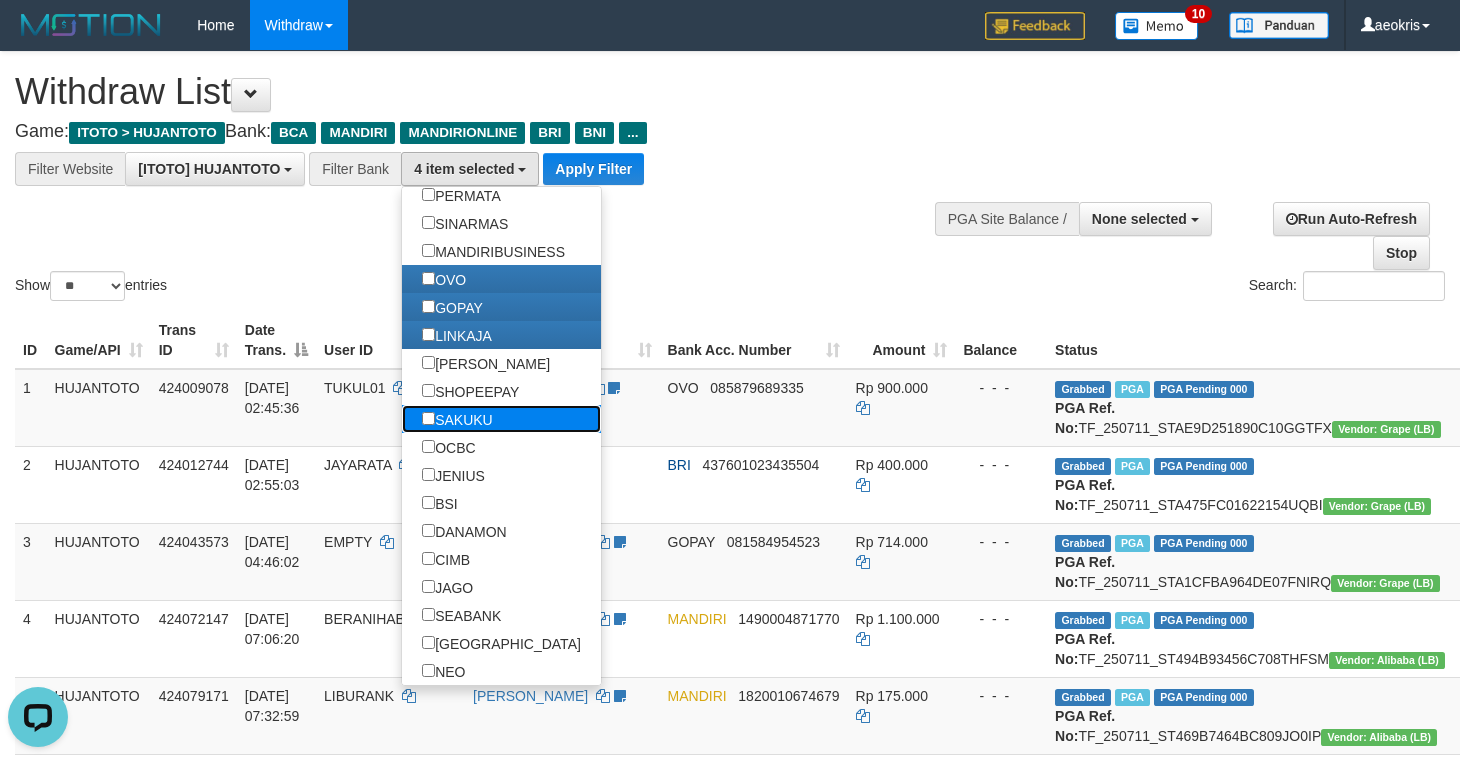 click on "SAKUKU" at bounding box center [457, 419] 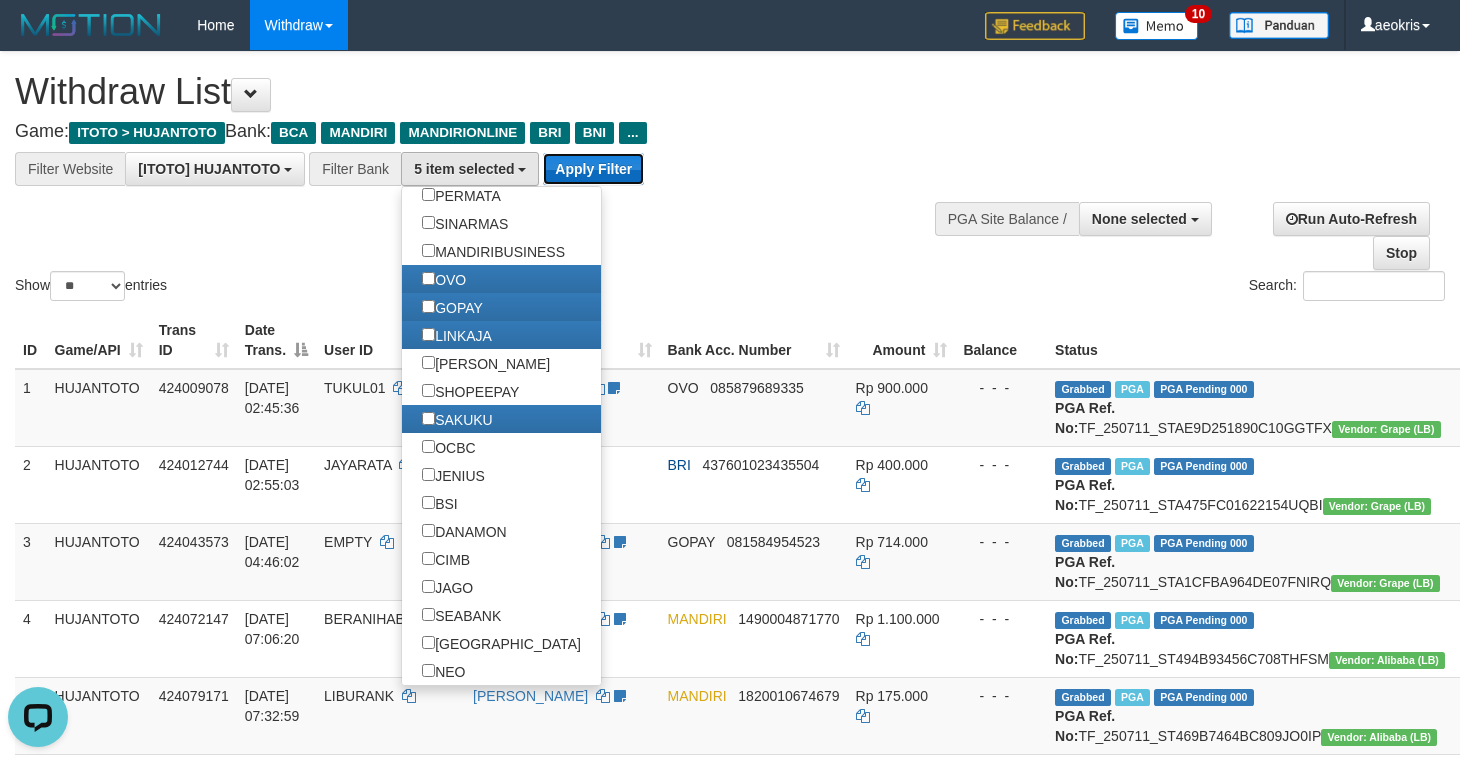 click on "Apply Filter" at bounding box center (593, 169) 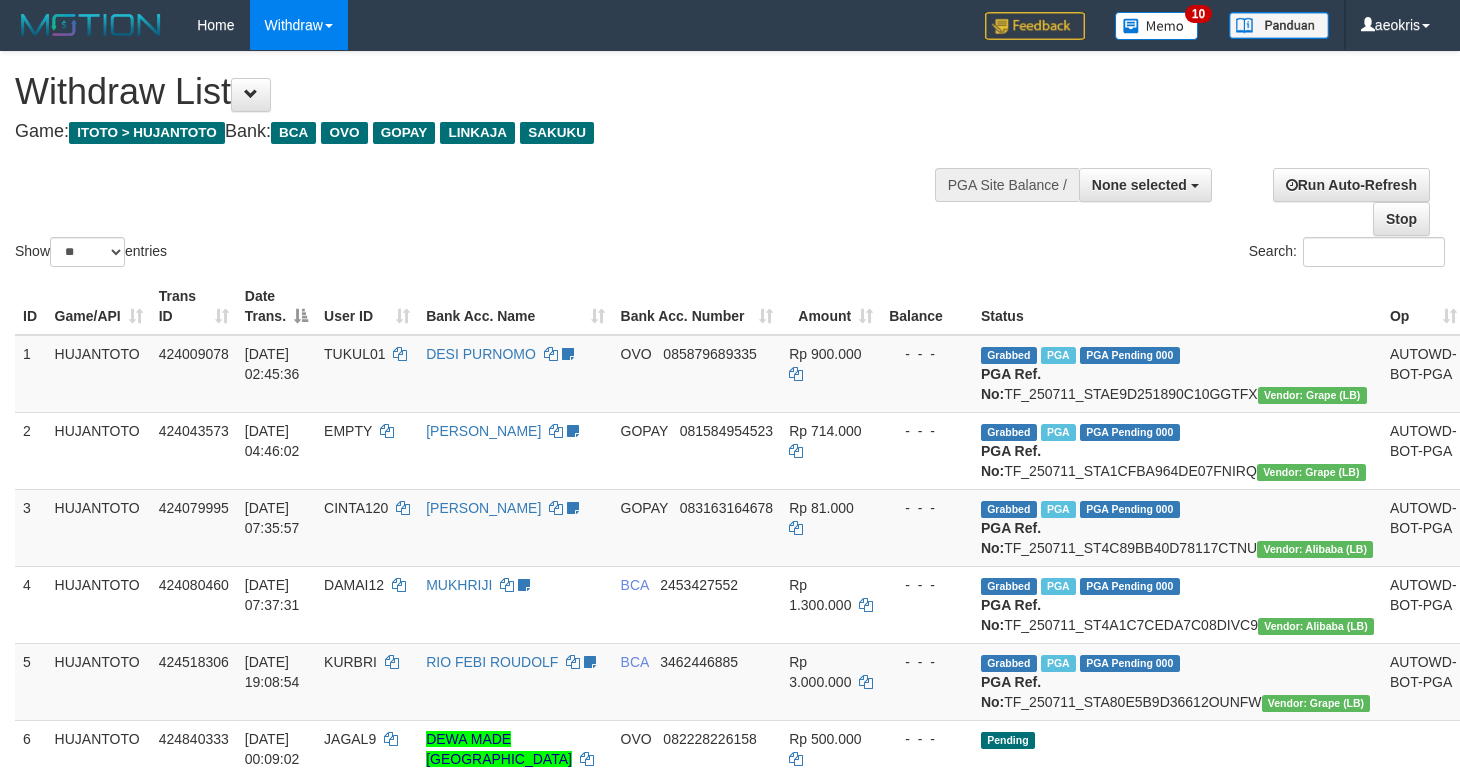 select 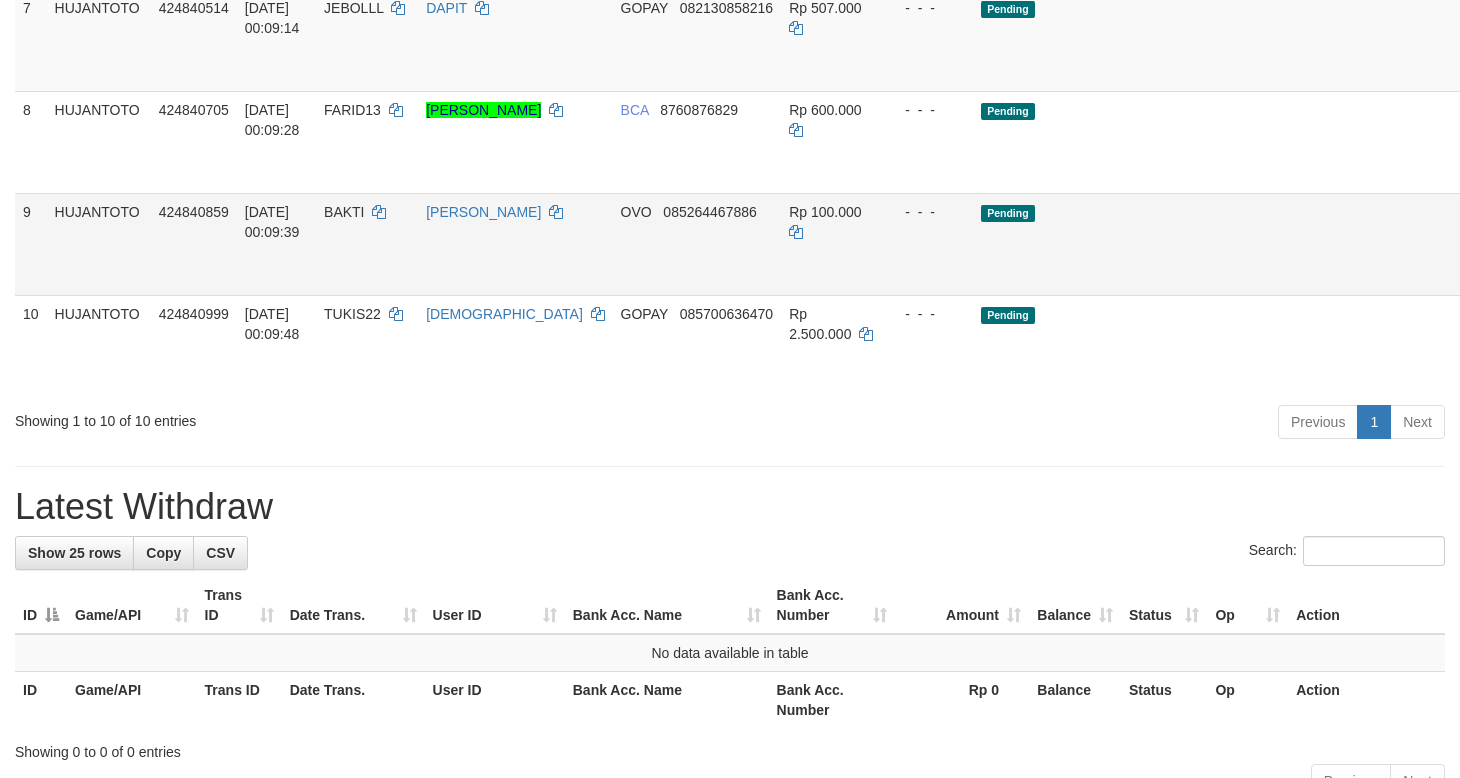 scroll, scrollTop: 667, scrollLeft: 0, axis: vertical 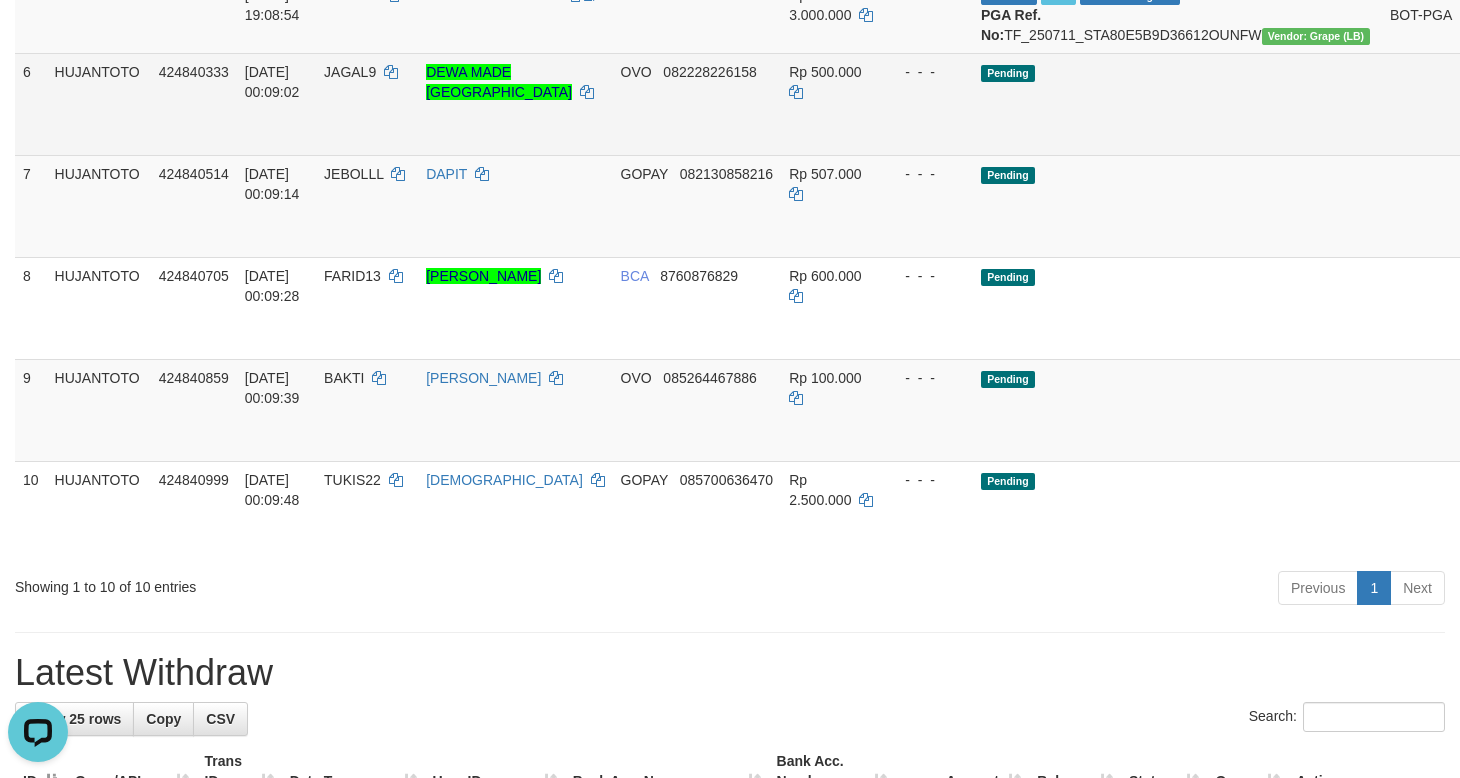 click on "Send PGA" at bounding box center [1489, 127] 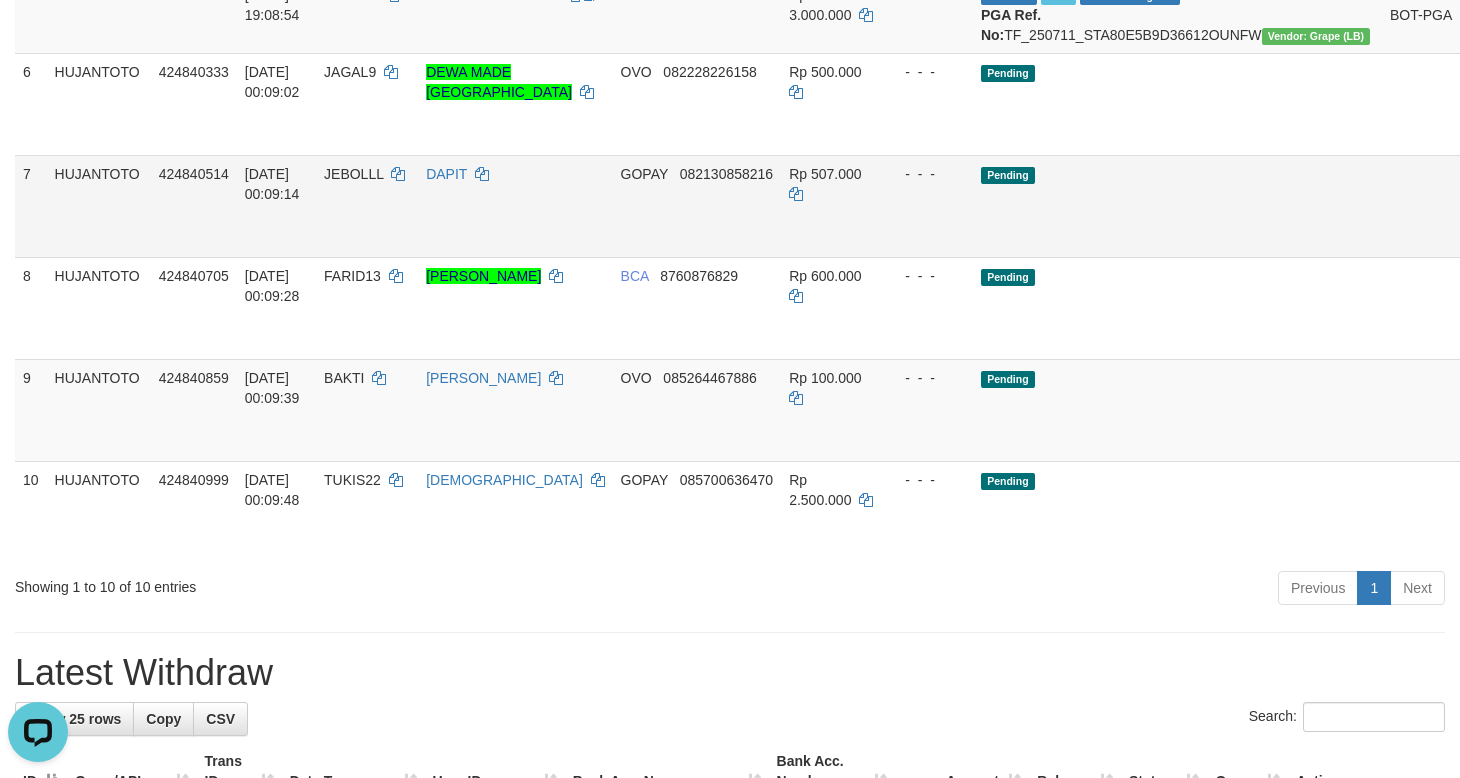 click on "Send PGA" at bounding box center (1489, 229) 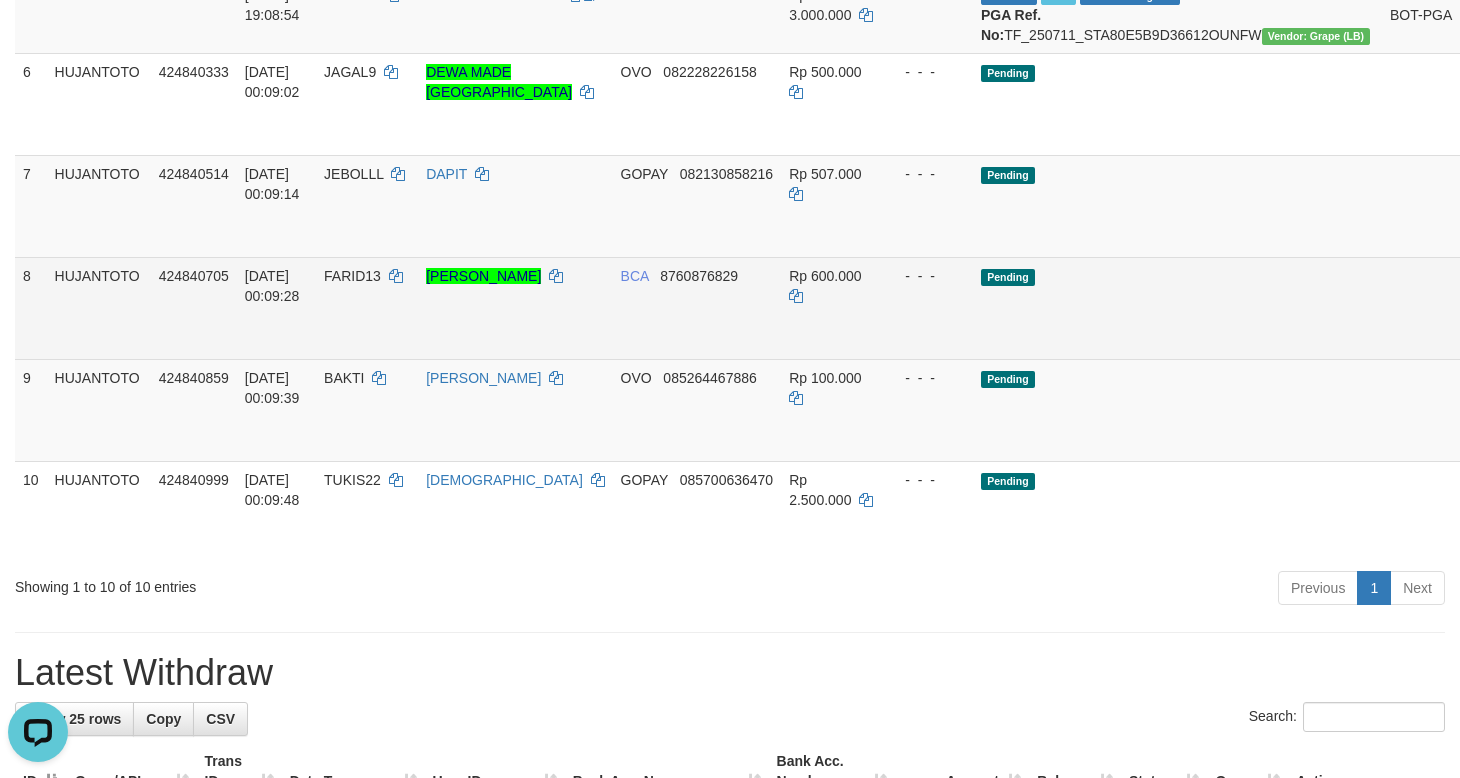 click on "Send PGA" at bounding box center (1489, 331) 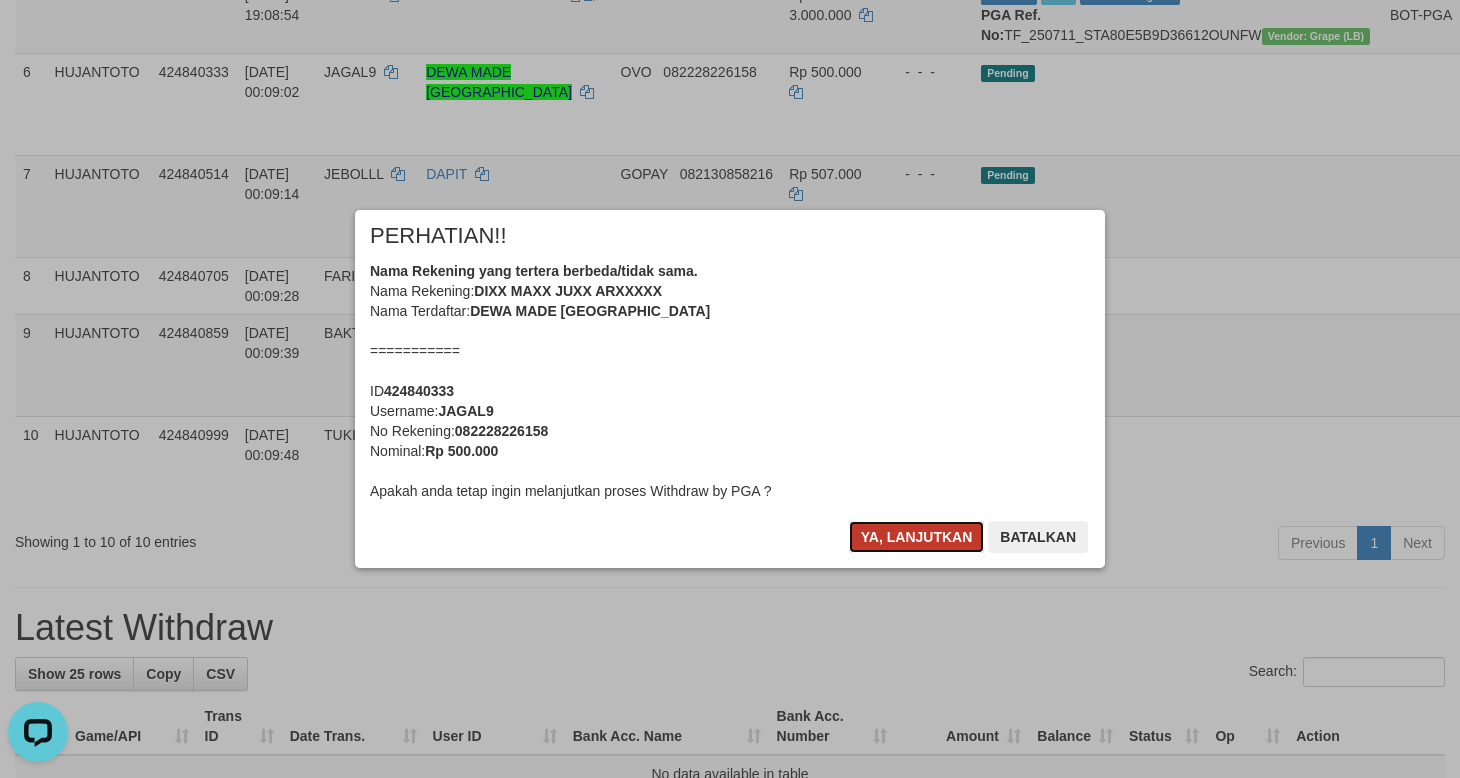 click on "Ya, lanjutkan" at bounding box center [917, 537] 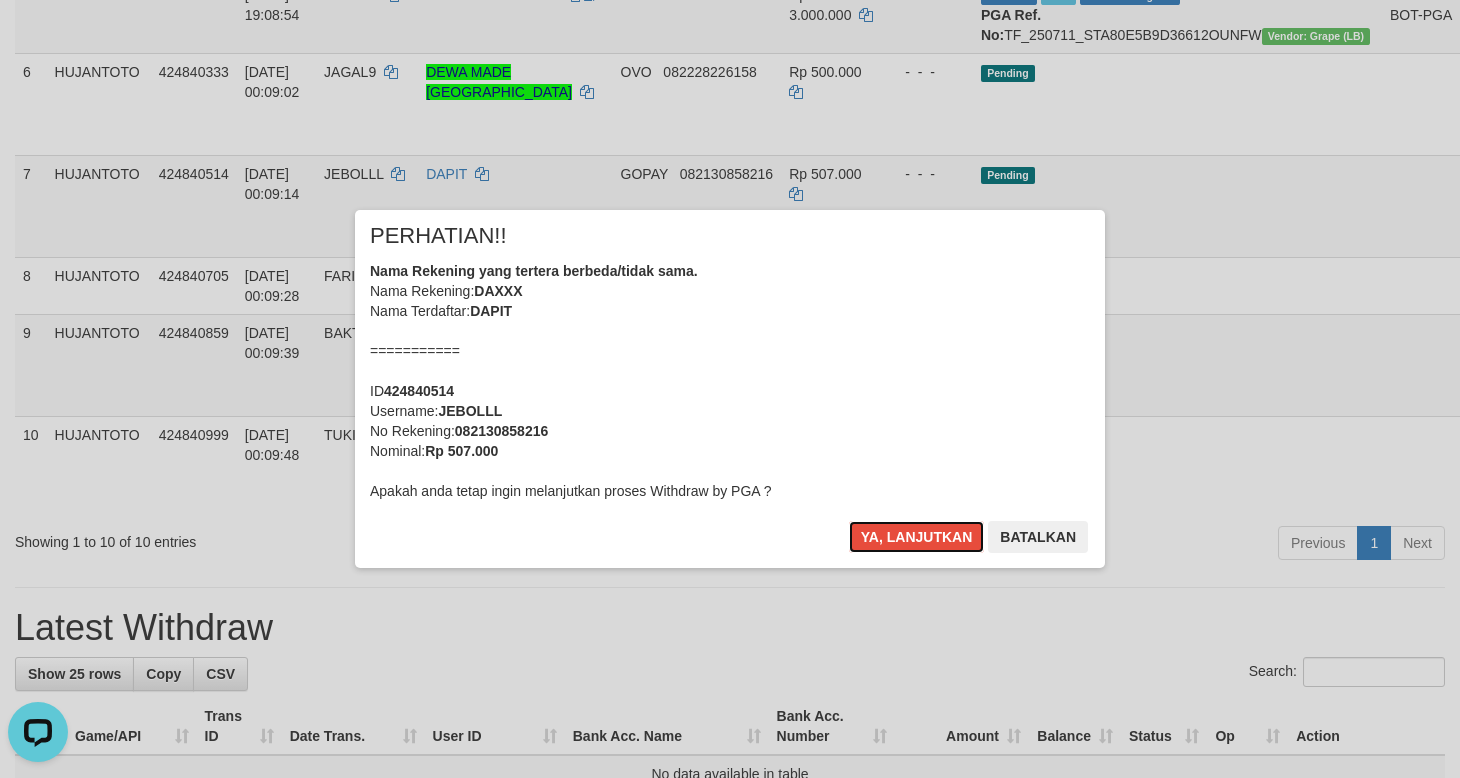 click on "Ya, lanjutkan" at bounding box center (917, 537) 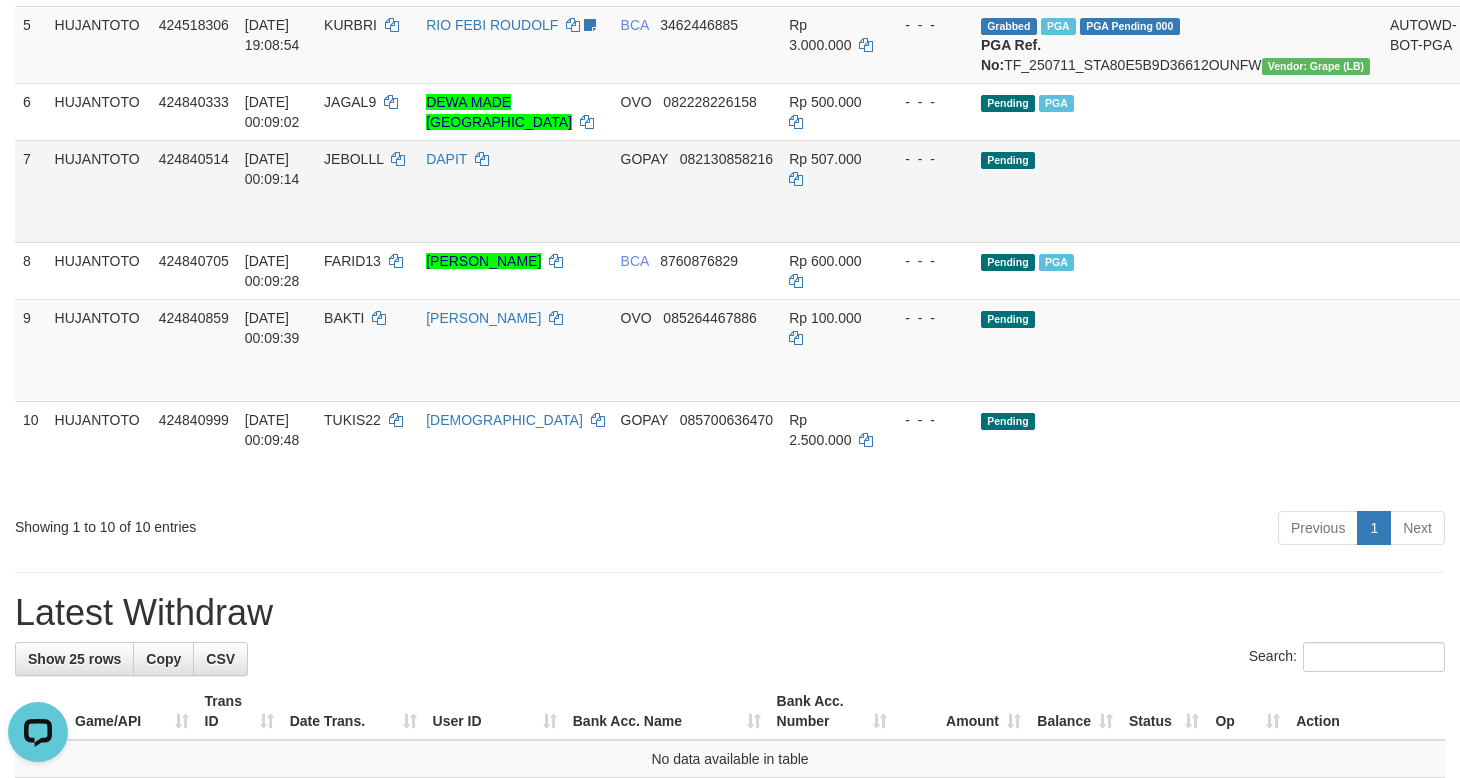 scroll, scrollTop: 741, scrollLeft: 0, axis: vertical 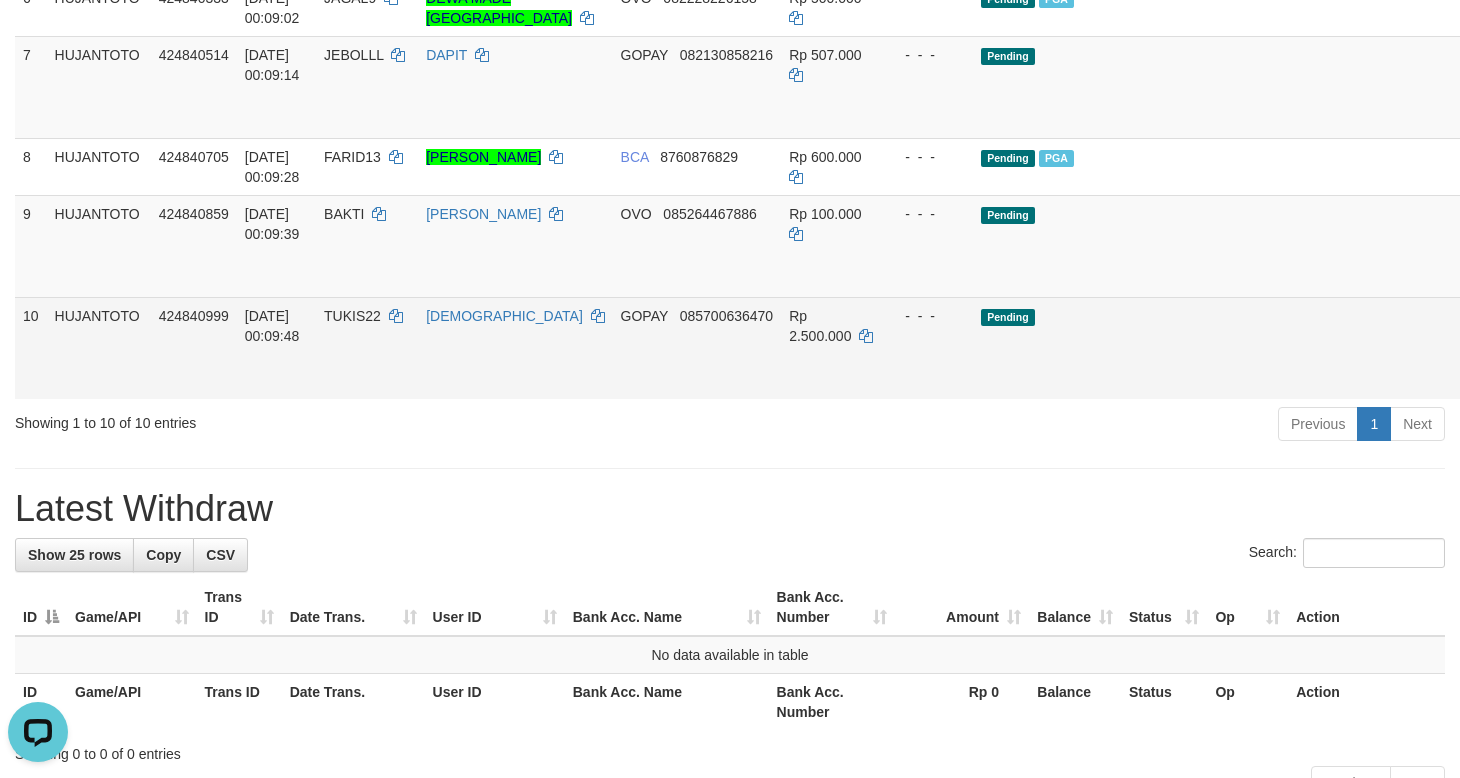 click on "Allow Grab   ·    Reject Send PGA     ·    Note" at bounding box center (1514, 348) 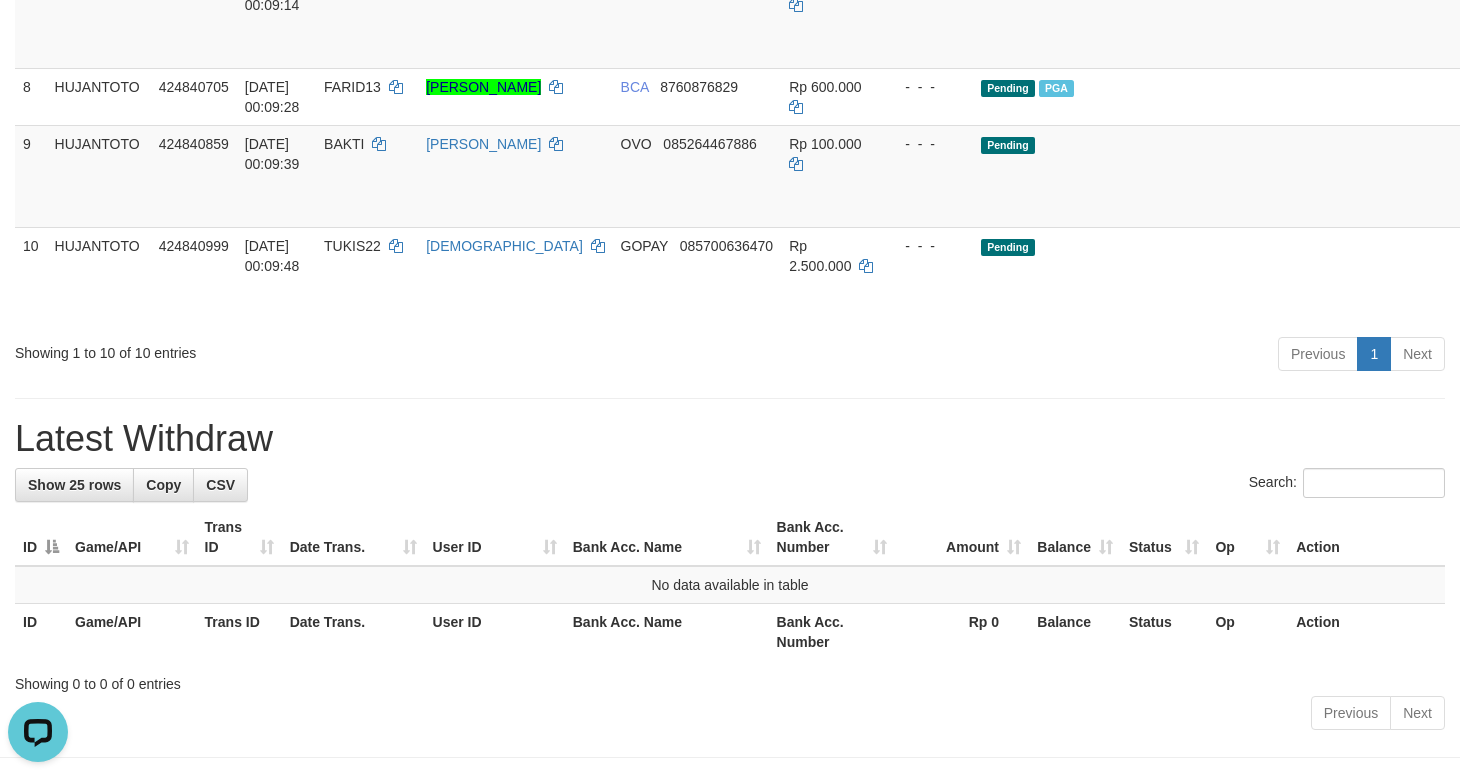 scroll, scrollTop: 814, scrollLeft: 0, axis: vertical 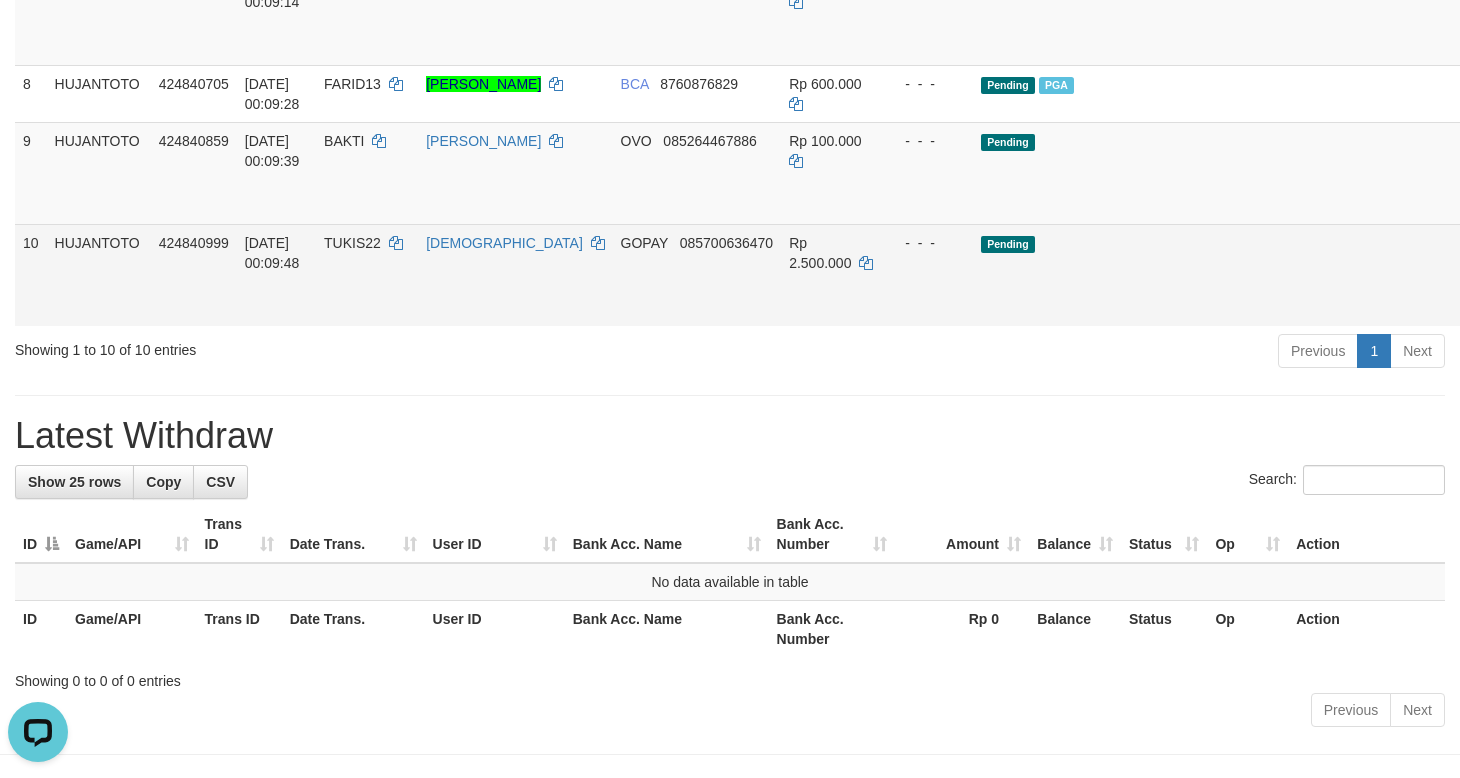 click on "Send PGA" at bounding box center (1489, 298) 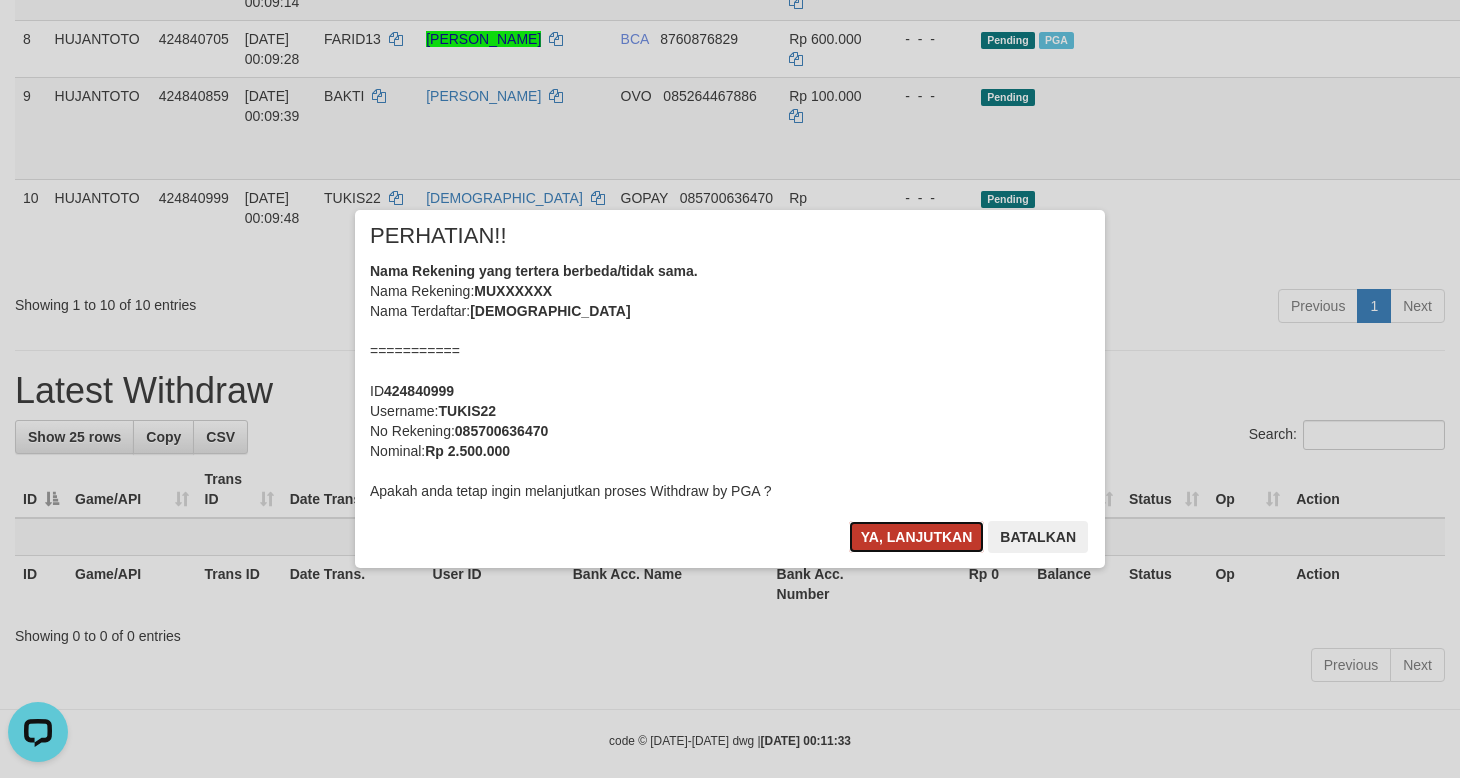 click on "Ya, lanjutkan" at bounding box center (917, 537) 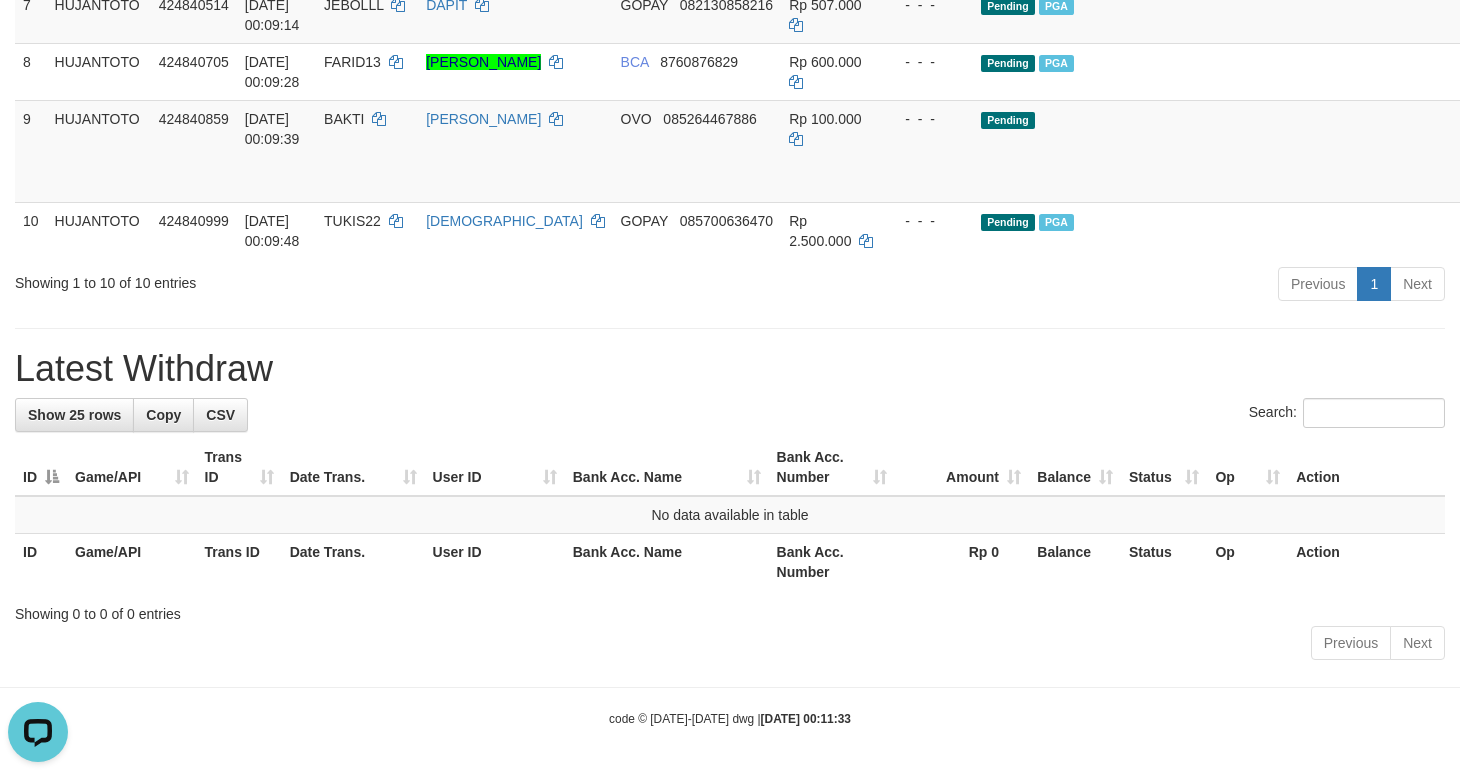 click on "Previous 1 Next" at bounding box center [1034, 286] 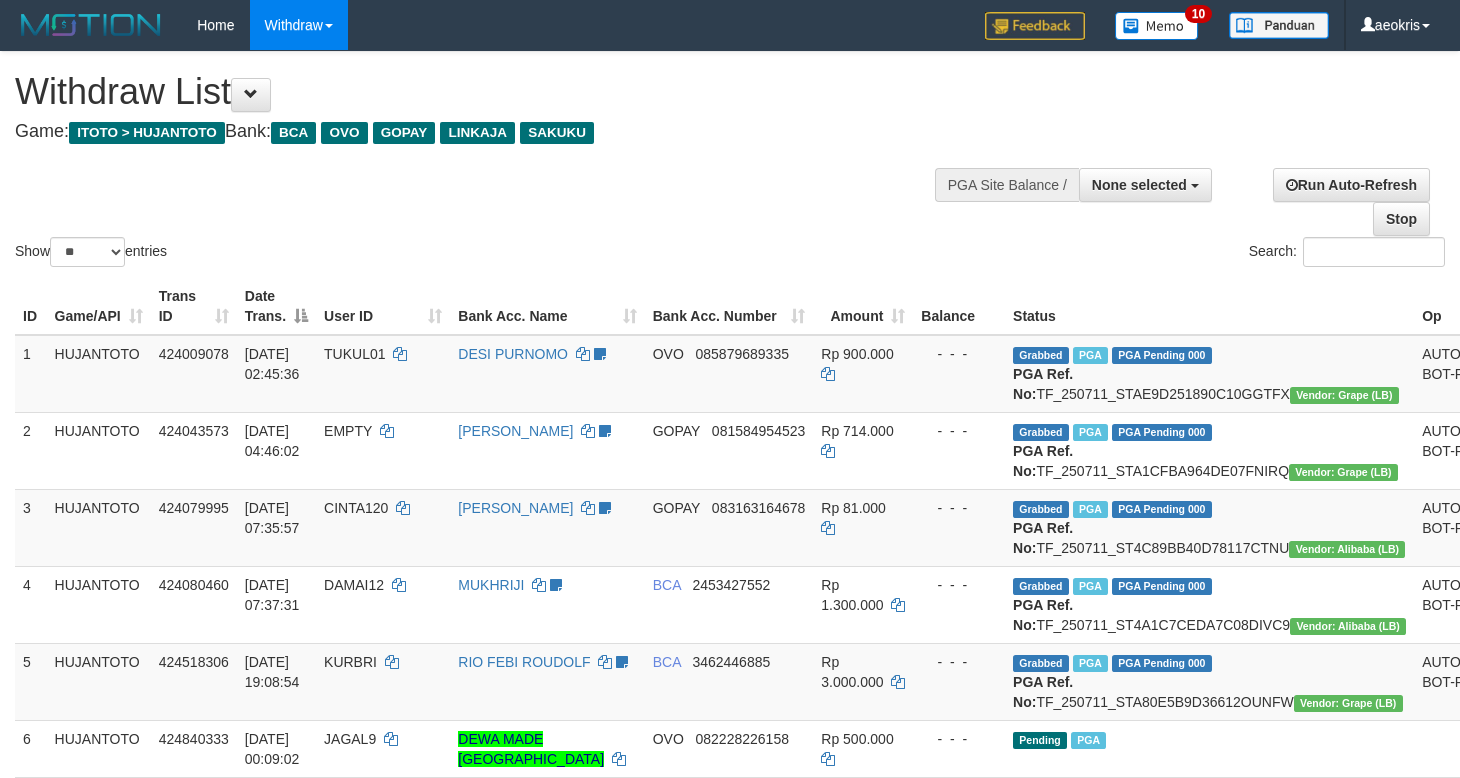 select 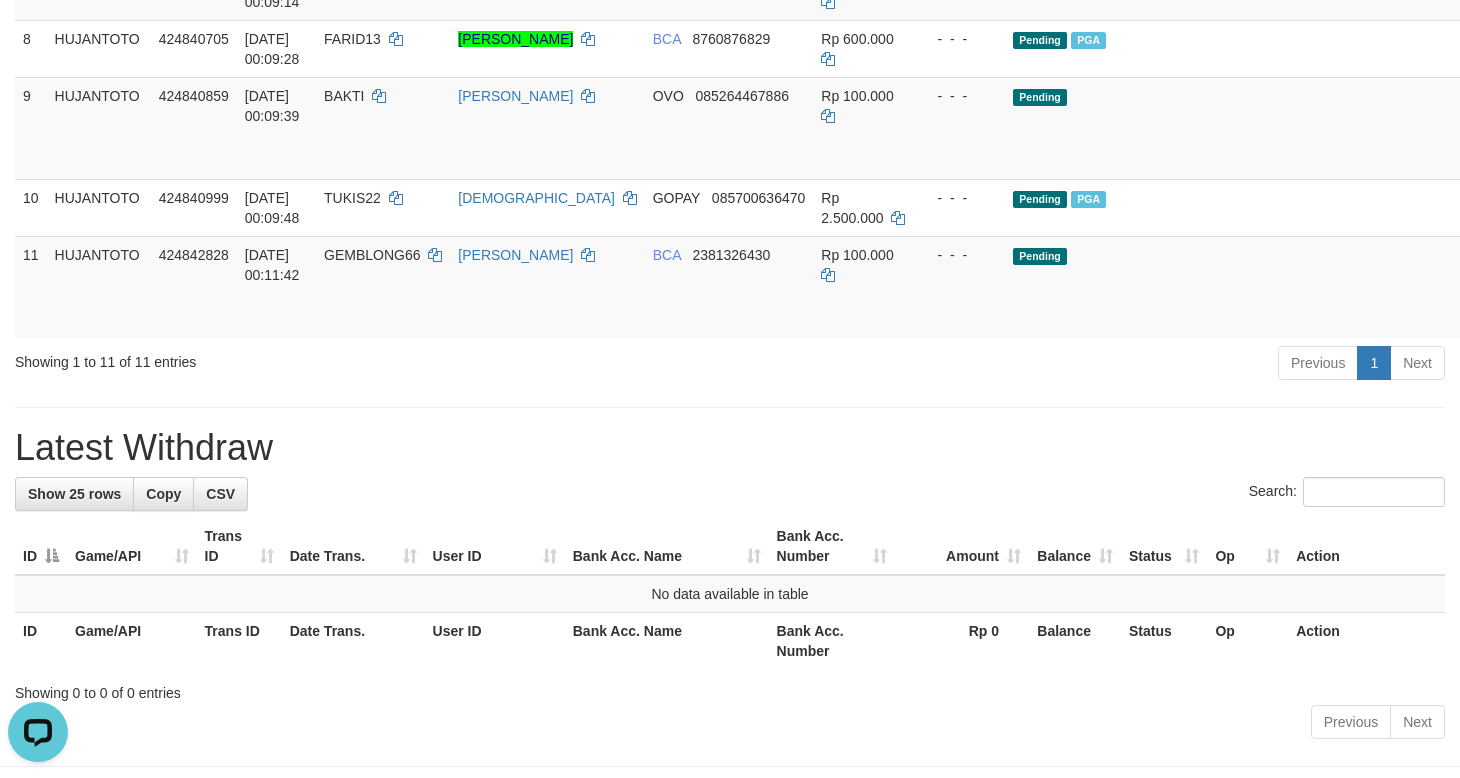 scroll, scrollTop: 0, scrollLeft: 0, axis: both 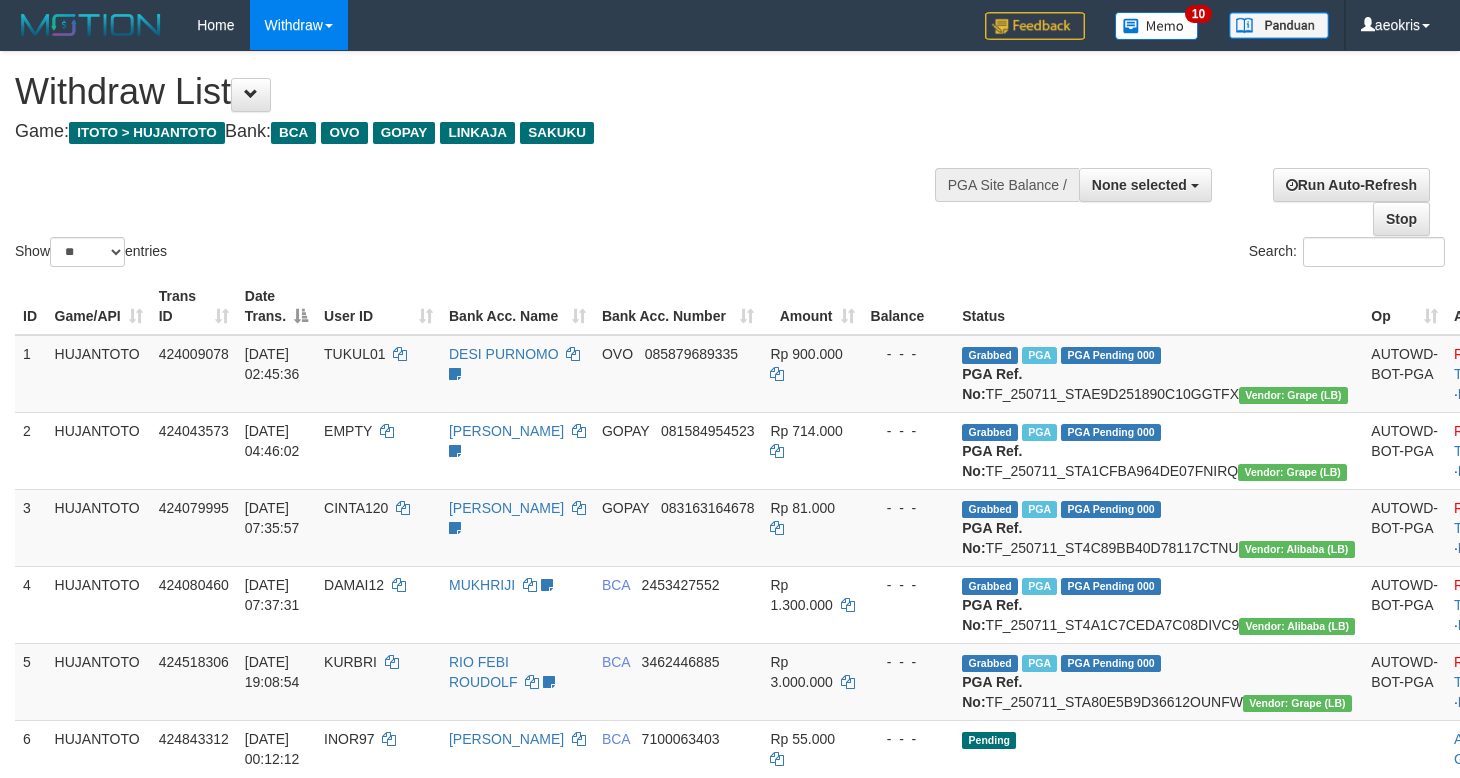 select 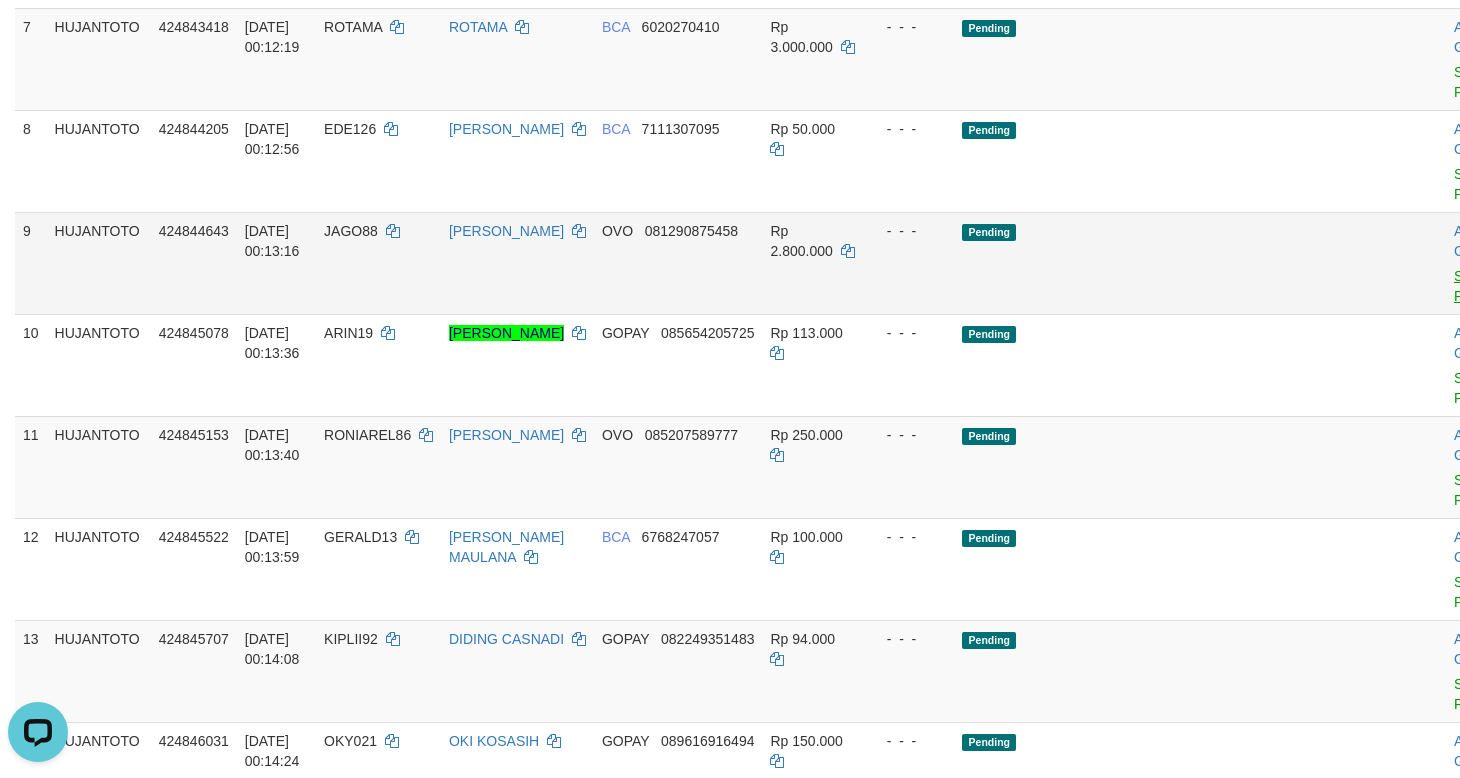 scroll, scrollTop: 0, scrollLeft: 0, axis: both 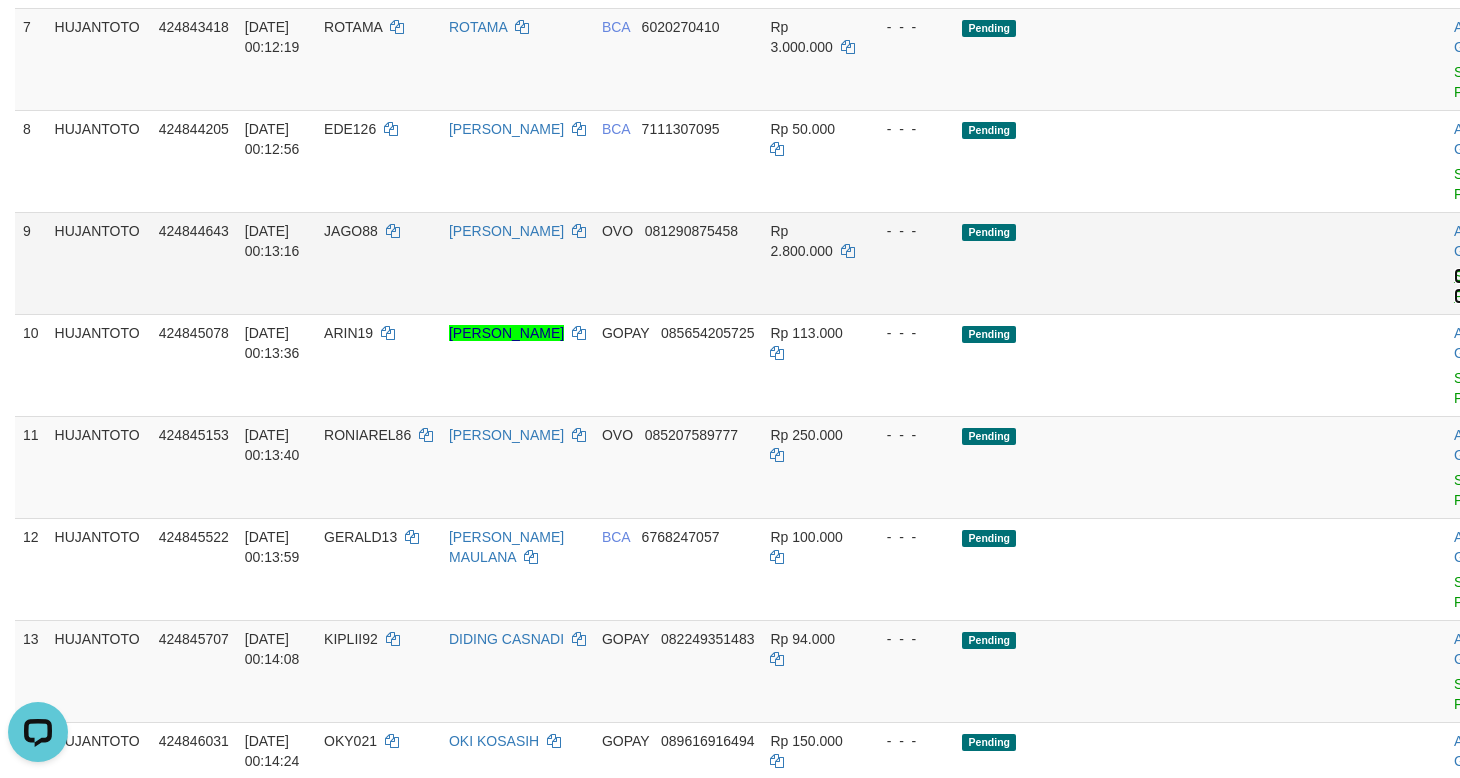 click on "Send PGA" at bounding box center [1470, 286] 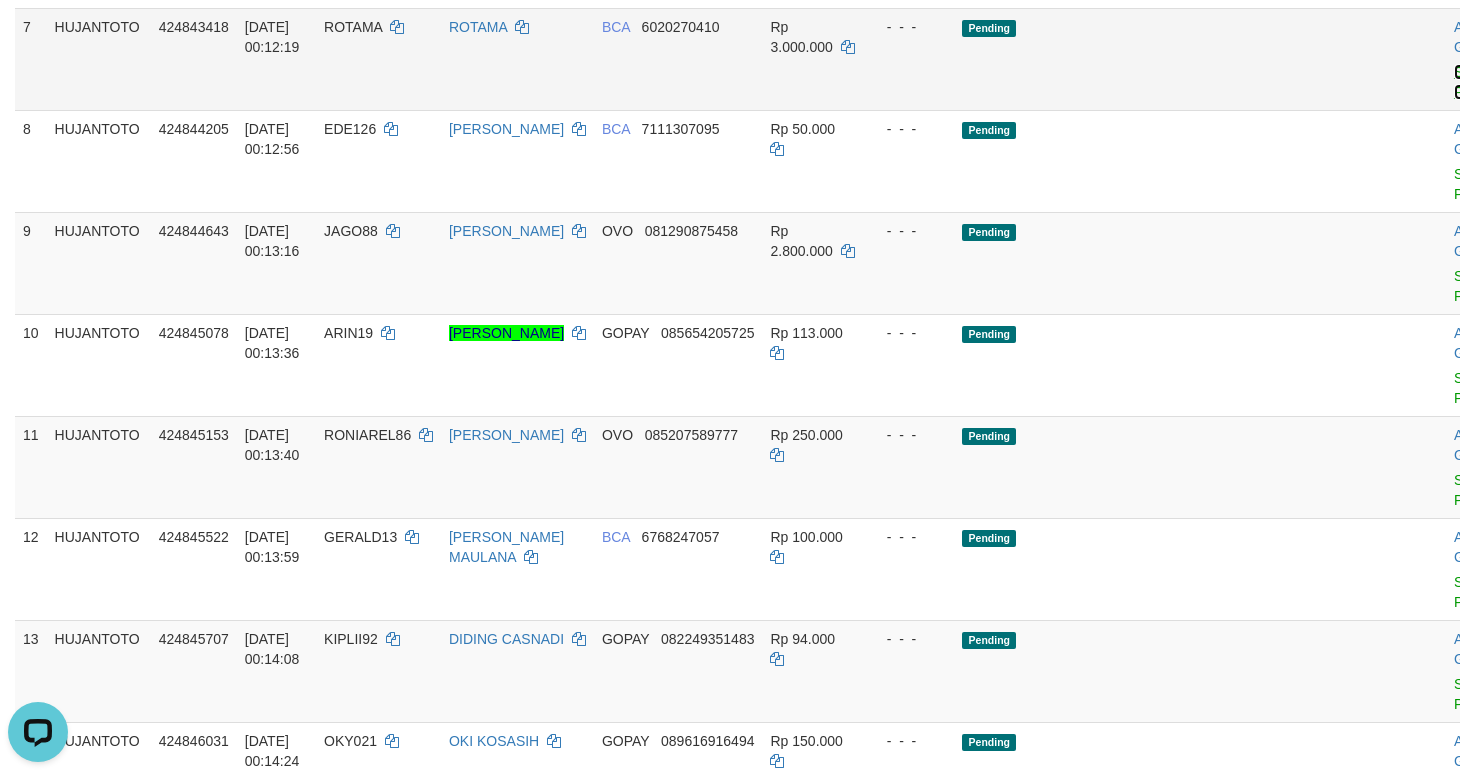 click on "Send PGA" at bounding box center [1470, 82] 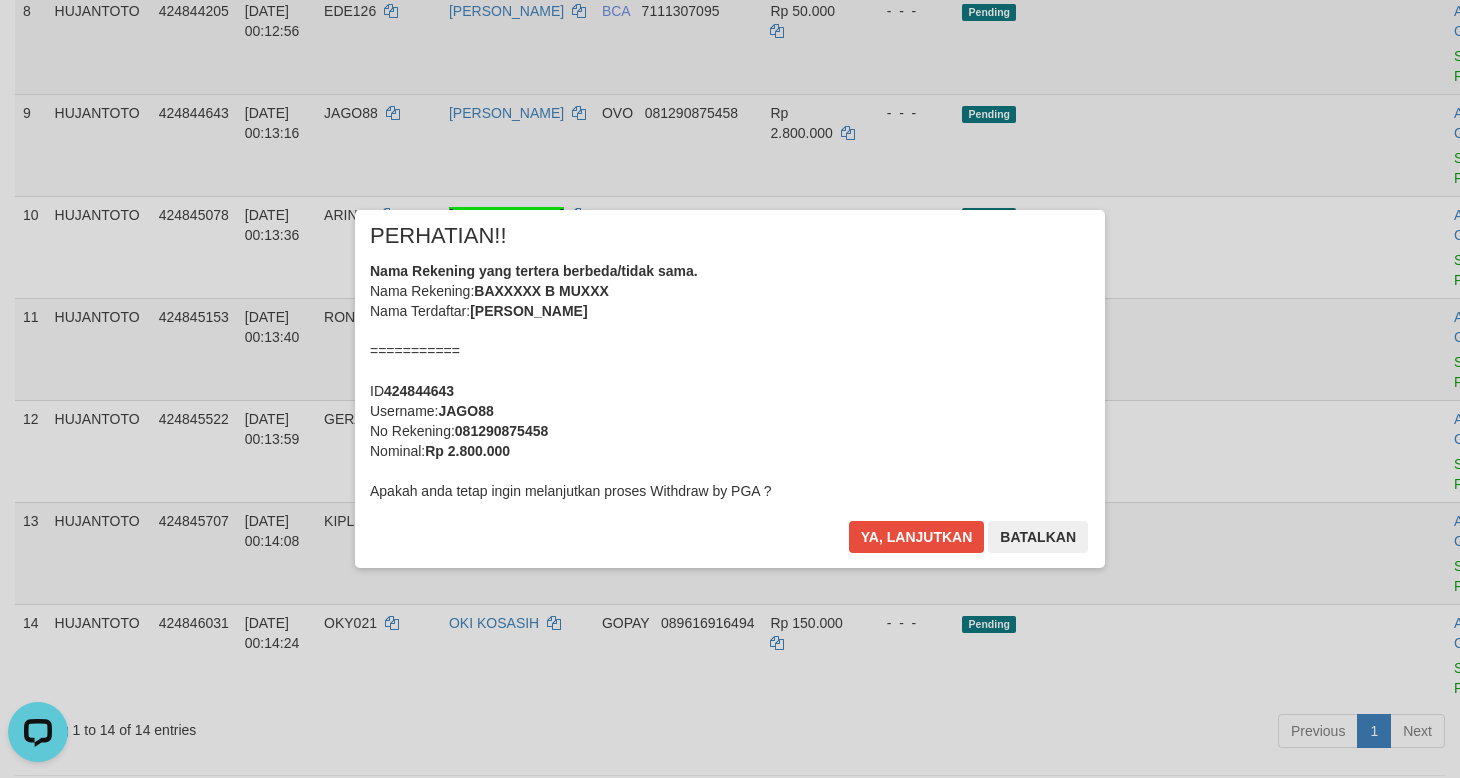 scroll, scrollTop: 981, scrollLeft: 0, axis: vertical 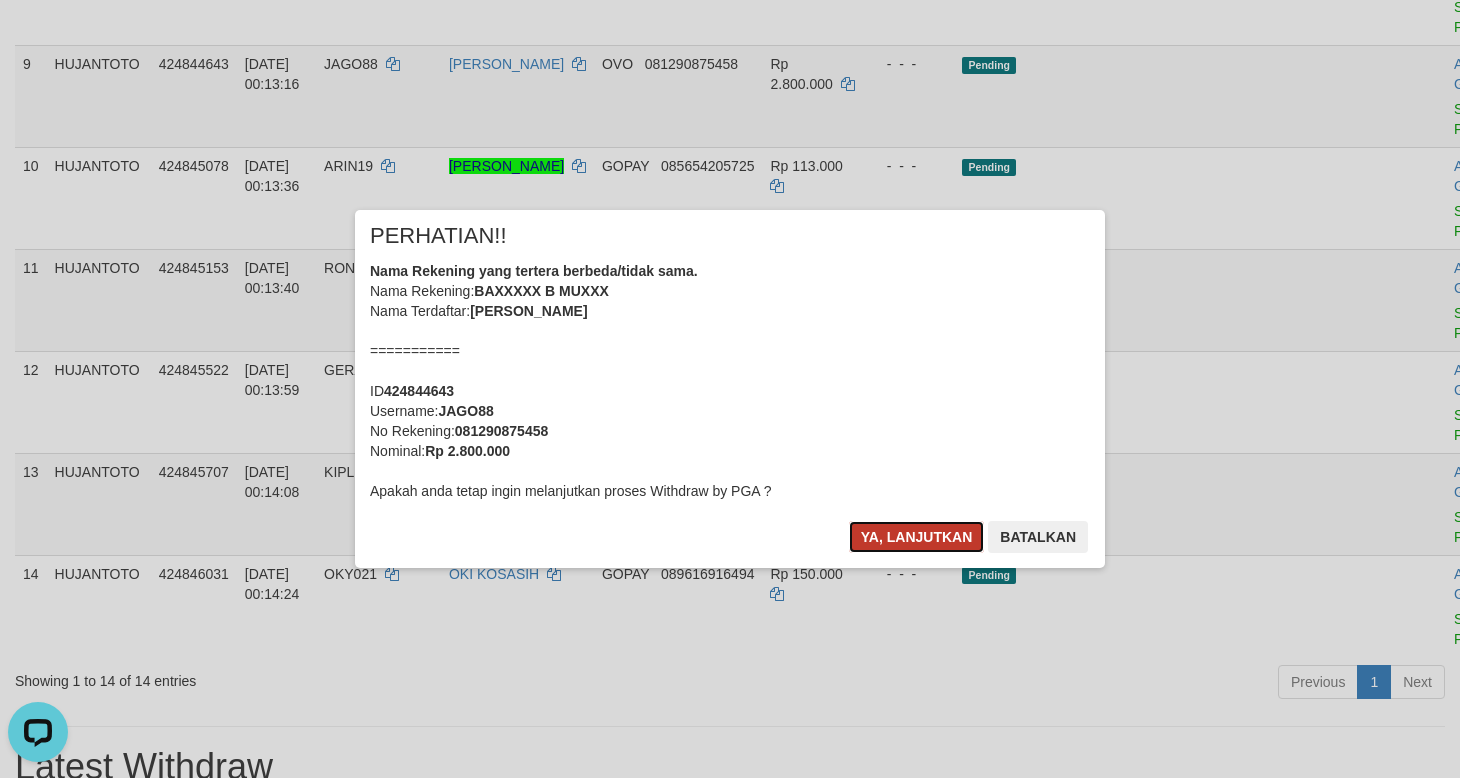 click on "Ya, lanjutkan" at bounding box center [917, 537] 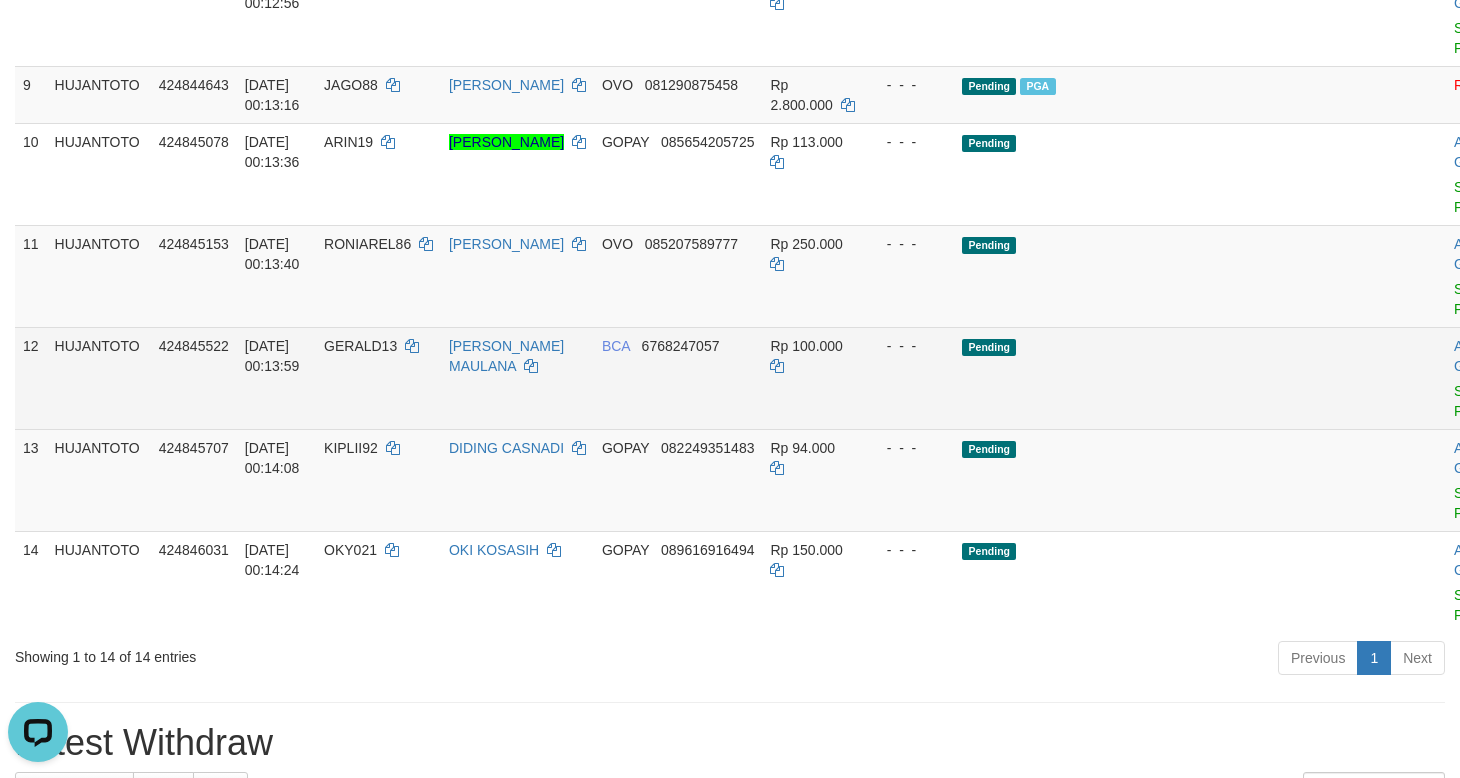 scroll, scrollTop: 719, scrollLeft: 0, axis: vertical 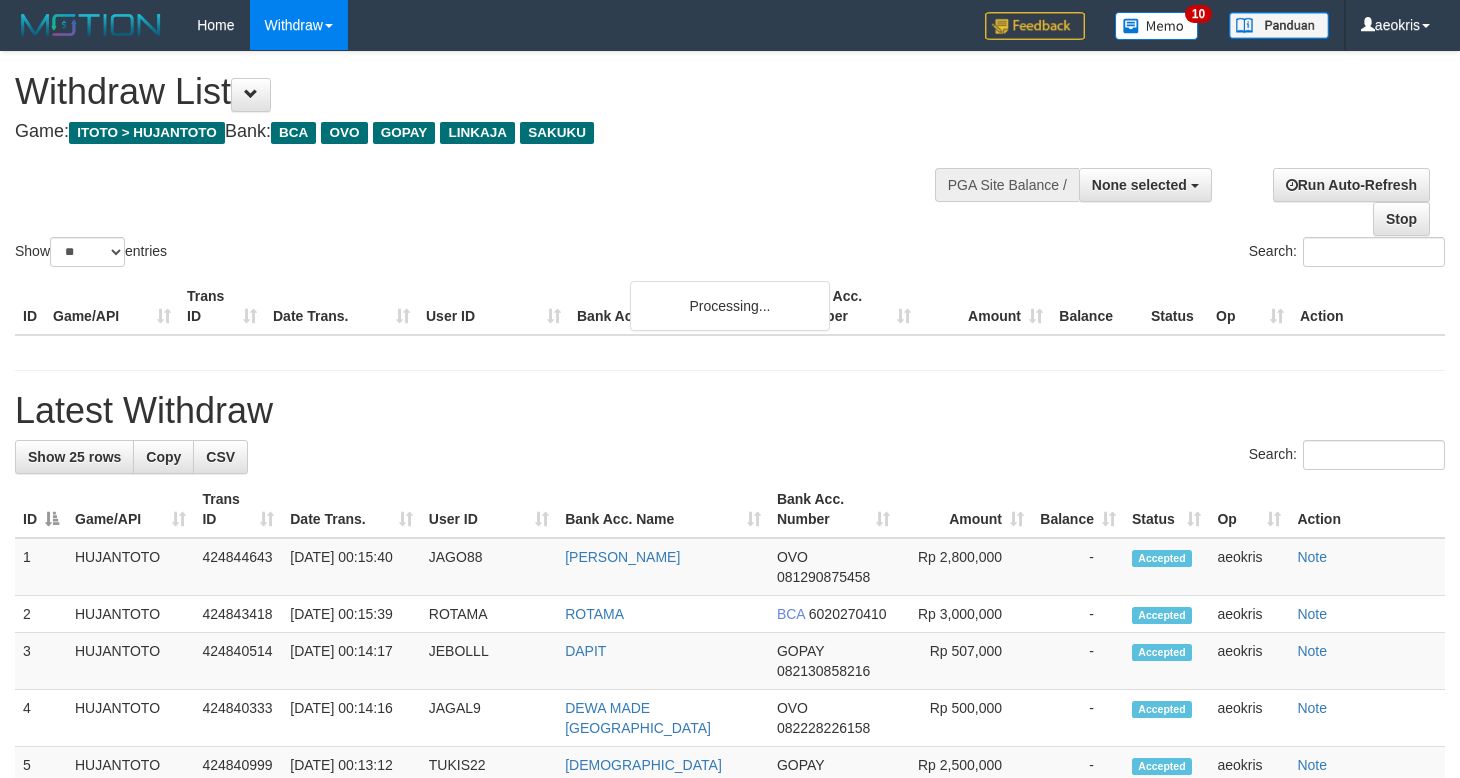 select 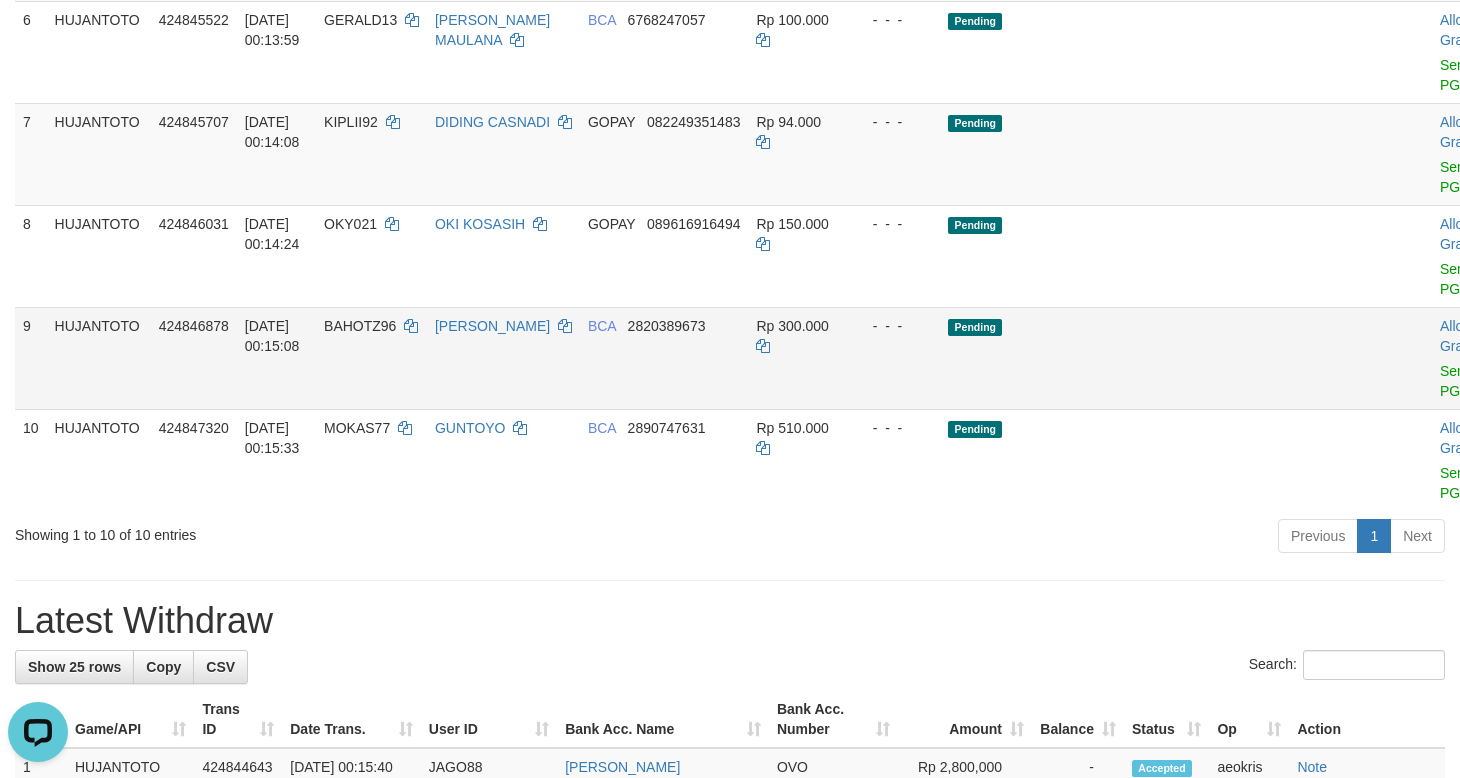 scroll, scrollTop: 0, scrollLeft: 0, axis: both 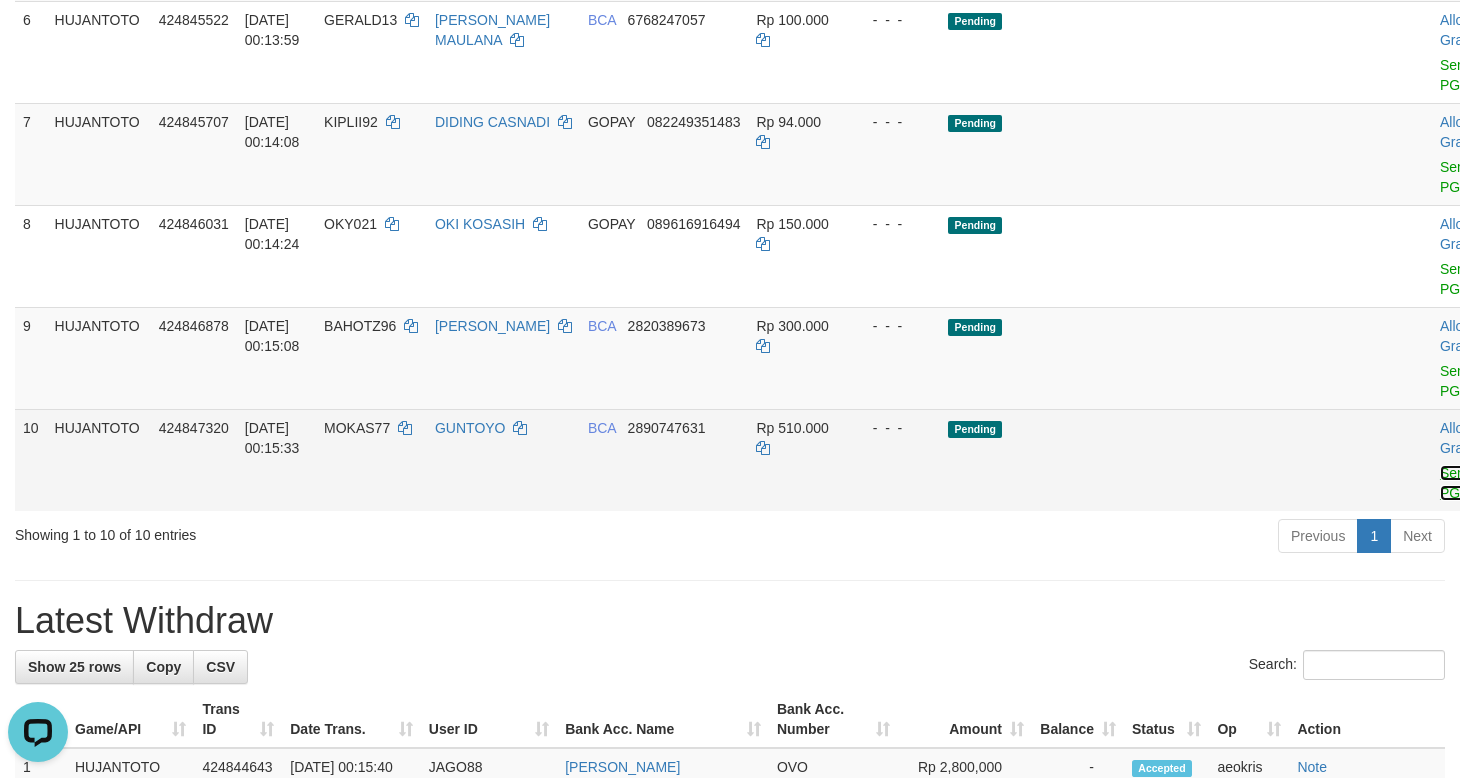 click on "Send PGA" at bounding box center (1456, 483) 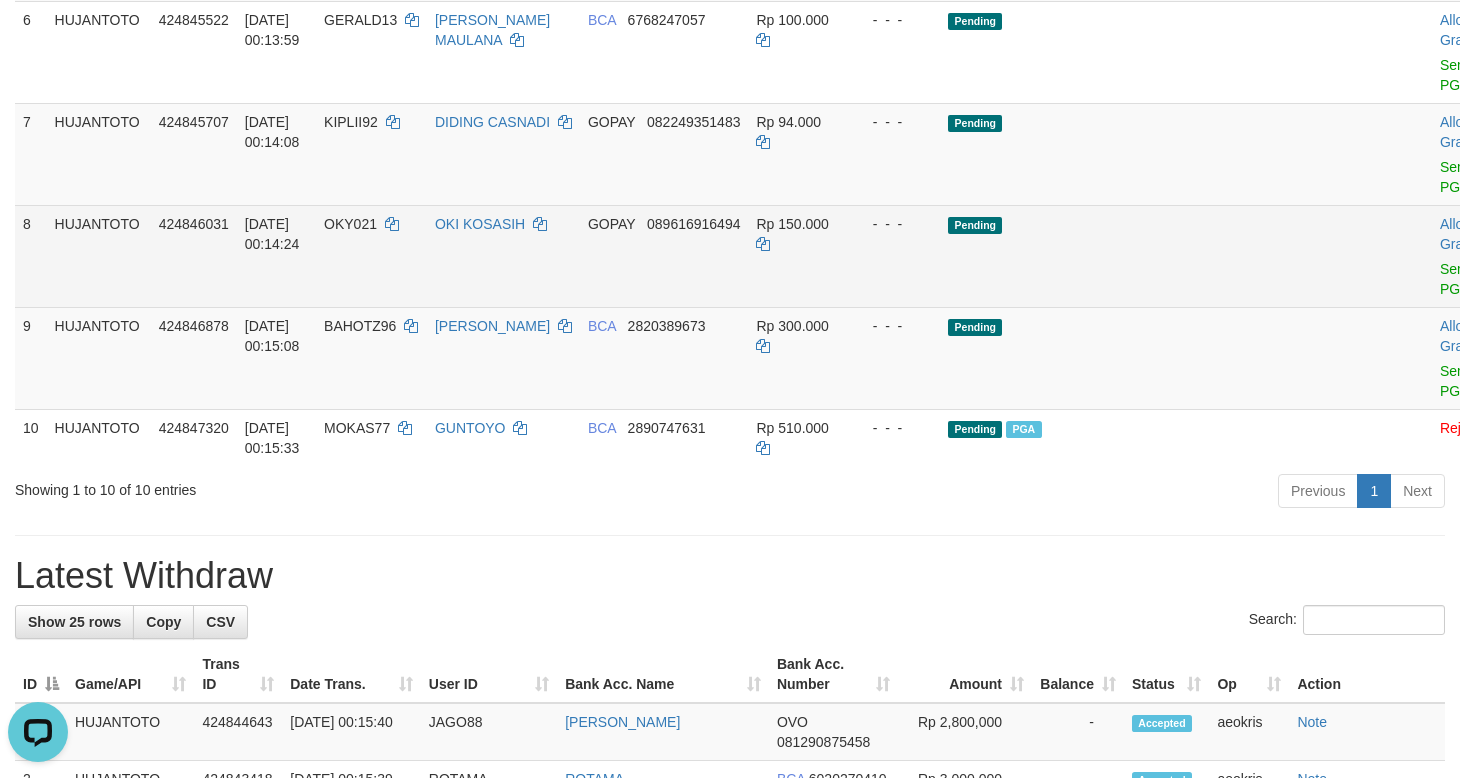 drag, startPoint x: 110, startPoint y: 381, endPoint x: 132, endPoint y: 381, distance: 22 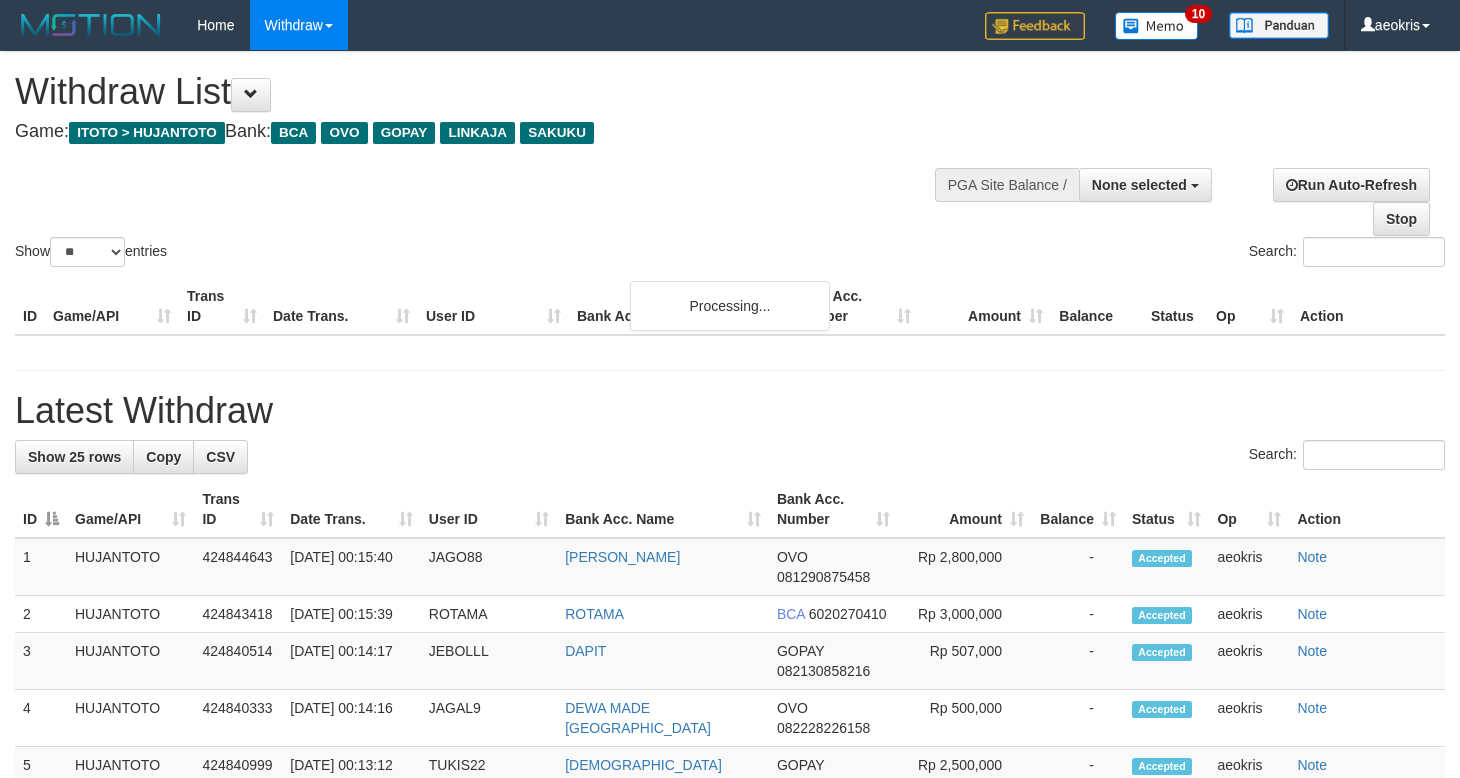 select 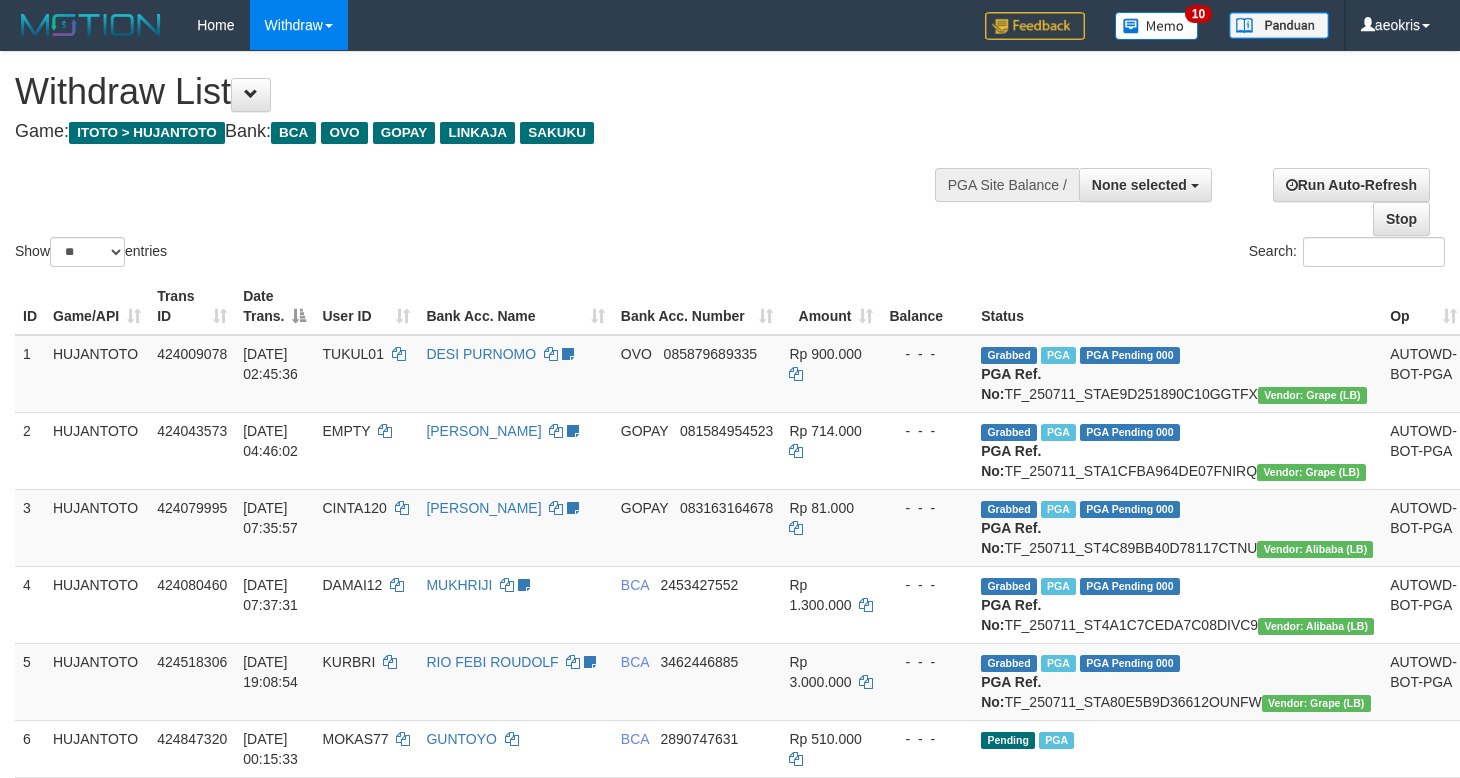 scroll, scrollTop: 719, scrollLeft: 0, axis: vertical 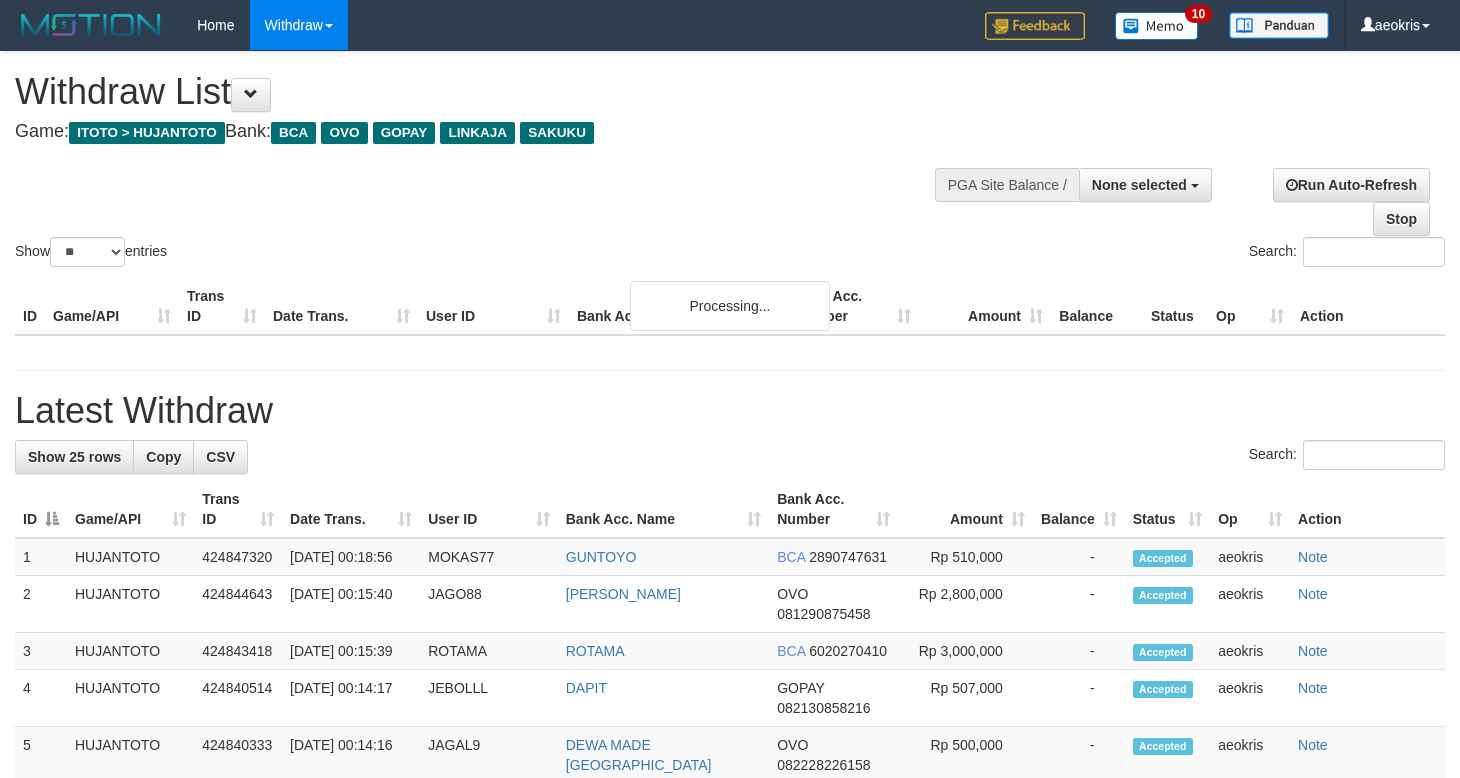 select 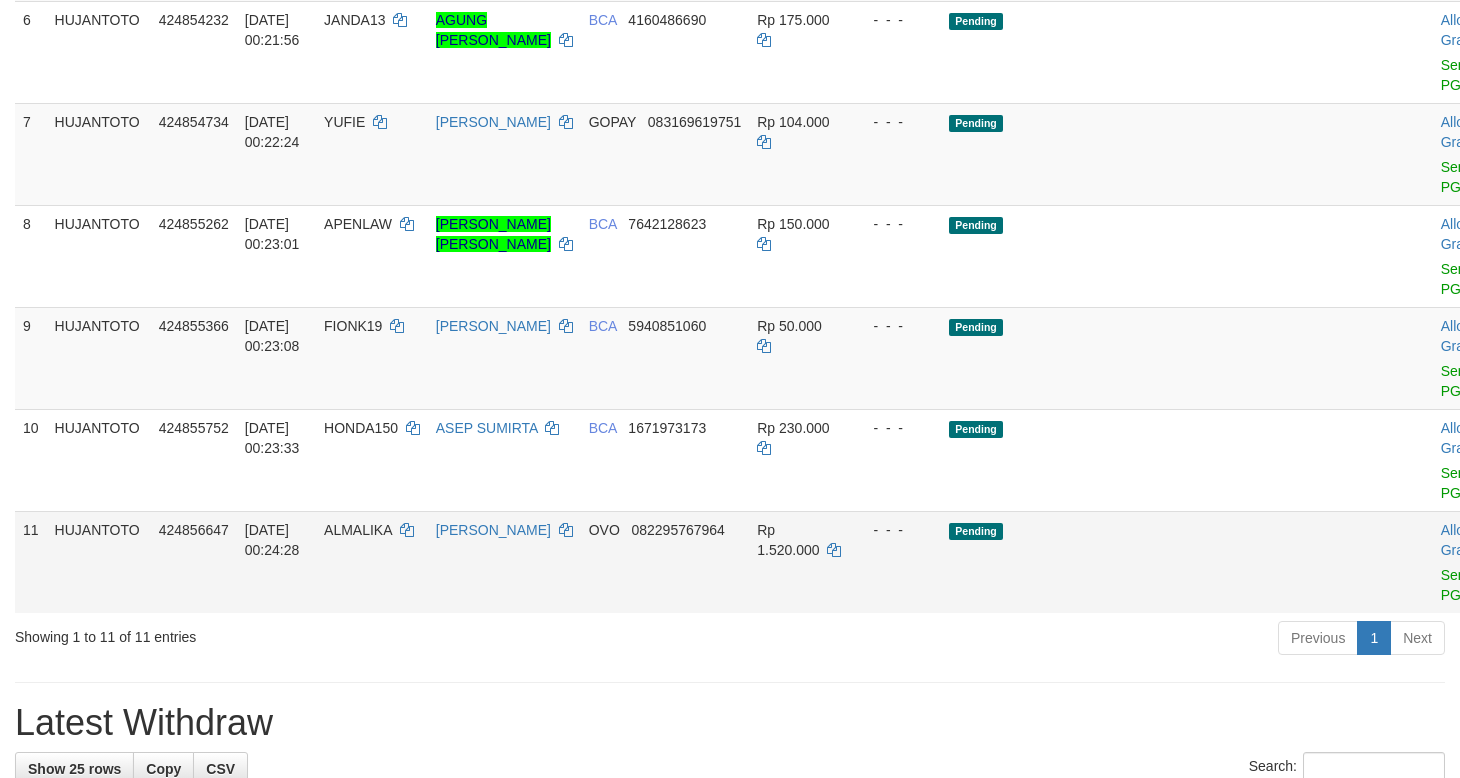 scroll, scrollTop: 837, scrollLeft: 0, axis: vertical 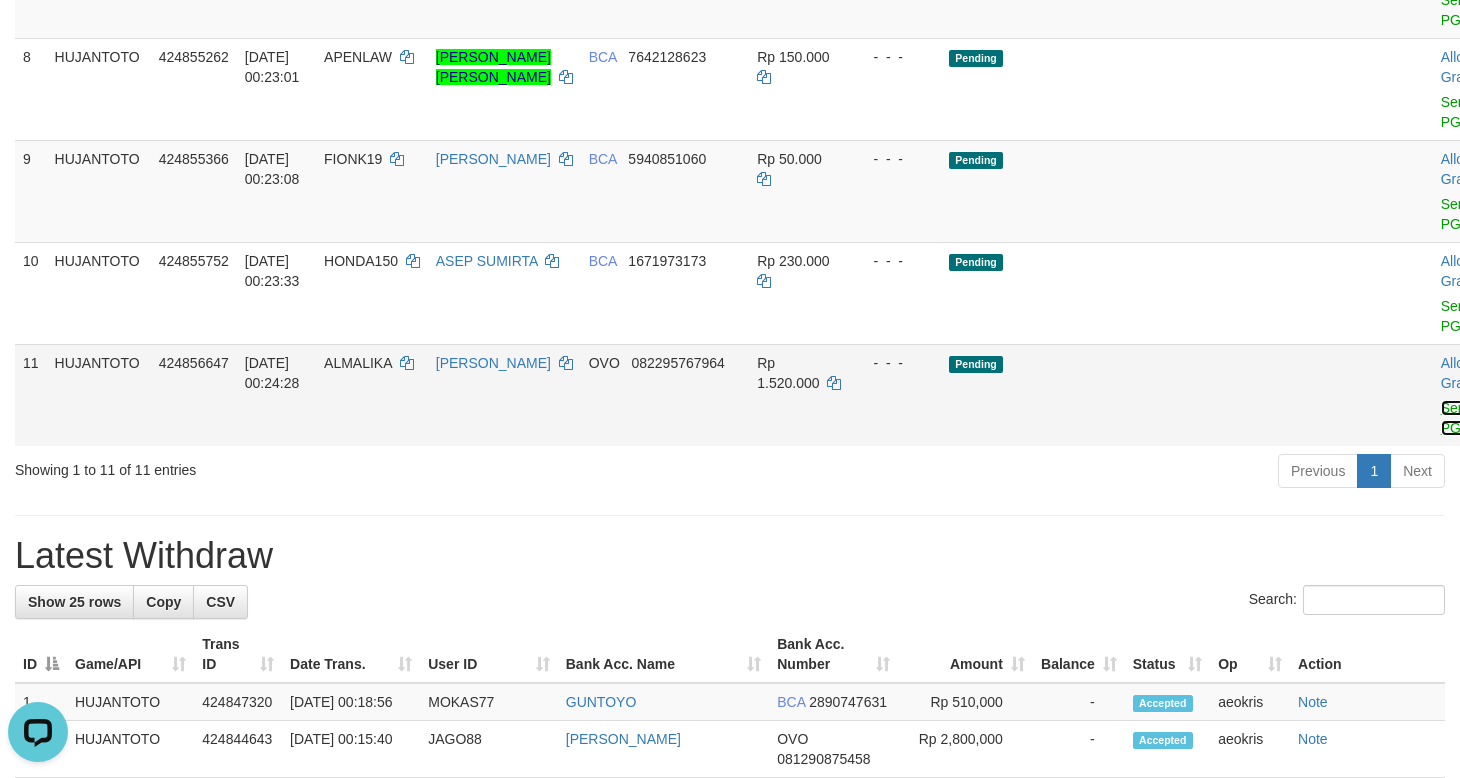click on "Send PGA" at bounding box center [1457, 418] 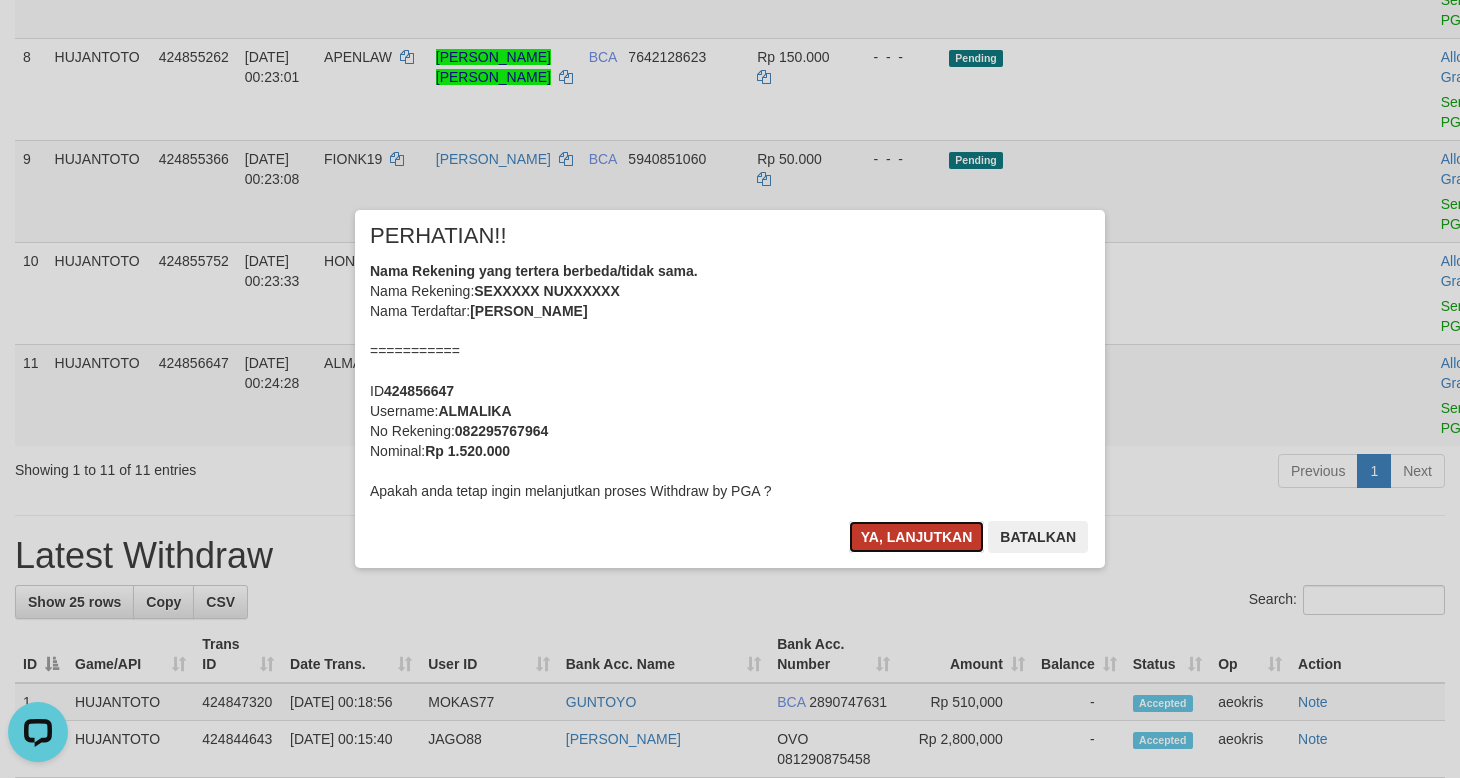 click on "Ya, lanjutkan" at bounding box center [917, 537] 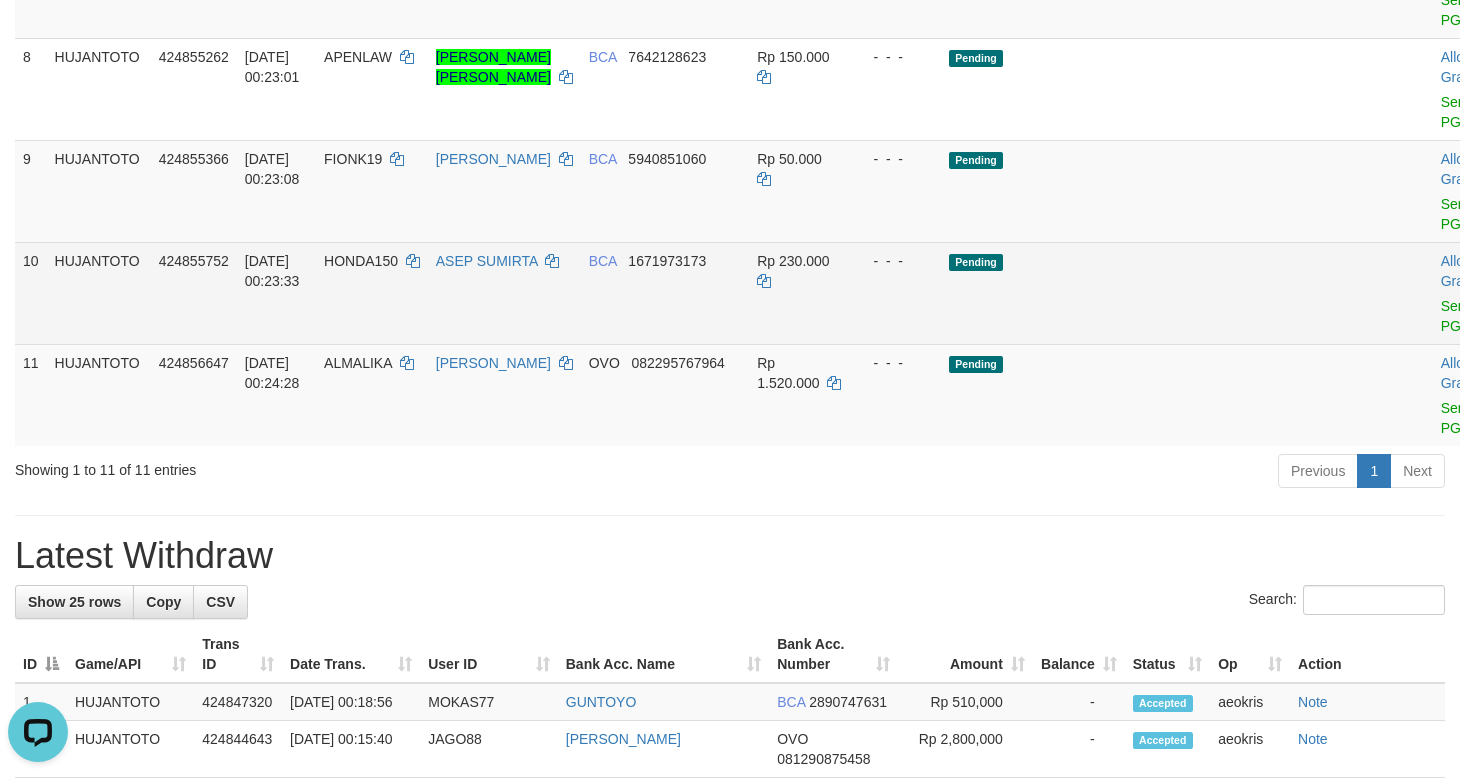 click on "Pending" at bounding box center (1145, 293) 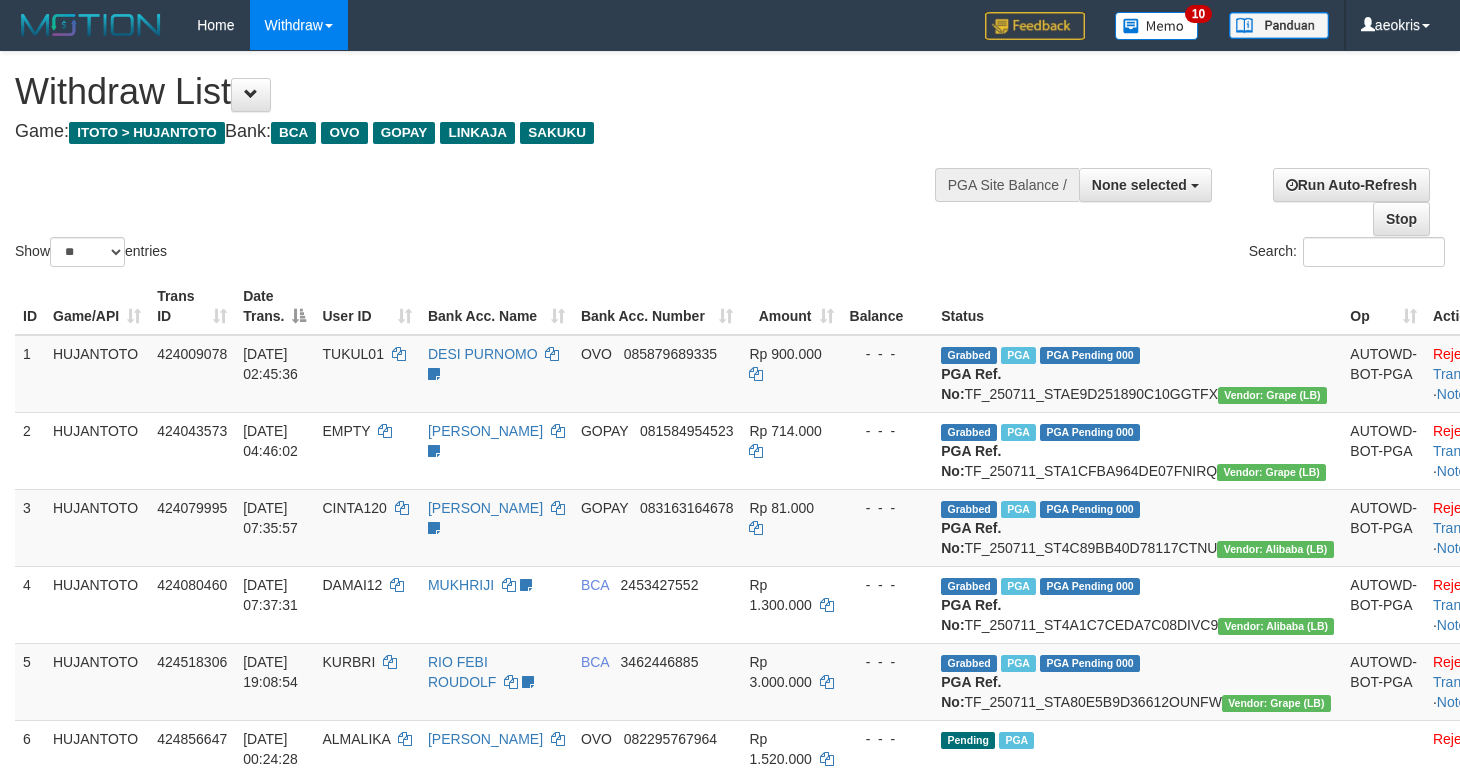 select 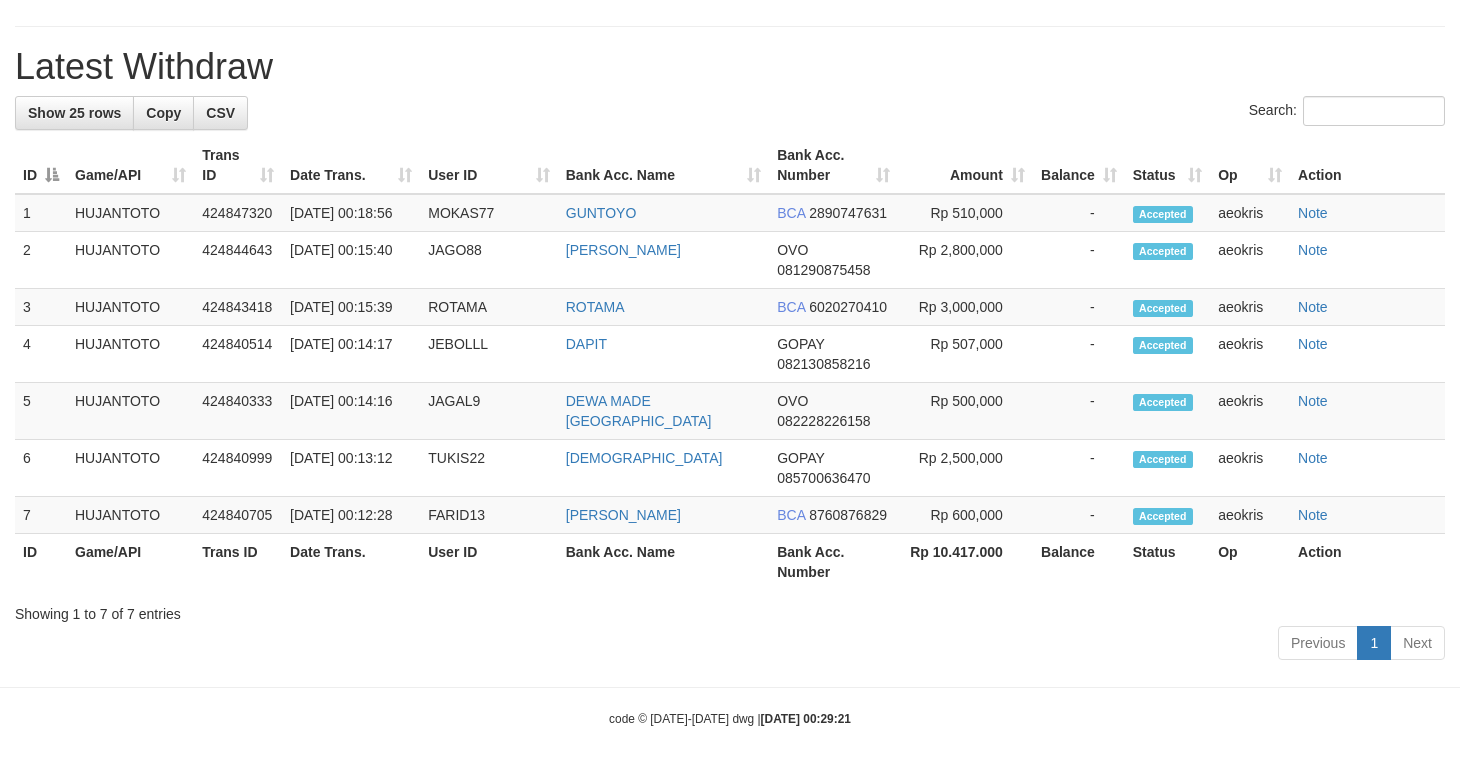 scroll, scrollTop: 386, scrollLeft: 0, axis: vertical 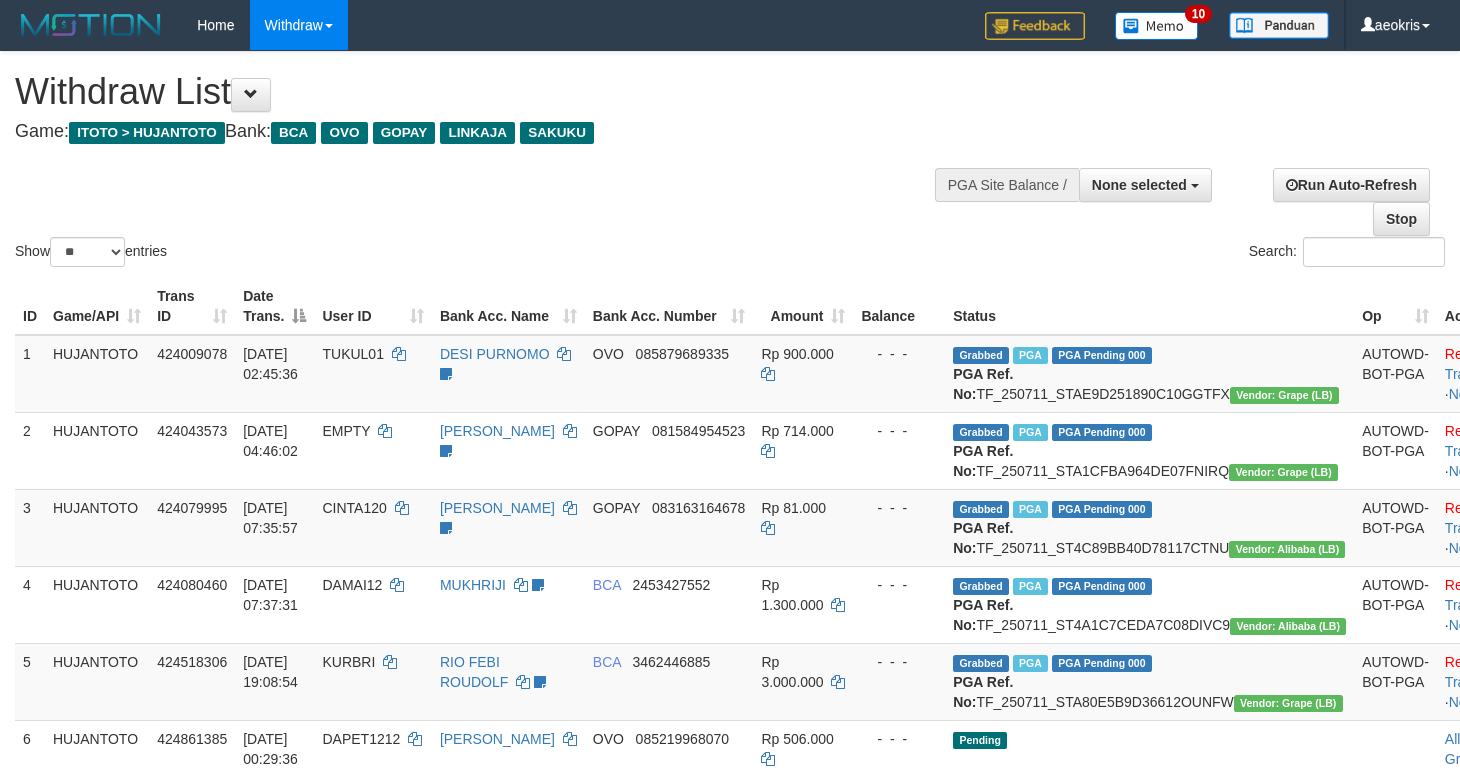 select 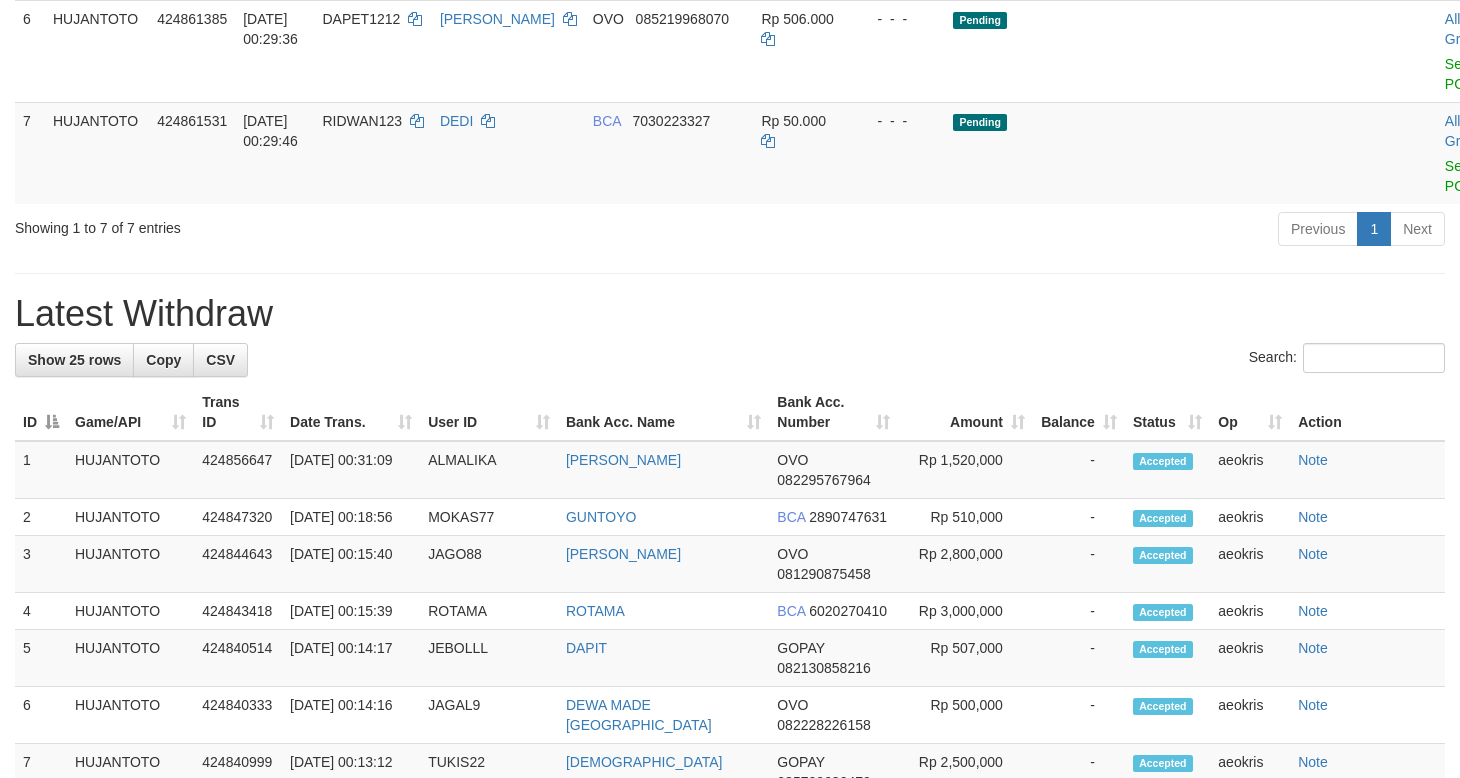 scroll, scrollTop: 667, scrollLeft: 0, axis: vertical 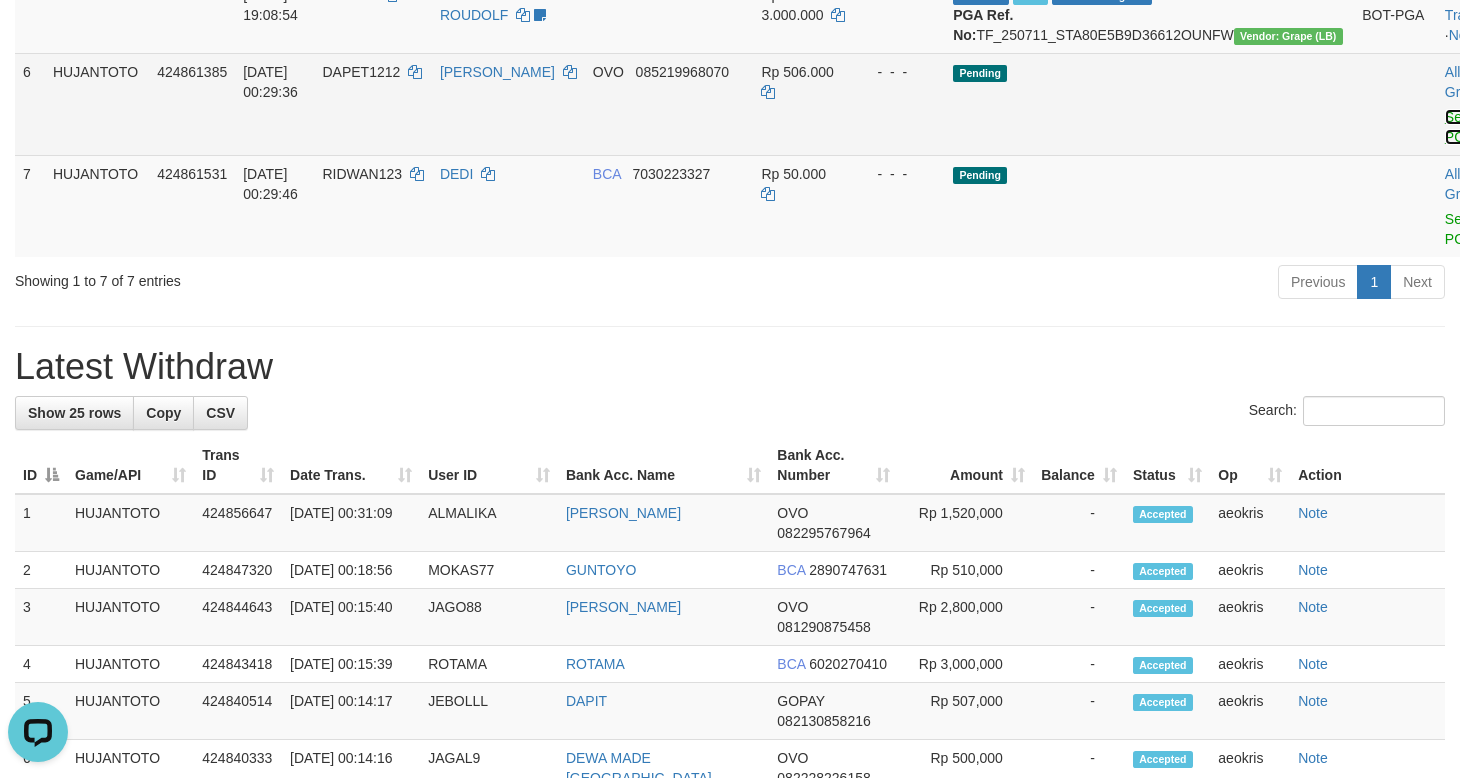 click on "Send PGA" at bounding box center [1461, 127] 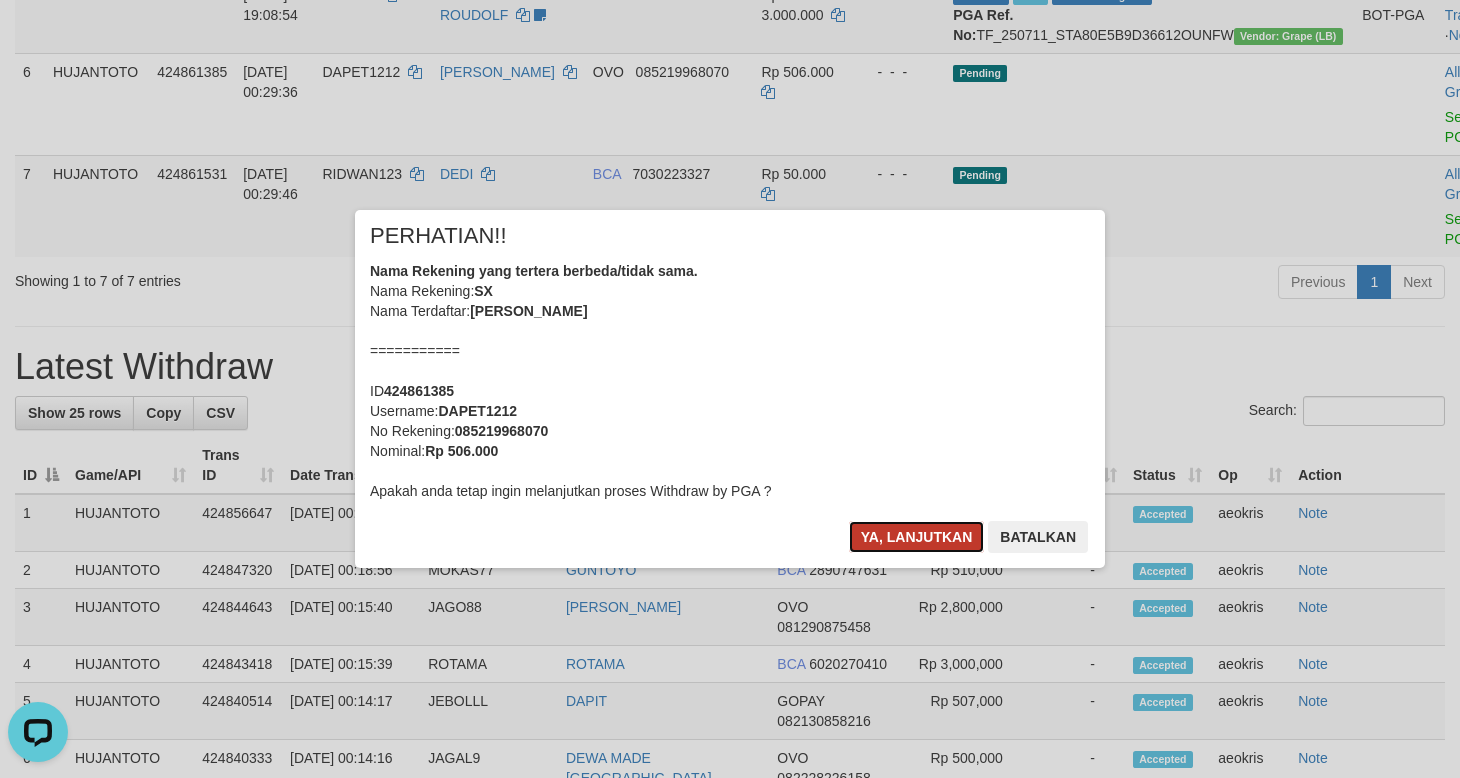 click on "Ya, lanjutkan" at bounding box center (917, 537) 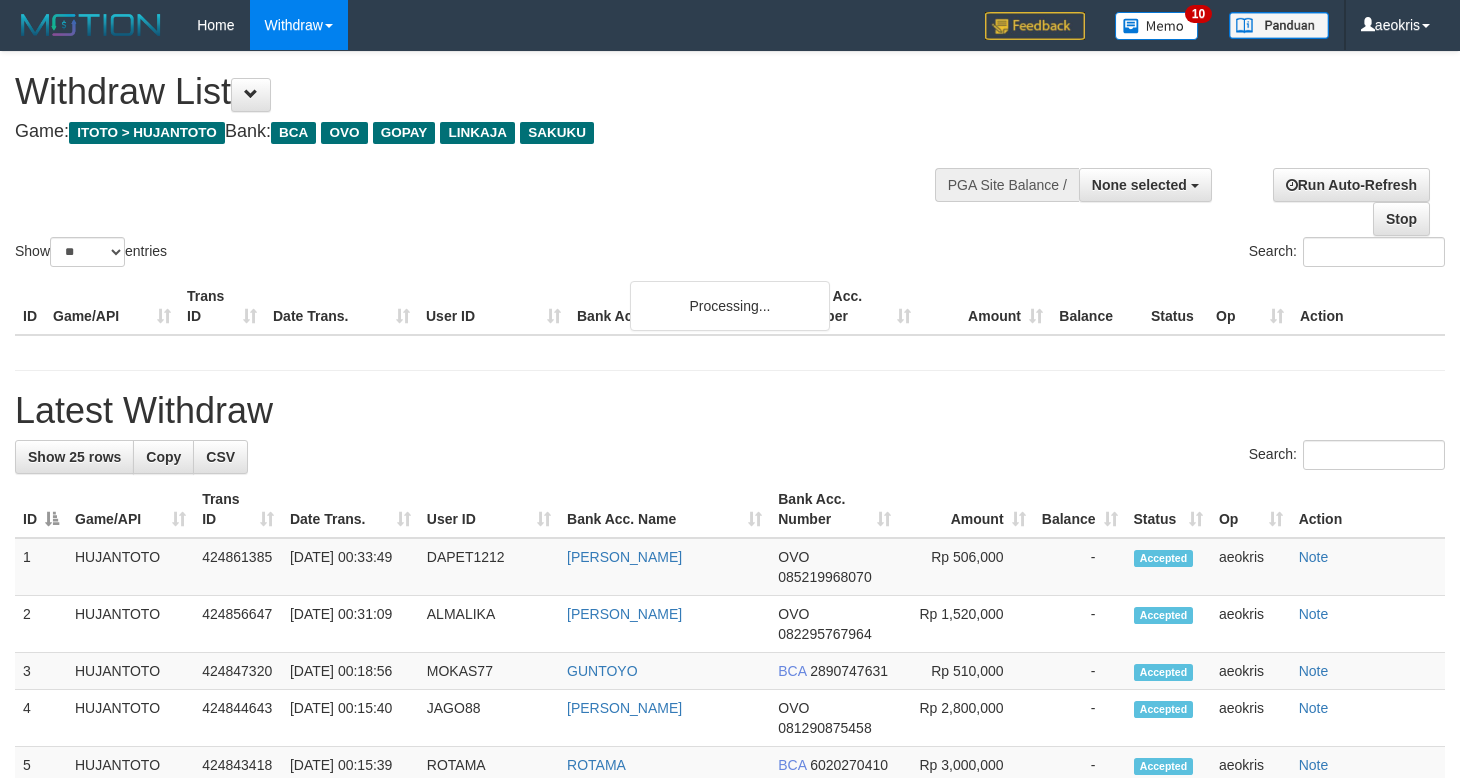 select 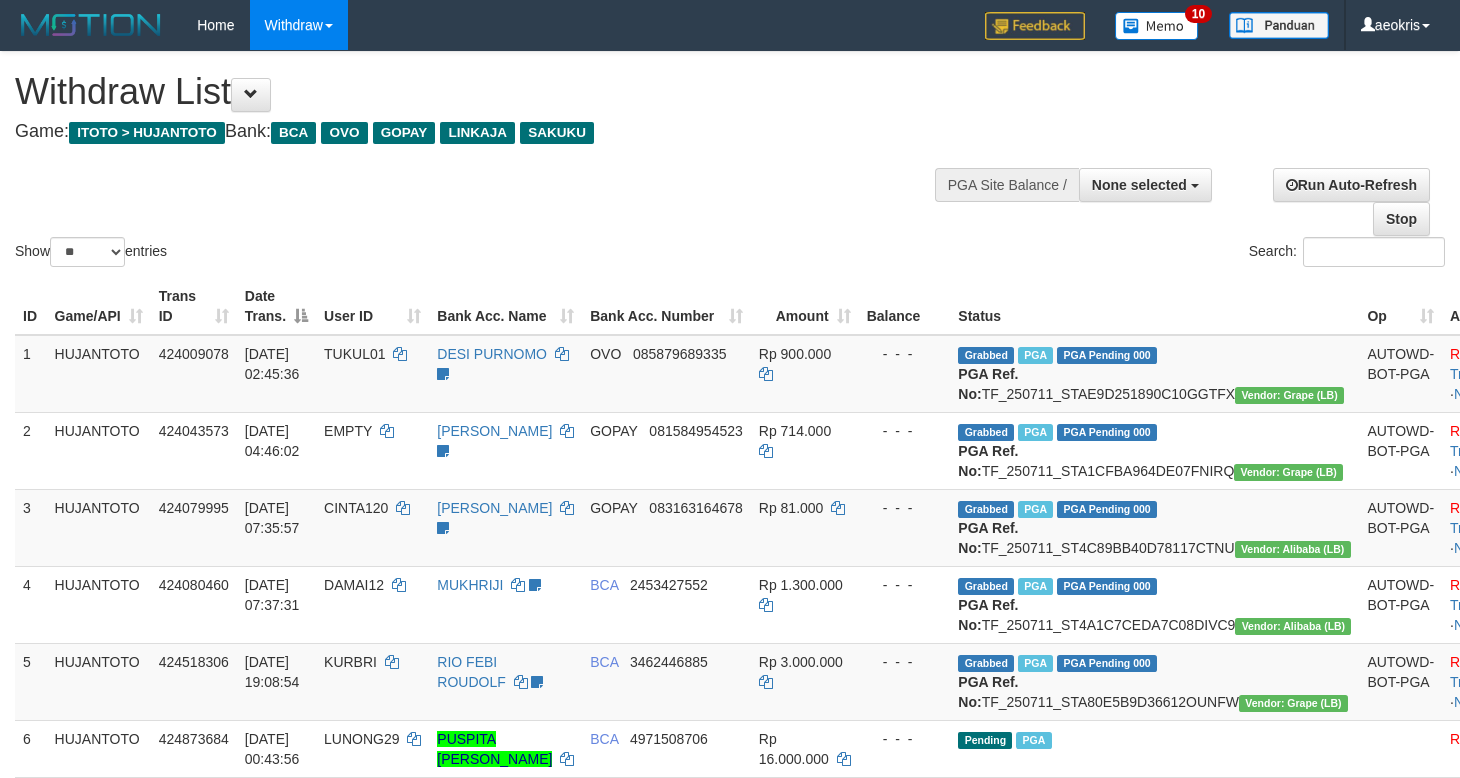 scroll, scrollTop: 667, scrollLeft: 0, axis: vertical 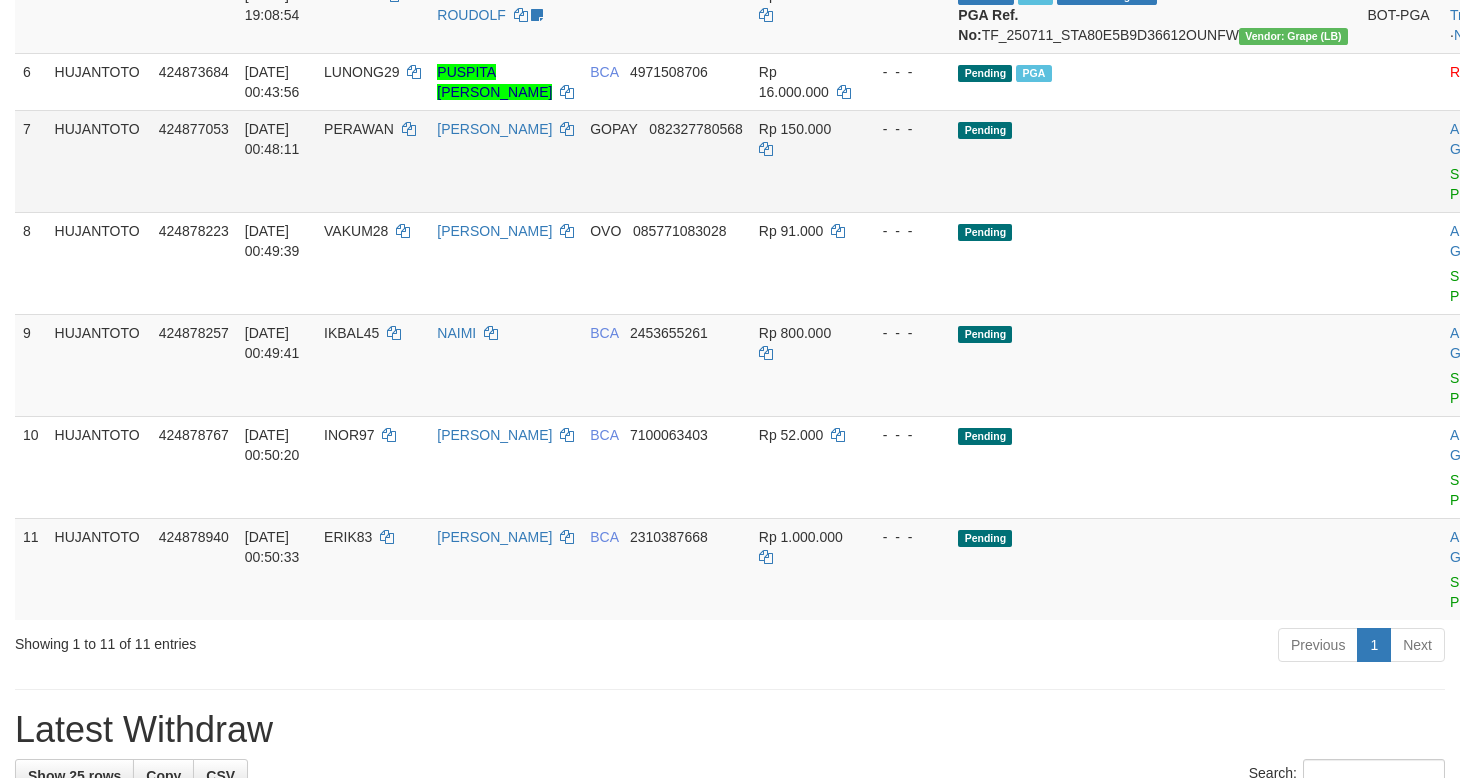 drag, startPoint x: 0, startPoint y: 0, endPoint x: 1187, endPoint y: 287, distance: 1221.2035 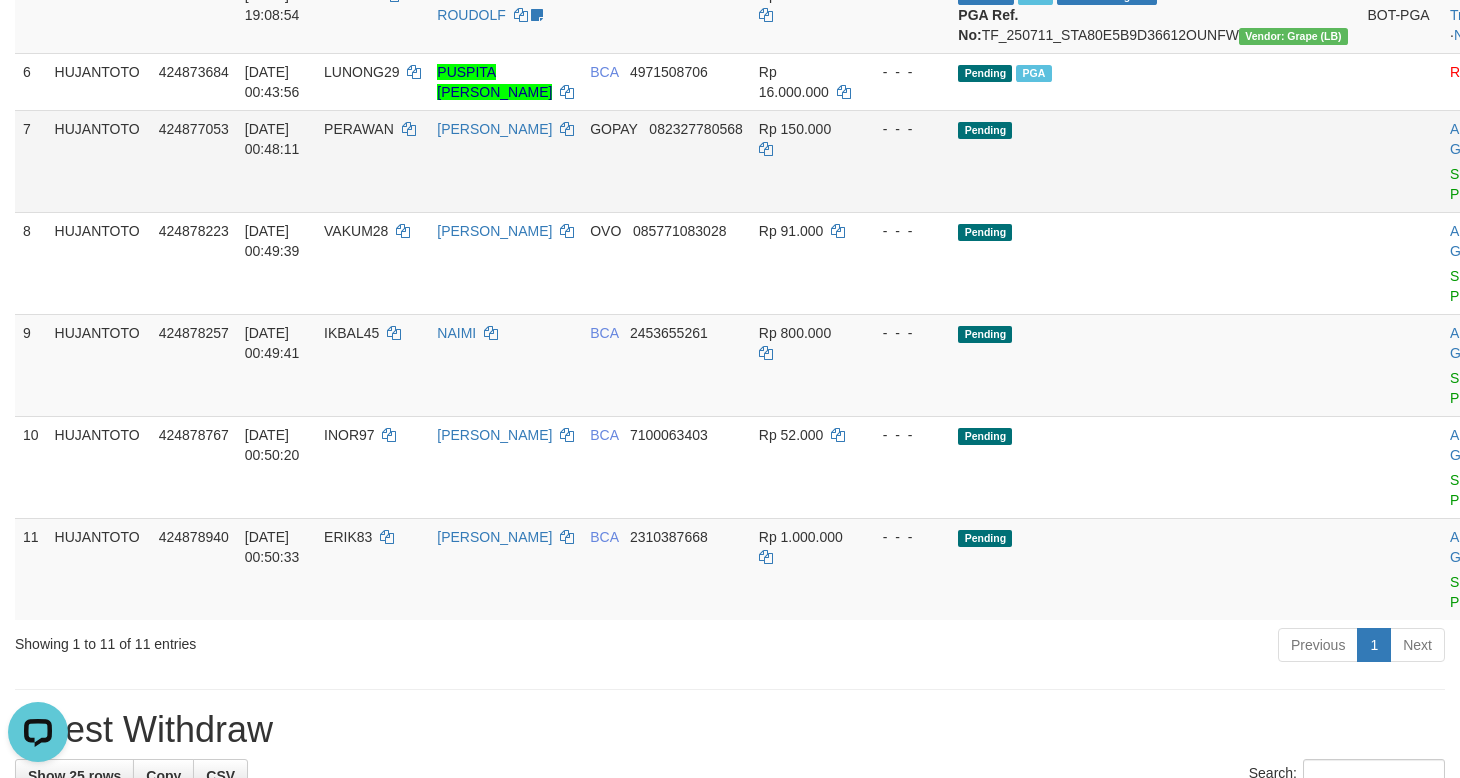 scroll, scrollTop: 0, scrollLeft: 0, axis: both 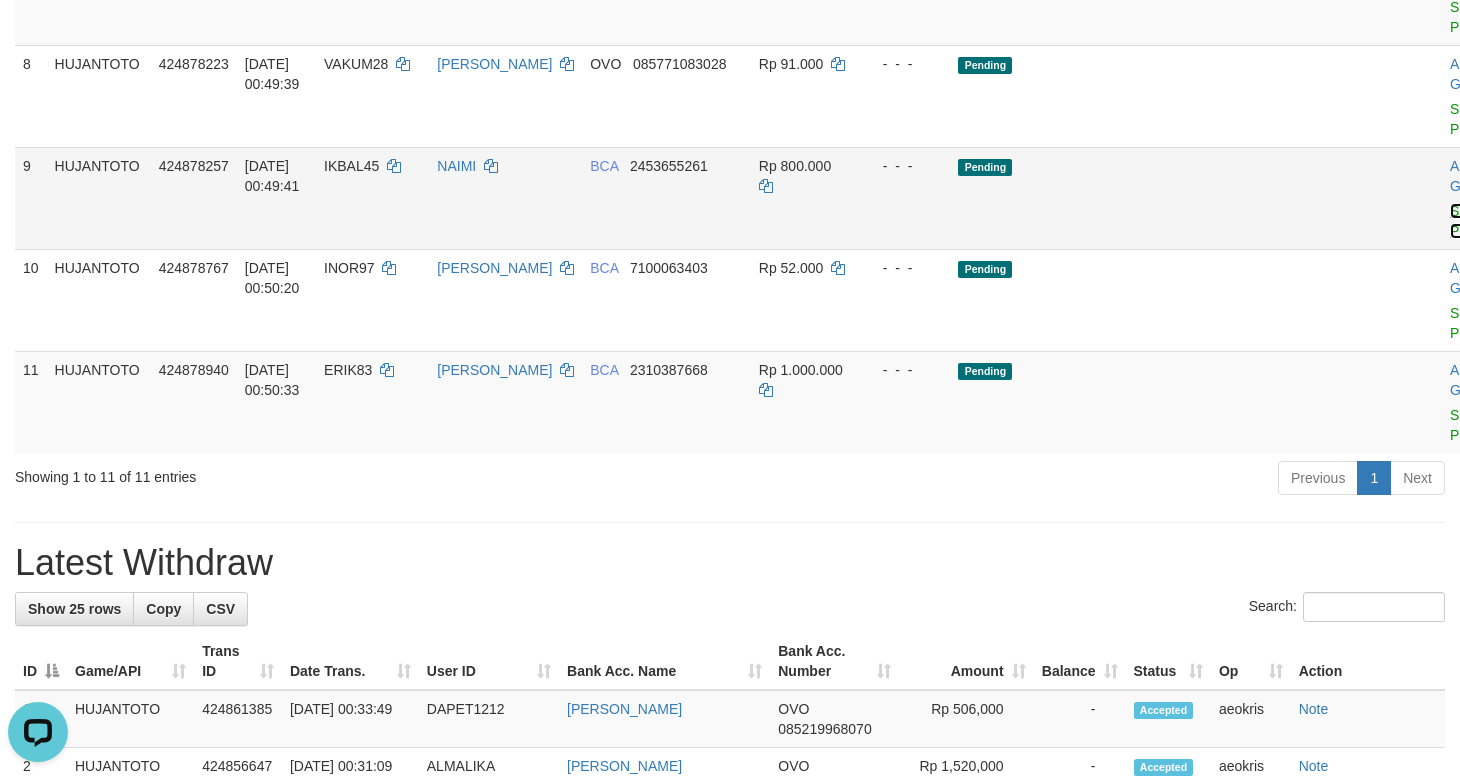 click on "Send PGA" at bounding box center (1466, 221) 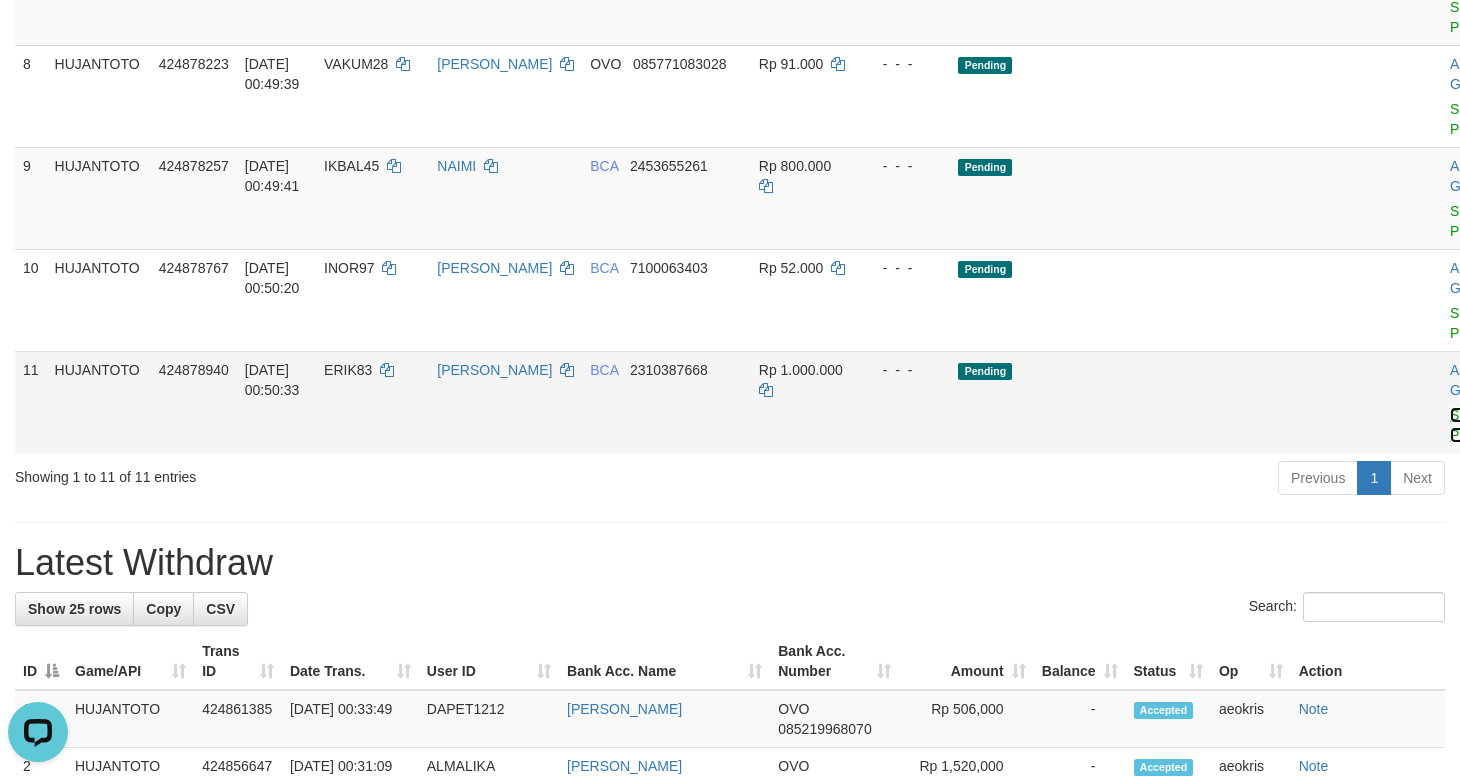 click on "Send PGA" at bounding box center (1466, 425) 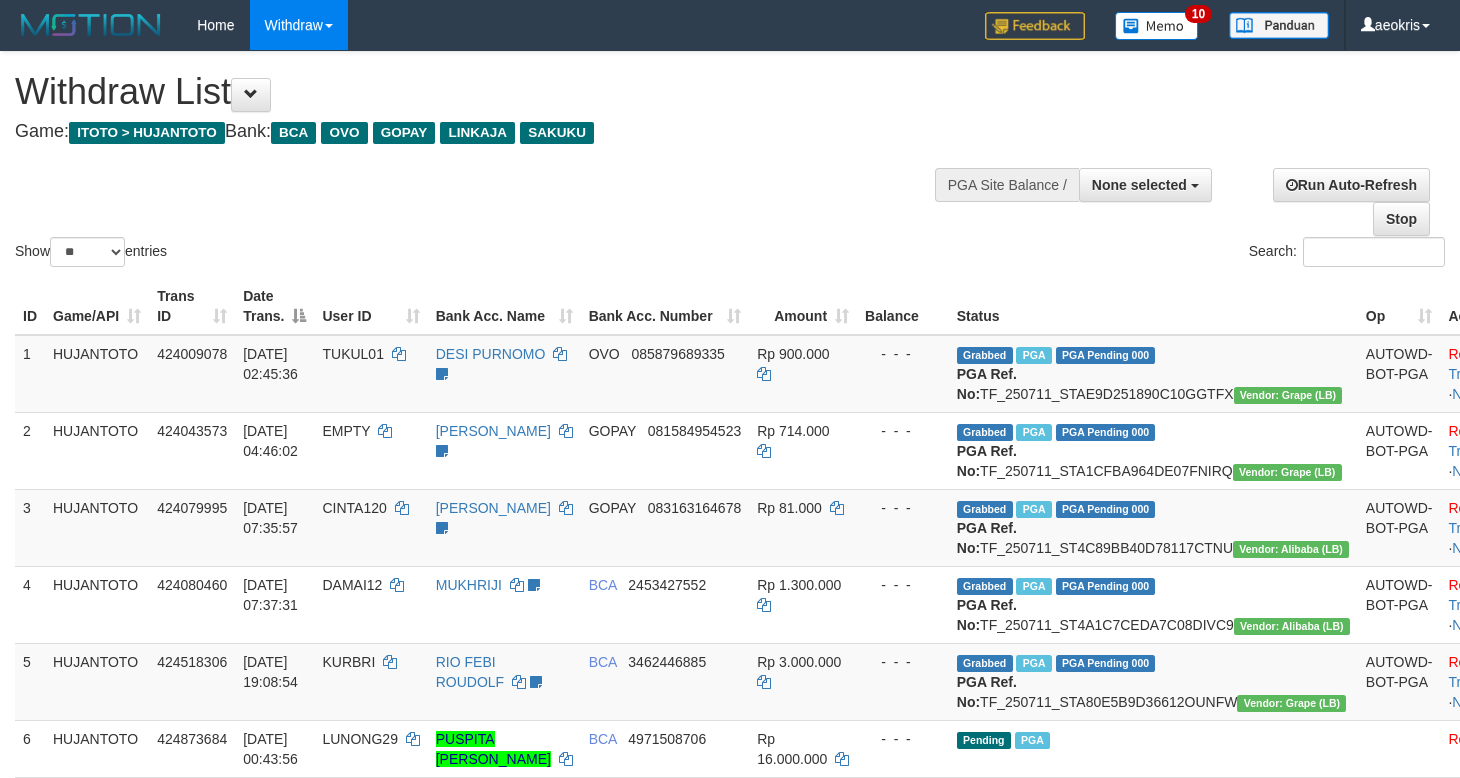 select 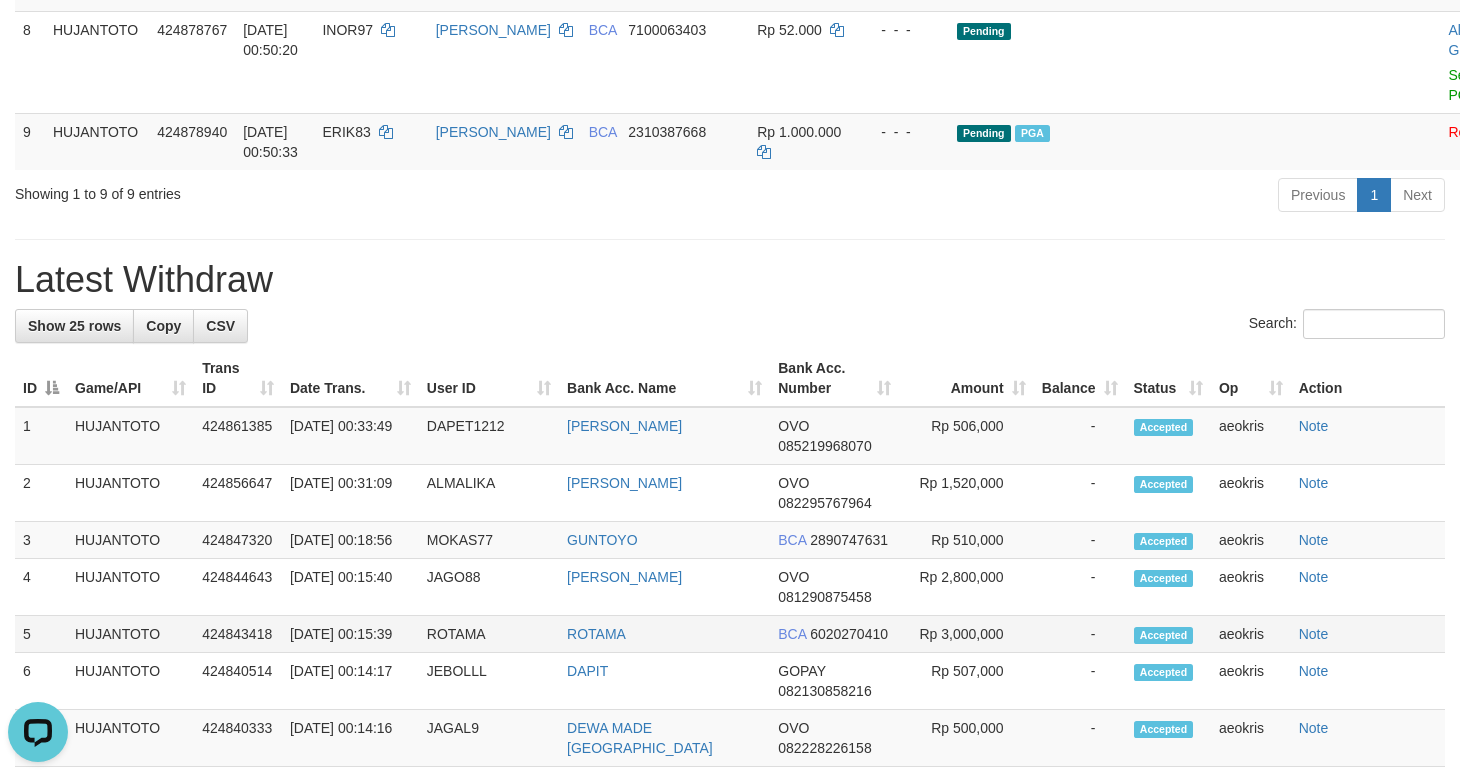 scroll, scrollTop: 0, scrollLeft: 0, axis: both 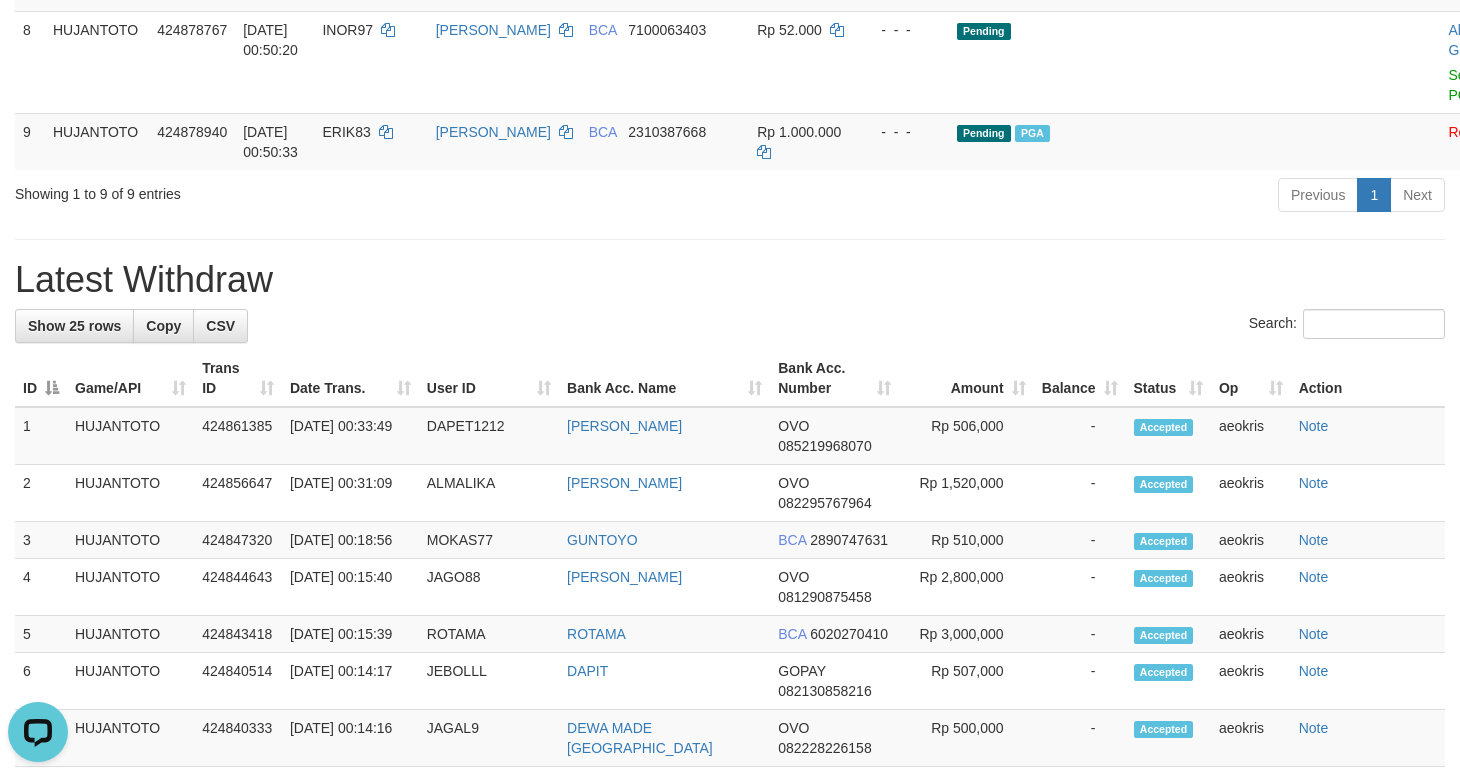 click on "**********" at bounding box center (730, 111) 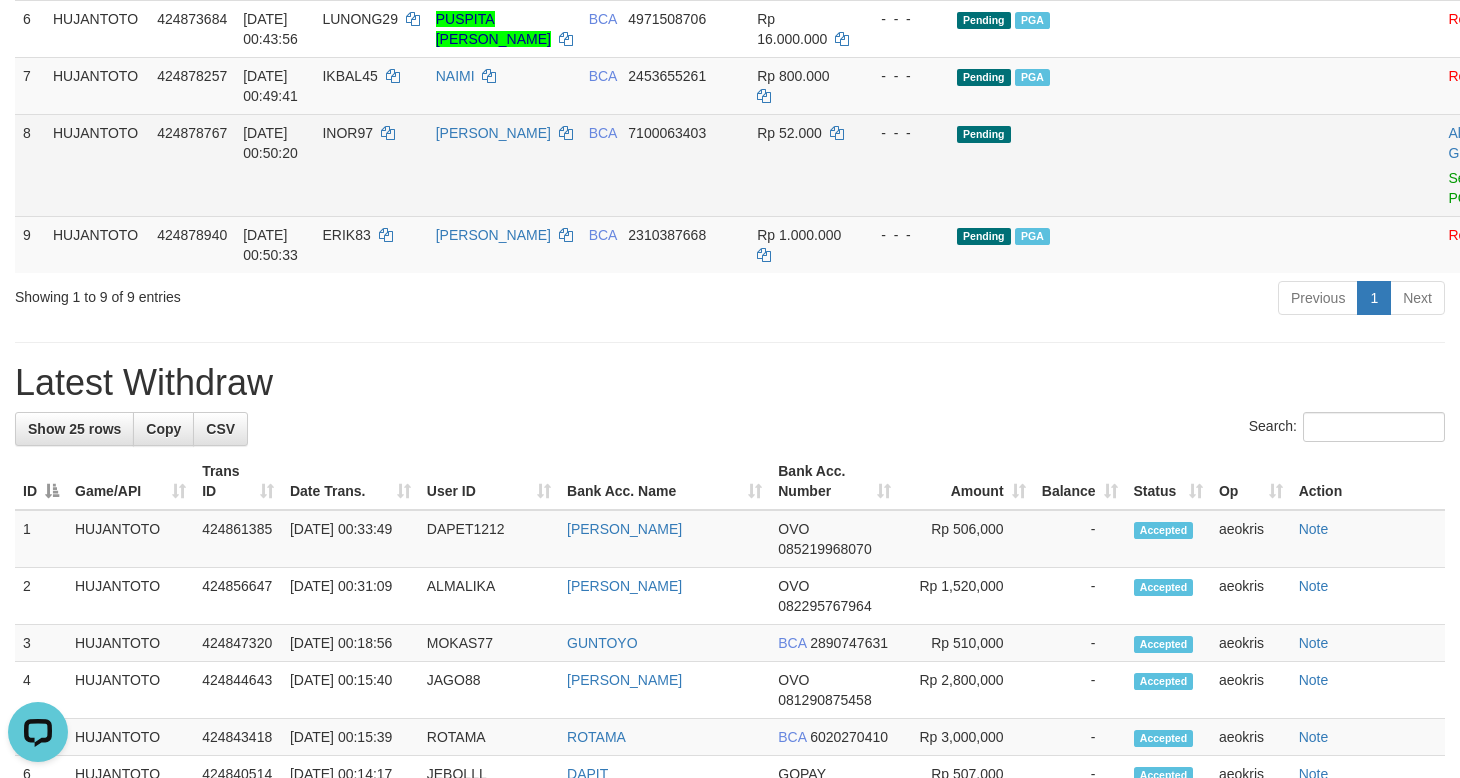 scroll, scrollTop: 656, scrollLeft: 0, axis: vertical 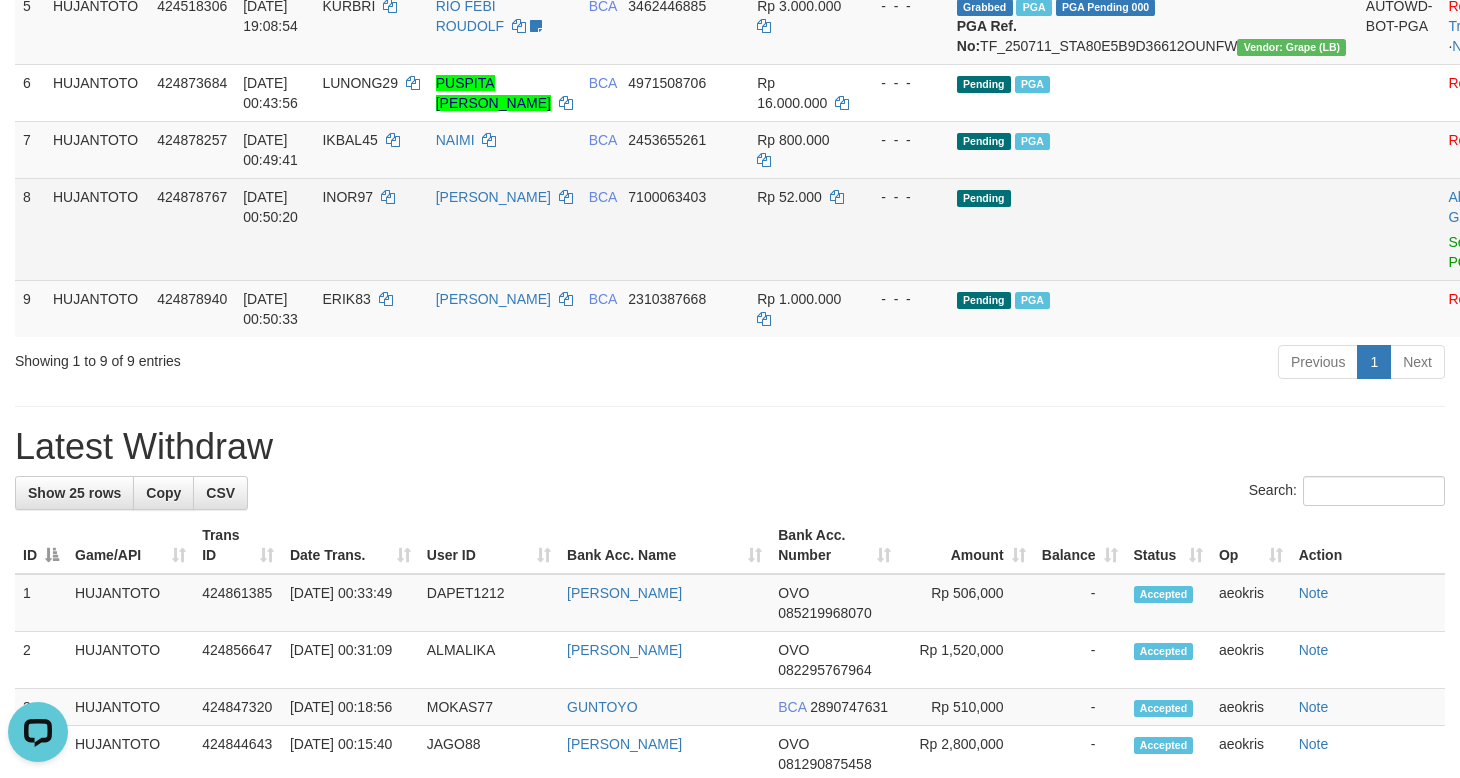 click on "Pending" at bounding box center [1153, 229] 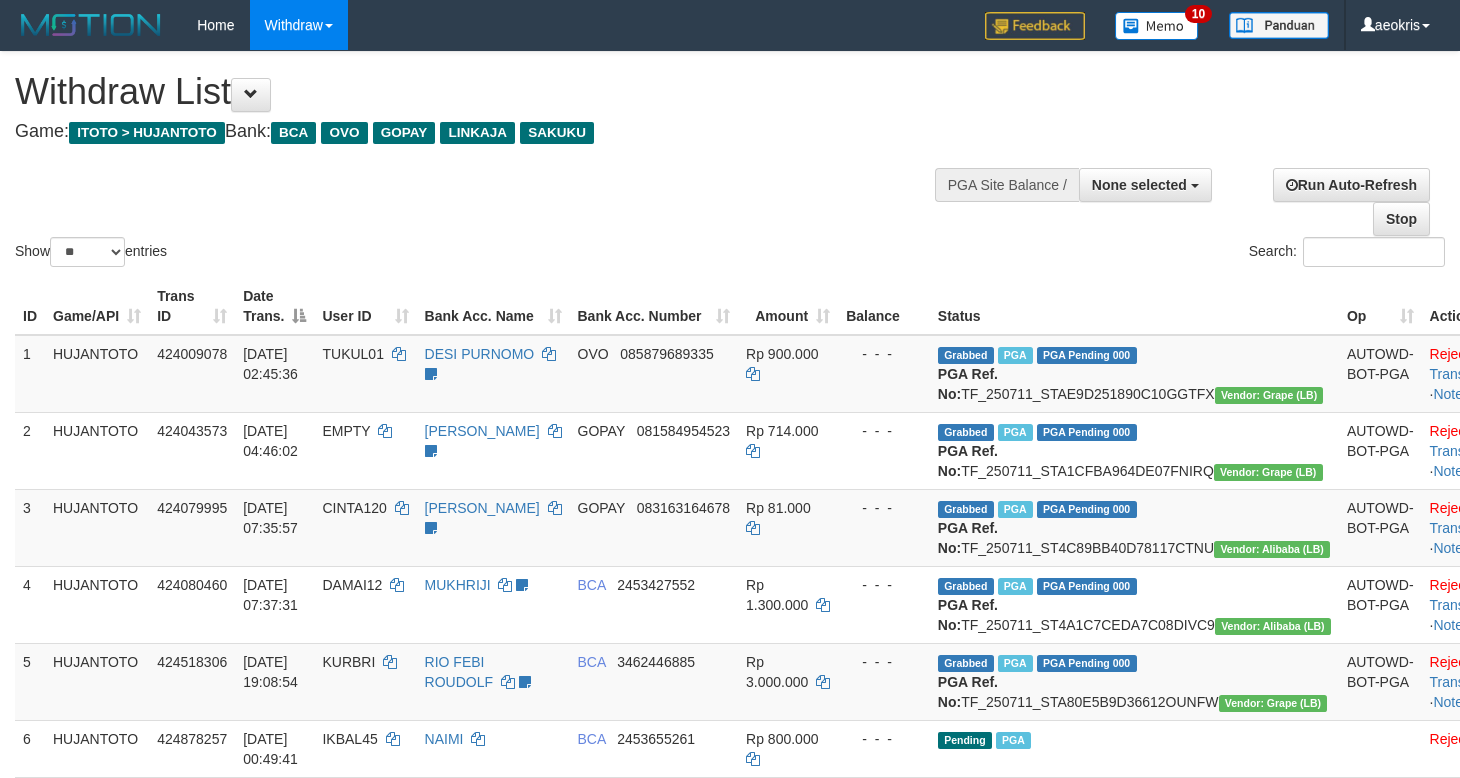select 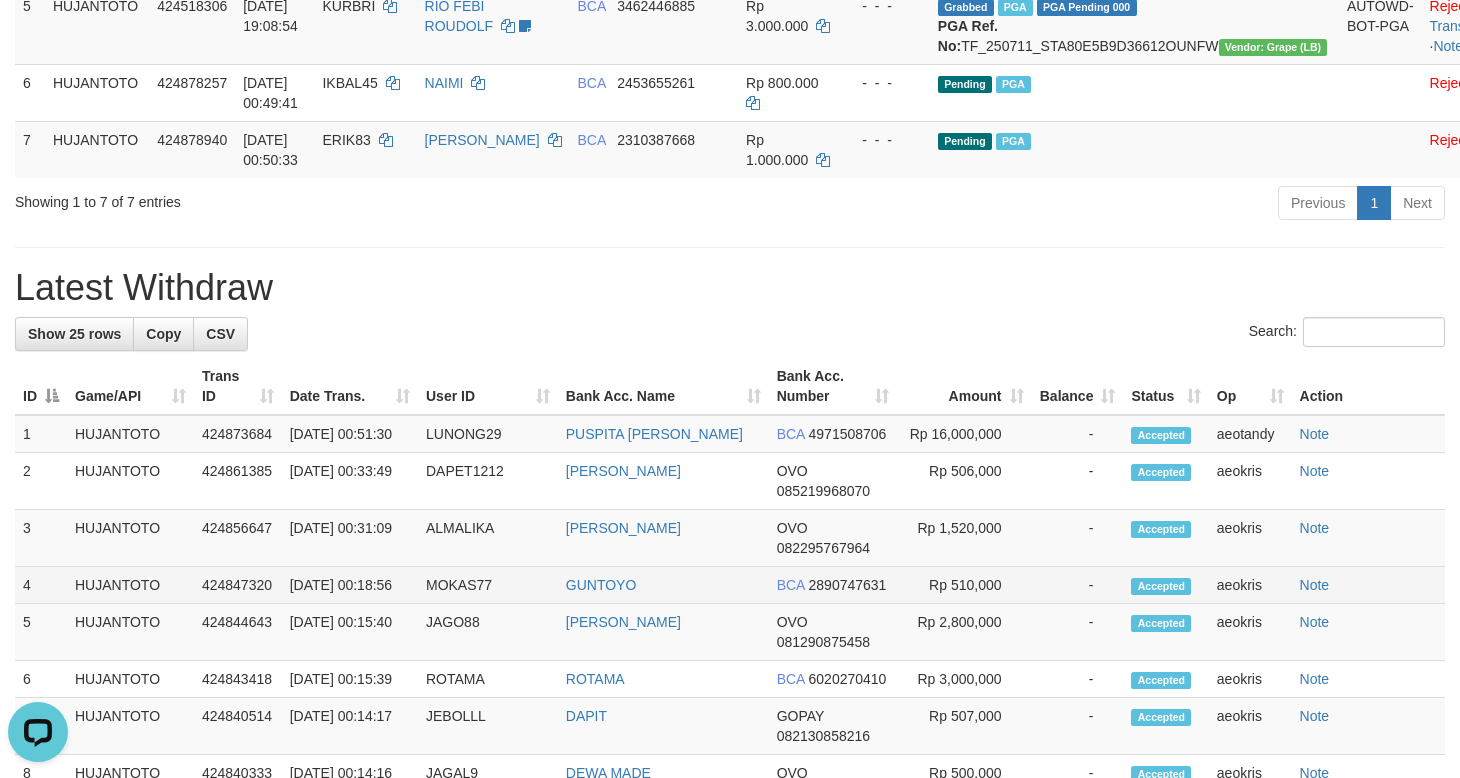 scroll, scrollTop: 0, scrollLeft: 0, axis: both 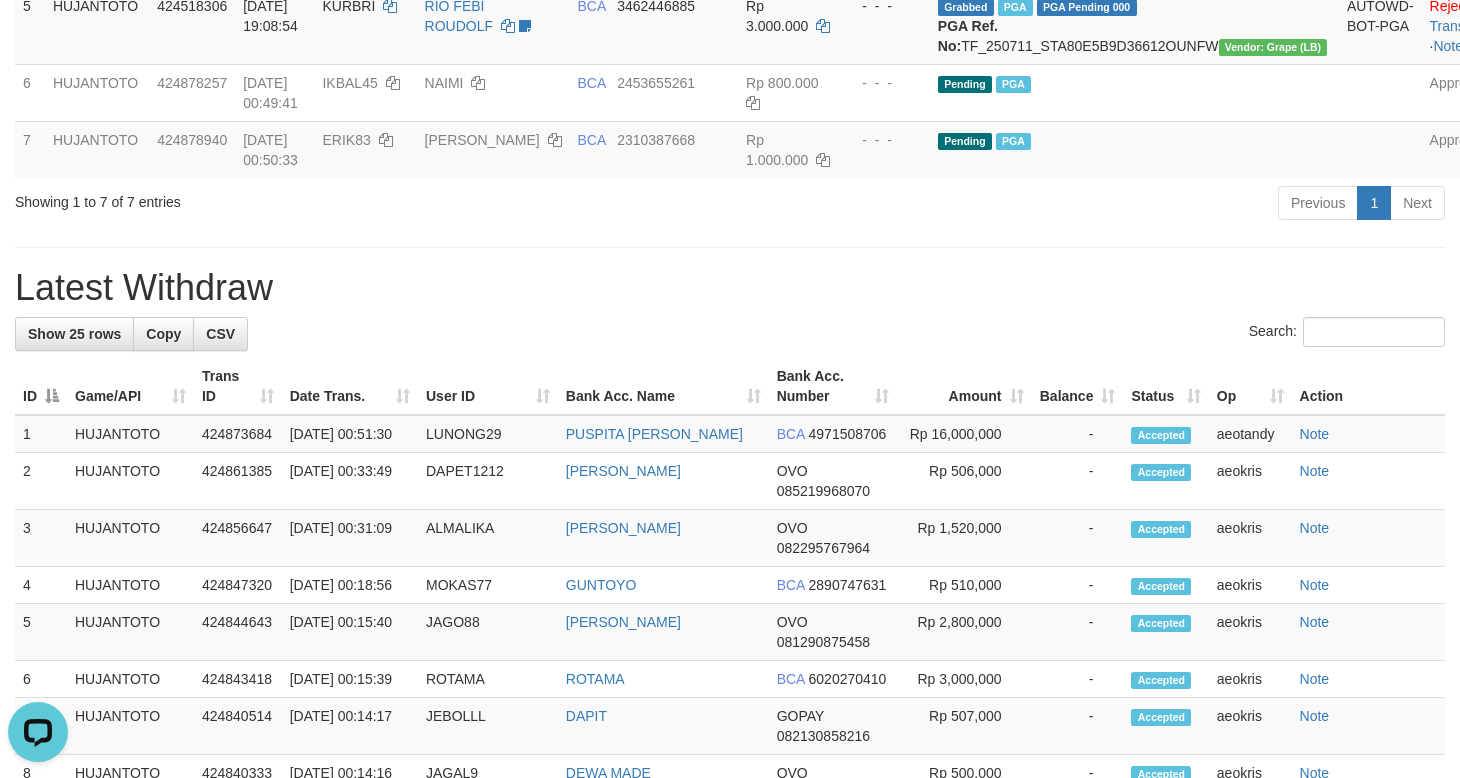 click on "Latest Withdraw" at bounding box center [730, 288] 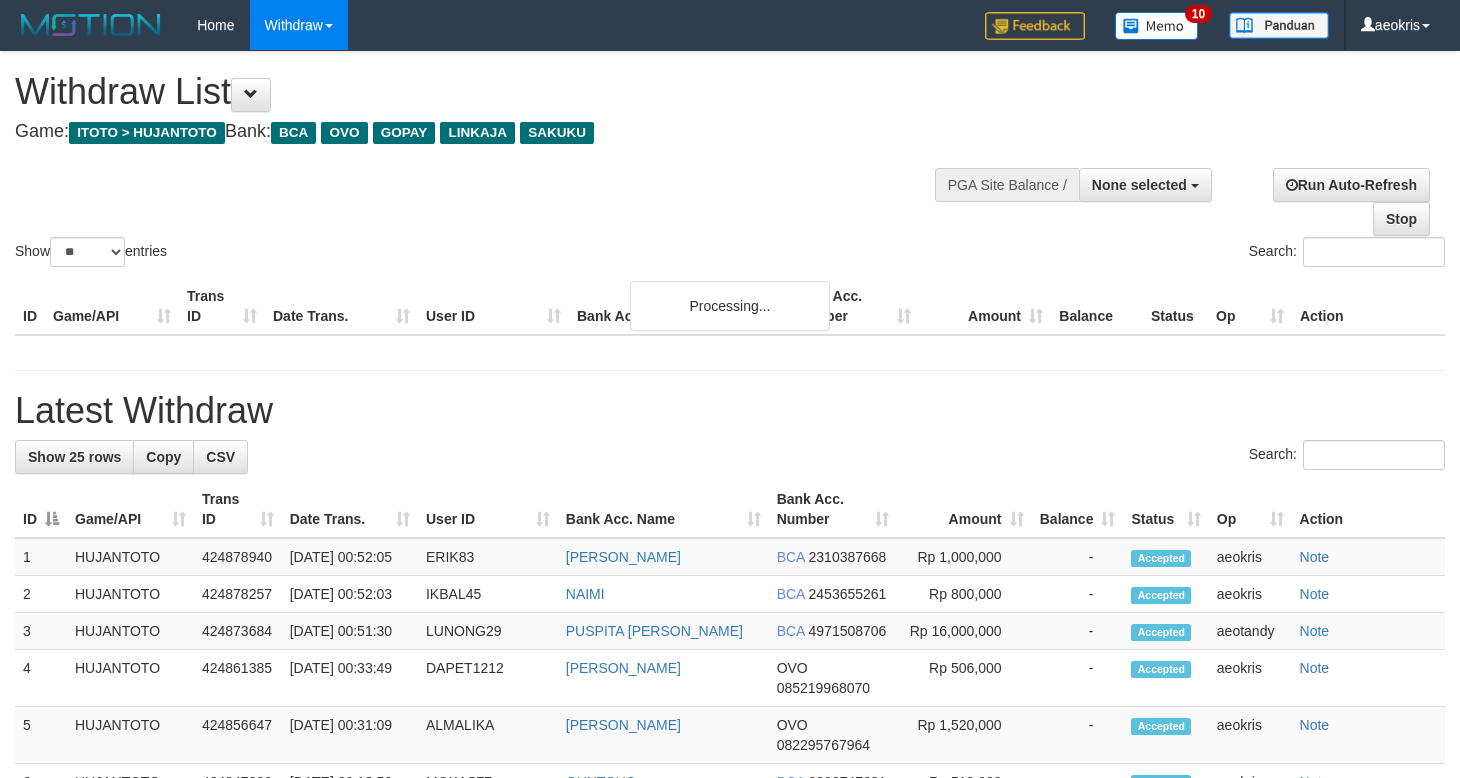 select 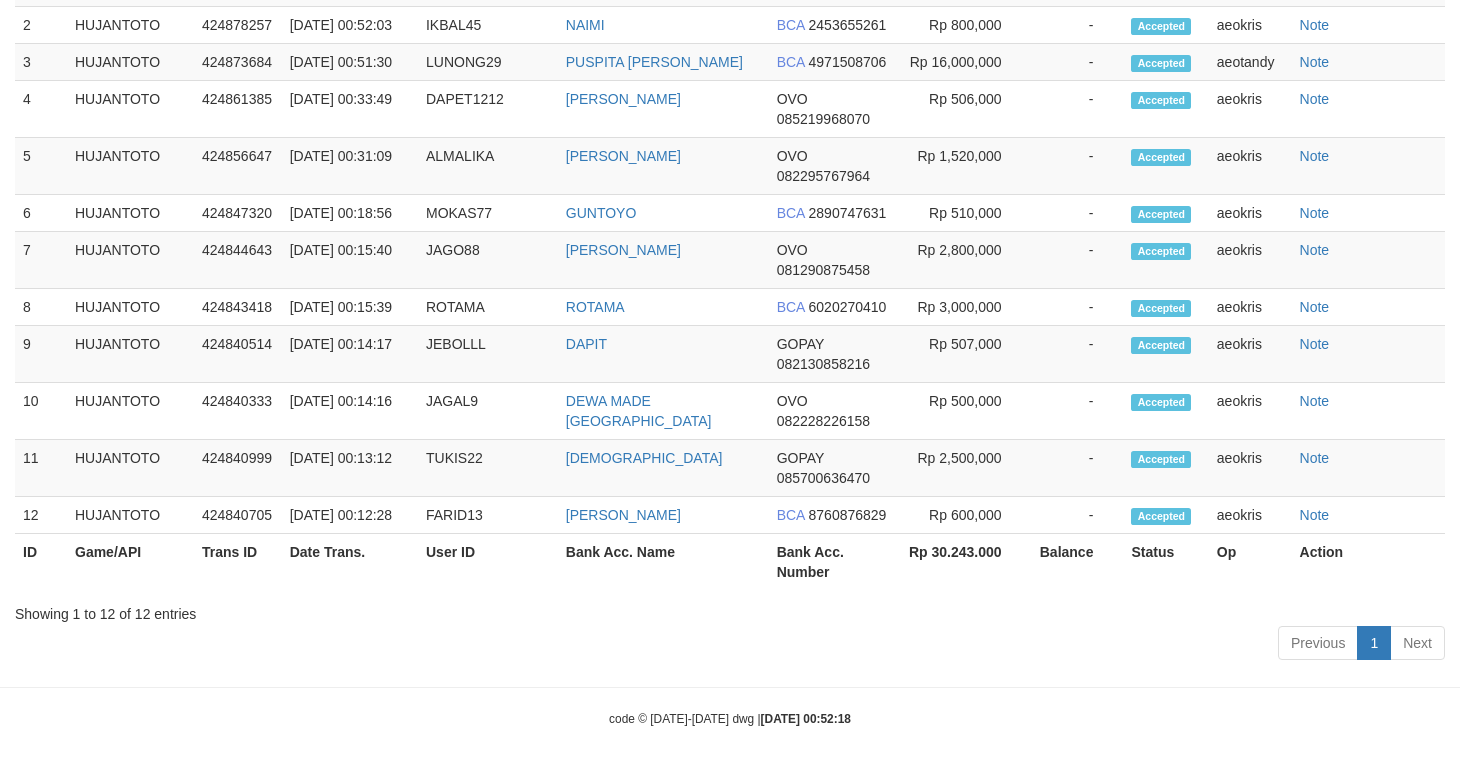 scroll, scrollTop: 656, scrollLeft: 0, axis: vertical 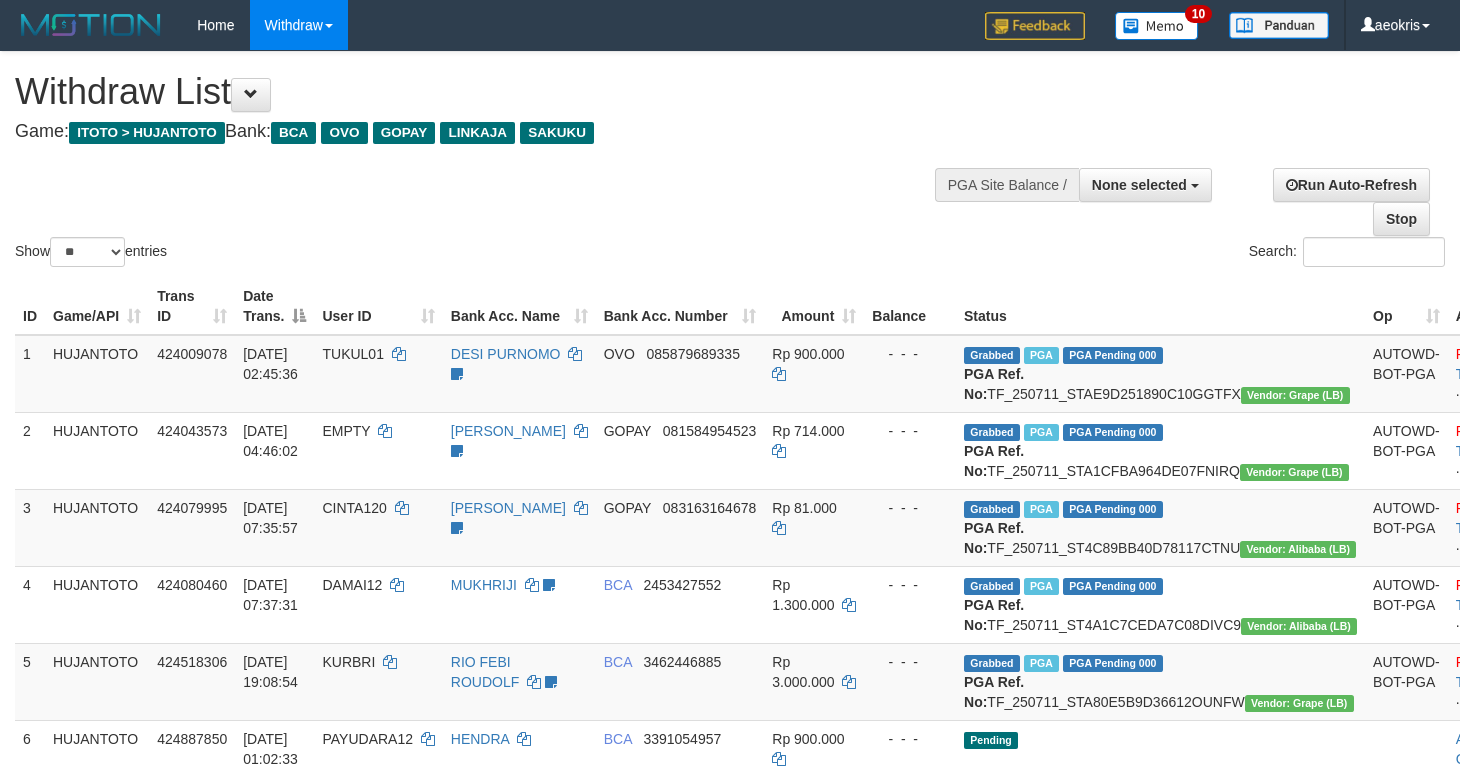 select 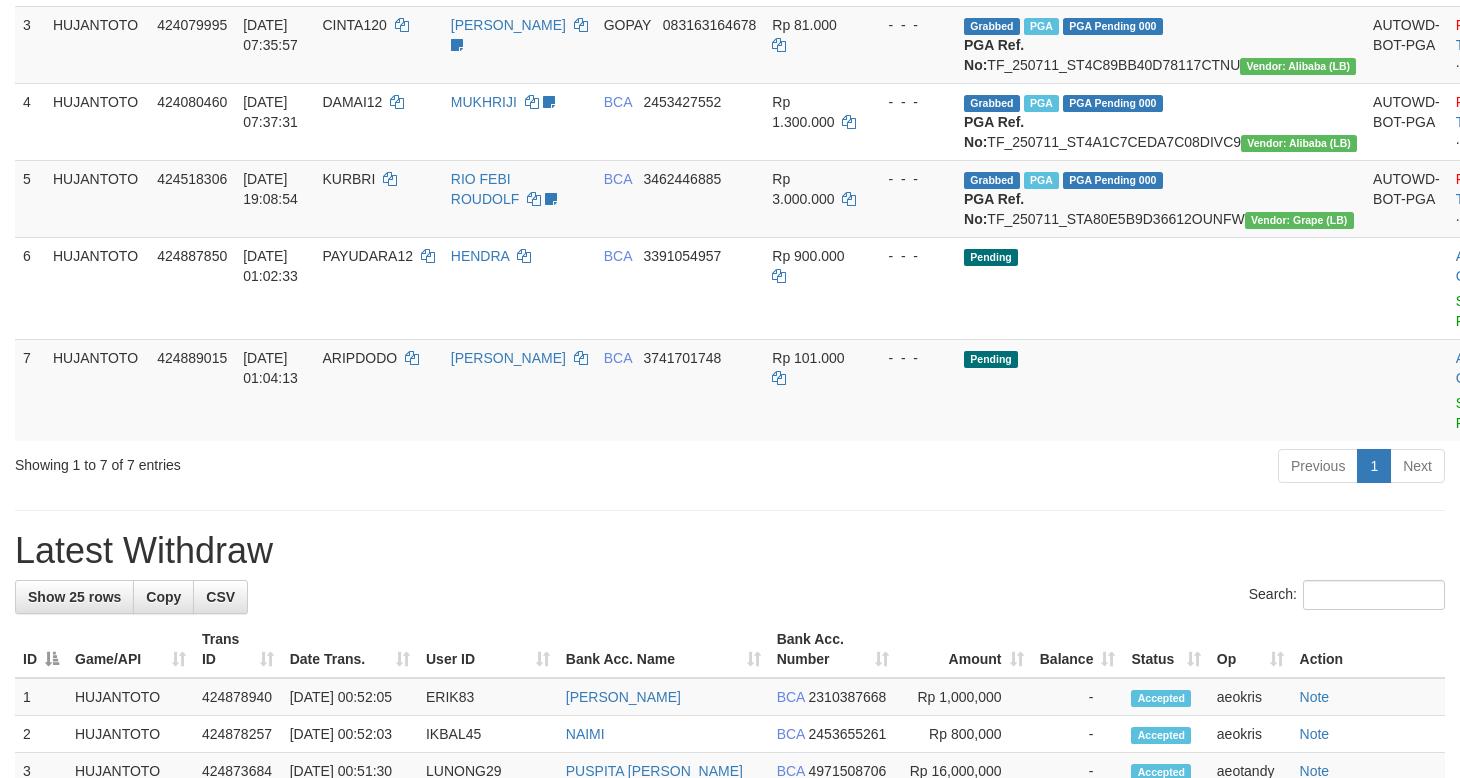 scroll, scrollTop: 667, scrollLeft: 0, axis: vertical 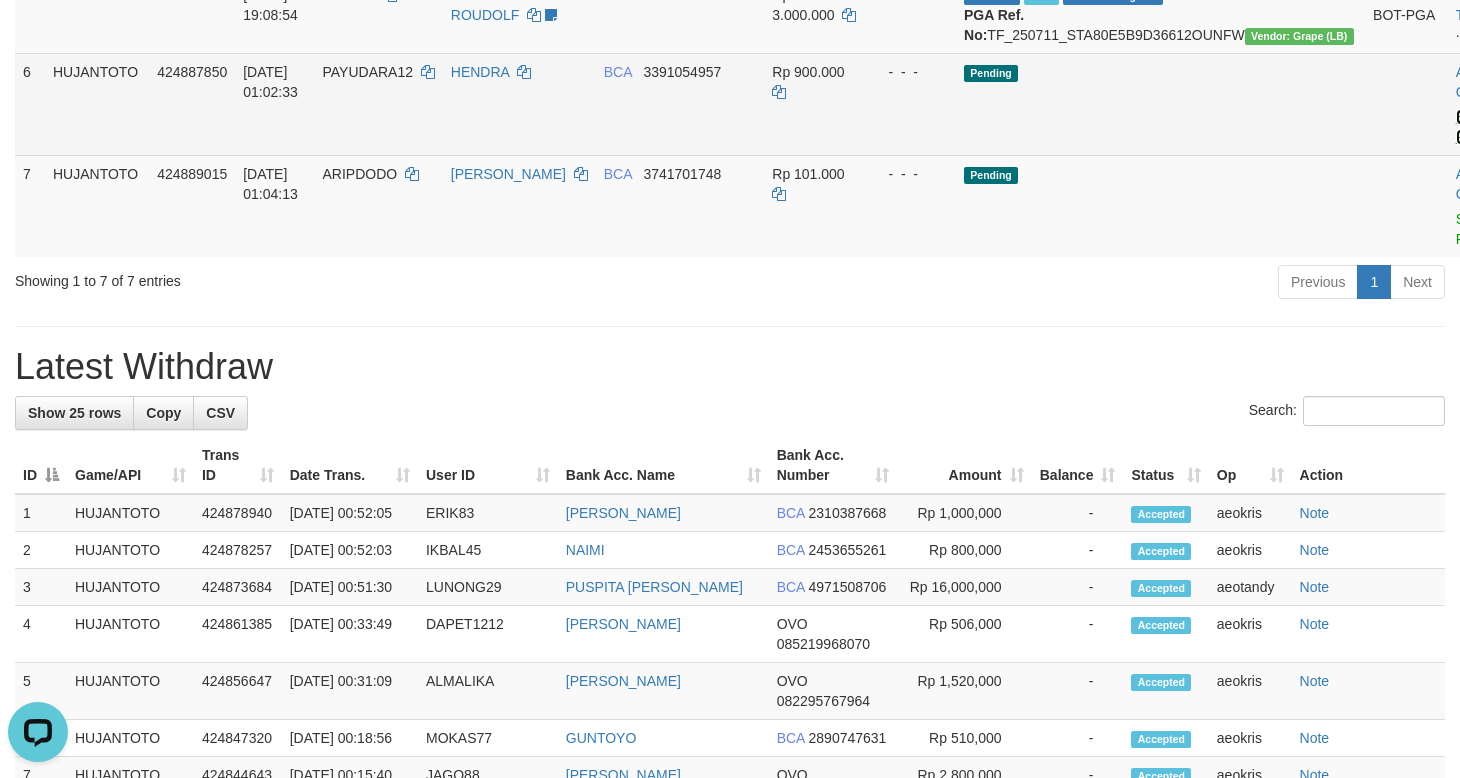 click on "Send PGA" at bounding box center (1472, 127) 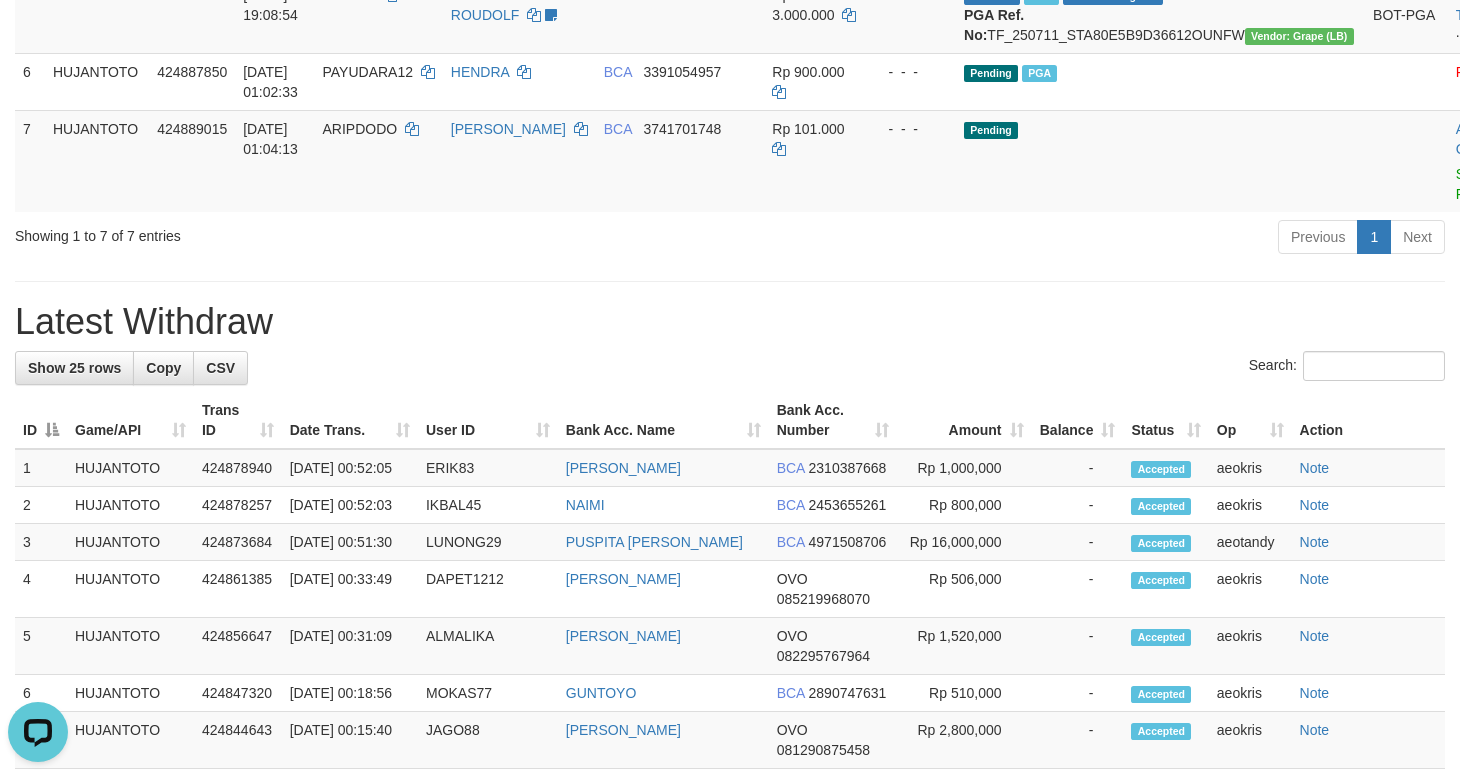 click on "**********" at bounding box center [730, 266] 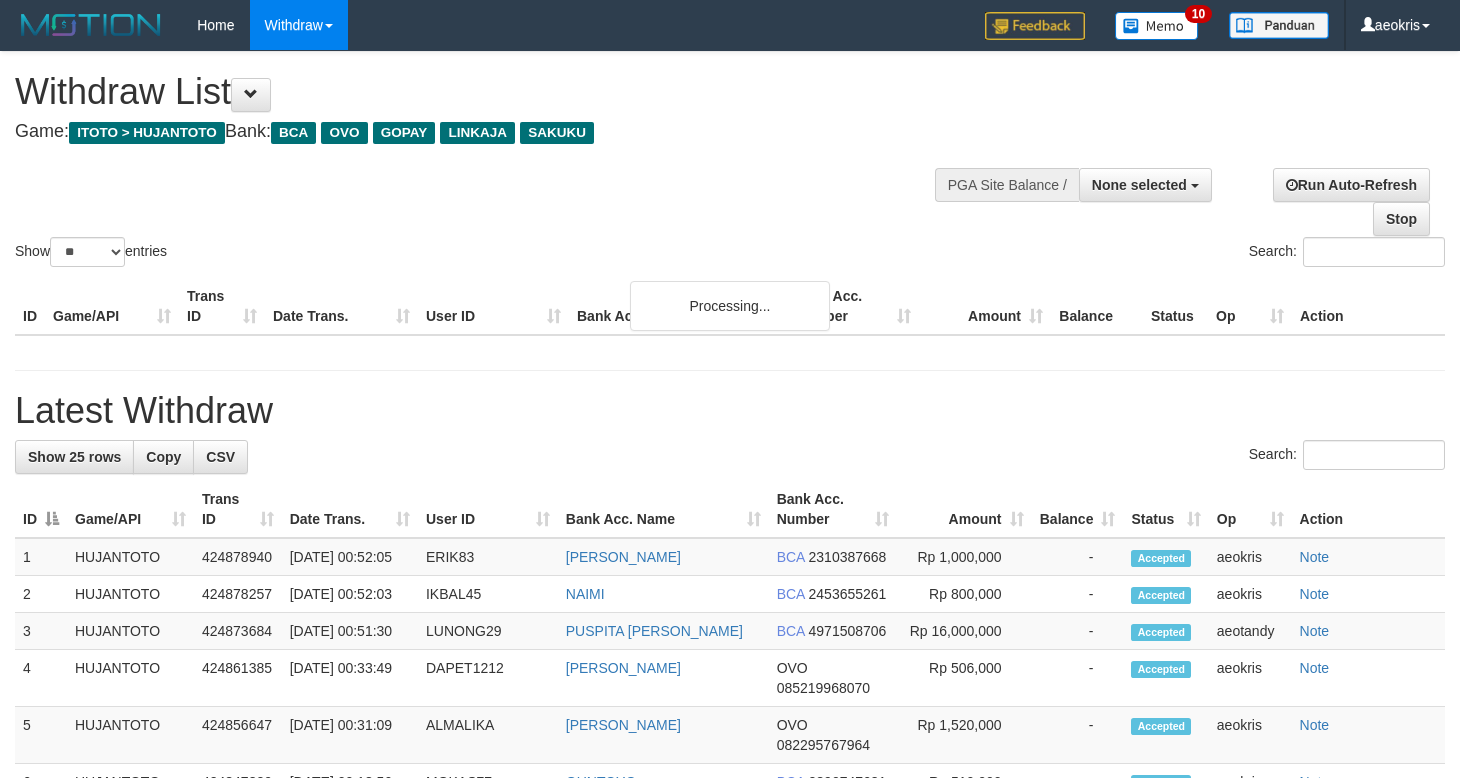 select 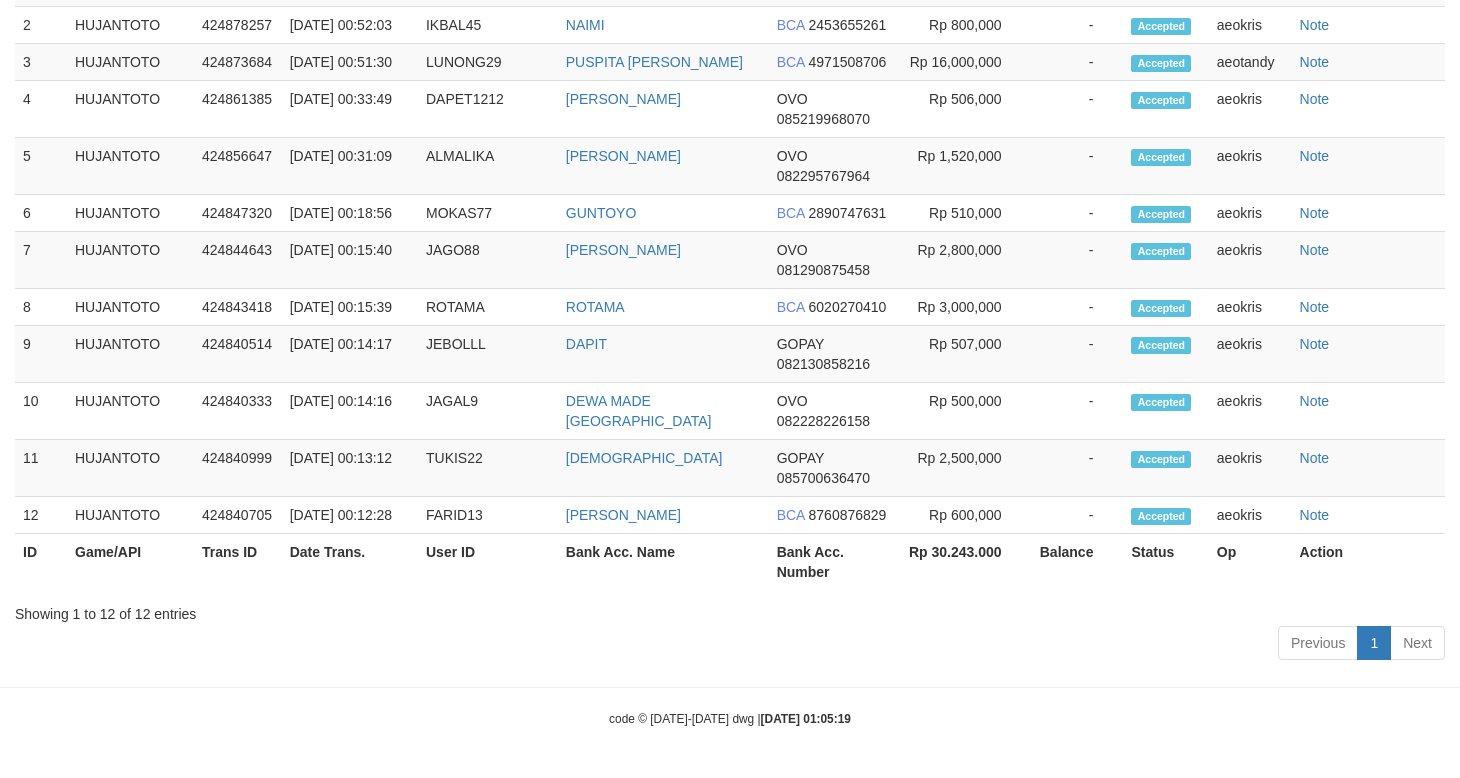 scroll, scrollTop: 667, scrollLeft: 0, axis: vertical 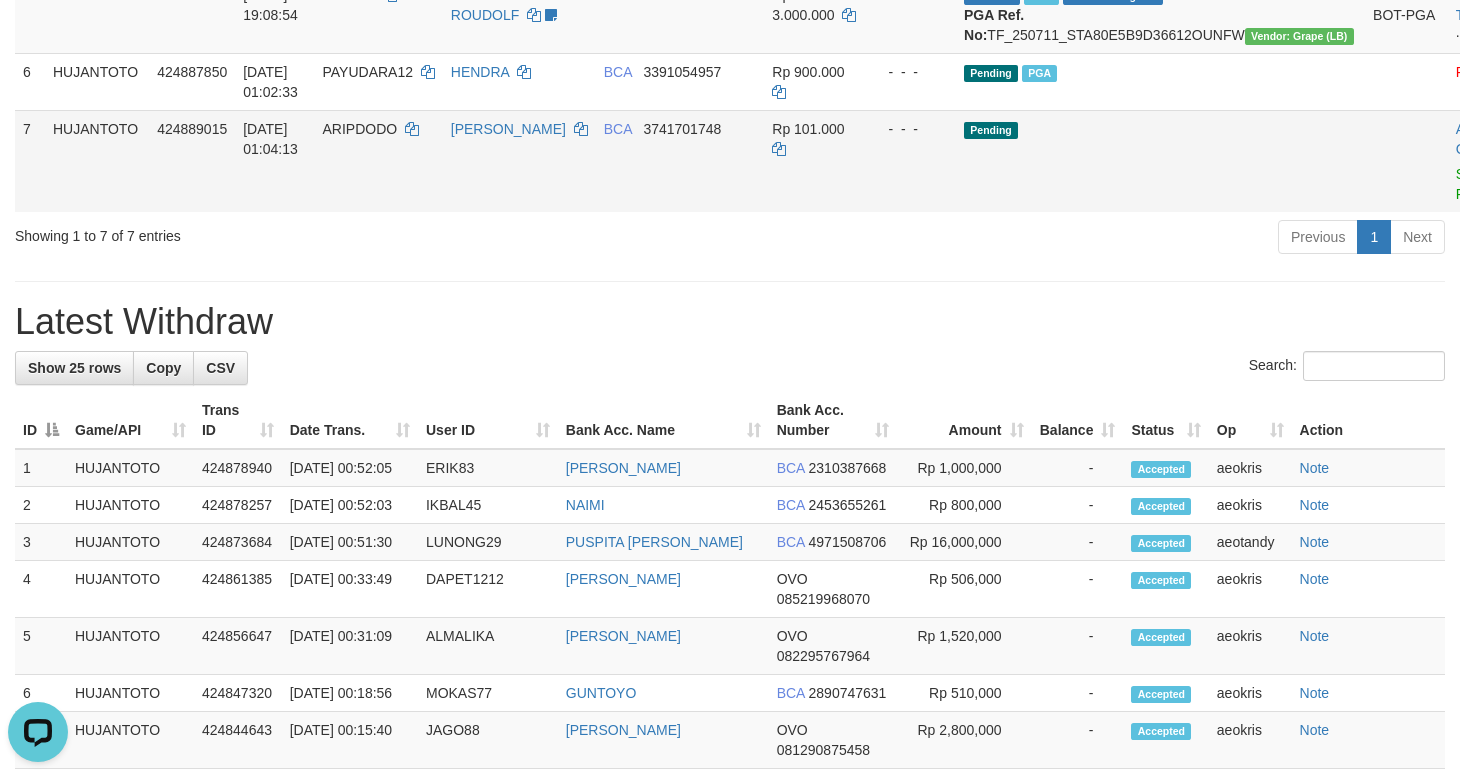 drag, startPoint x: 153, startPoint y: 262, endPoint x: 668, endPoint y: 284, distance: 515.46967 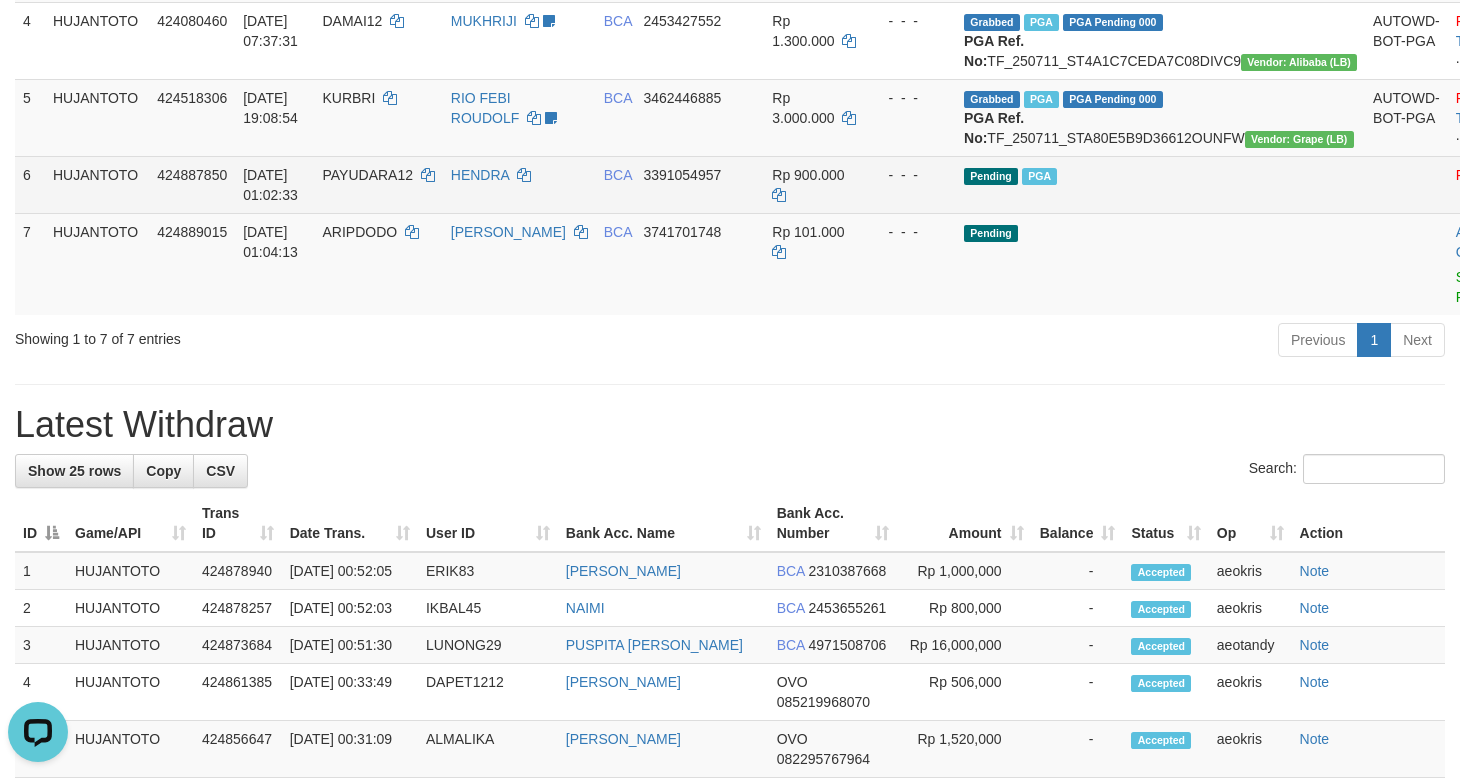 scroll, scrollTop: 500, scrollLeft: 0, axis: vertical 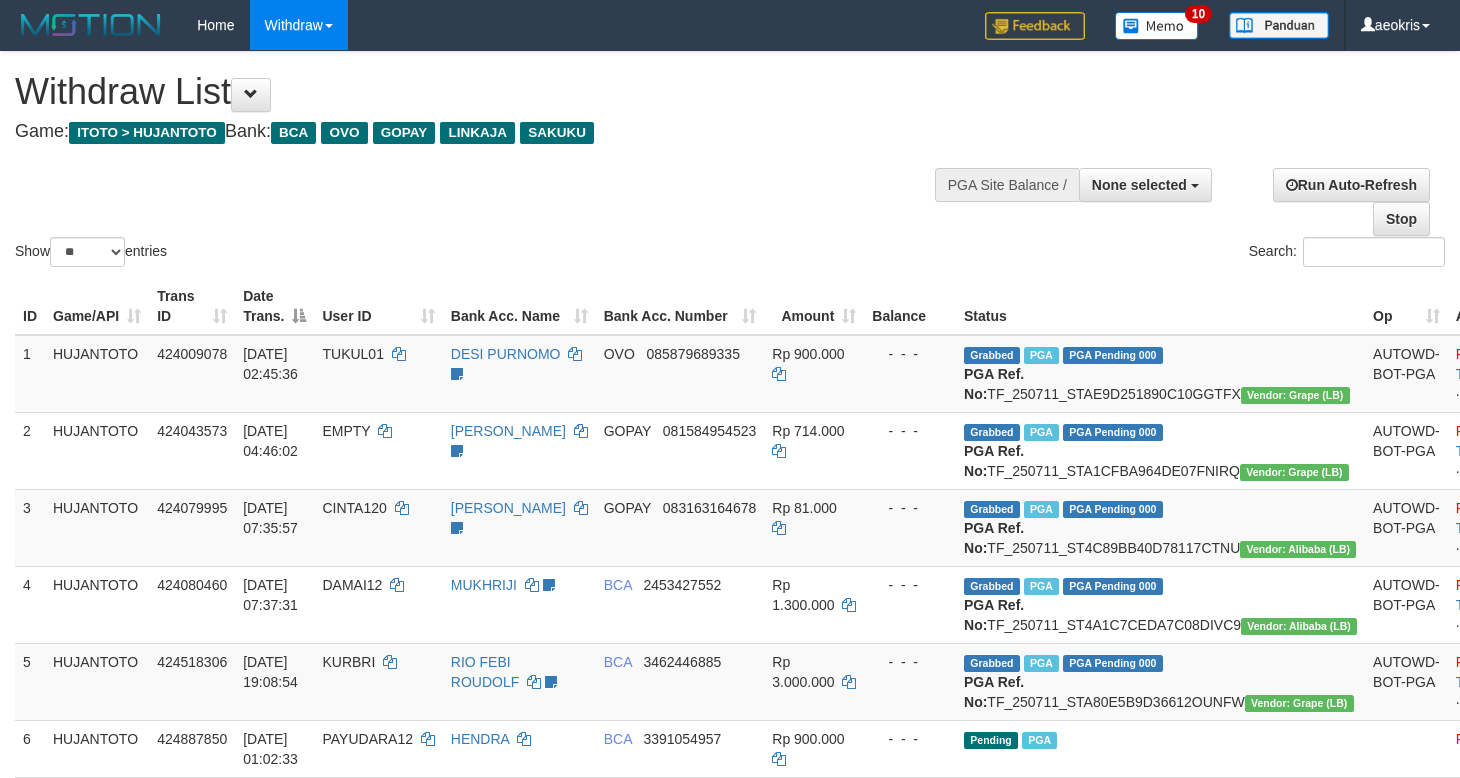 select 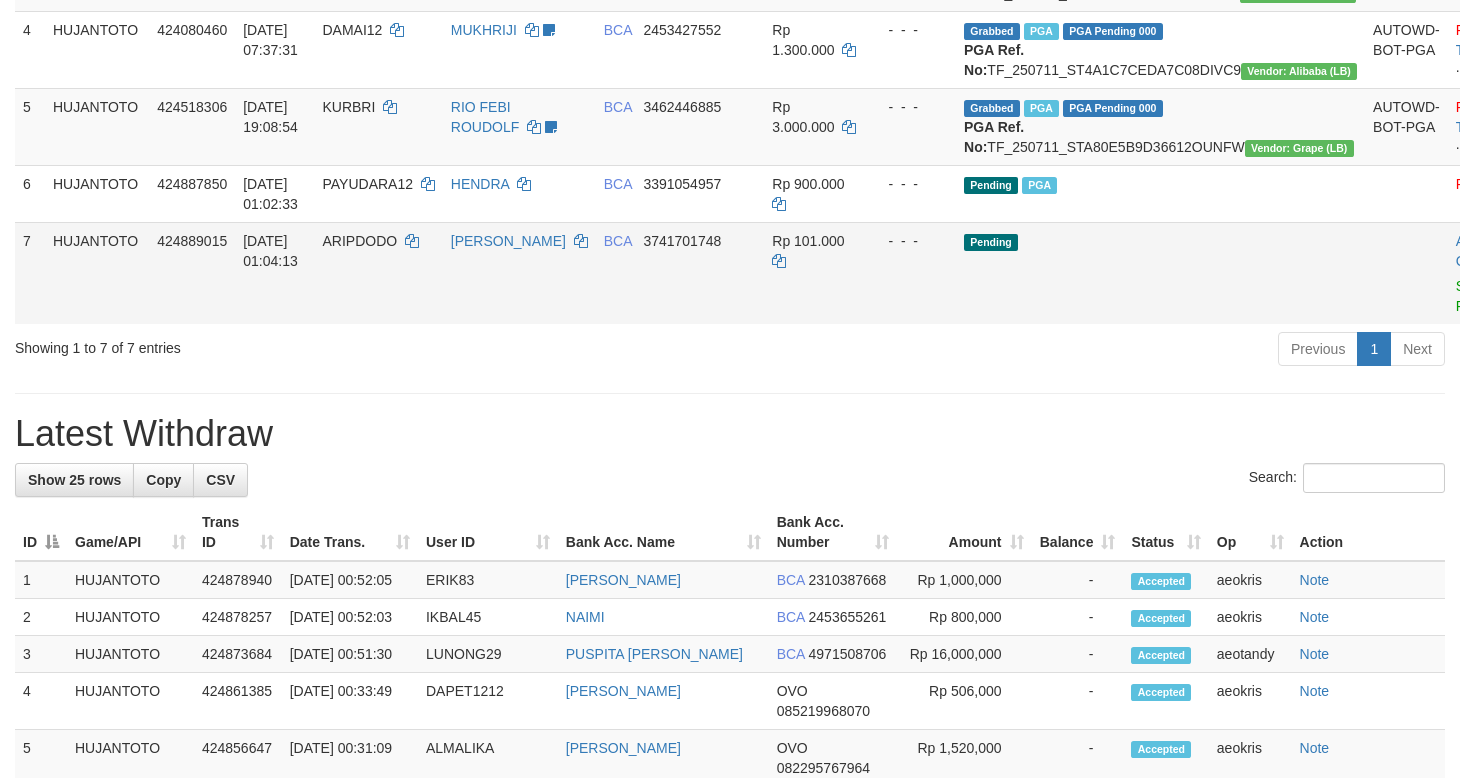 scroll, scrollTop: 500, scrollLeft: 0, axis: vertical 